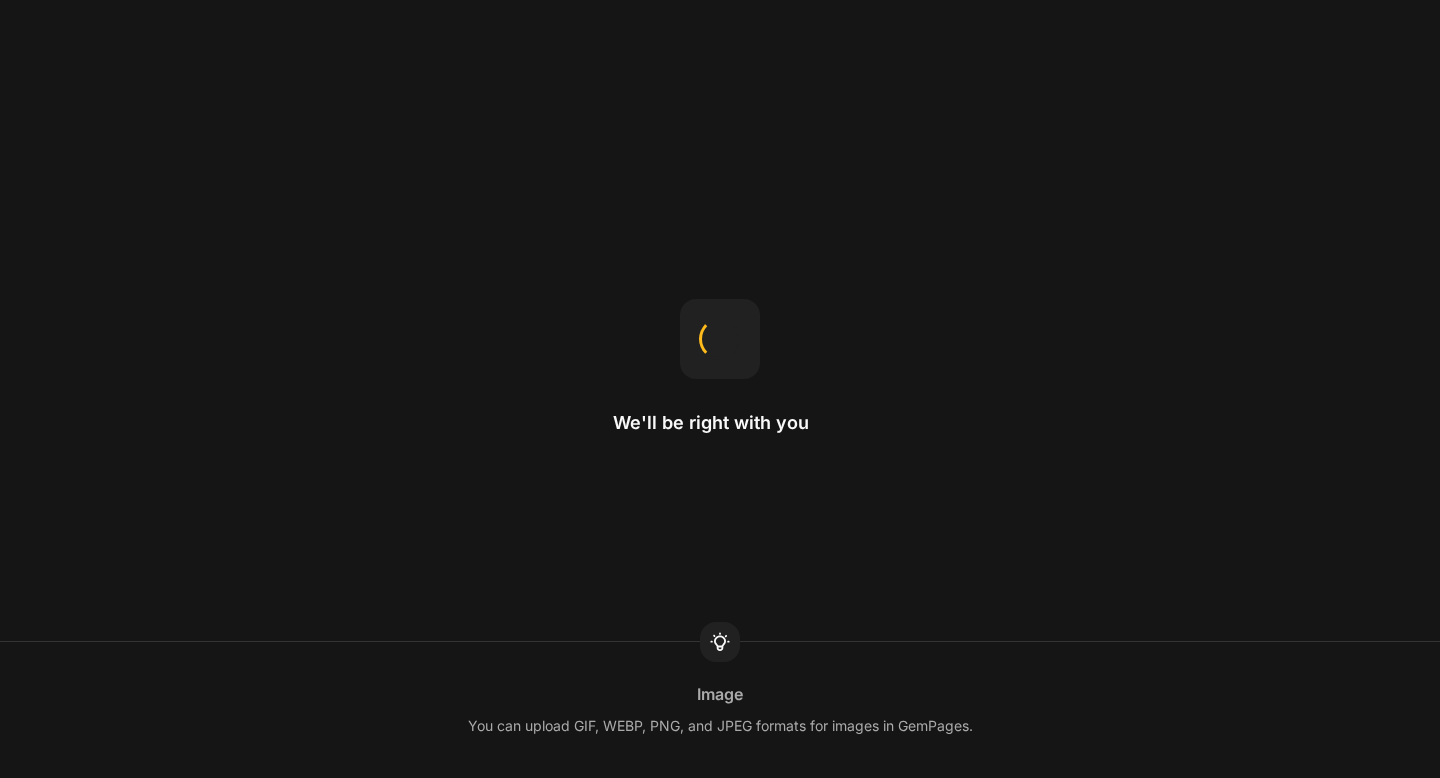 scroll, scrollTop: 0, scrollLeft: 0, axis: both 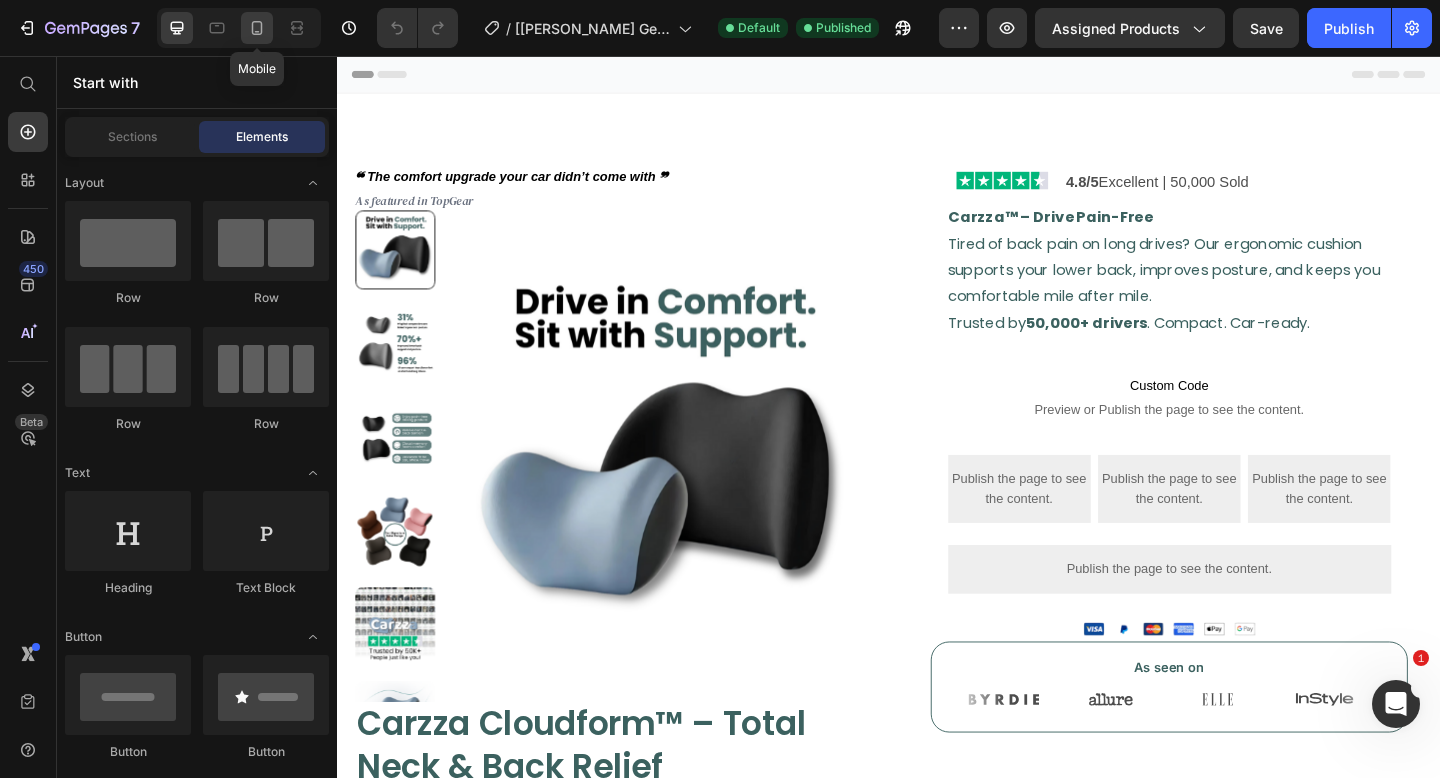 click 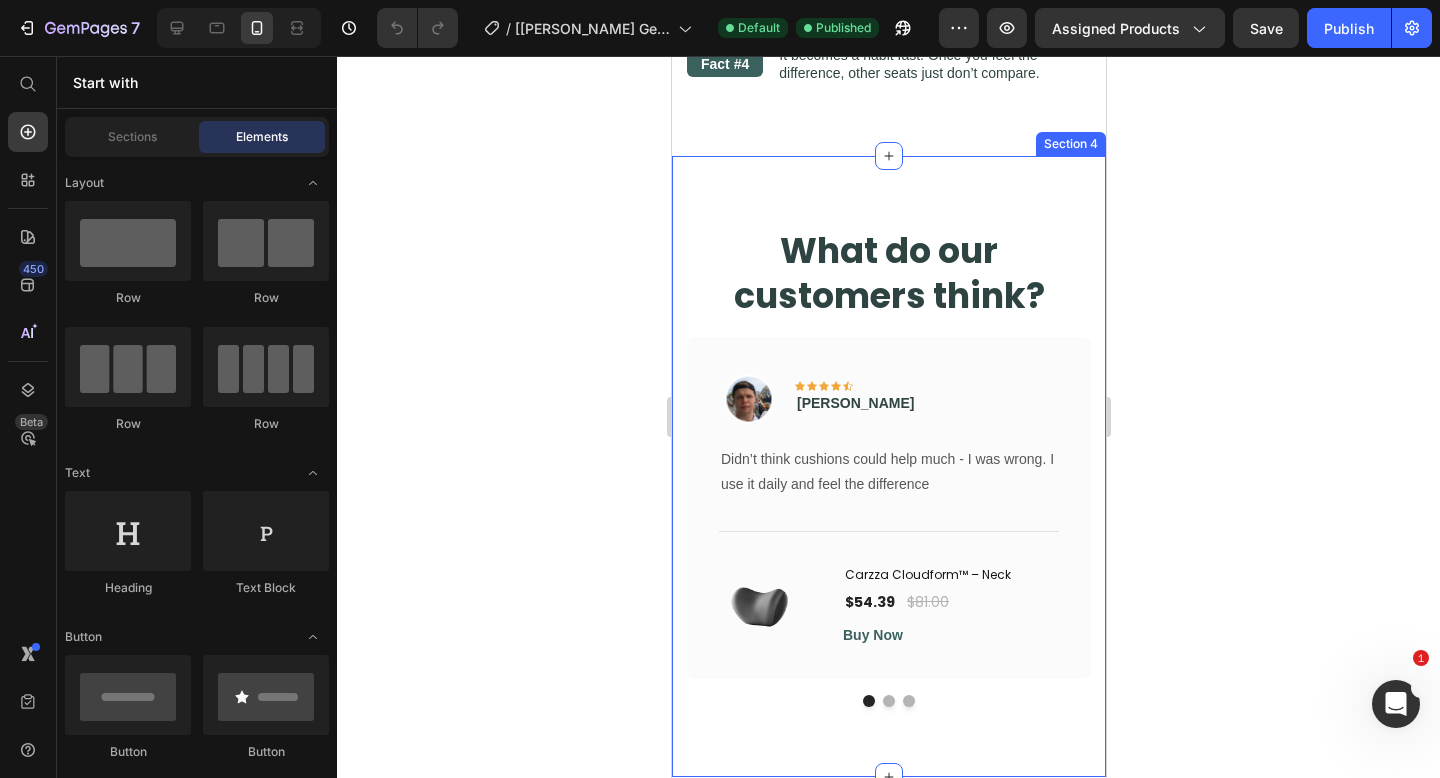 scroll, scrollTop: 3202, scrollLeft: 0, axis: vertical 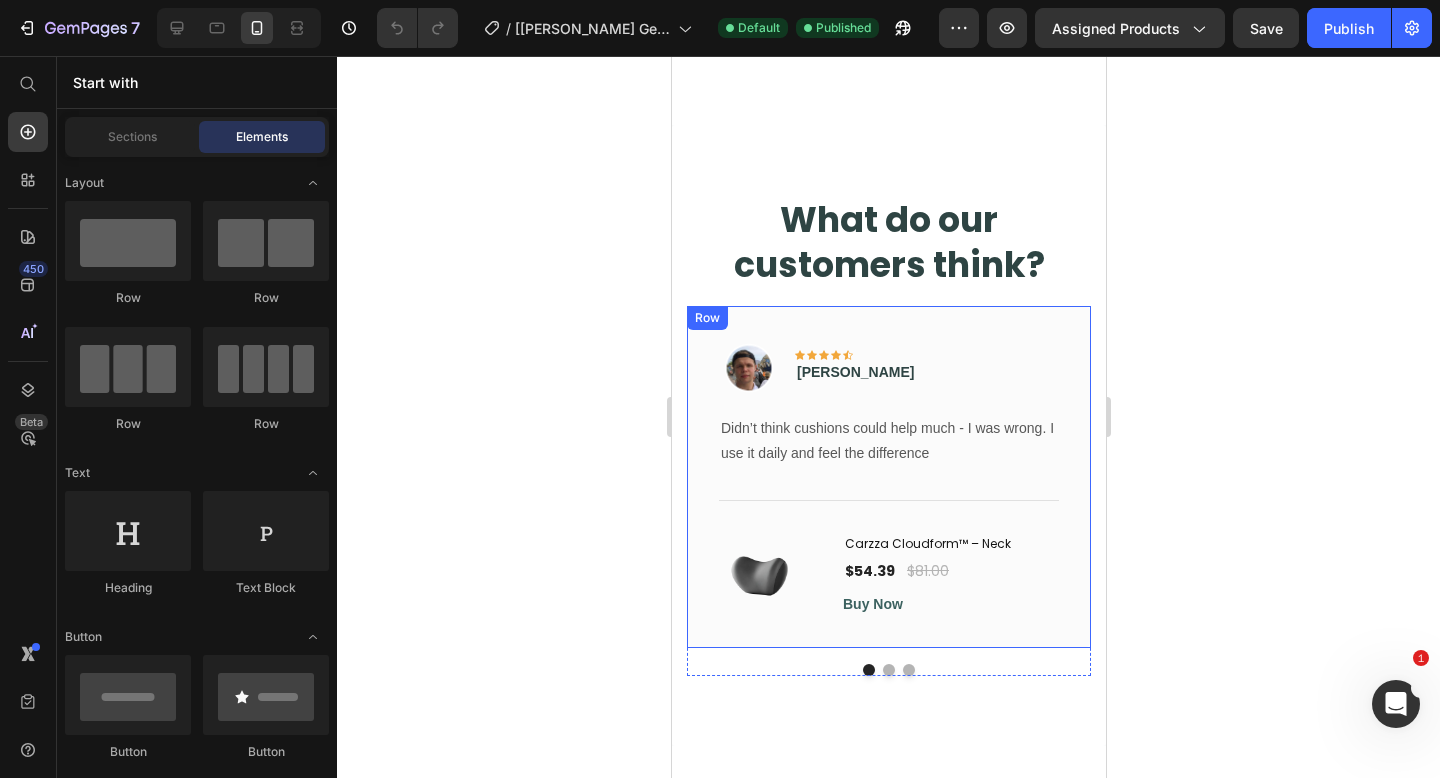 click on "Image
Icon
Icon
Icon
Icon
Icon Row [PERSON_NAME] Text block Row Didn’t think cushions could help much - I was wrong. I use it daily and feel the difference Text block                Title Line (P) Images & Gallery Carzza Cloudform™ – Neck (P) Title $54.39 (P) Price $81.00 (P) Price Row Buy Now (P) Cart Button Product Row" at bounding box center [888, 477] 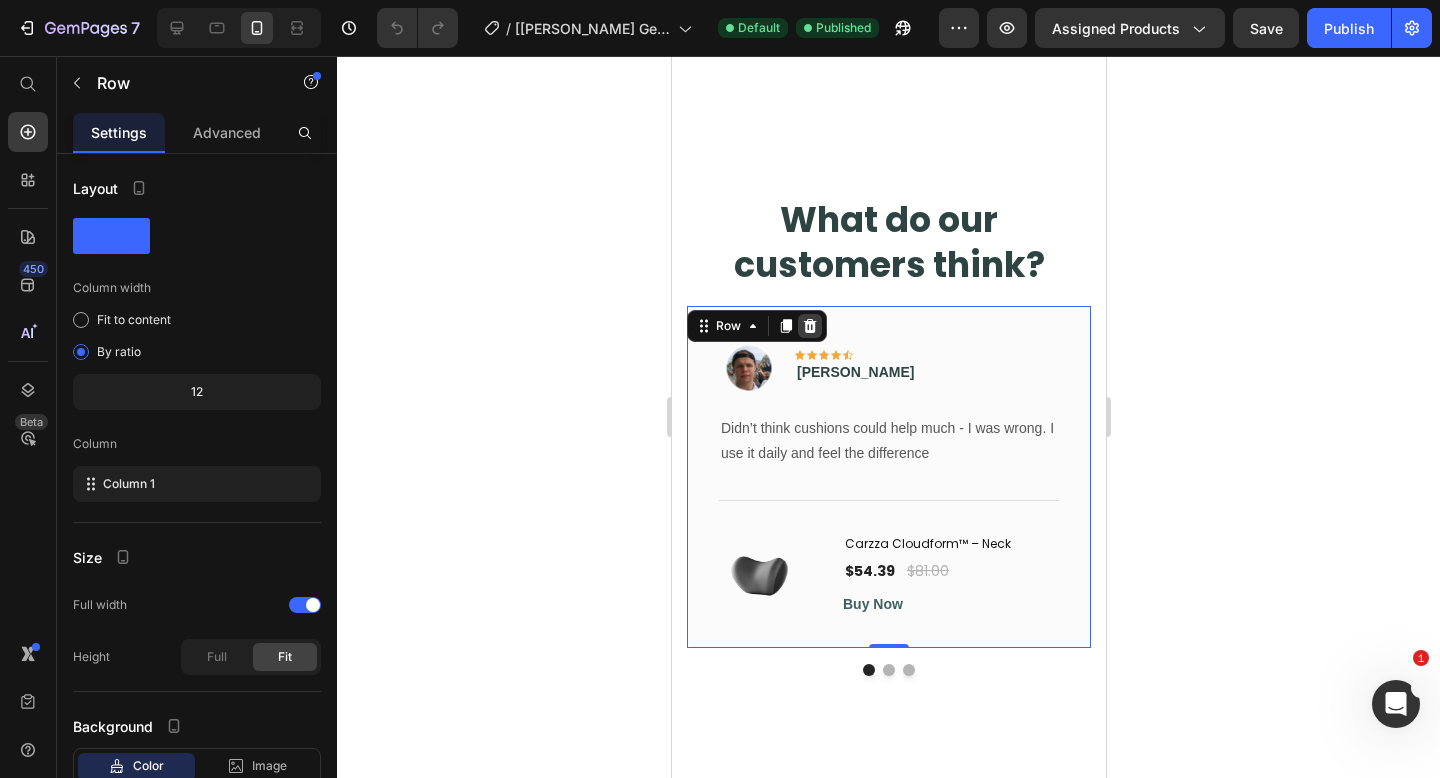 click 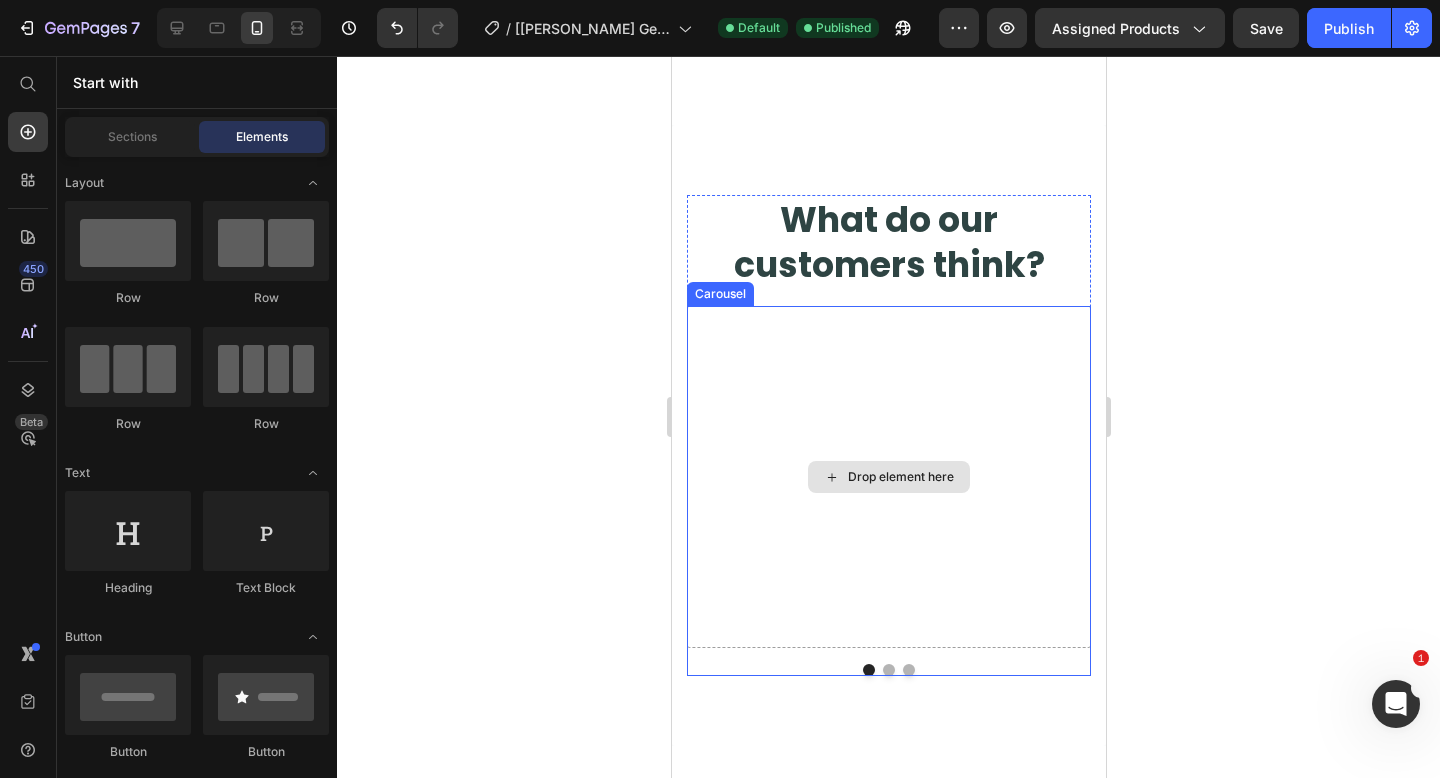 click on "Drop element here" at bounding box center (888, 477) 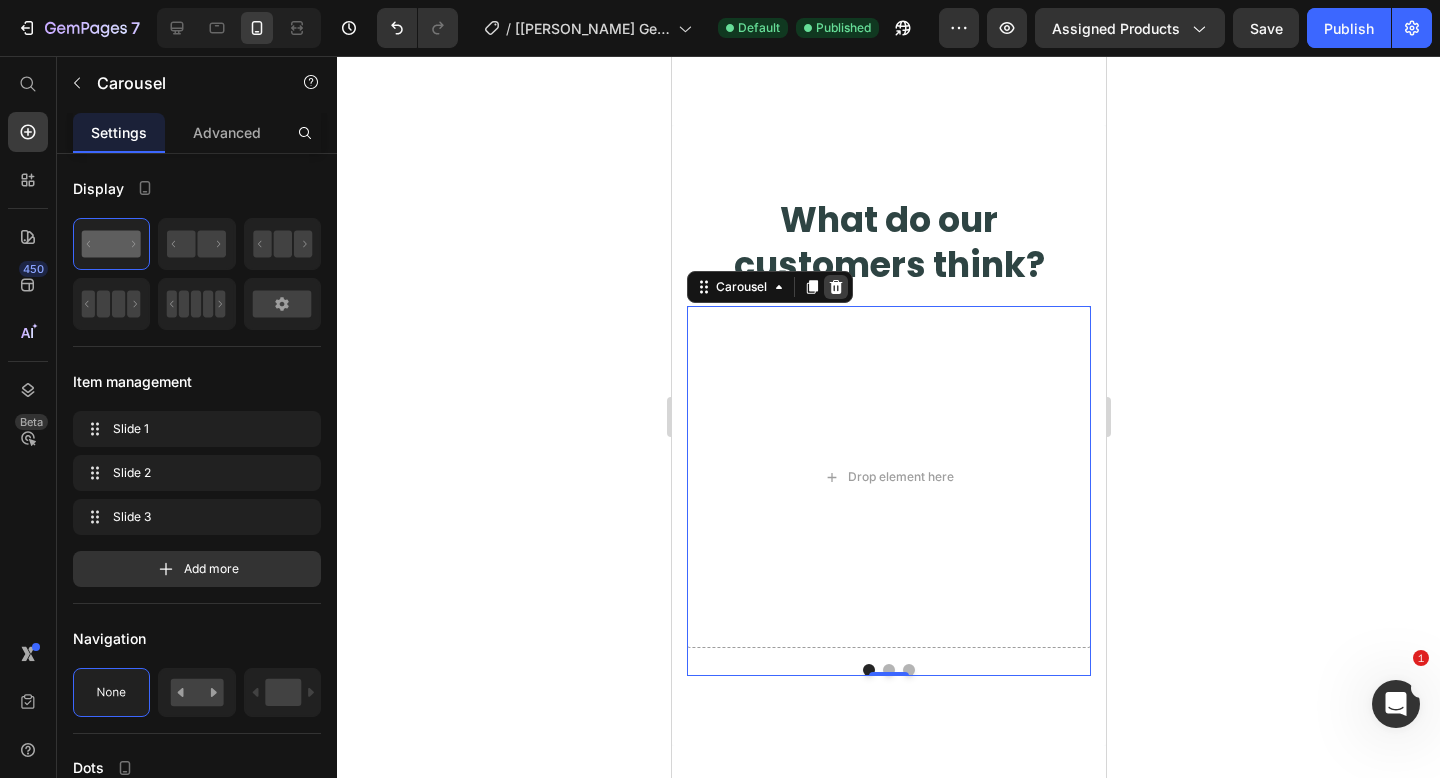 click 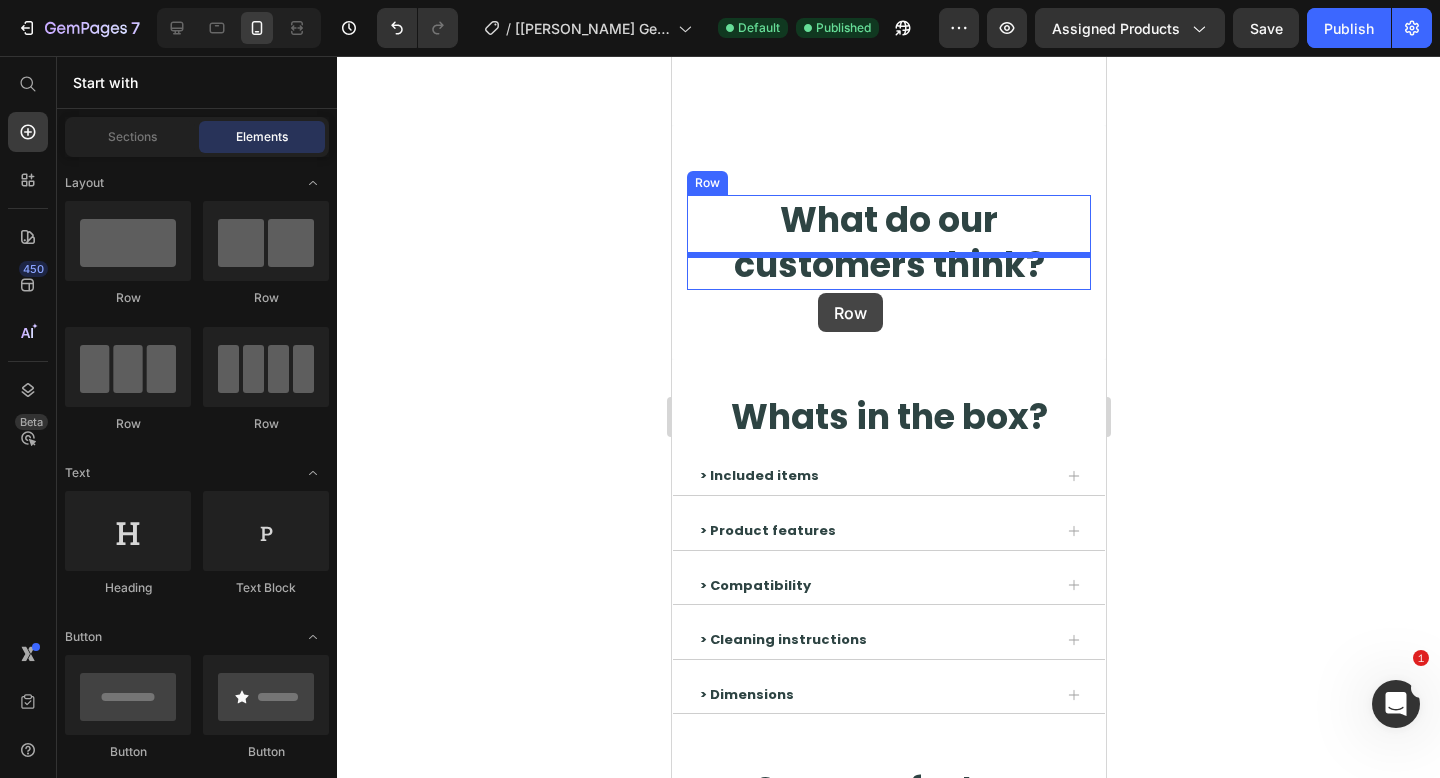 drag, startPoint x: 936, startPoint y: 329, endPoint x: 817, endPoint y: 293, distance: 124.32619 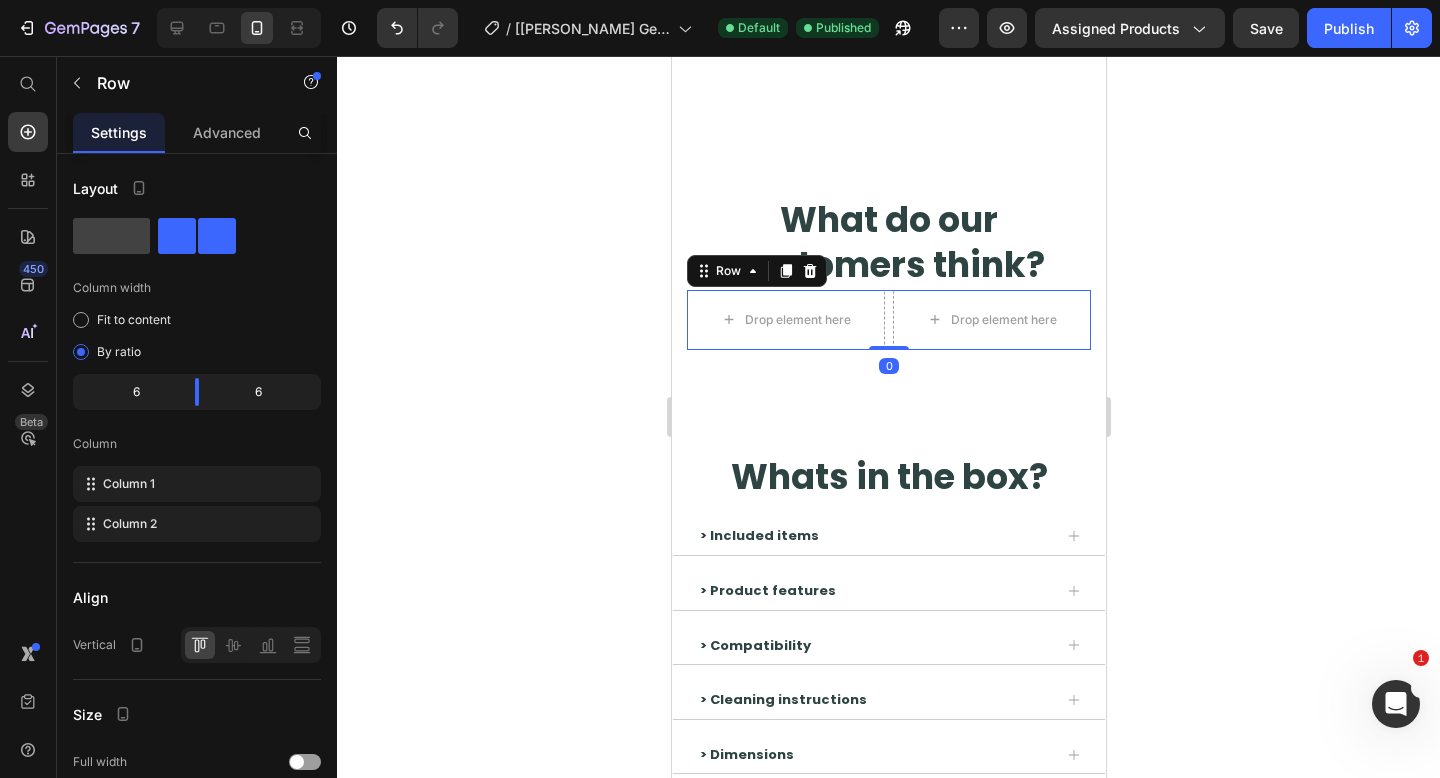 click on "Drop element here
Drop element here Row   0" at bounding box center (888, 320) 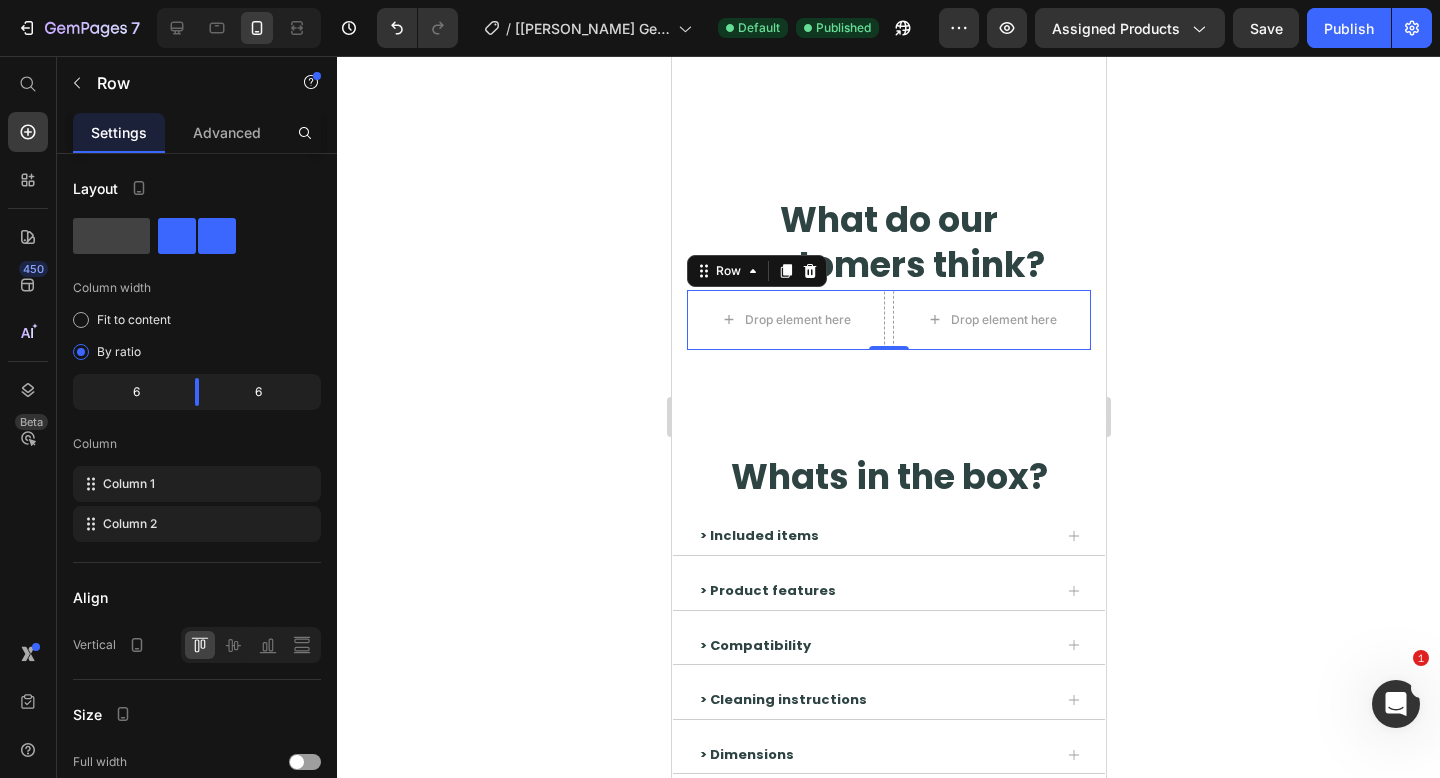 click on "Row" at bounding box center (756, 271) 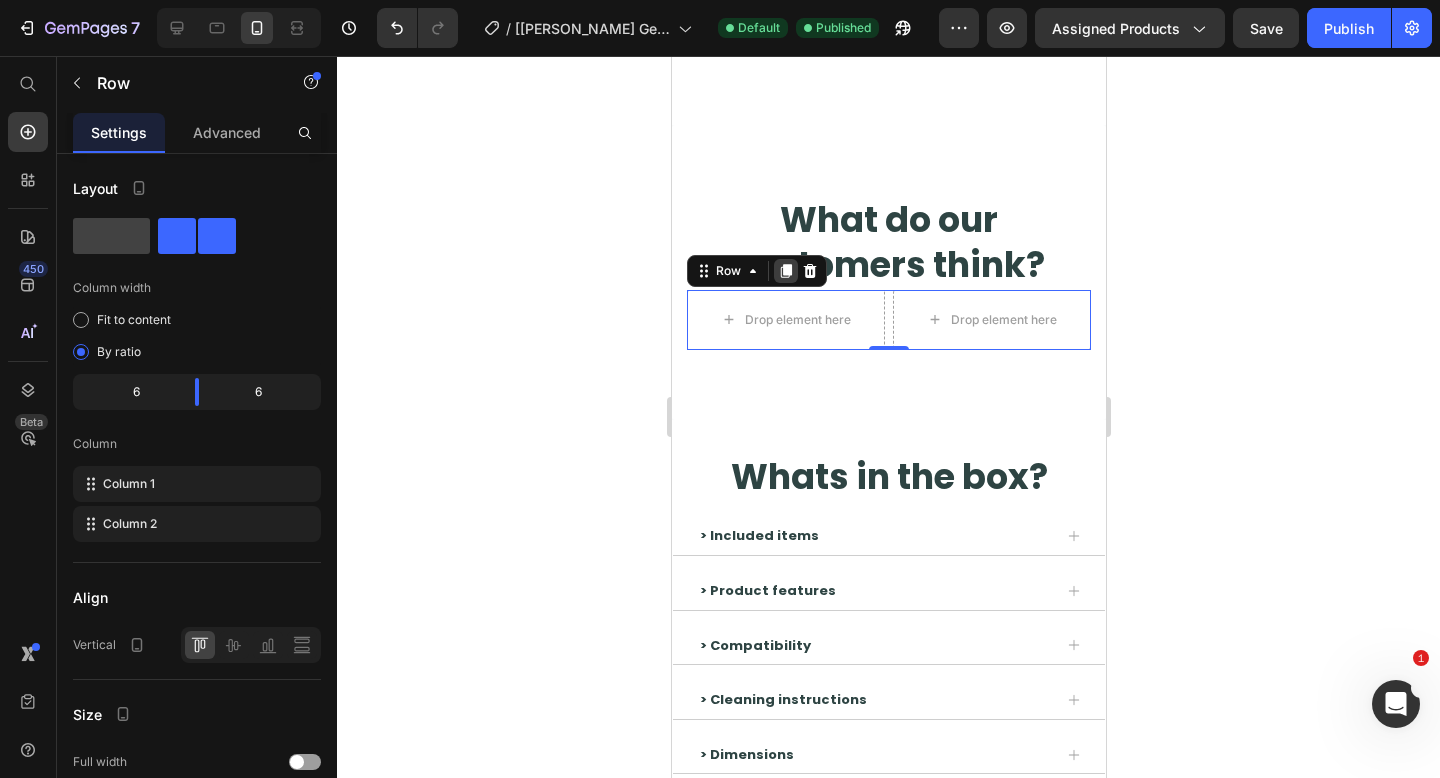 click at bounding box center [785, 271] 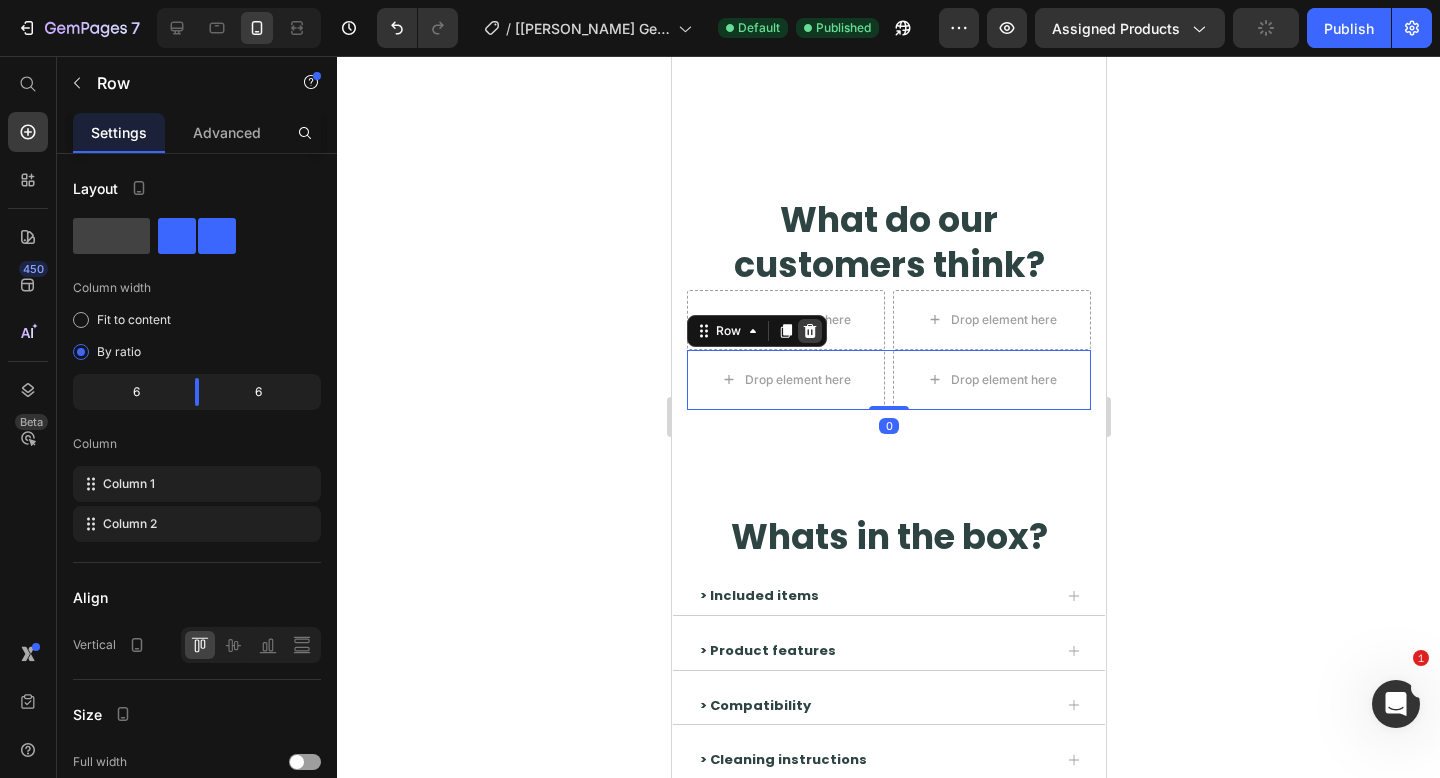 click 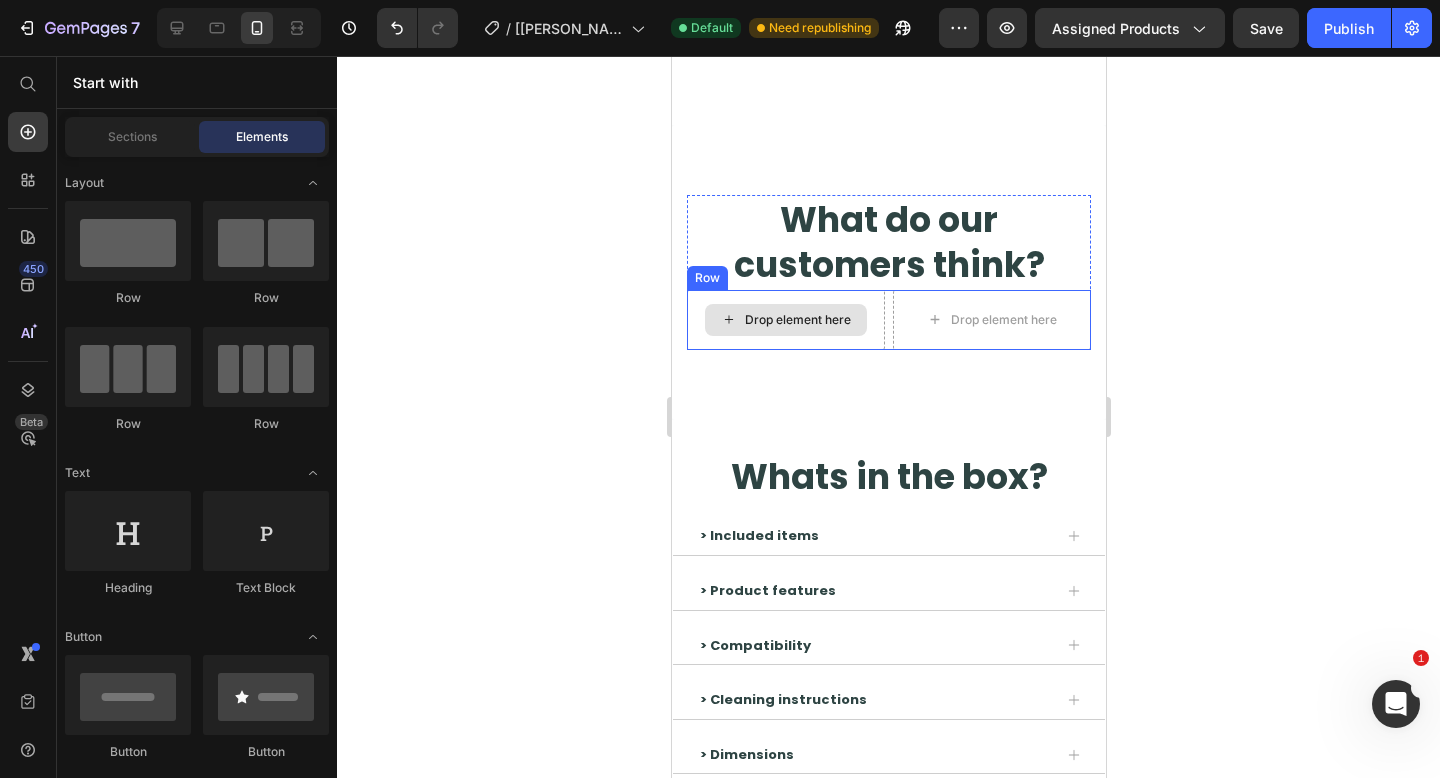 click on "Drop element here" at bounding box center (785, 320) 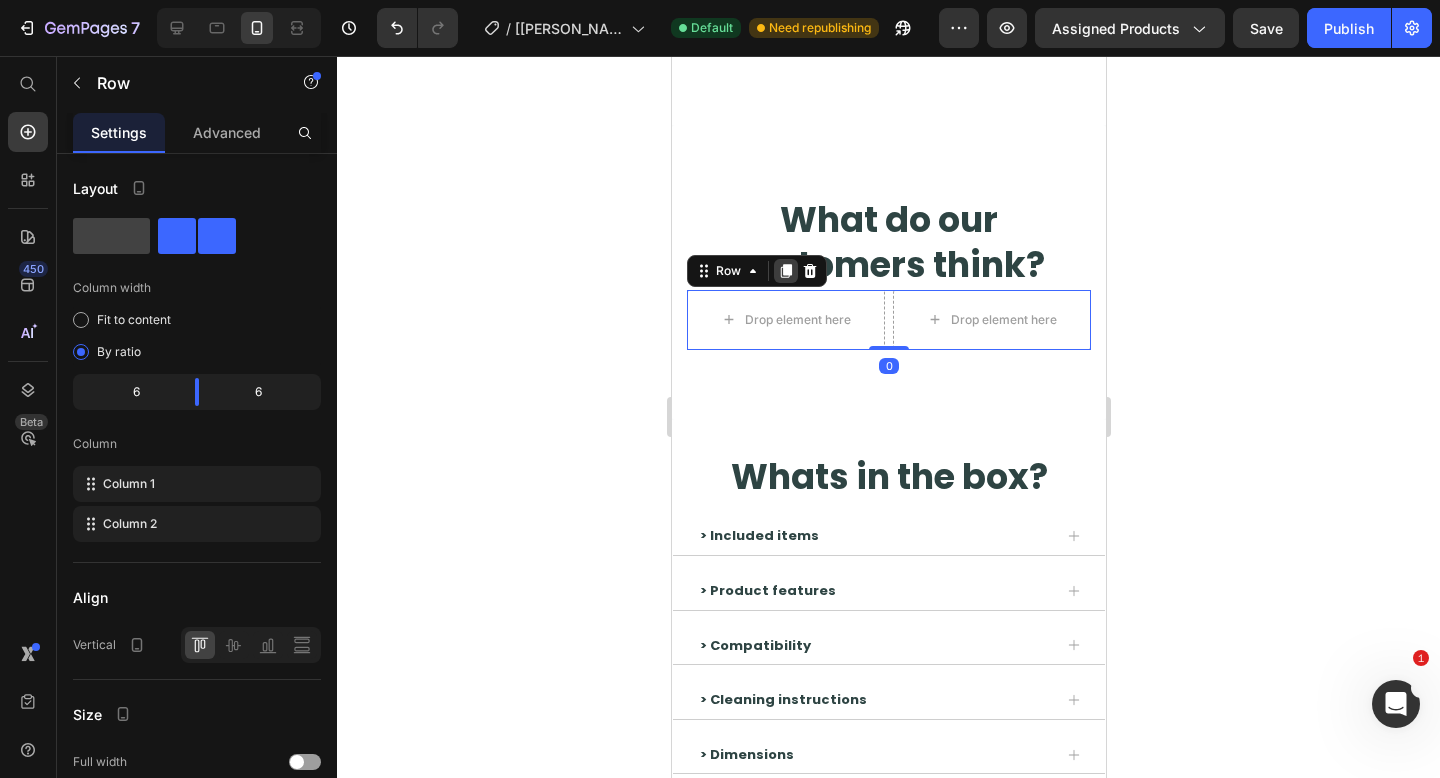 click 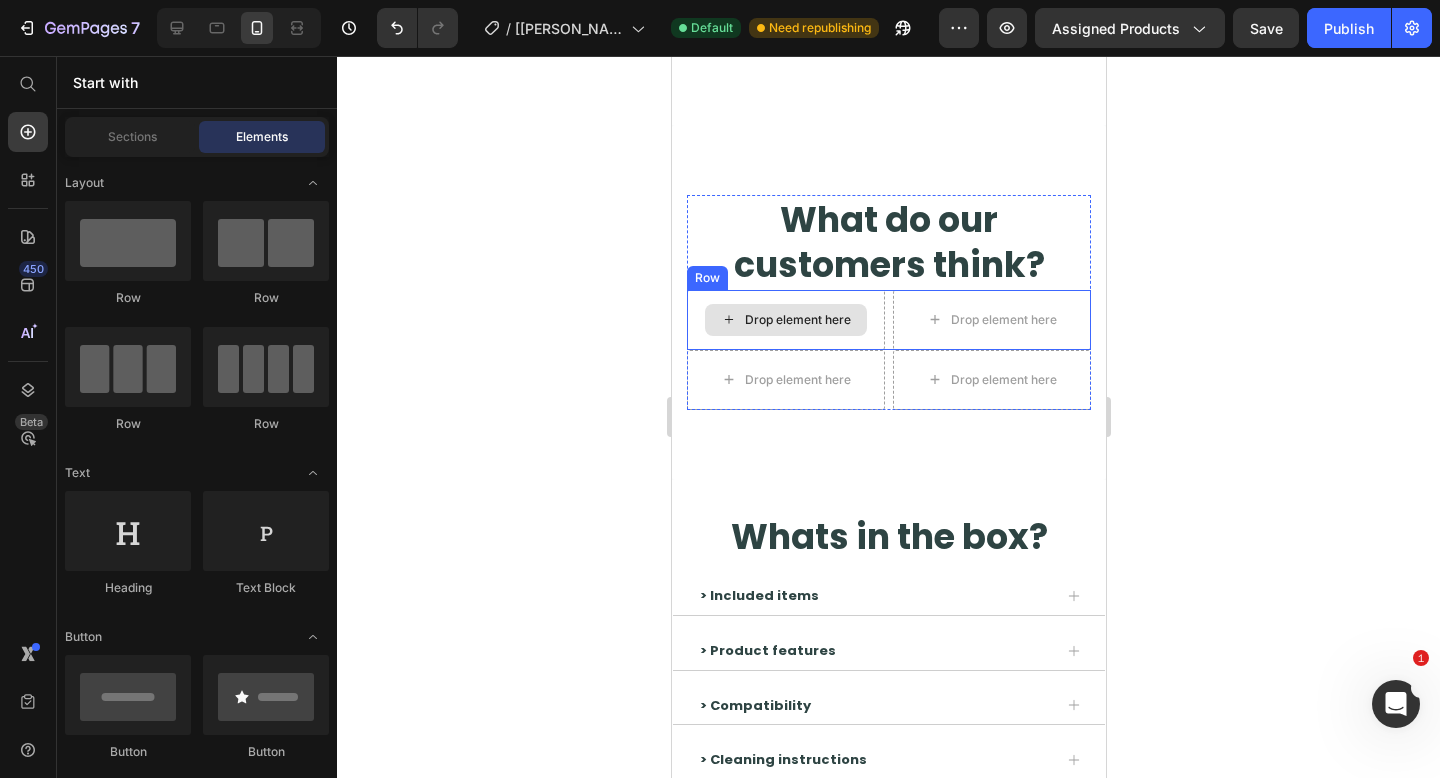 click on "Drop element here" at bounding box center [785, 320] 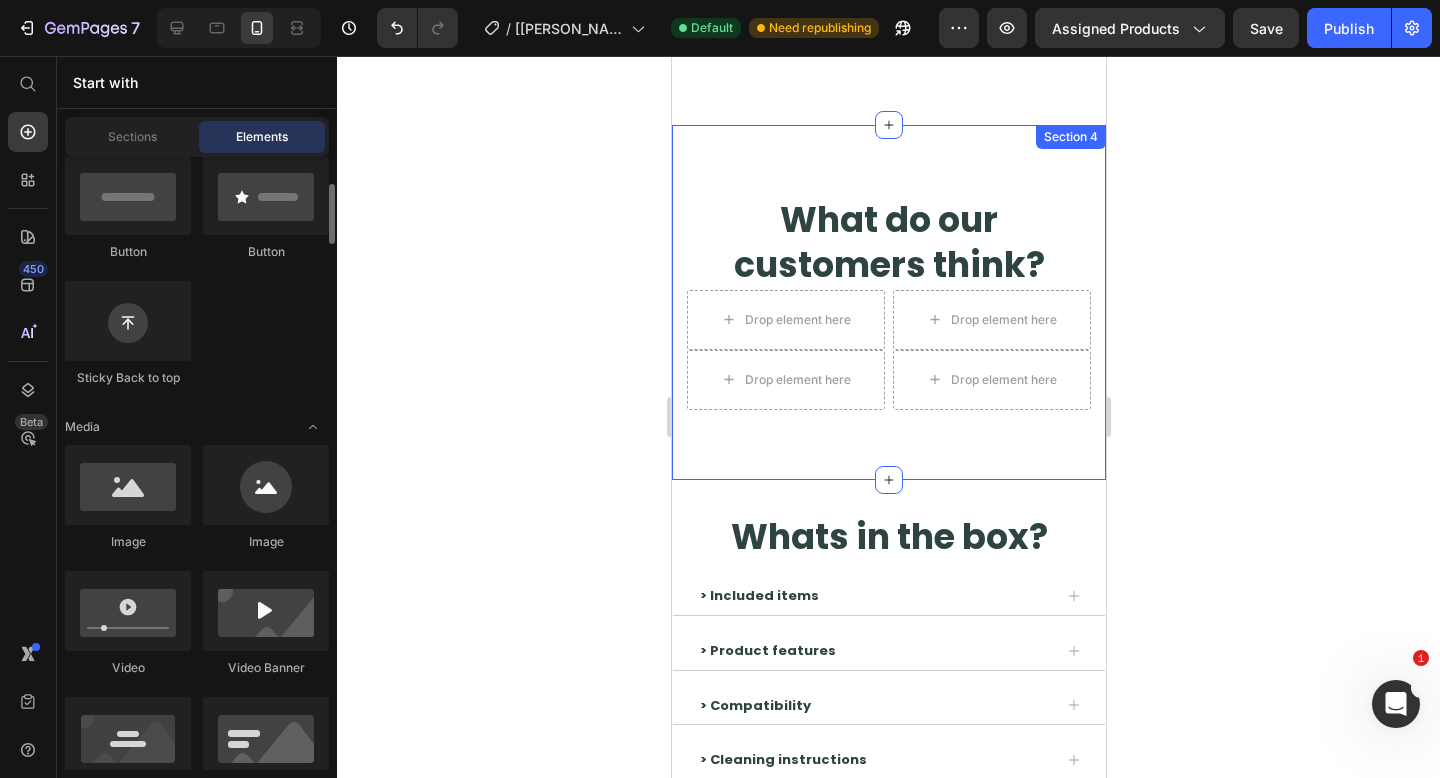 scroll, scrollTop: 509, scrollLeft: 0, axis: vertical 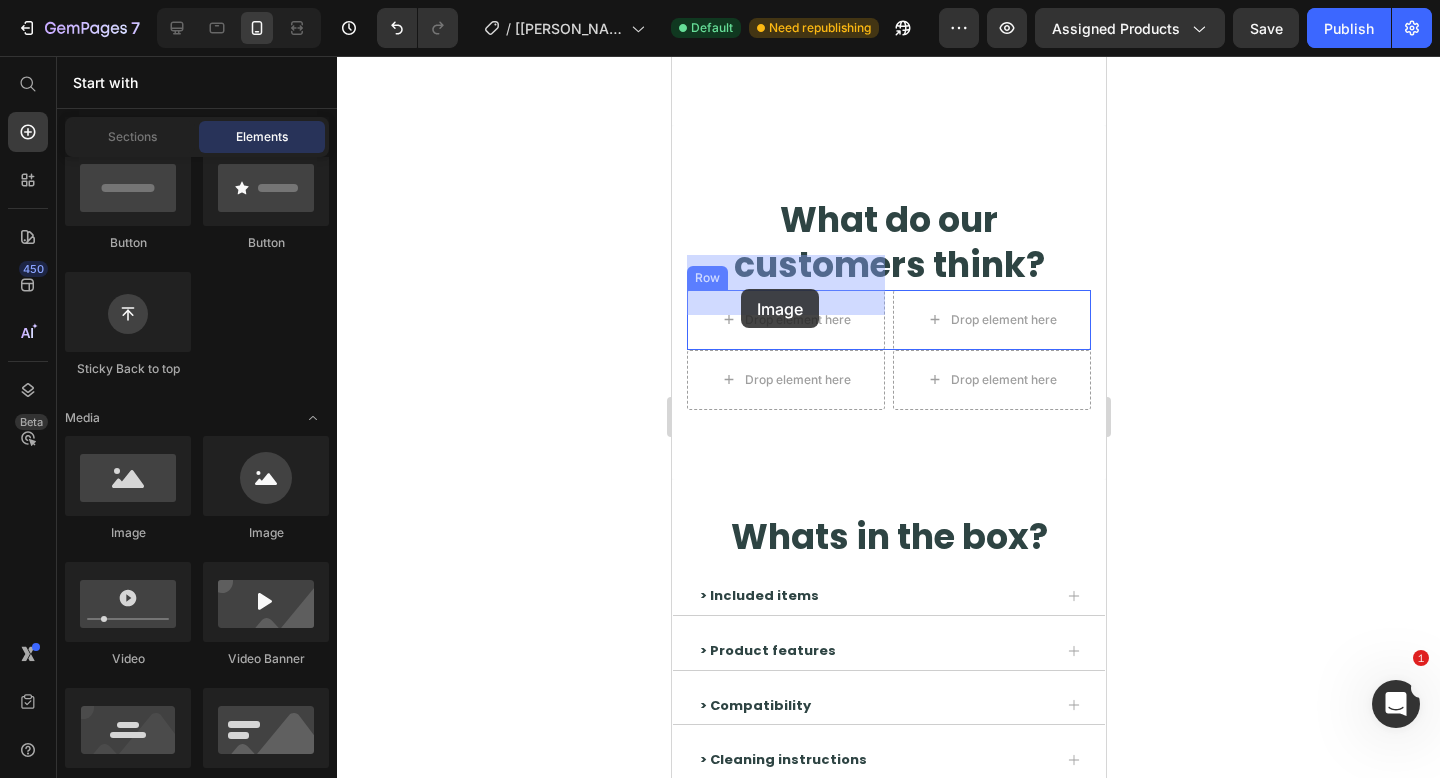 drag, startPoint x: 796, startPoint y: 546, endPoint x: 740, endPoint y: 289, distance: 263.03043 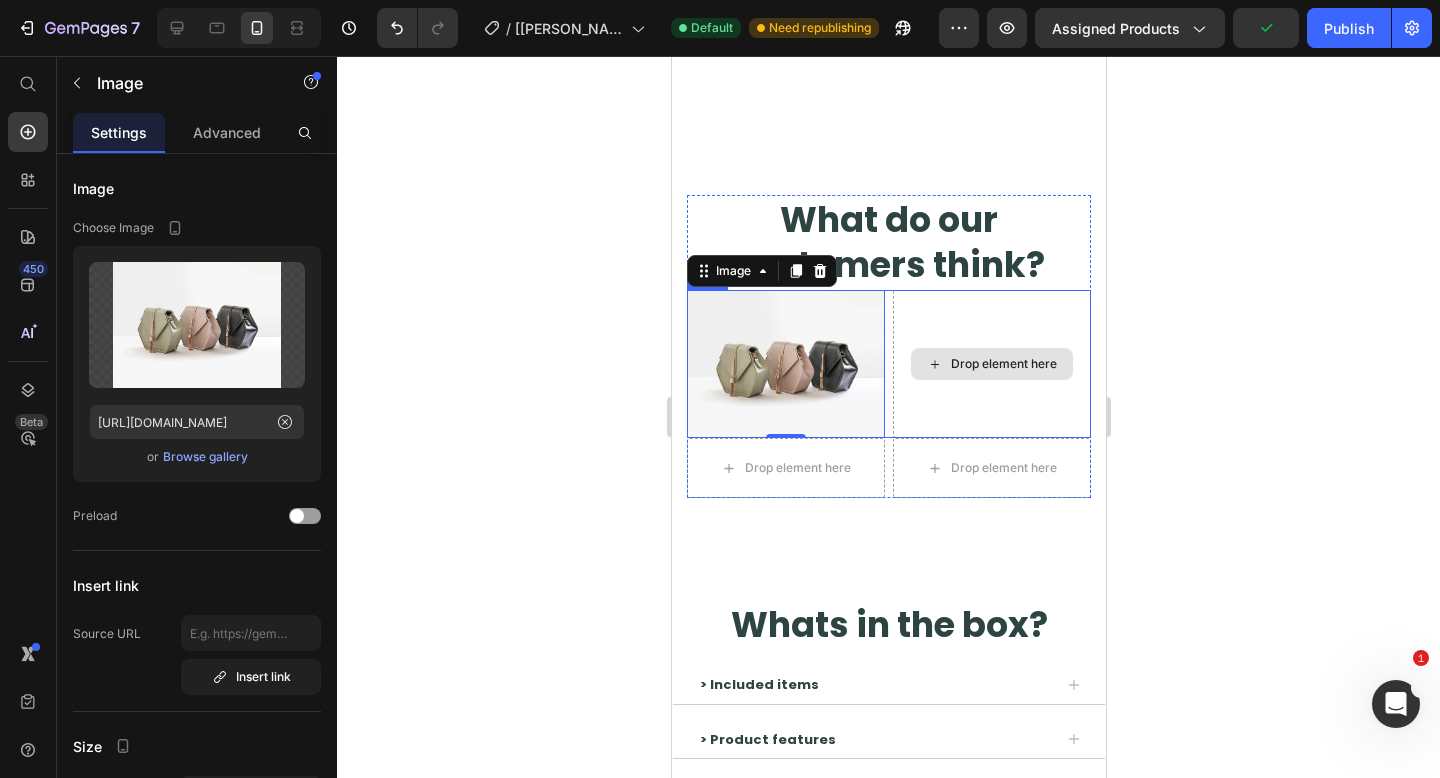 click on "Drop element here" at bounding box center [991, 364] 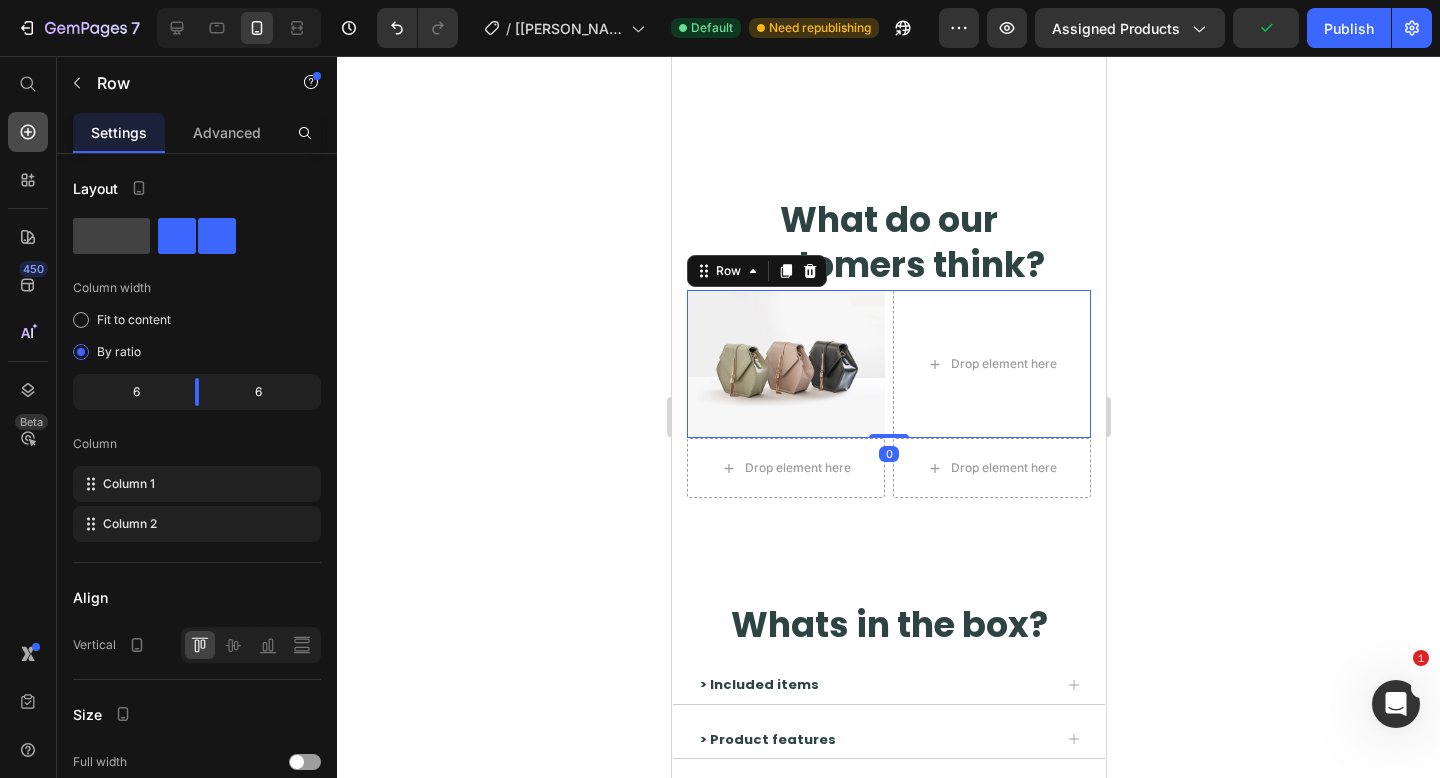click 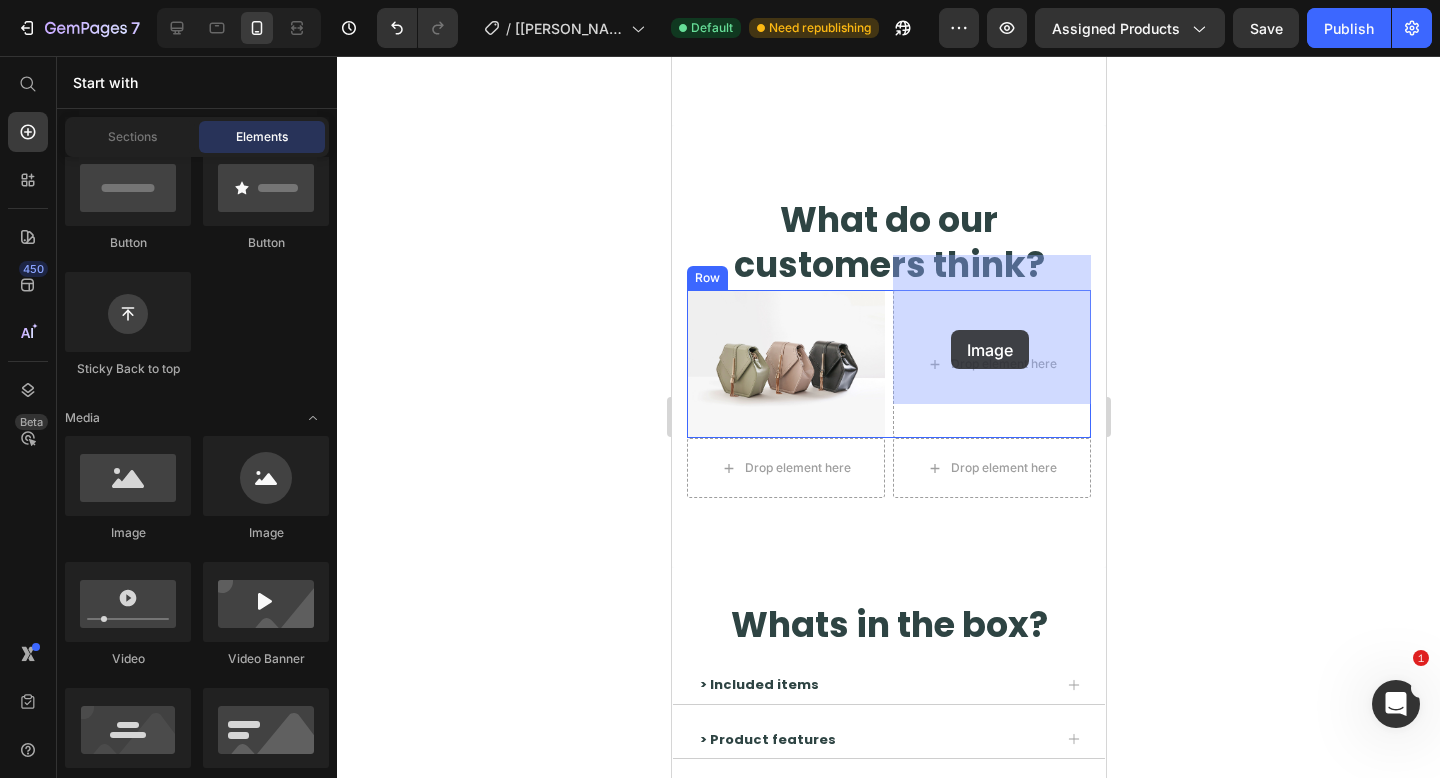 drag, startPoint x: 802, startPoint y: 540, endPoint x: 961, endPoint y: 330, distance: 263.40274 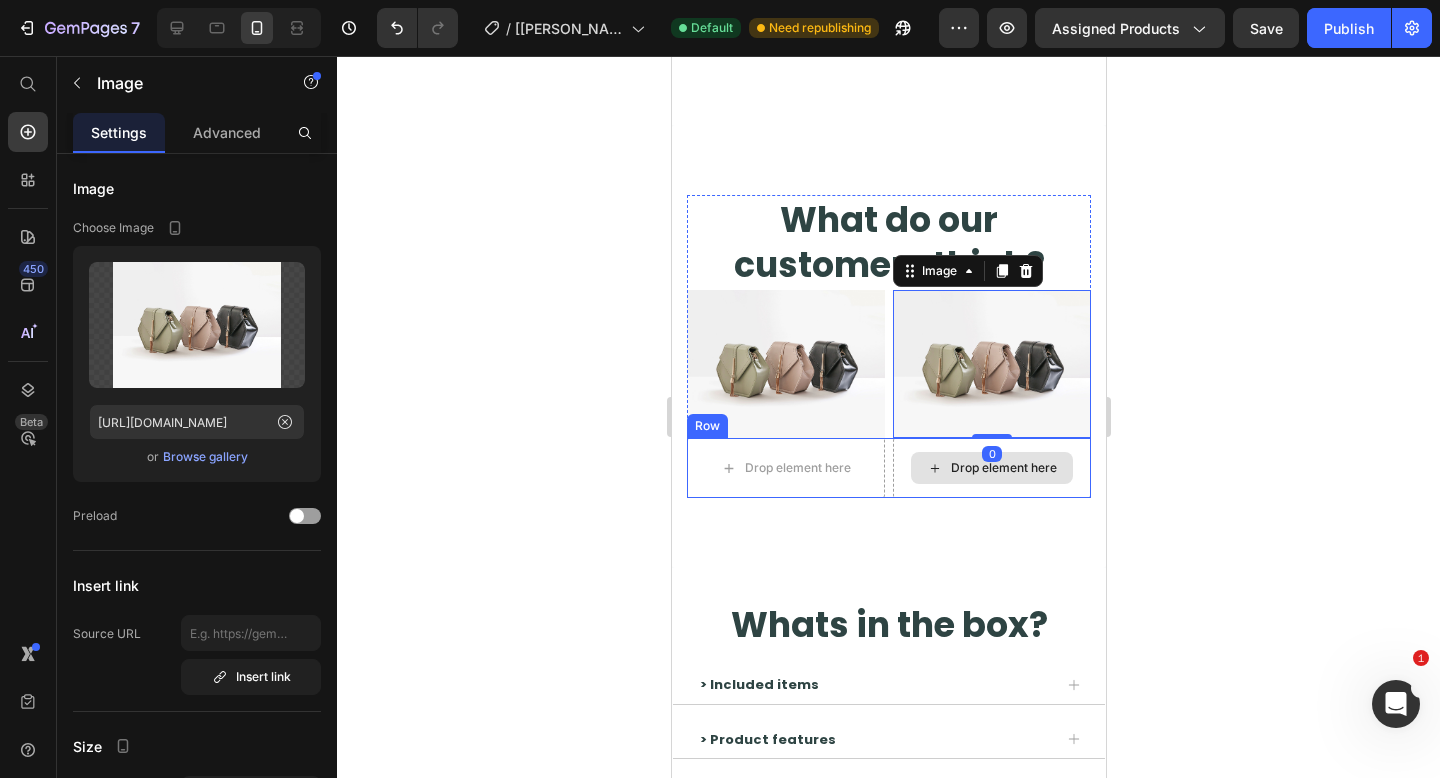 click on "Drop element here" at bounding box center (785, 468) 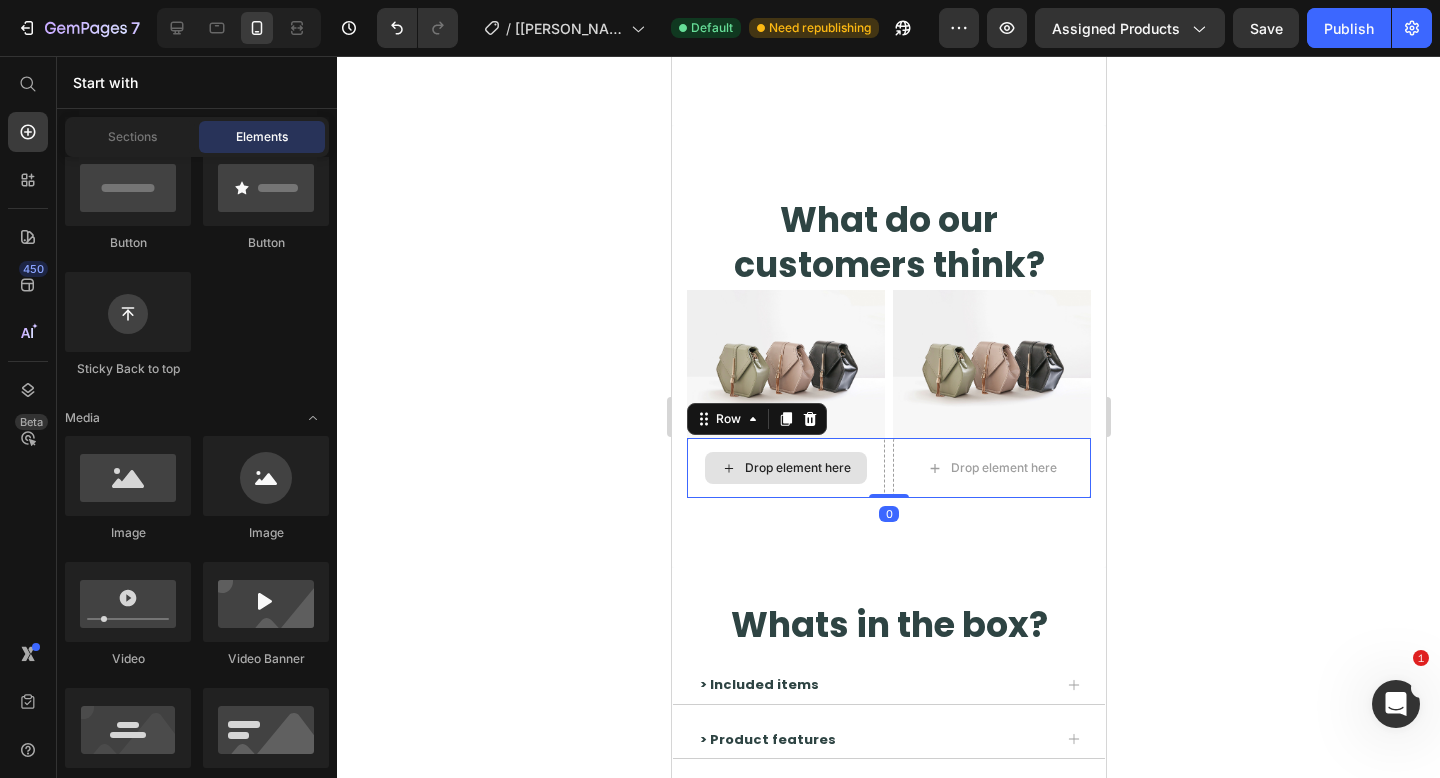 click on "Drop element here" at bounding box center (785, 468) 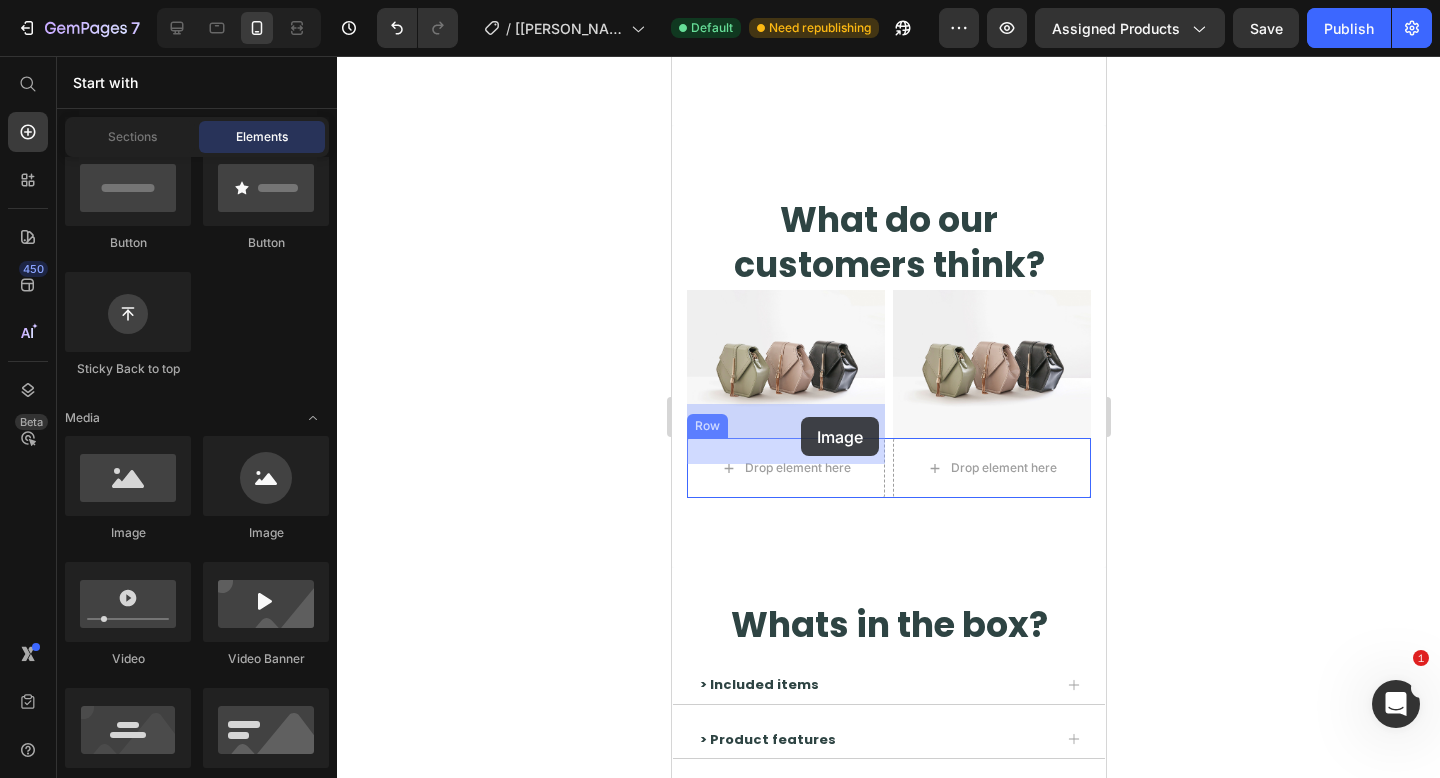 drag, startPoint x: 762, startPoint y: 546, endPoint x: 800, endPoint y: 418, distance: 133.52153 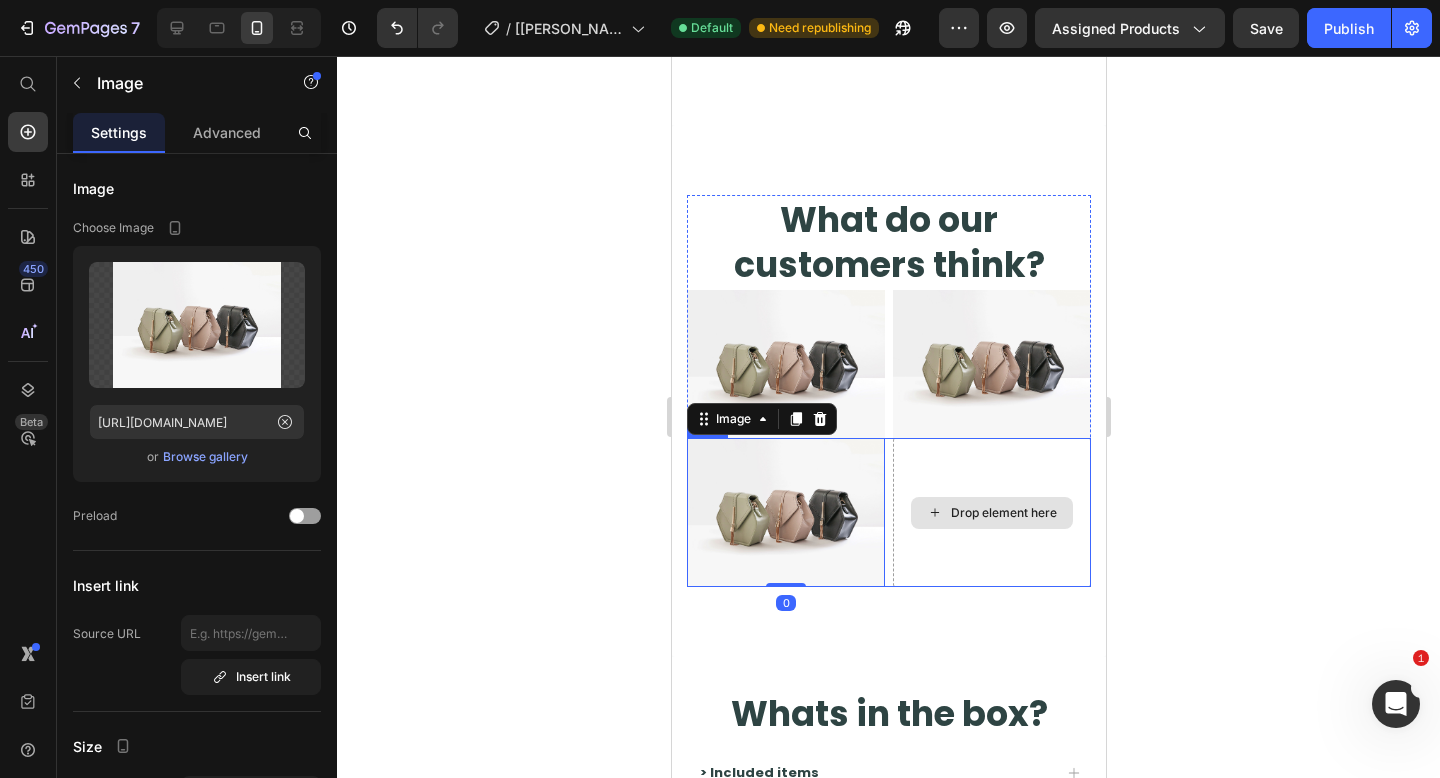 click on "Drop element here" at bounding box center [991, 513] 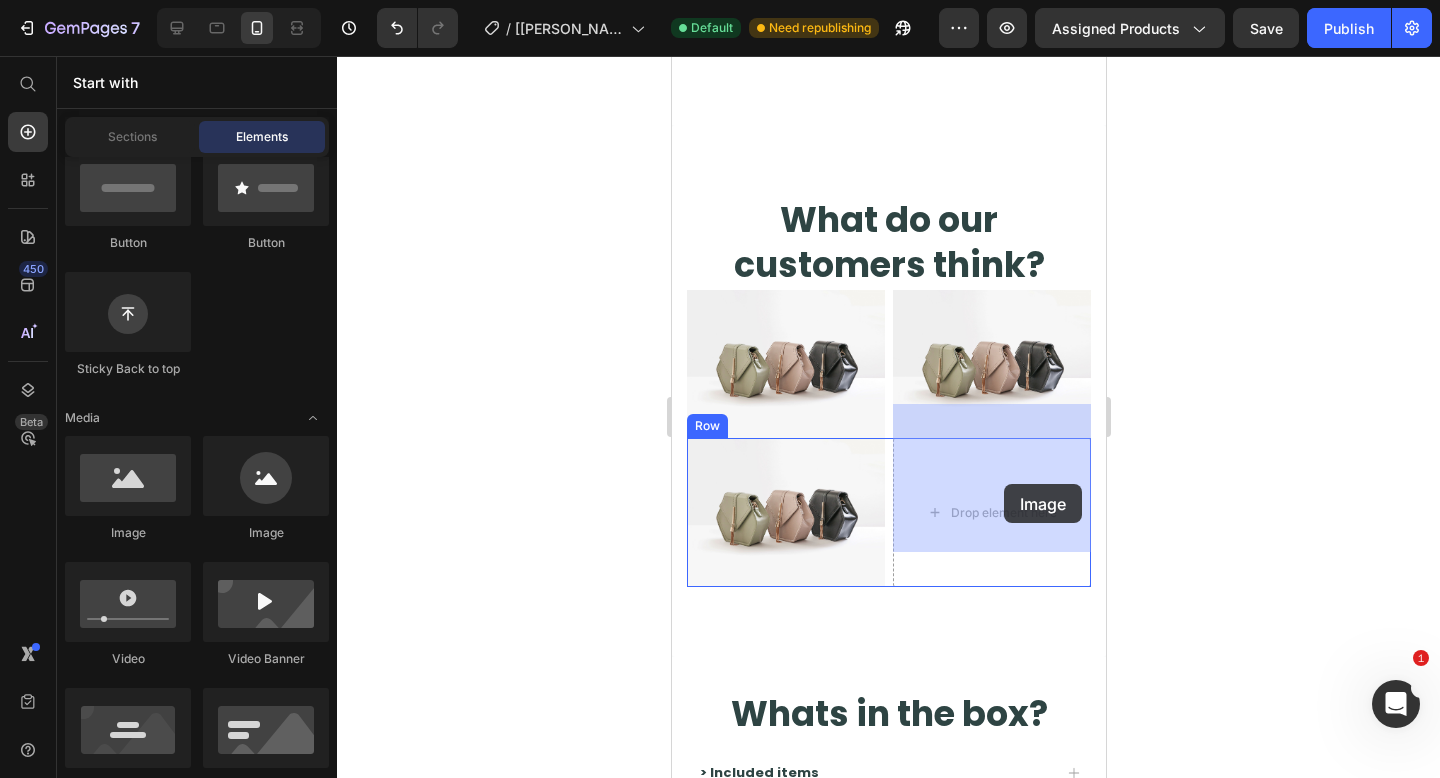drag, startPoint x: 800, startPoint y: 537, endPoint x: 1003, endPoint y: 484, distance: 209.80467 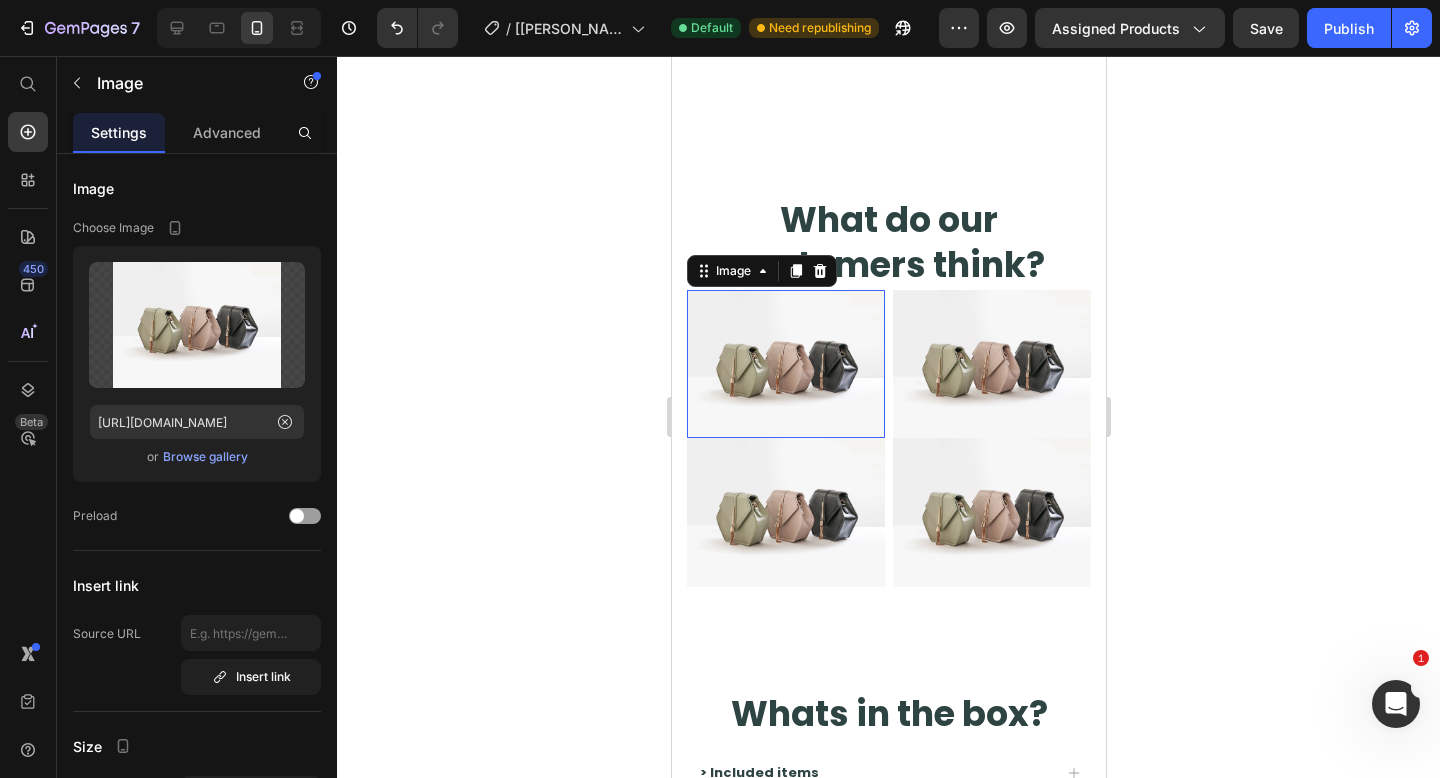 click at bounding box center [785, 364] 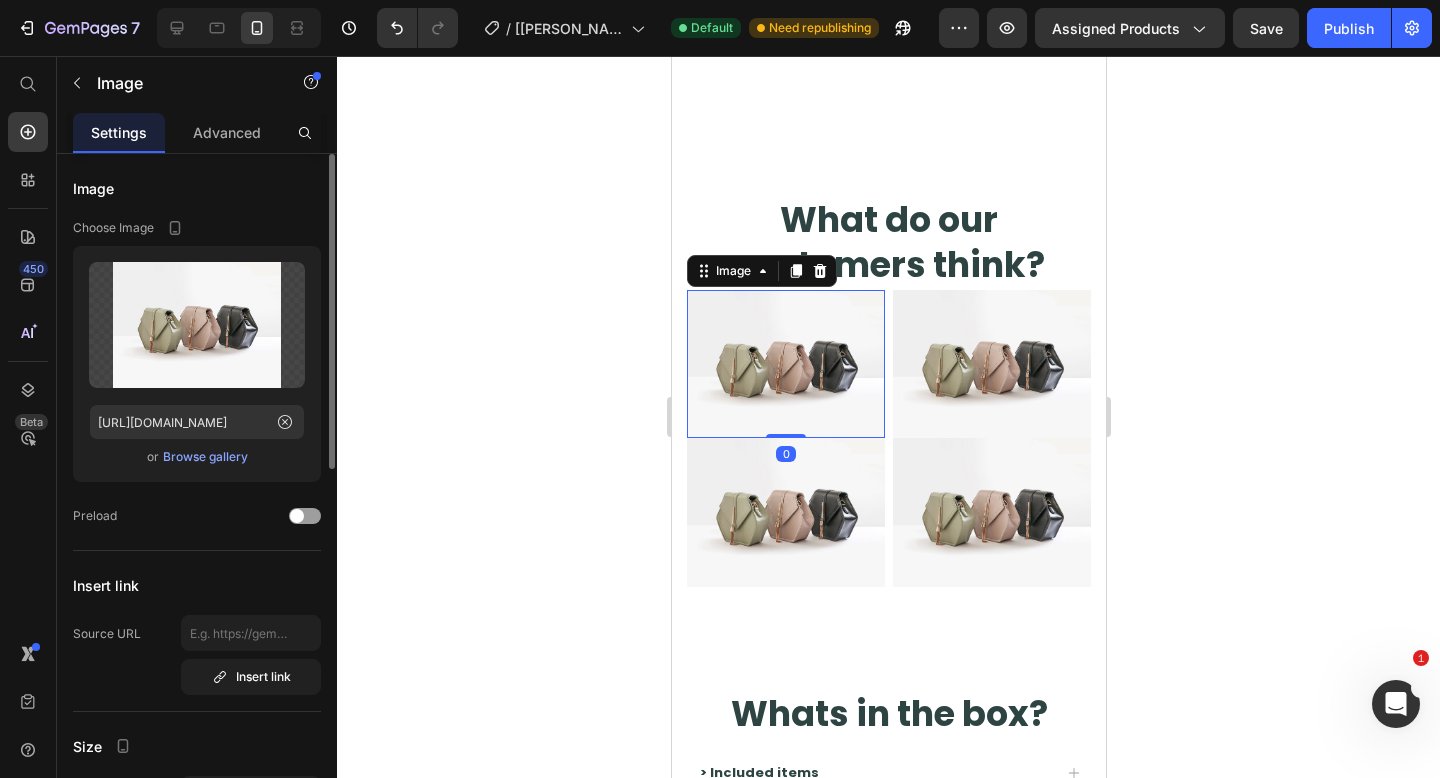 click on "Browse gallery" at bounding box center (205, 457) 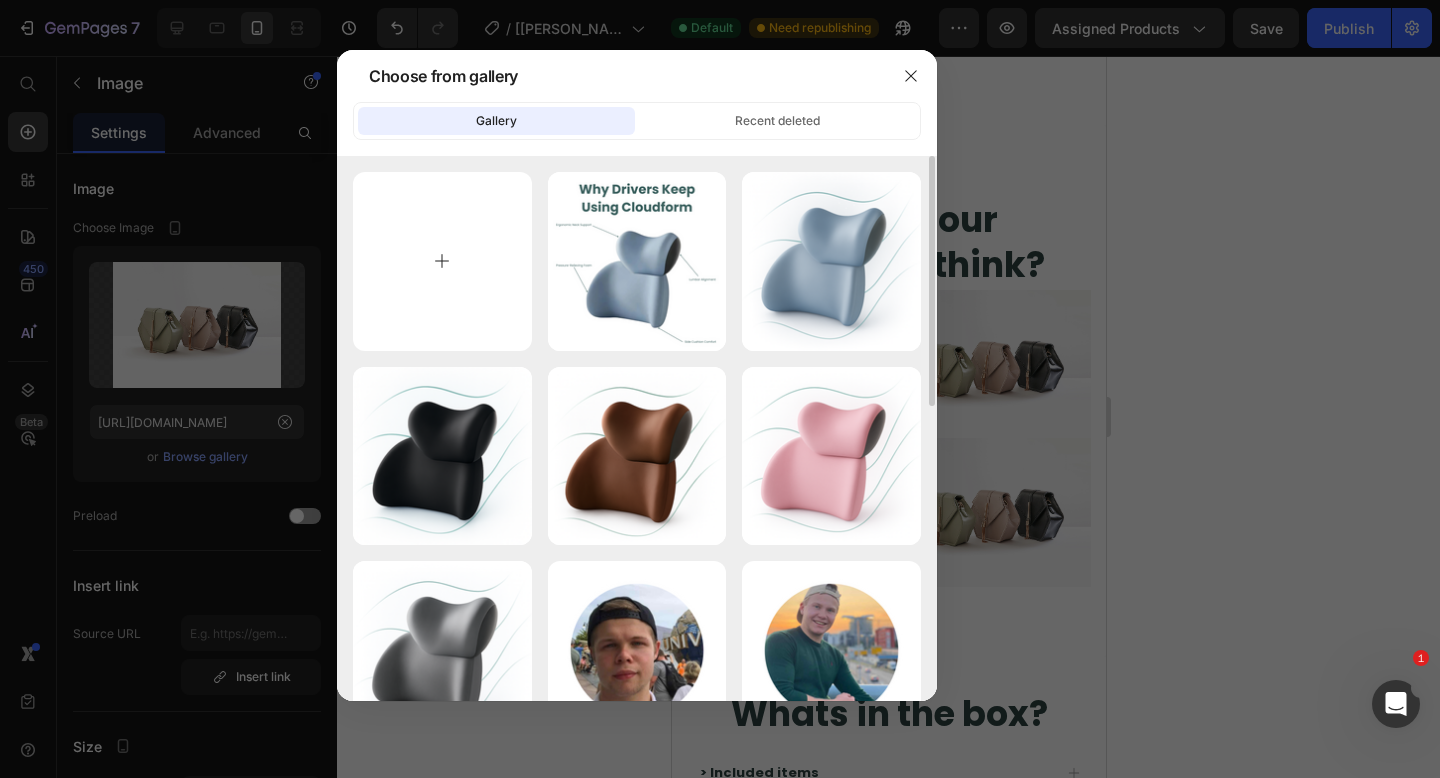 click at bounding box center (442, 261) 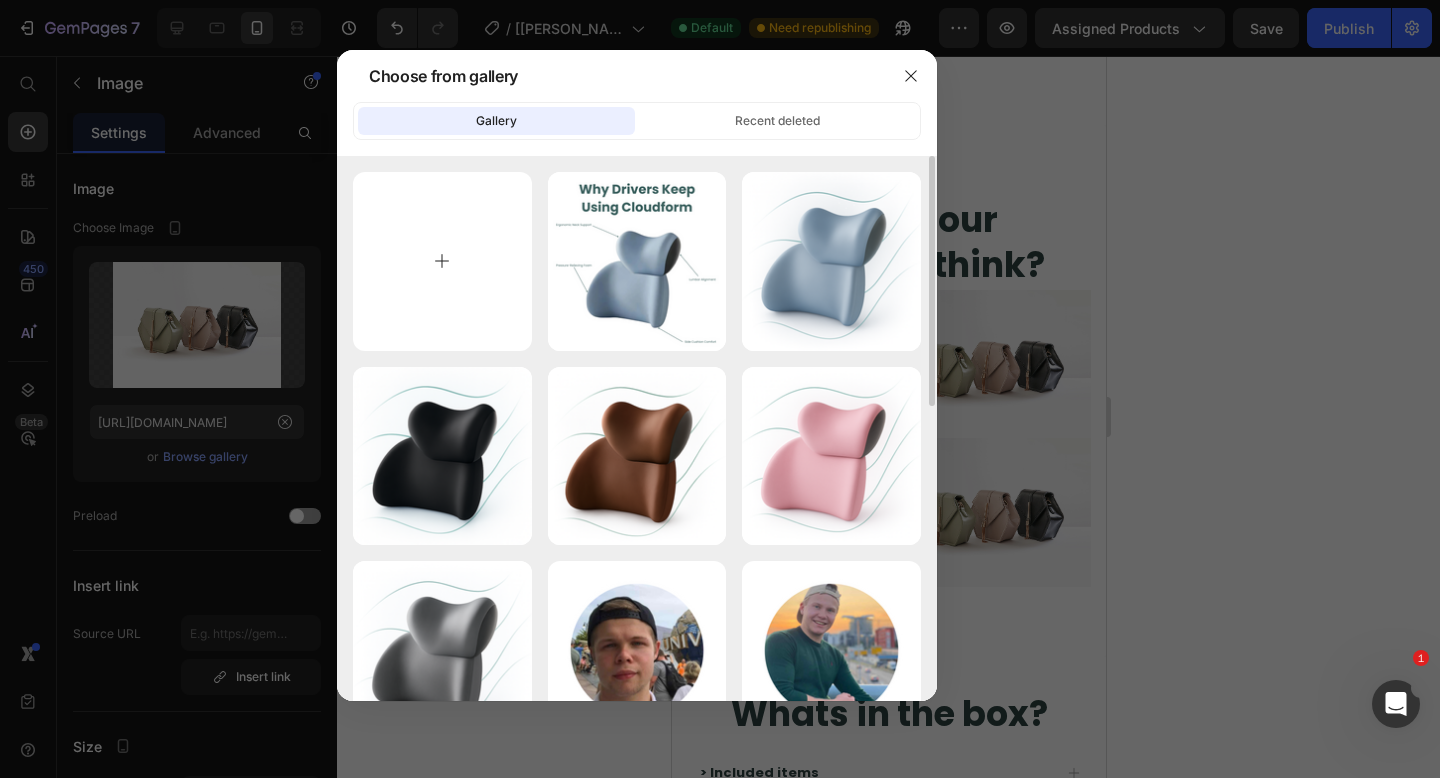 type on "C:\fakepath\bilde 2.png" 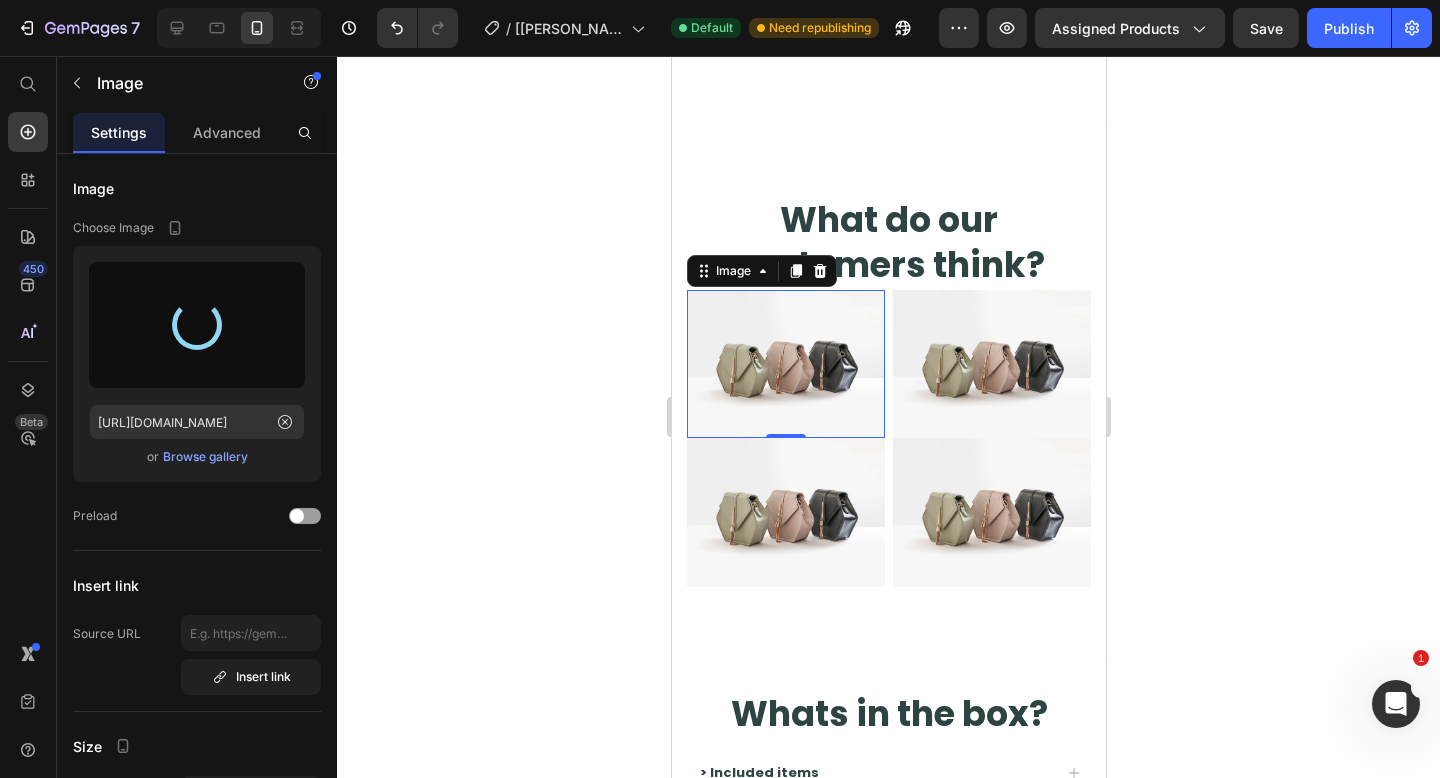 type on "[URL][DOMAIN_NAME]" 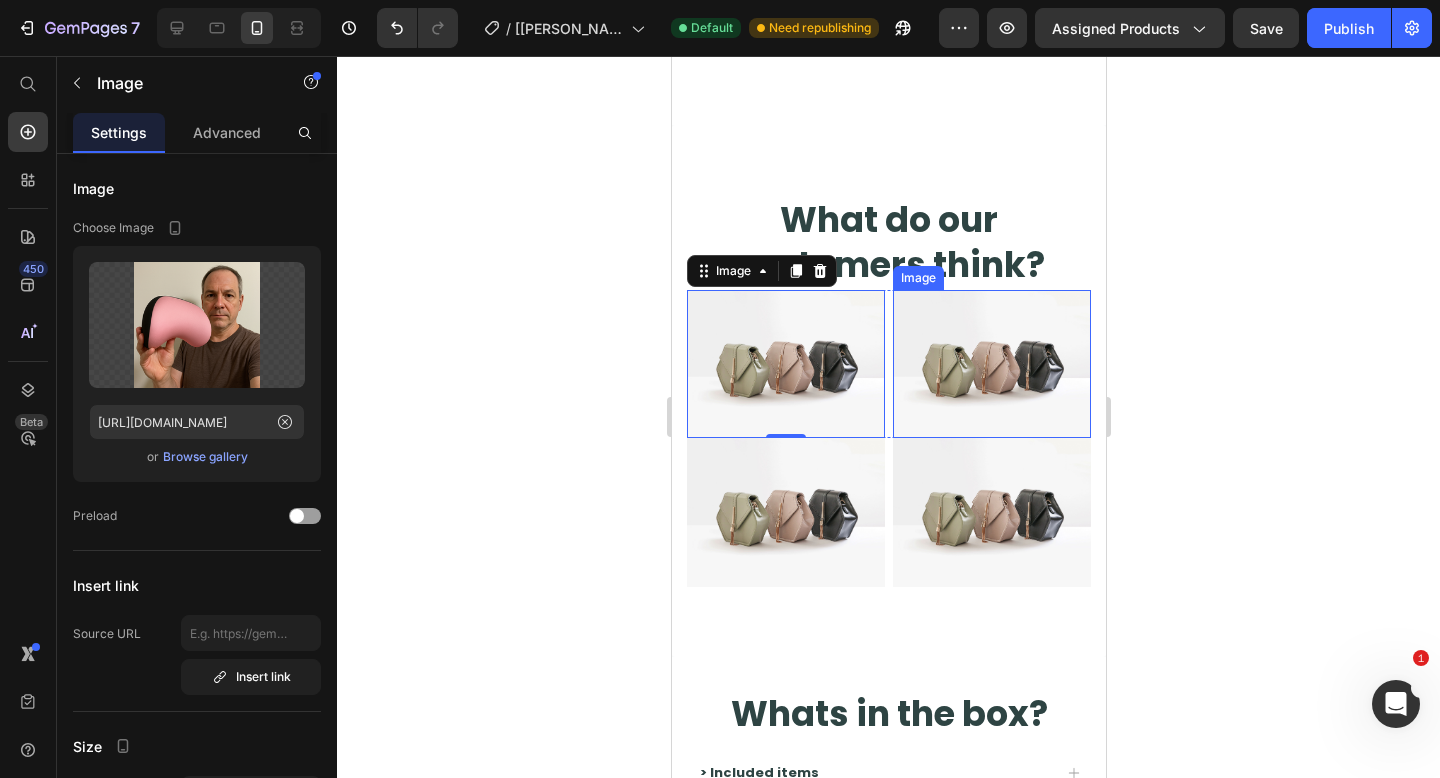 click at bounding box center [991, 364] 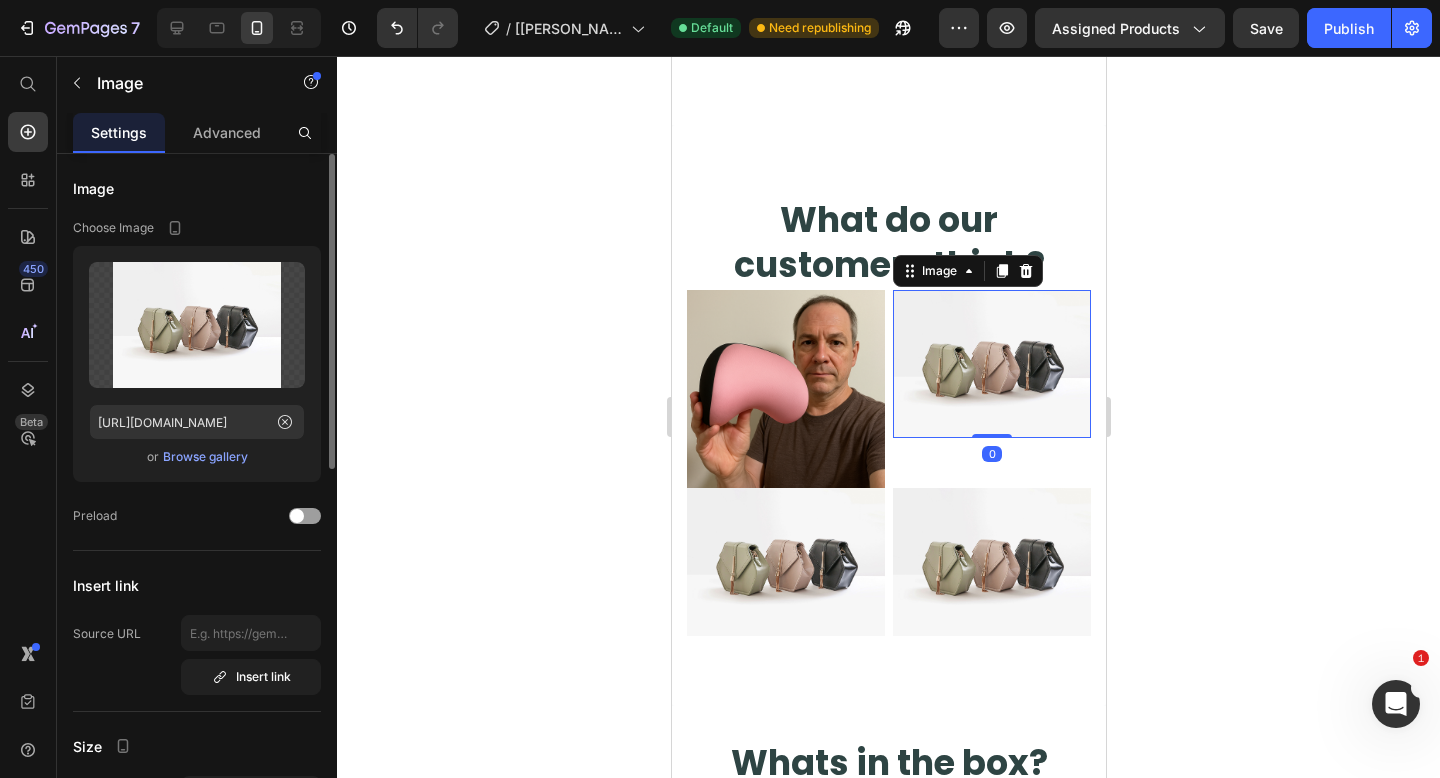 click on "Upload Image [URL][DOMAIN_NAME]  or   Browse gallery" 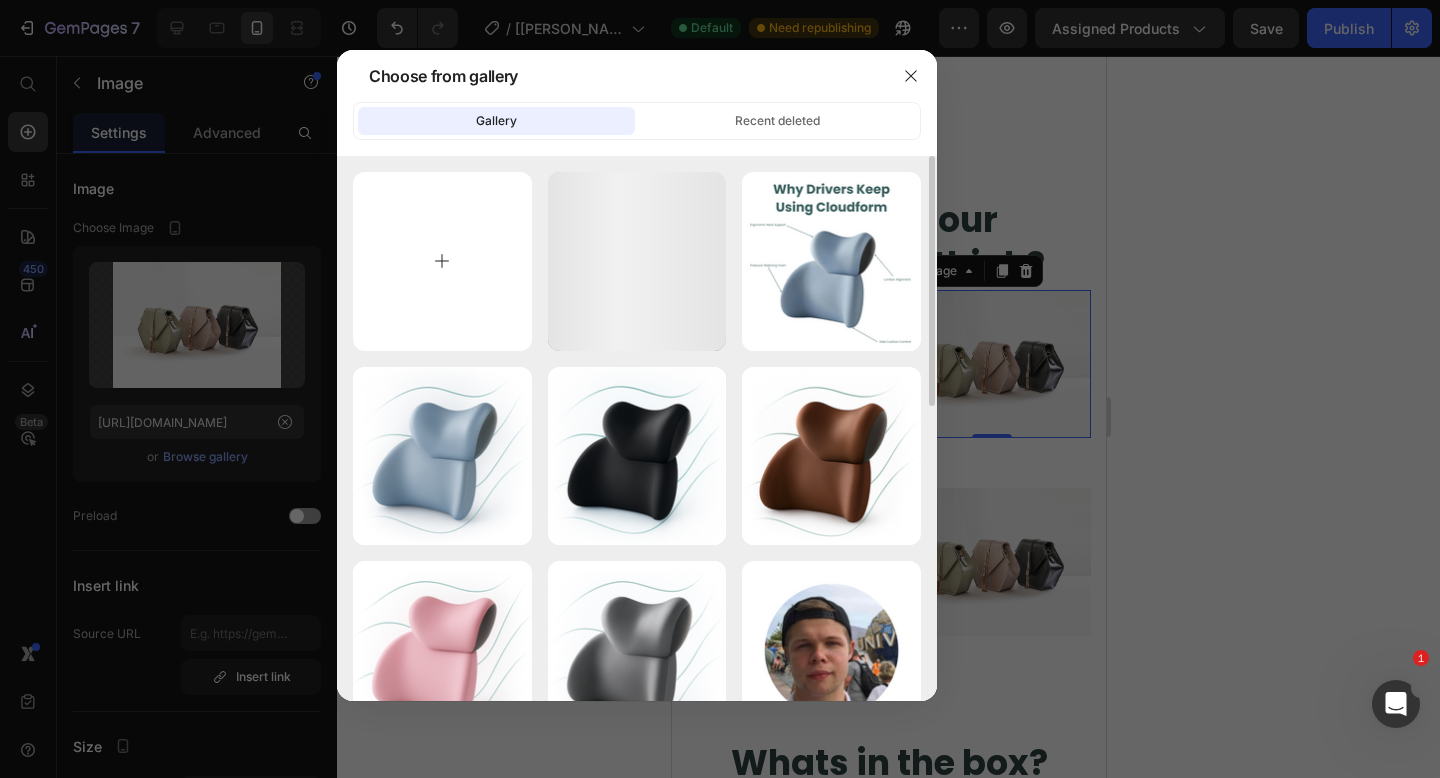 click at bounding box center (442, 261) 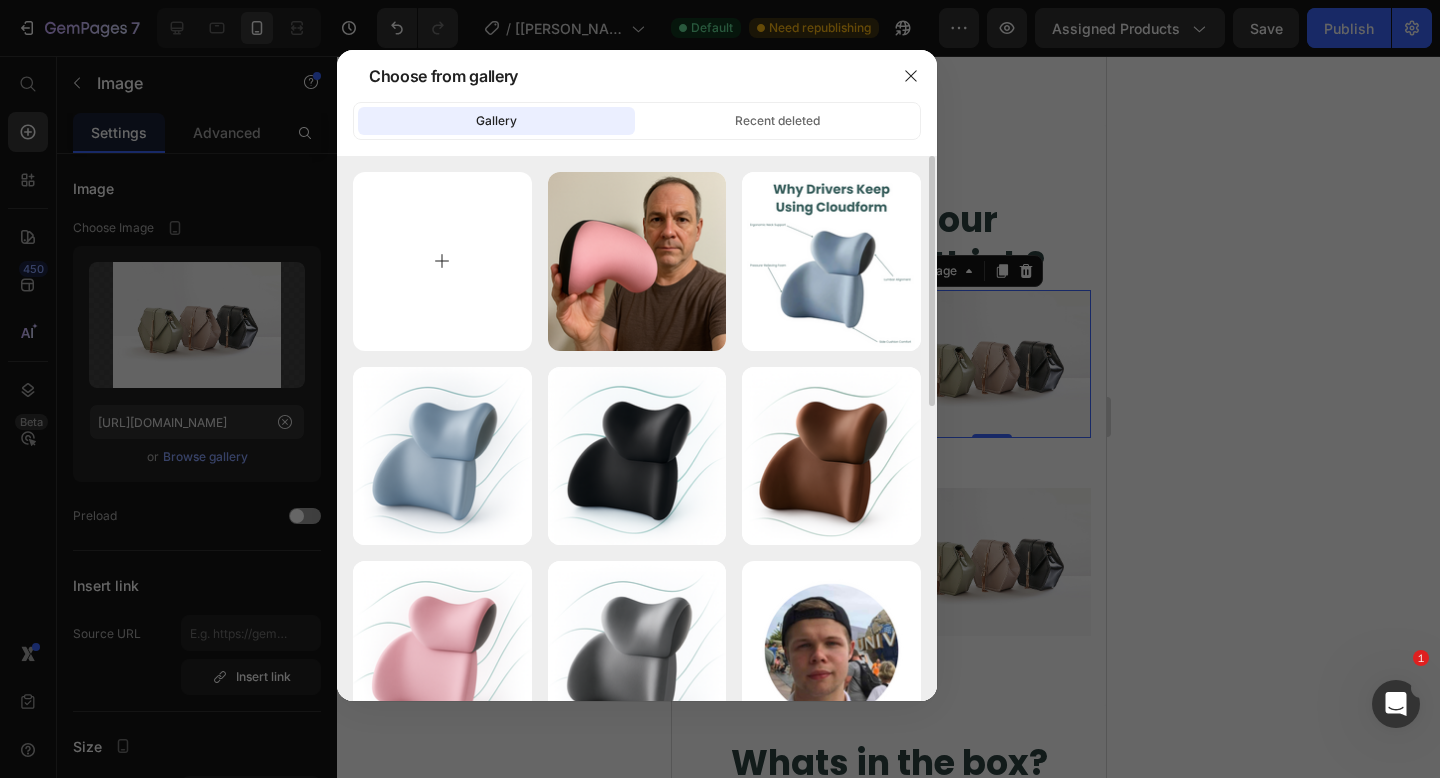 type on "C:\fakepath\bilde 1.png" 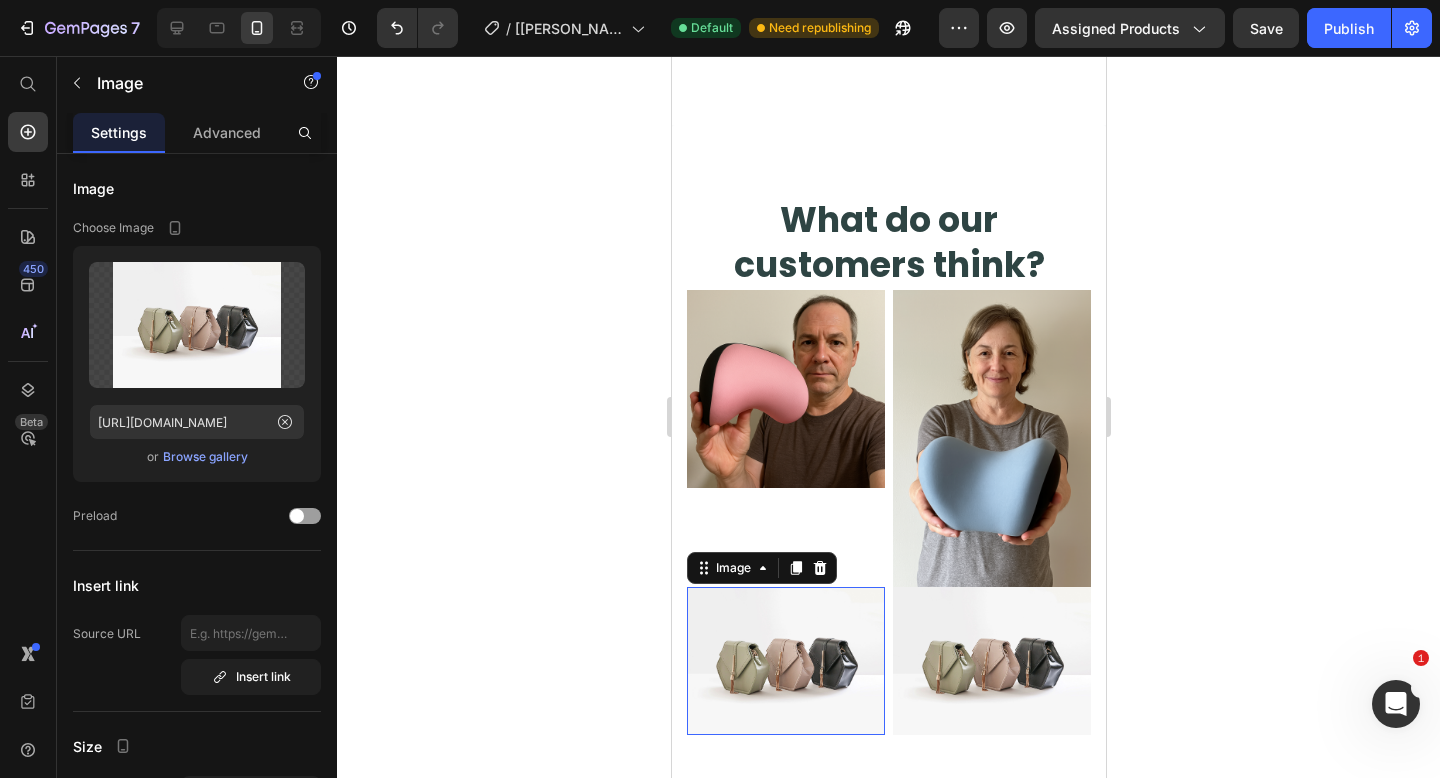 click at bounding box center [785, 661] 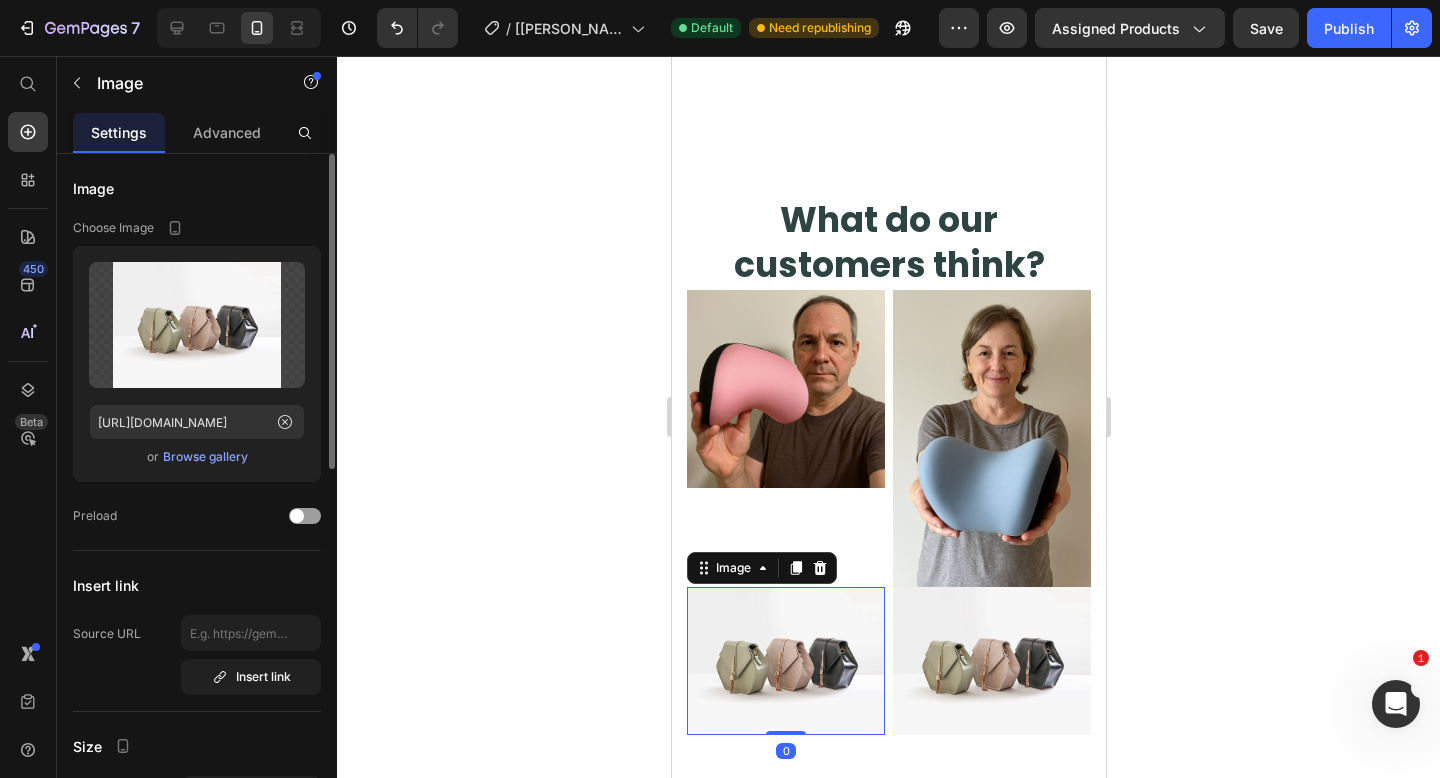 click on "Upload Image [URL][DOMAIN_NAME]  or   Browse gallery" 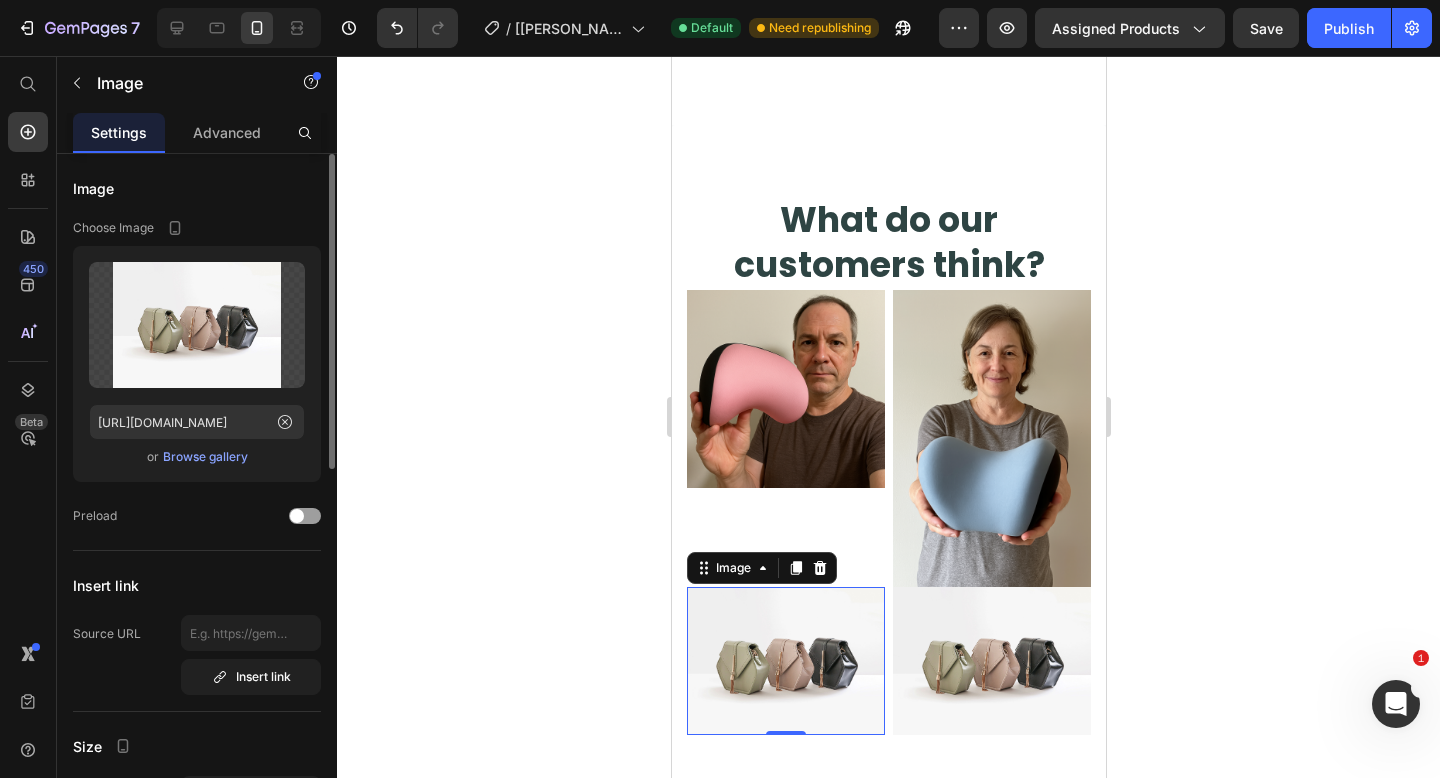 click on "Browse gallery" at bounding box center (205, 457) 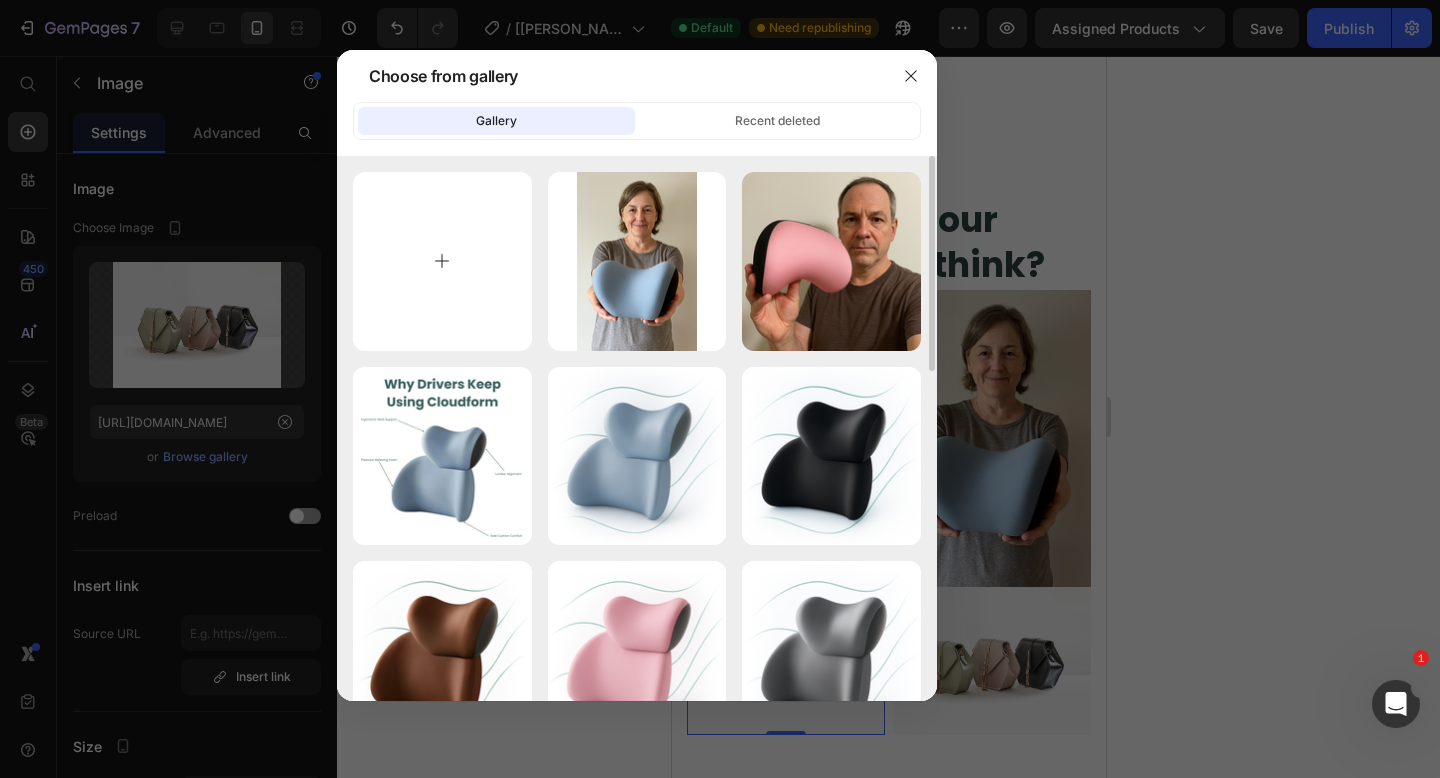 click at bounding box center (442, 261) 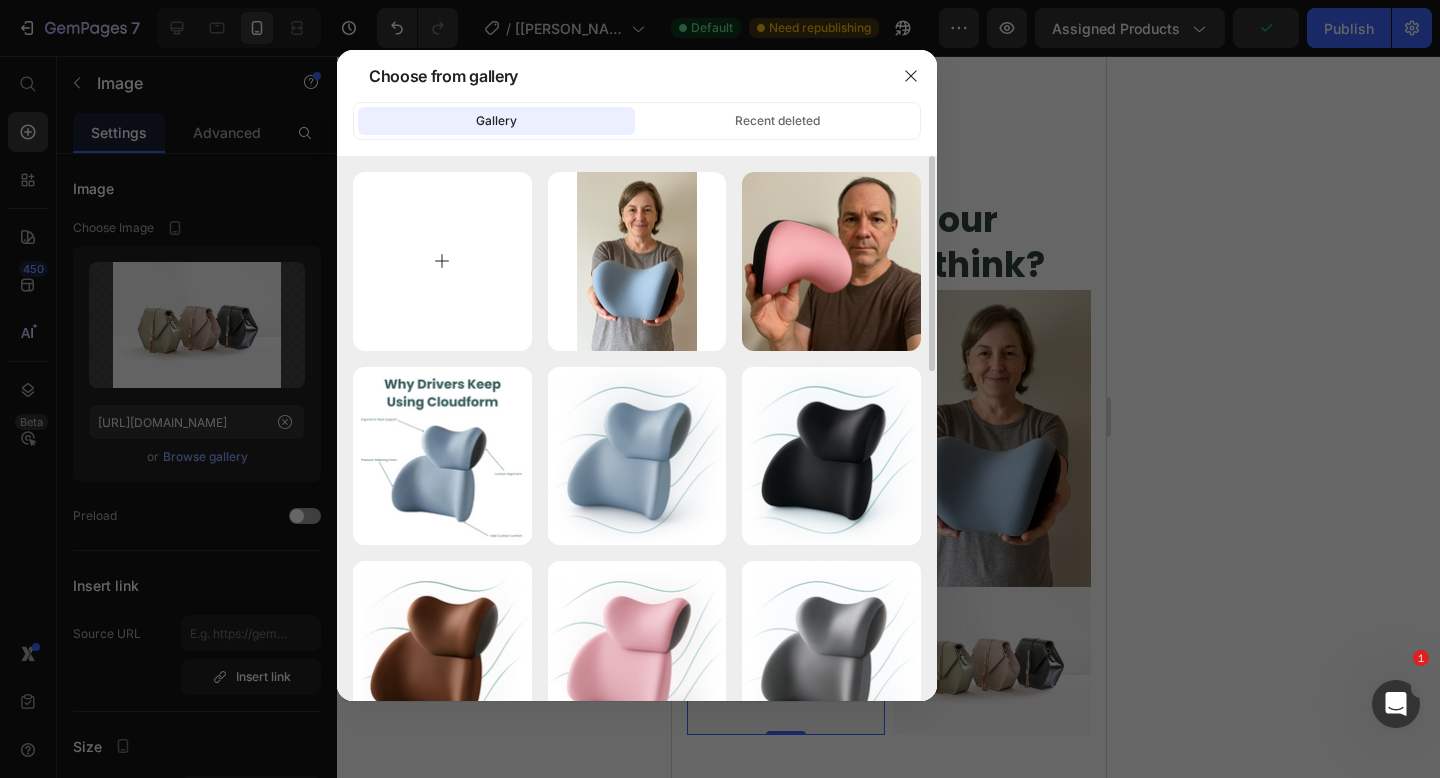 type on "C:\fakepath\bilde 4.png" 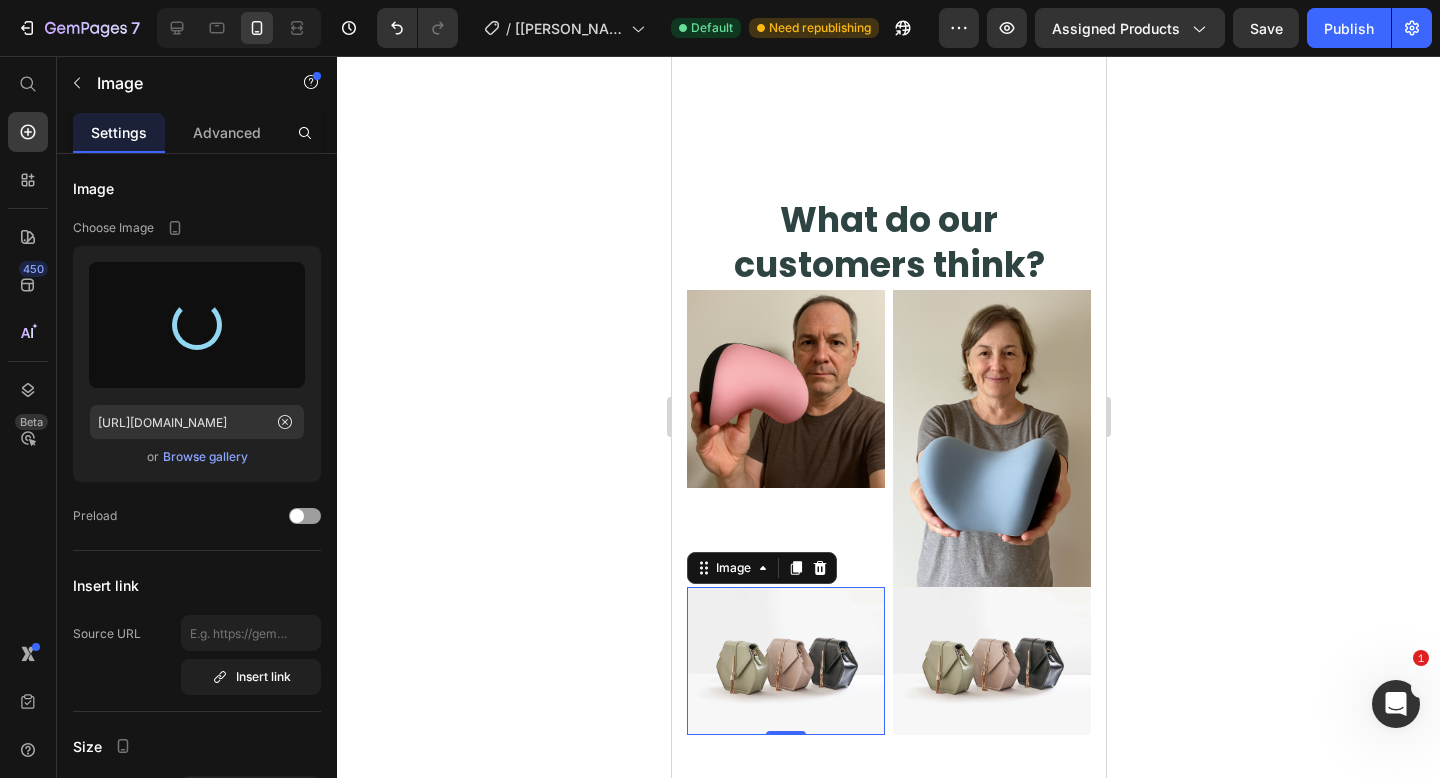 type on "[URL][DOMAIN_NAME]" 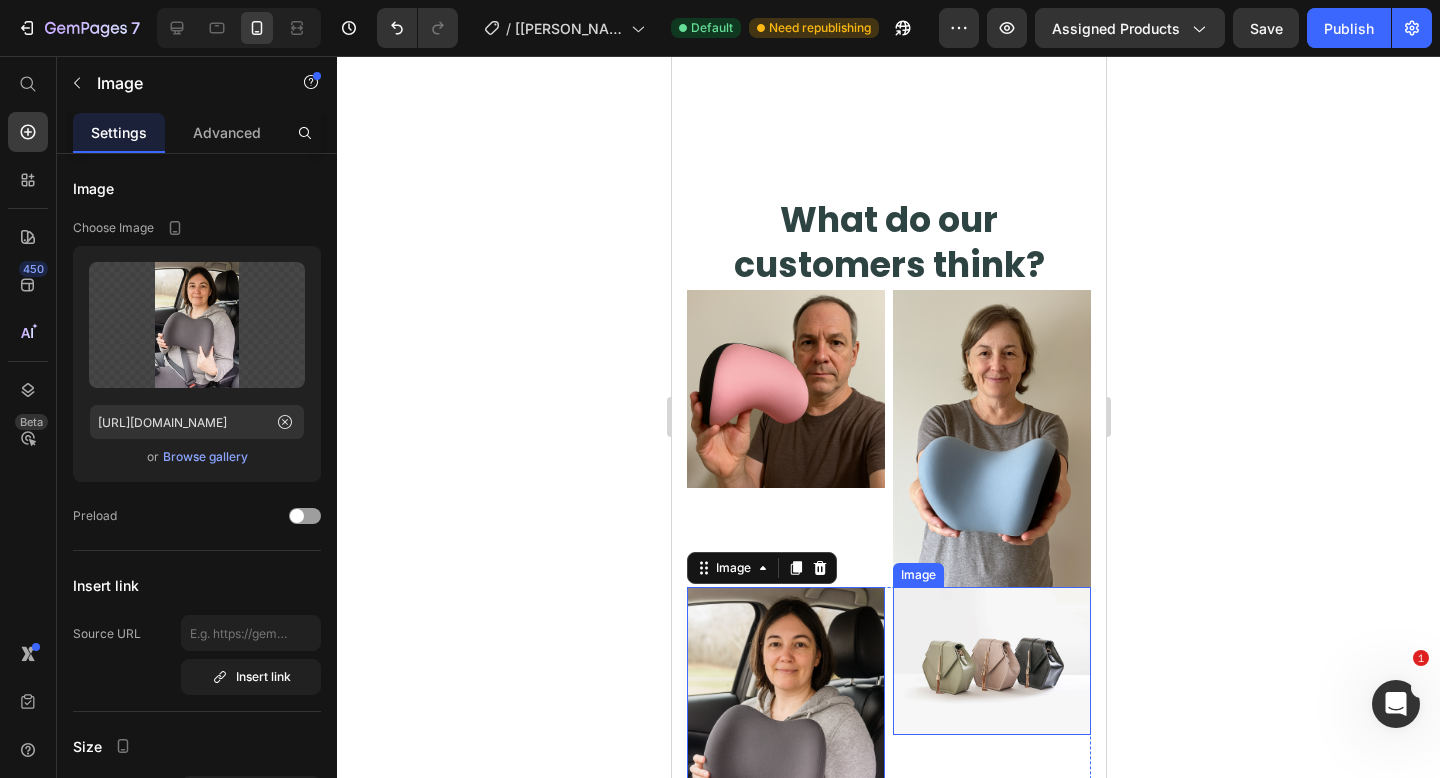 click at bounding box center [991, 661] 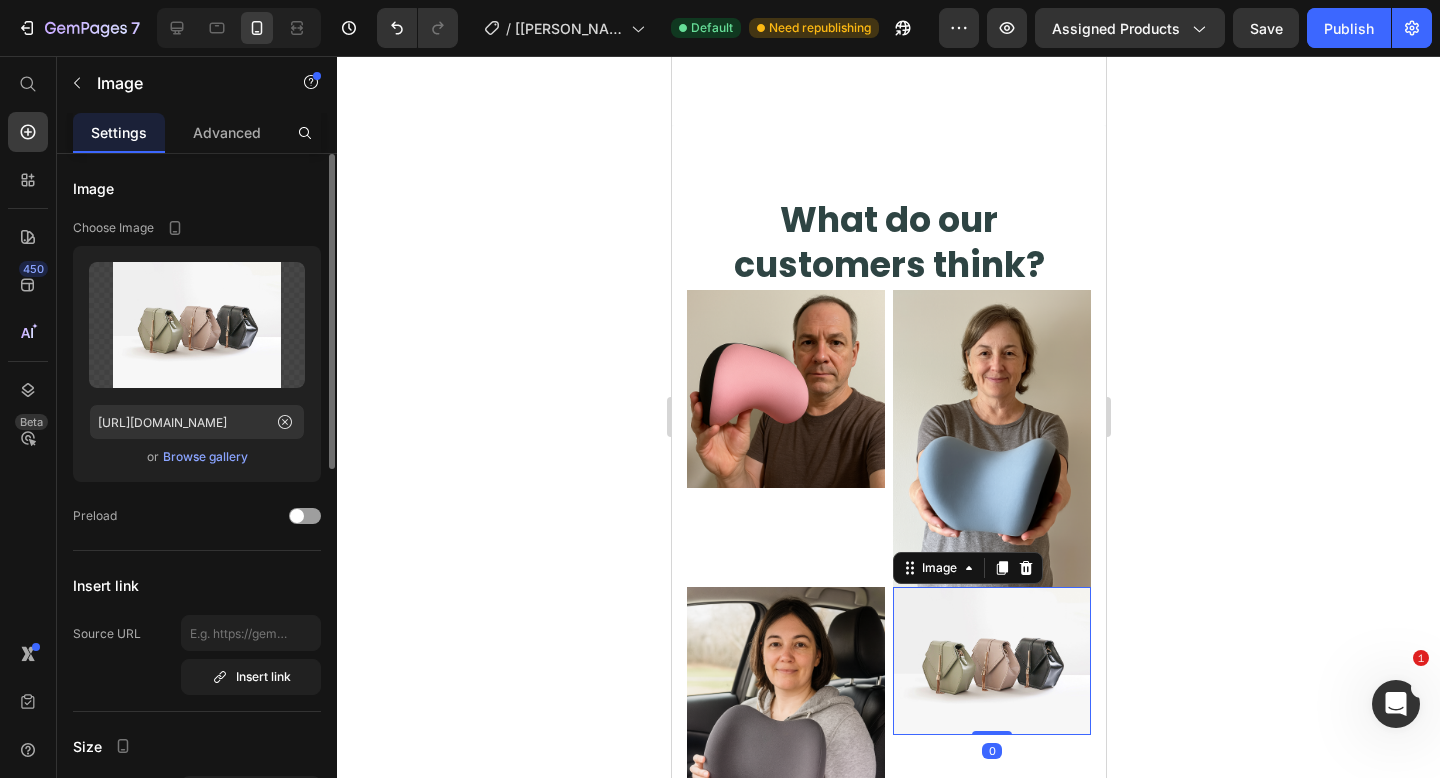click on "Browse gallery" at bounding box center [205, 457] 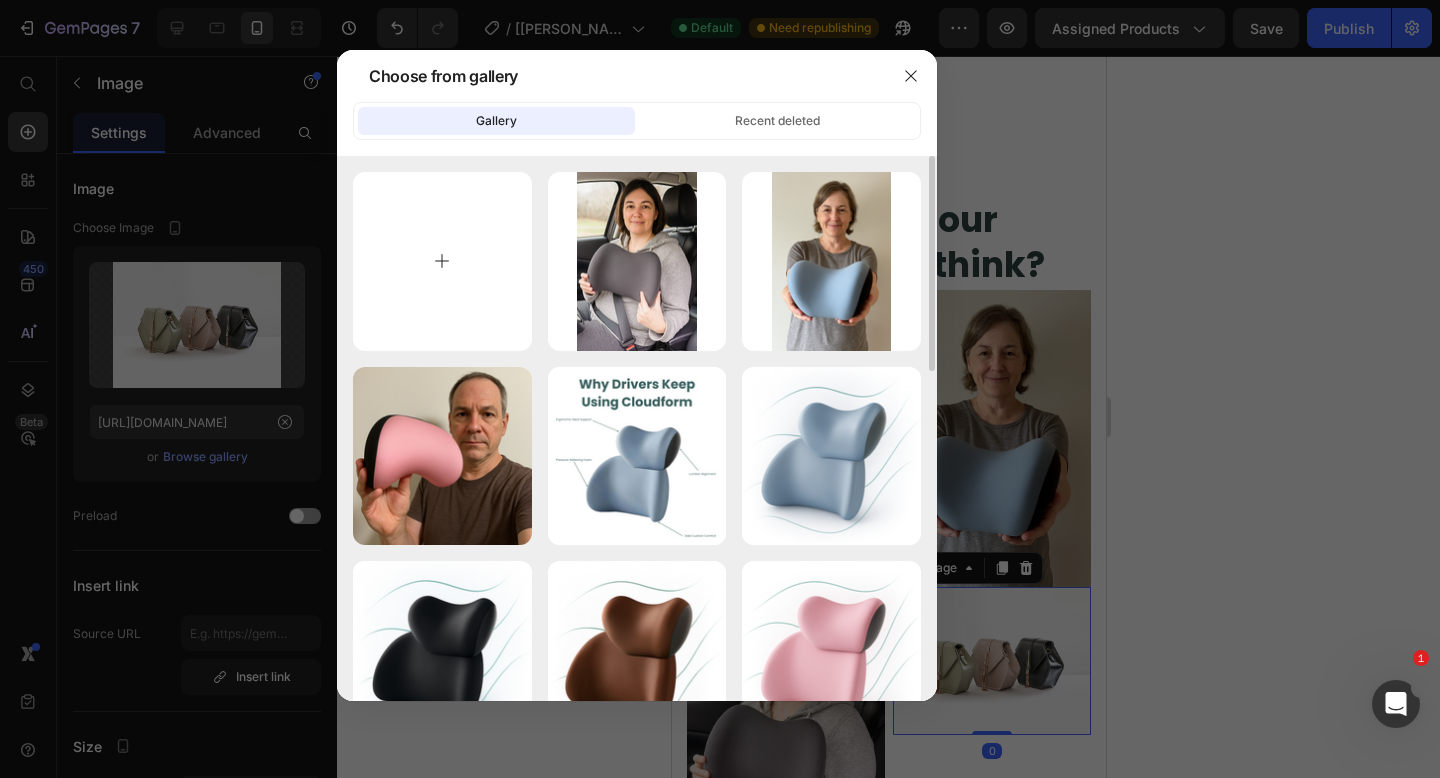 click at bounding box center (442, 261) 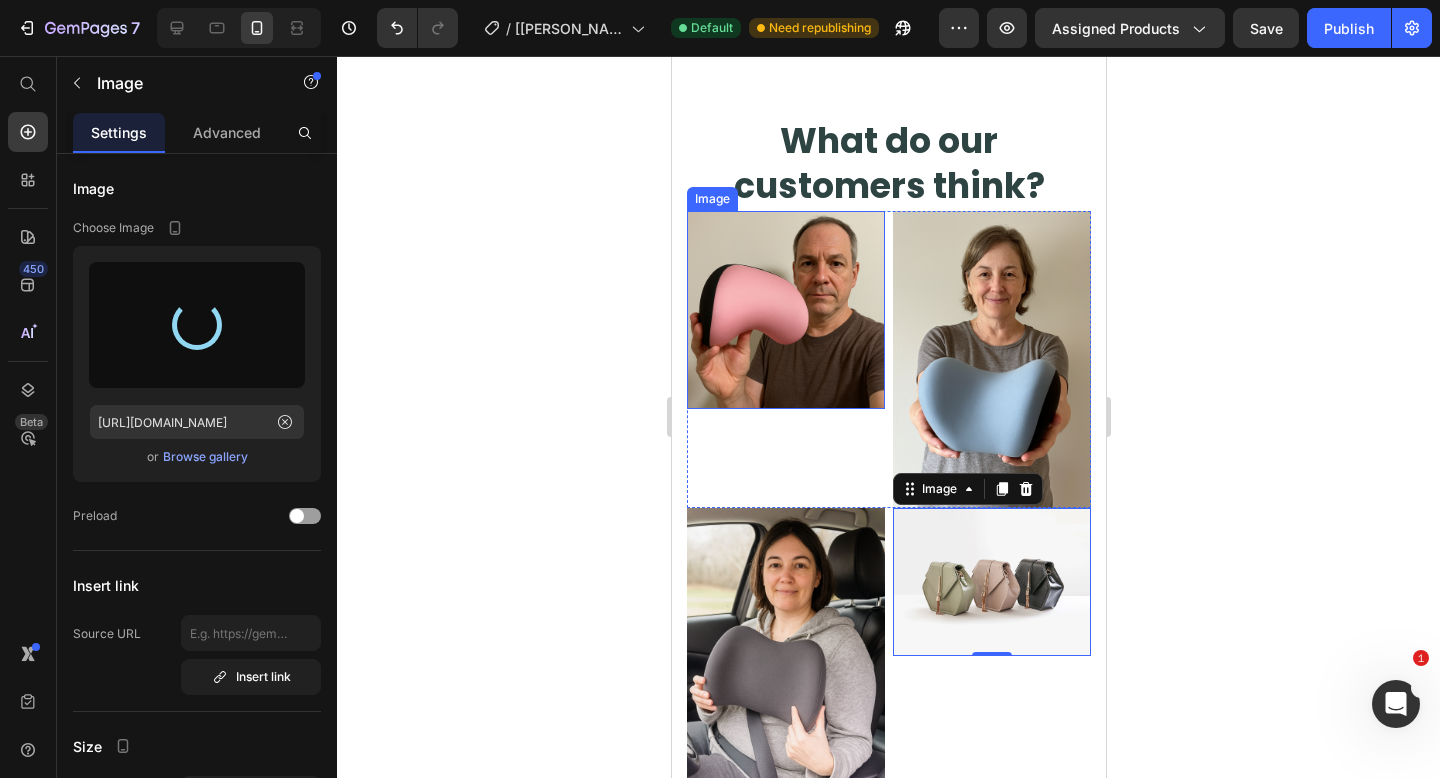 scroll, scrollTop: 3287, scrollLeft: 0, axis: vertical 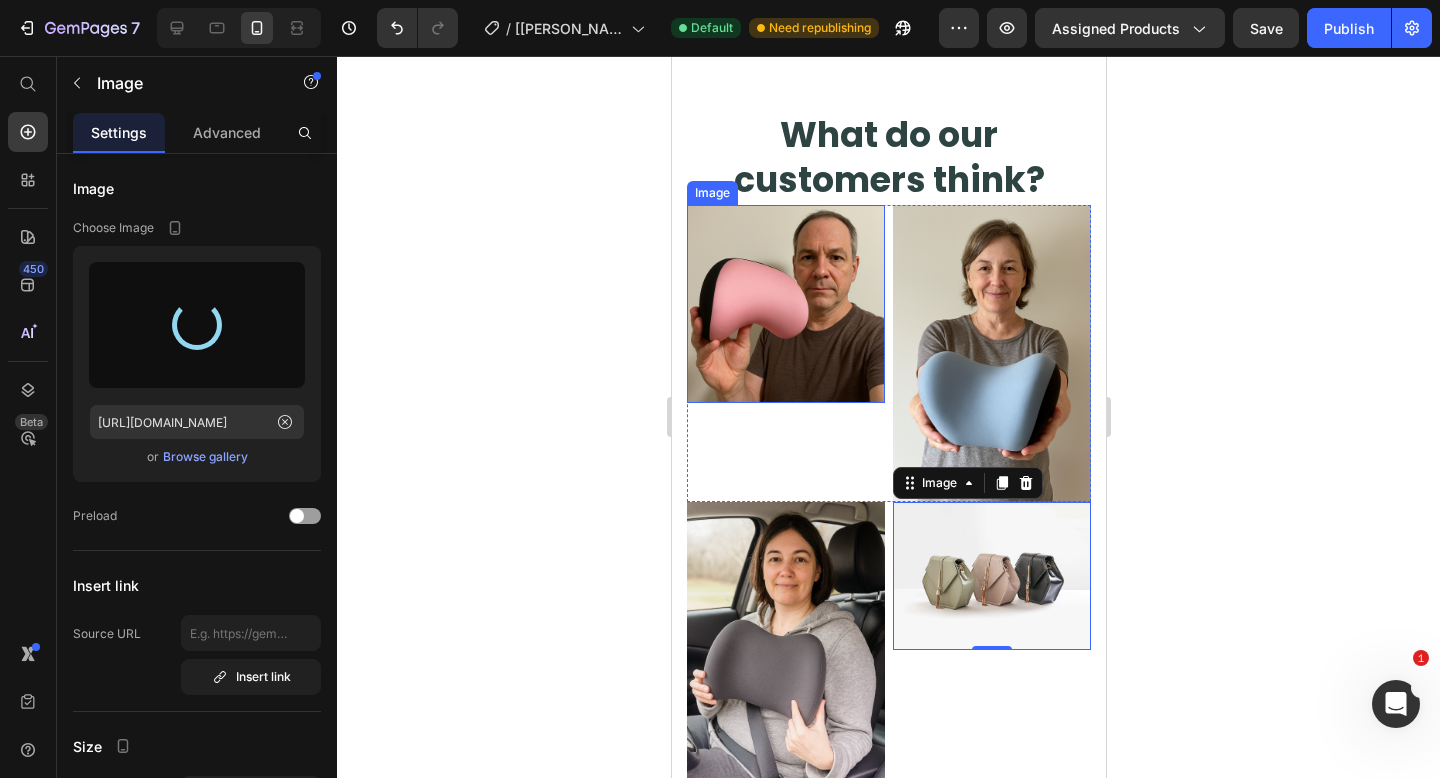 type on "[URL][DOMAIN_NAME]" 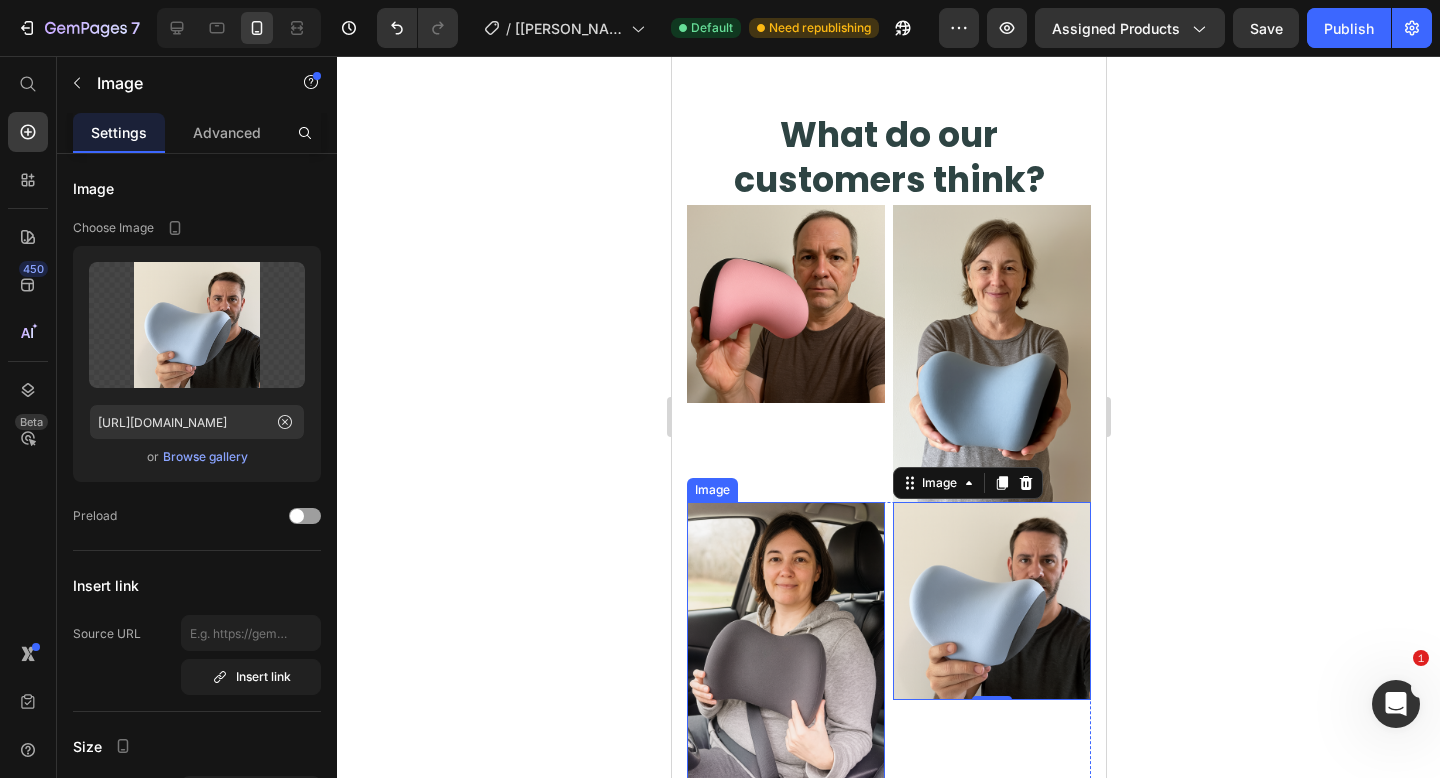 click at bounding box center (785, 650) 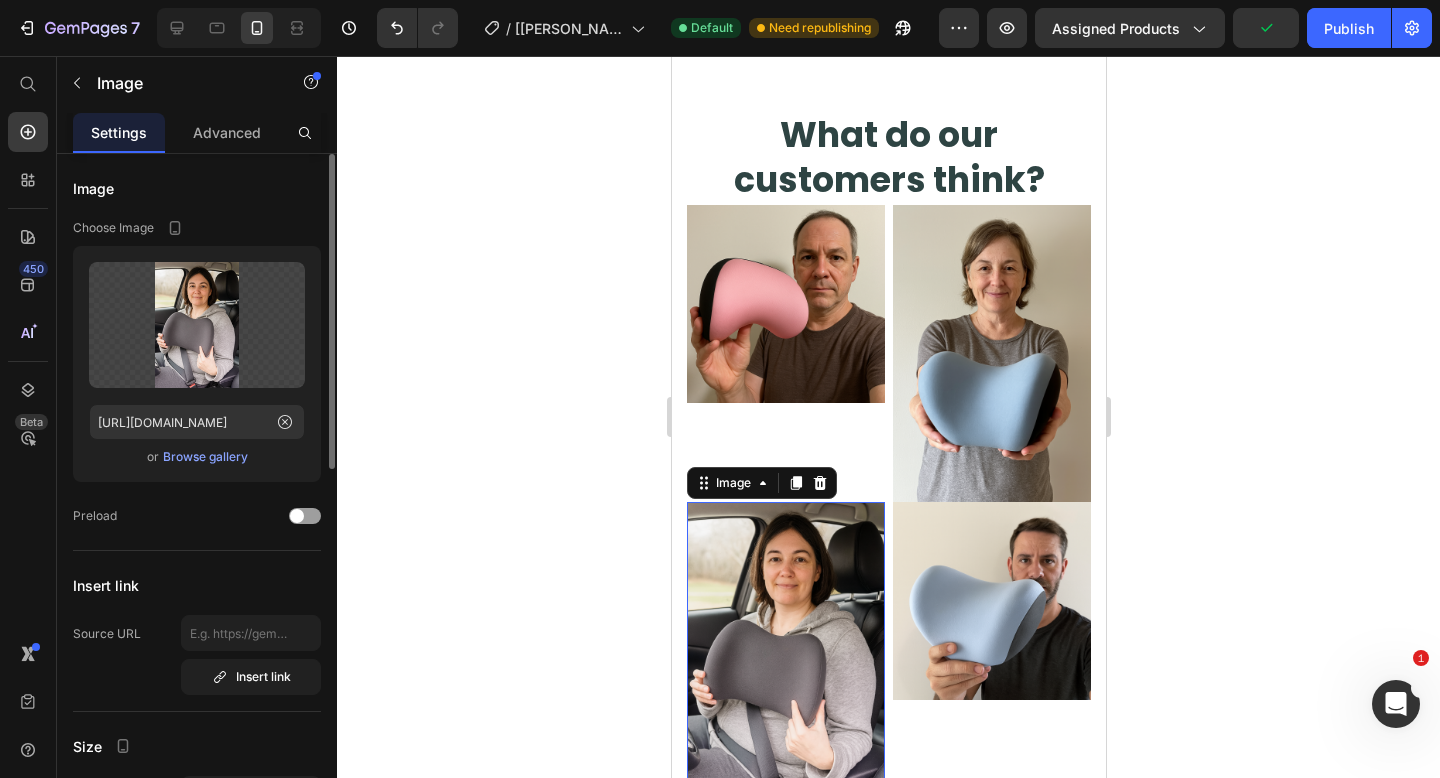 click on "Browse gallery" at bounding box center (205, 457) 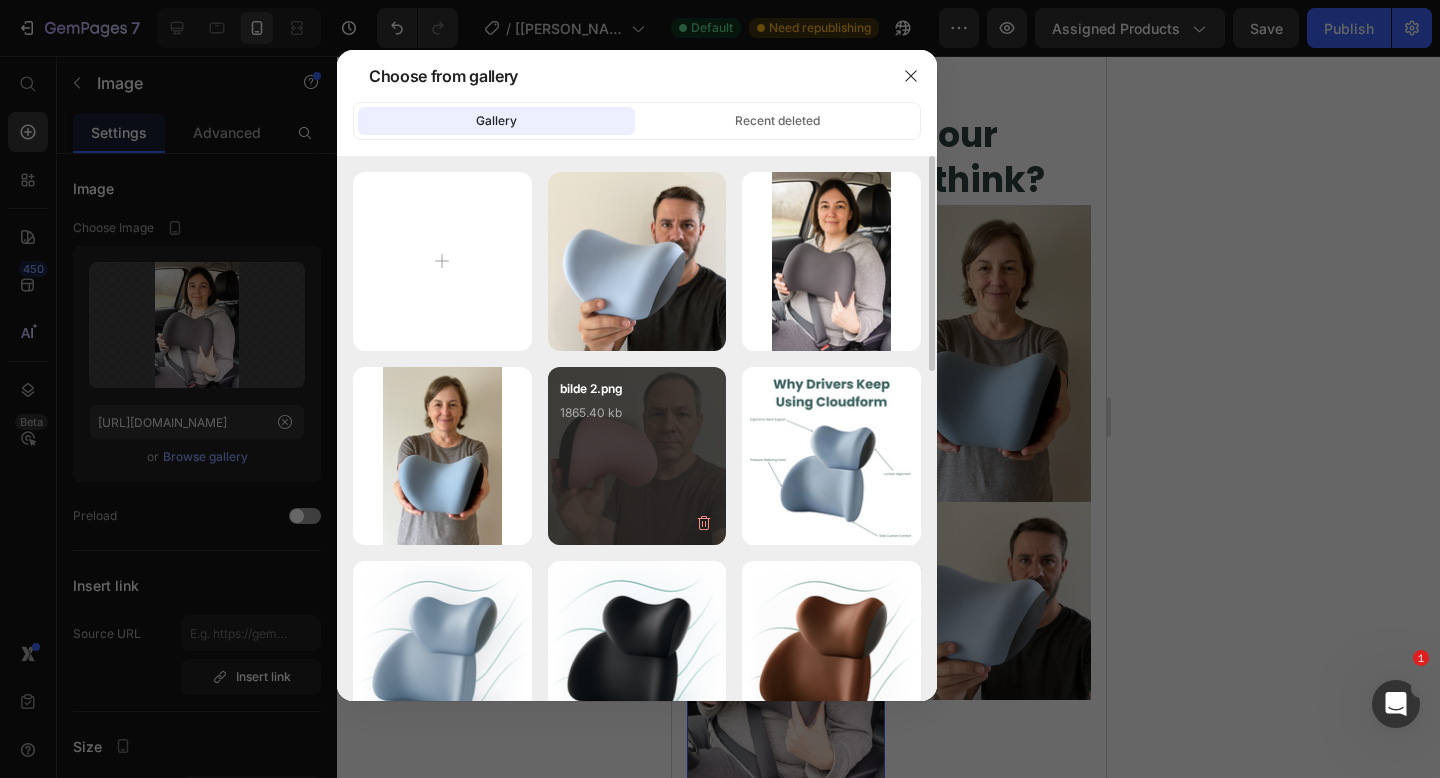 click on "1865.40 kb" at bounding box center [637, 413] 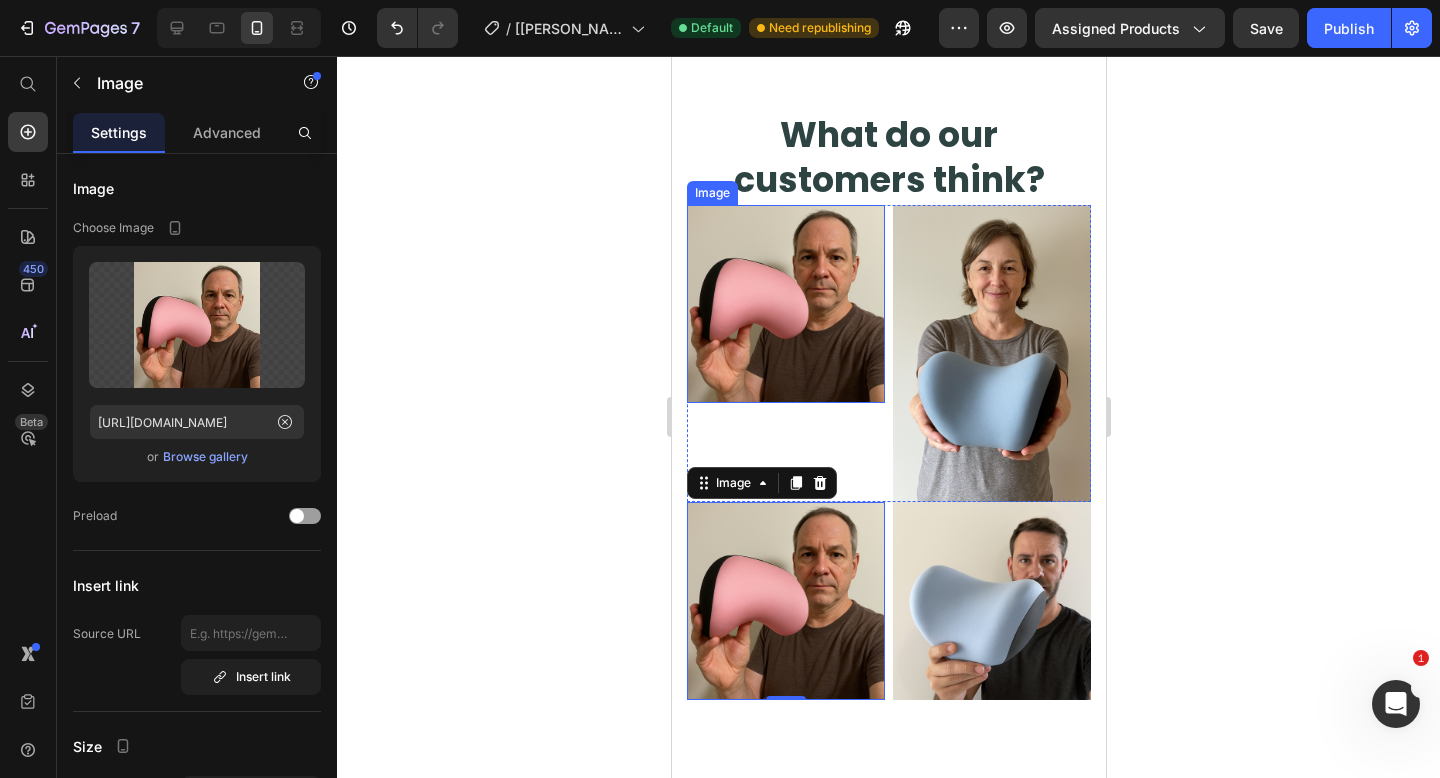 click at bounding box center (785, 304) 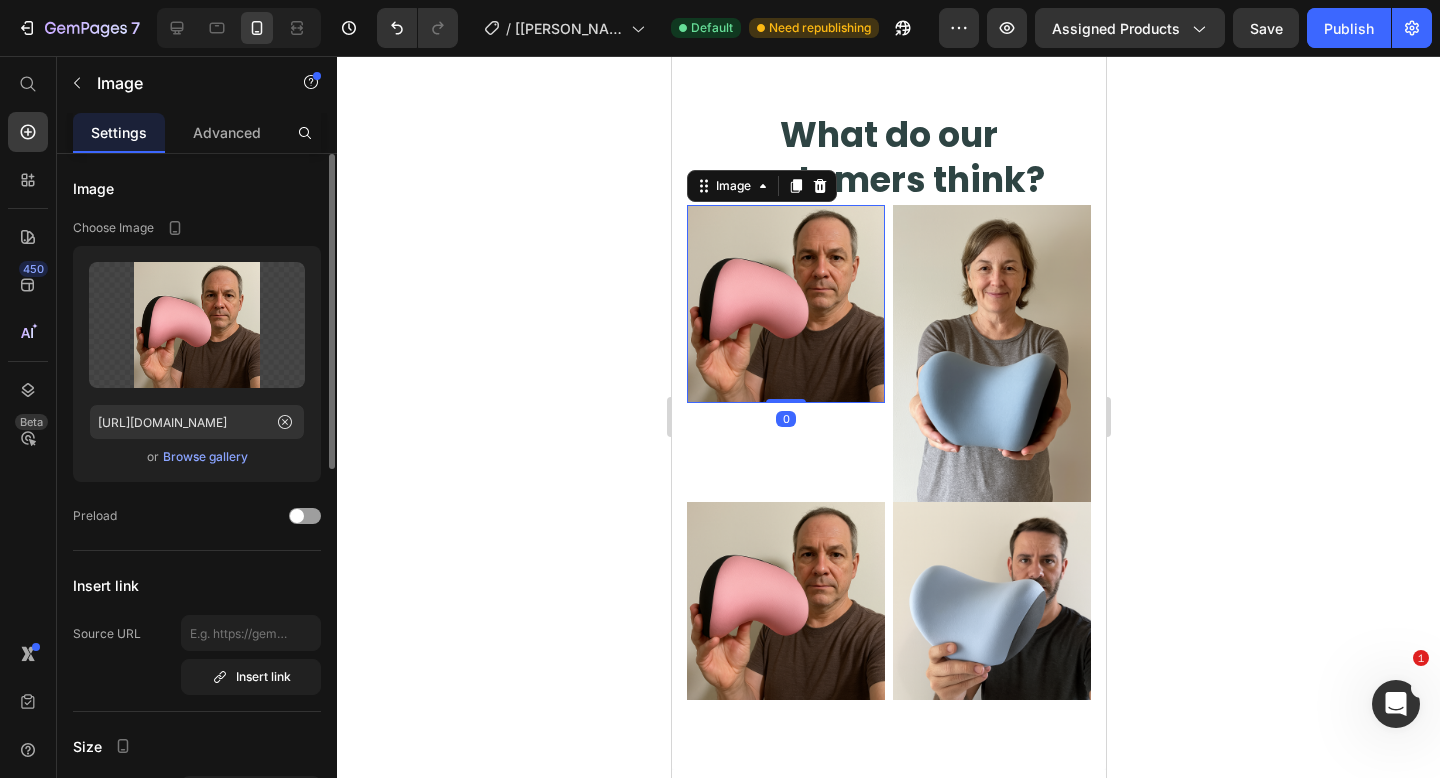 click on "Upload Image [URL][DOMAIN_NAME]  or   Browse gallery" at bounding box center [197, 364] 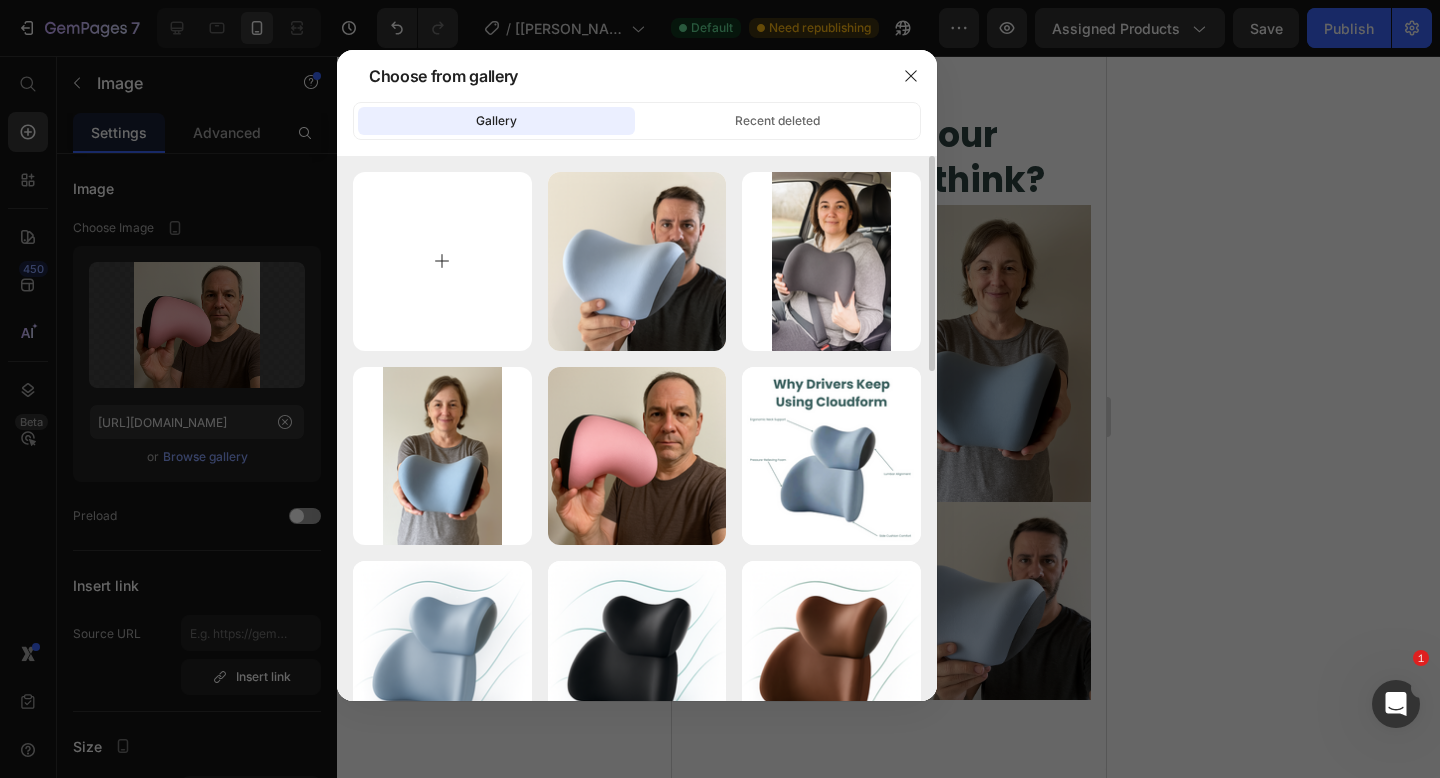 drag, startPoint x: 407, startPoint y: 245, endPoint x: 430, endPoint y: 253, distance: 24.351591 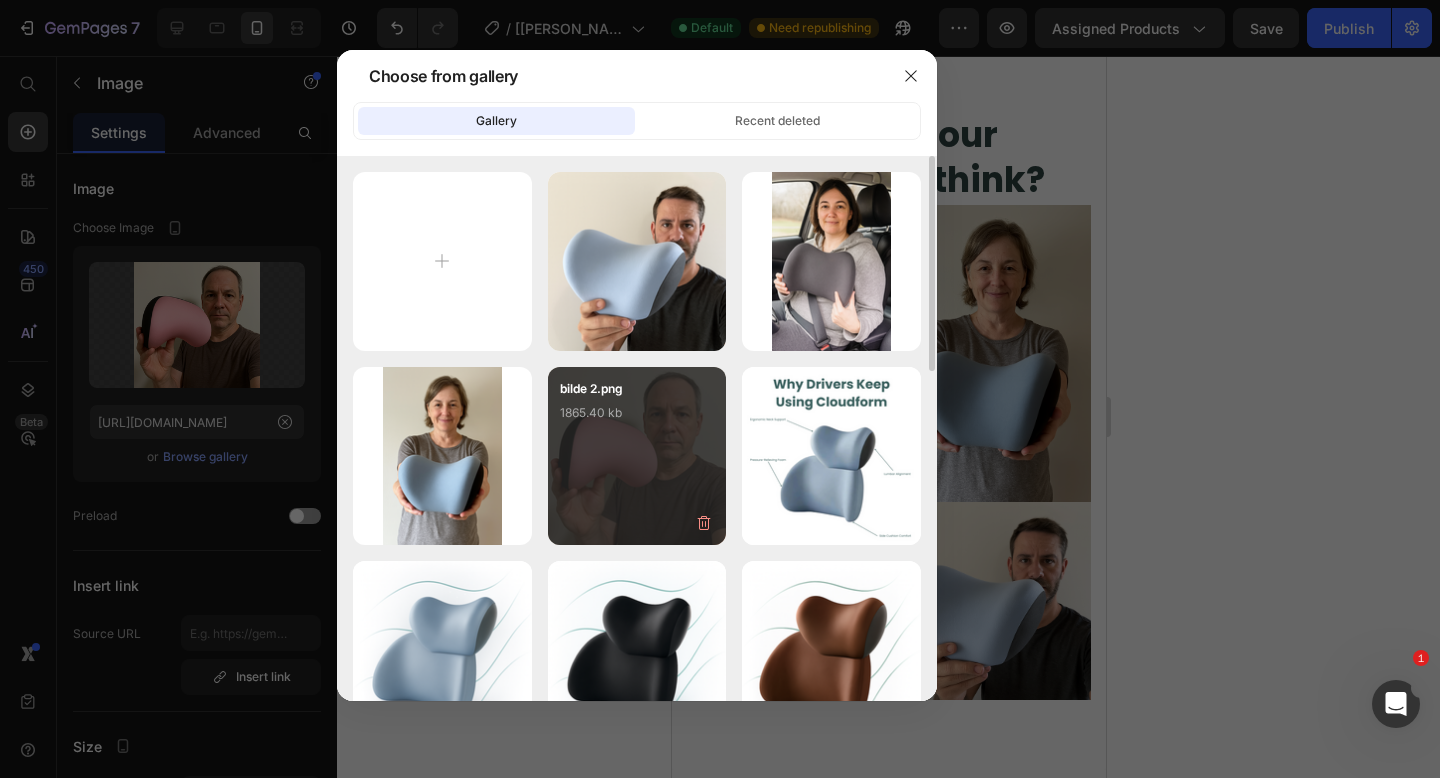 click on "1865.40 kb" at bounding box center (637, 413) 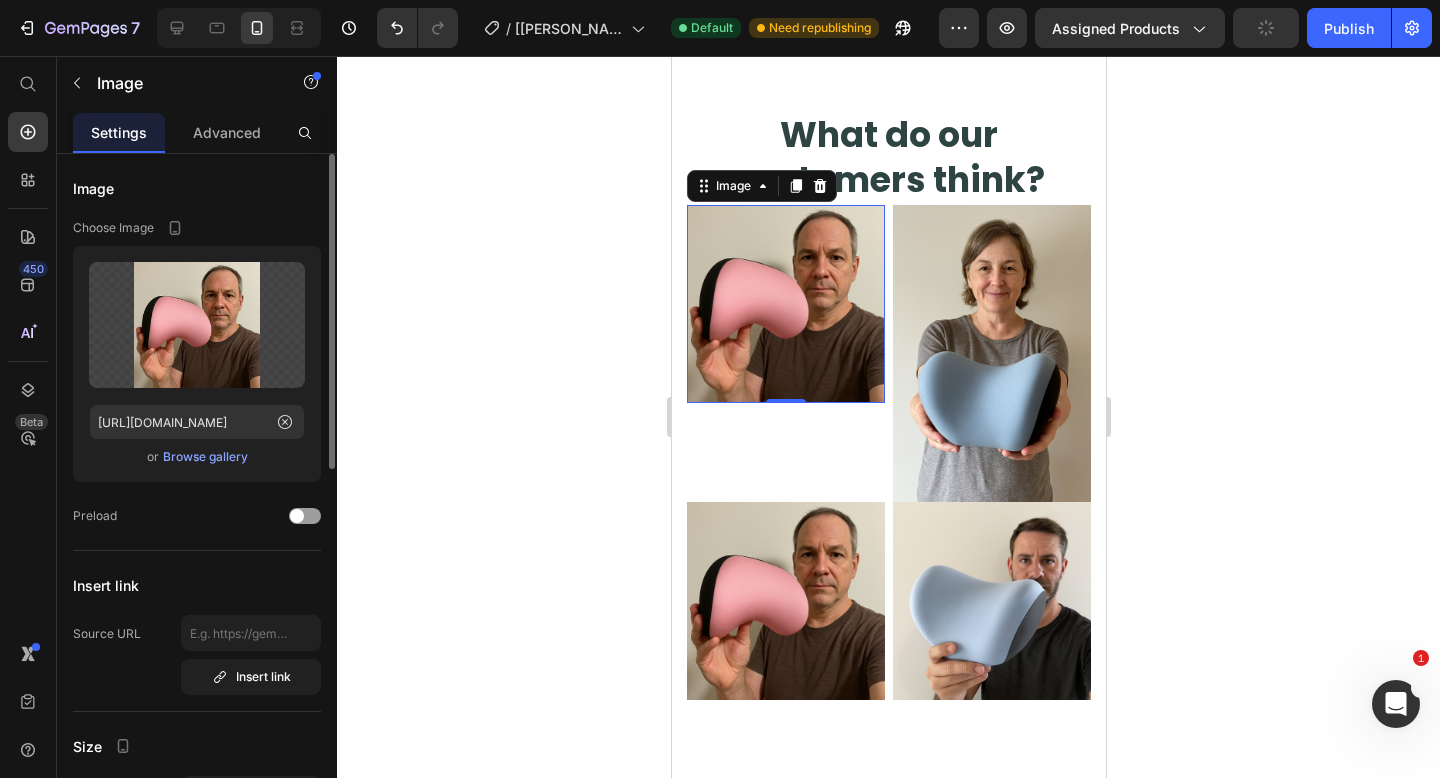 click on "Browse gallery" at bounding box center (205, 457) 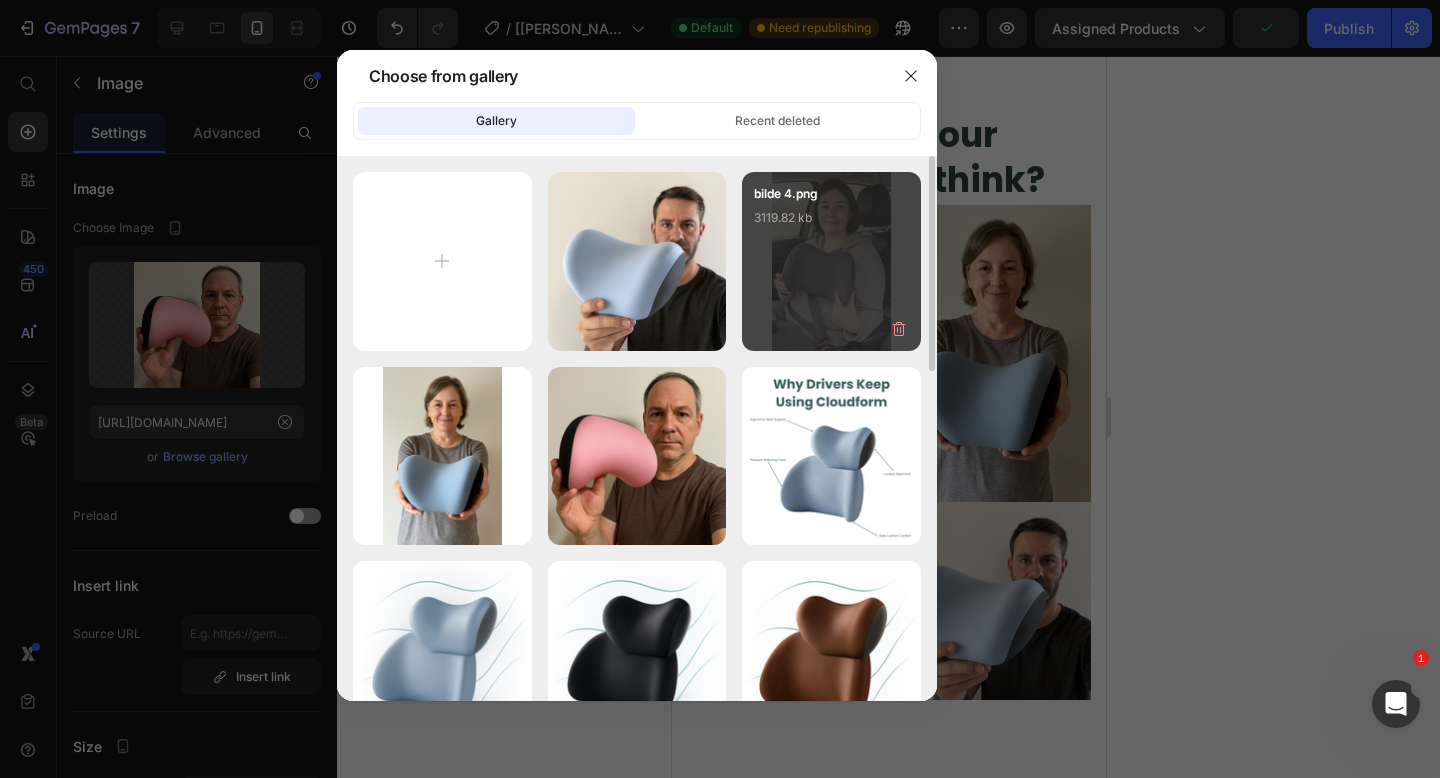 click on "bilde 4.png 3119.82 kb" at bounding box center (831, 224) 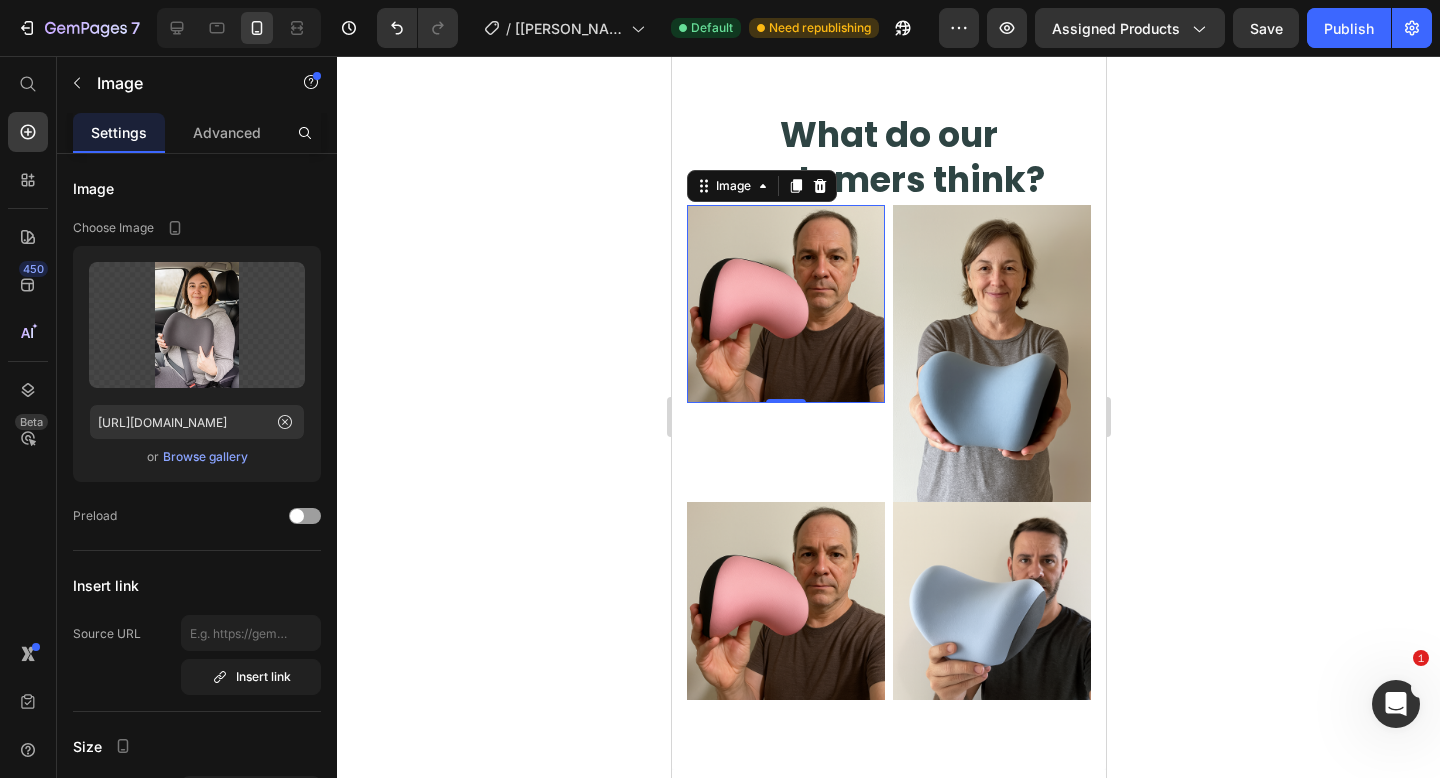 click 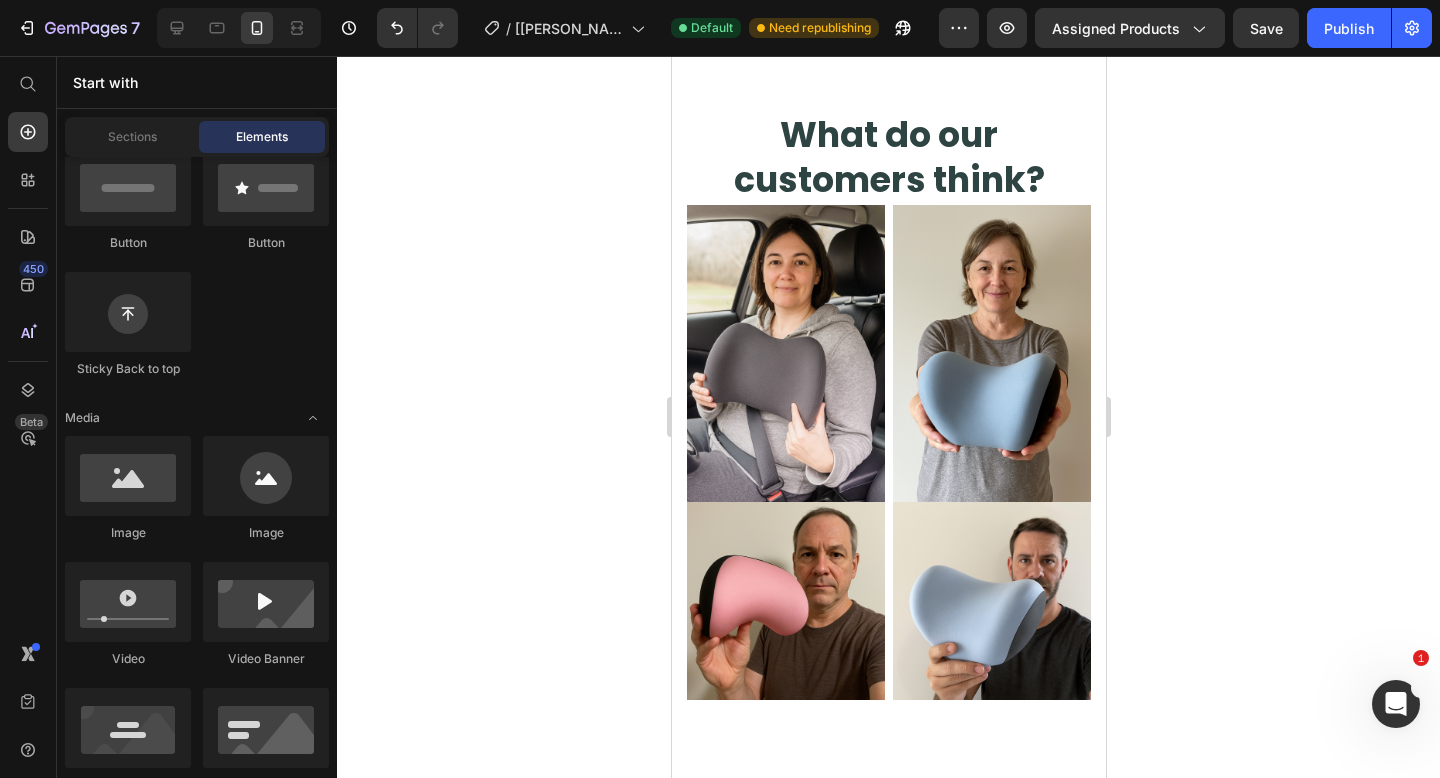 click 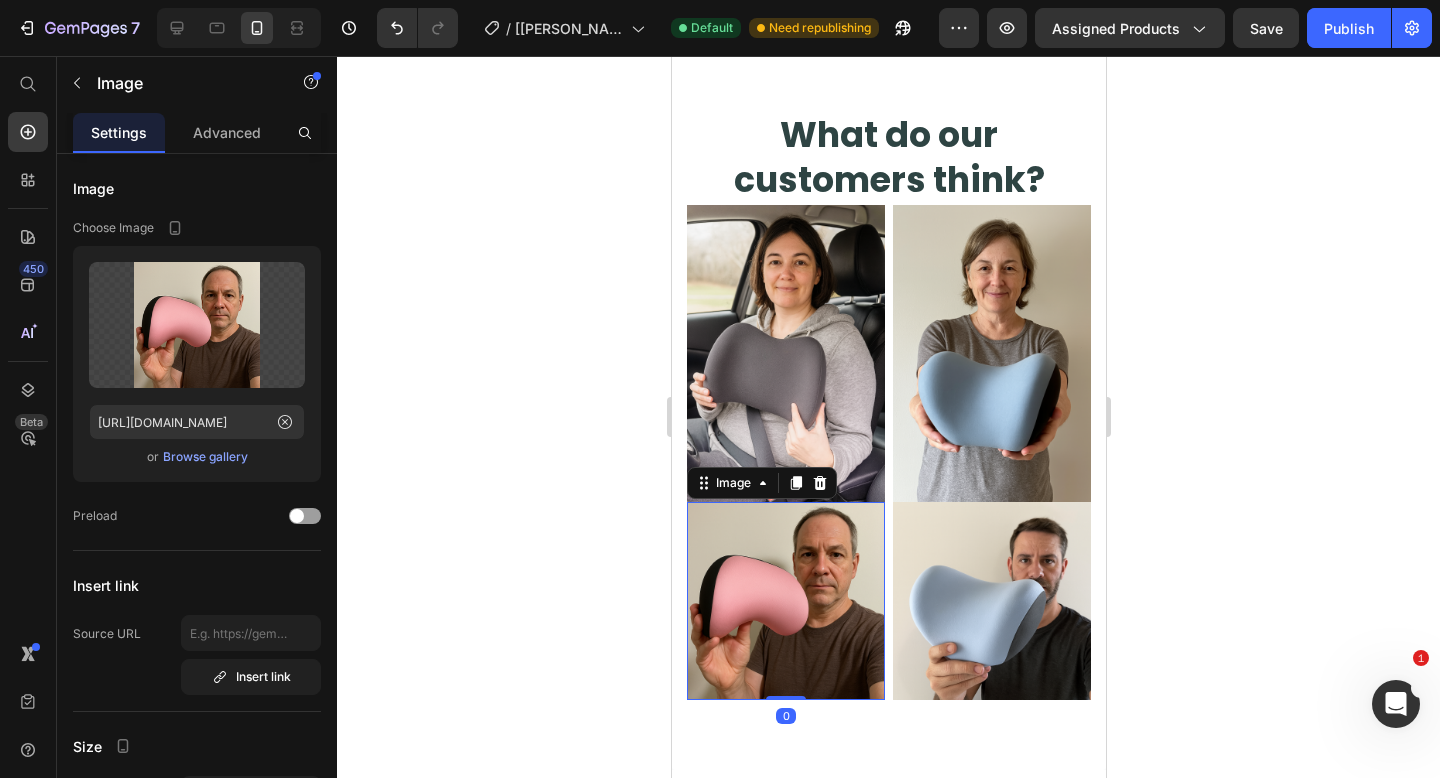 click at bounding box center (785, 601) 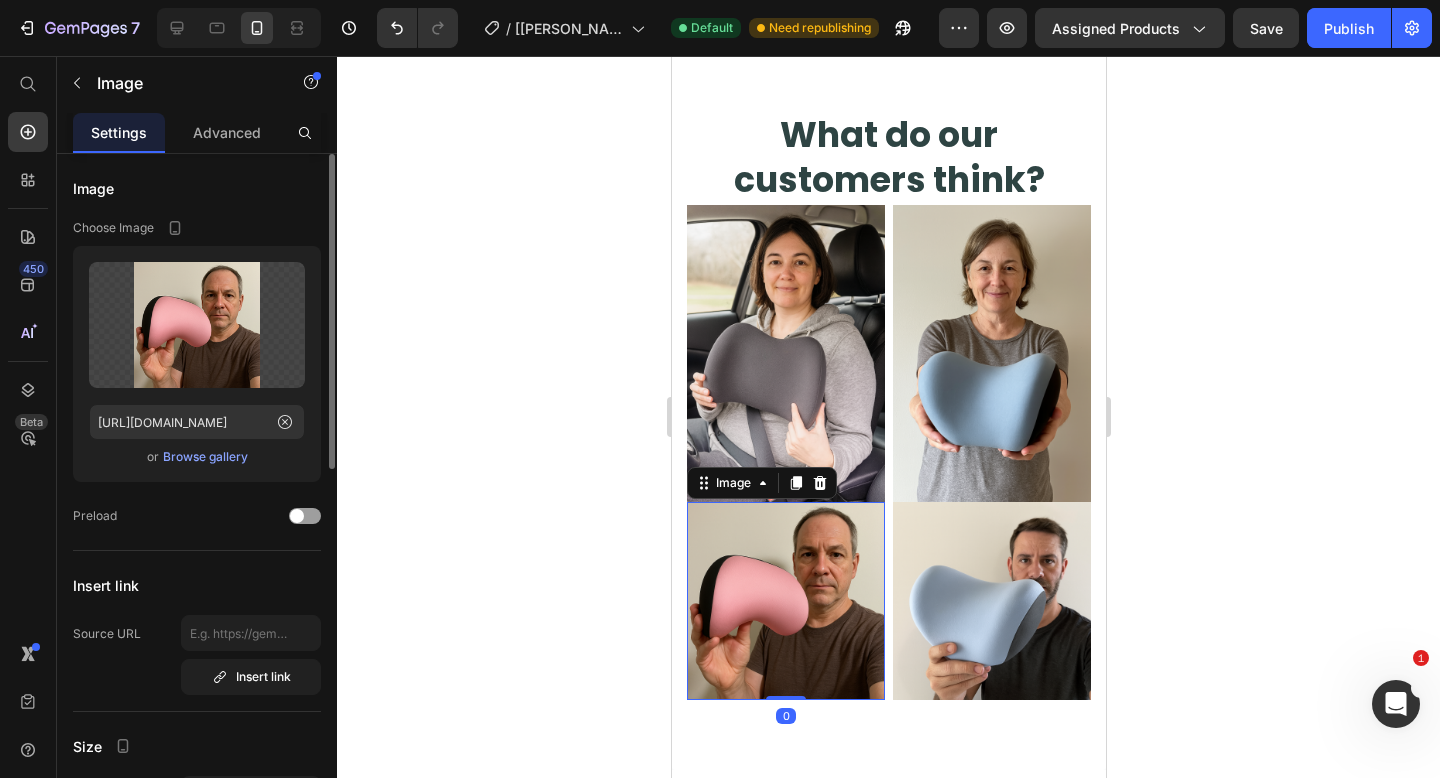 click on "Upload Image [URL][DOMAIN_NAME]  or   Browse gallery" 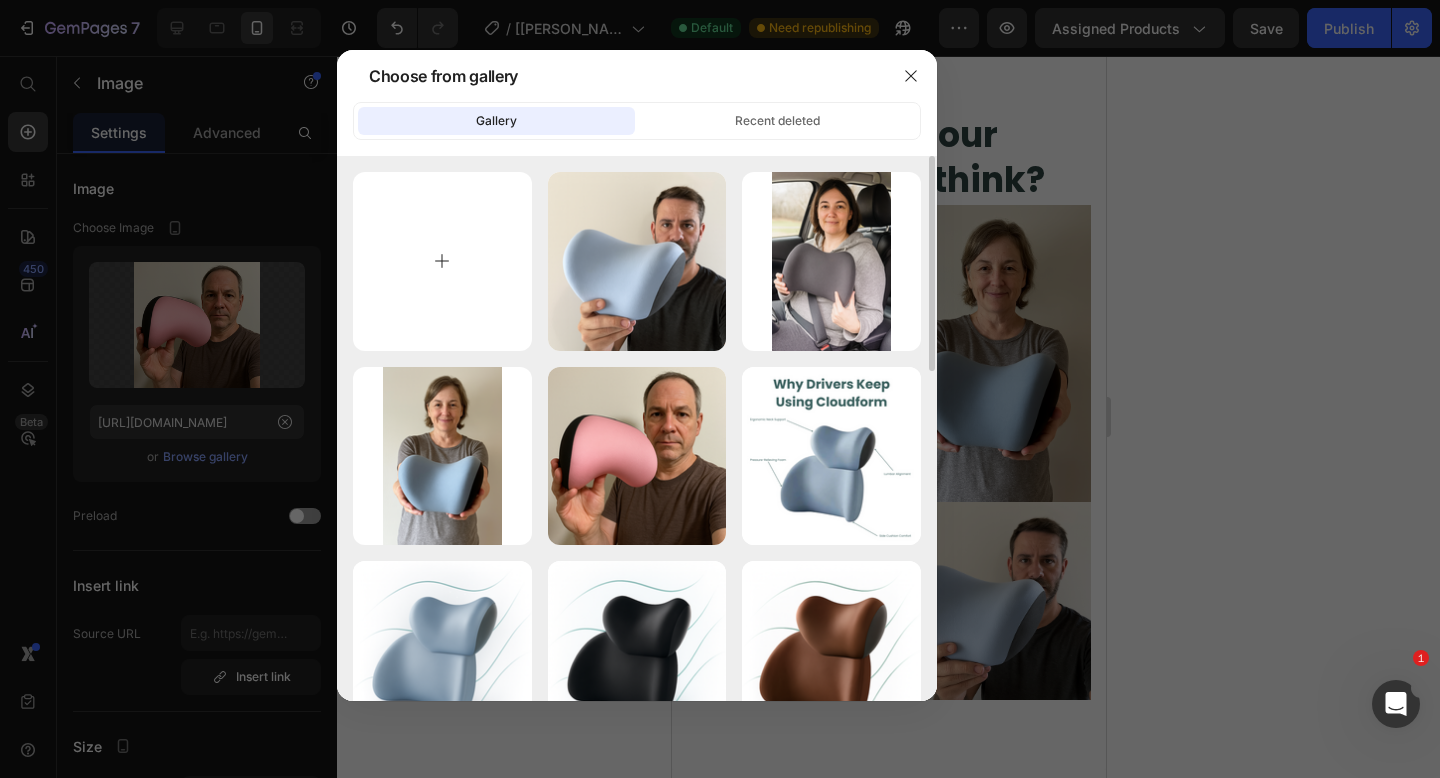 click at bounding box center [442, 261] 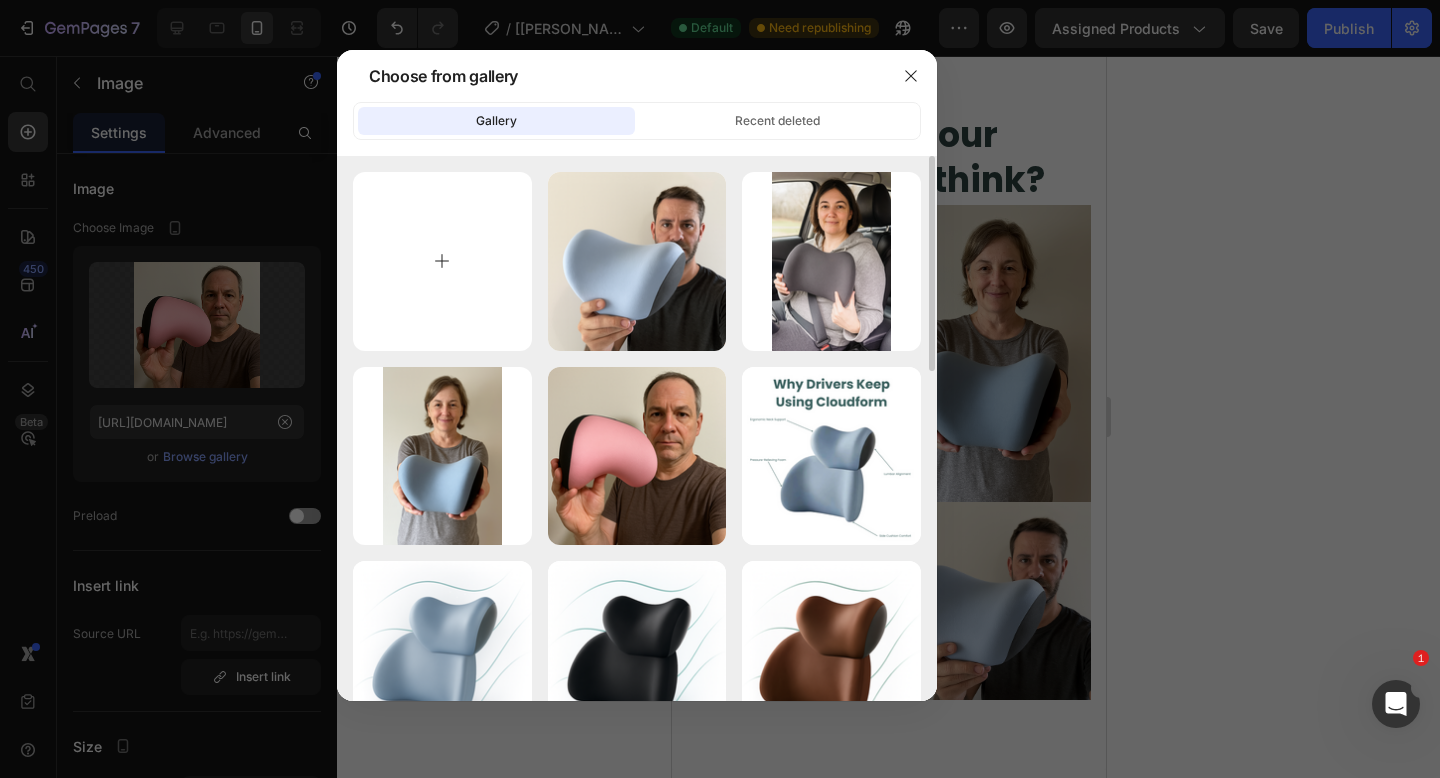 type on "C:\fakepath\ChatGPT Image [DATE], 12_14_44 AM.png" 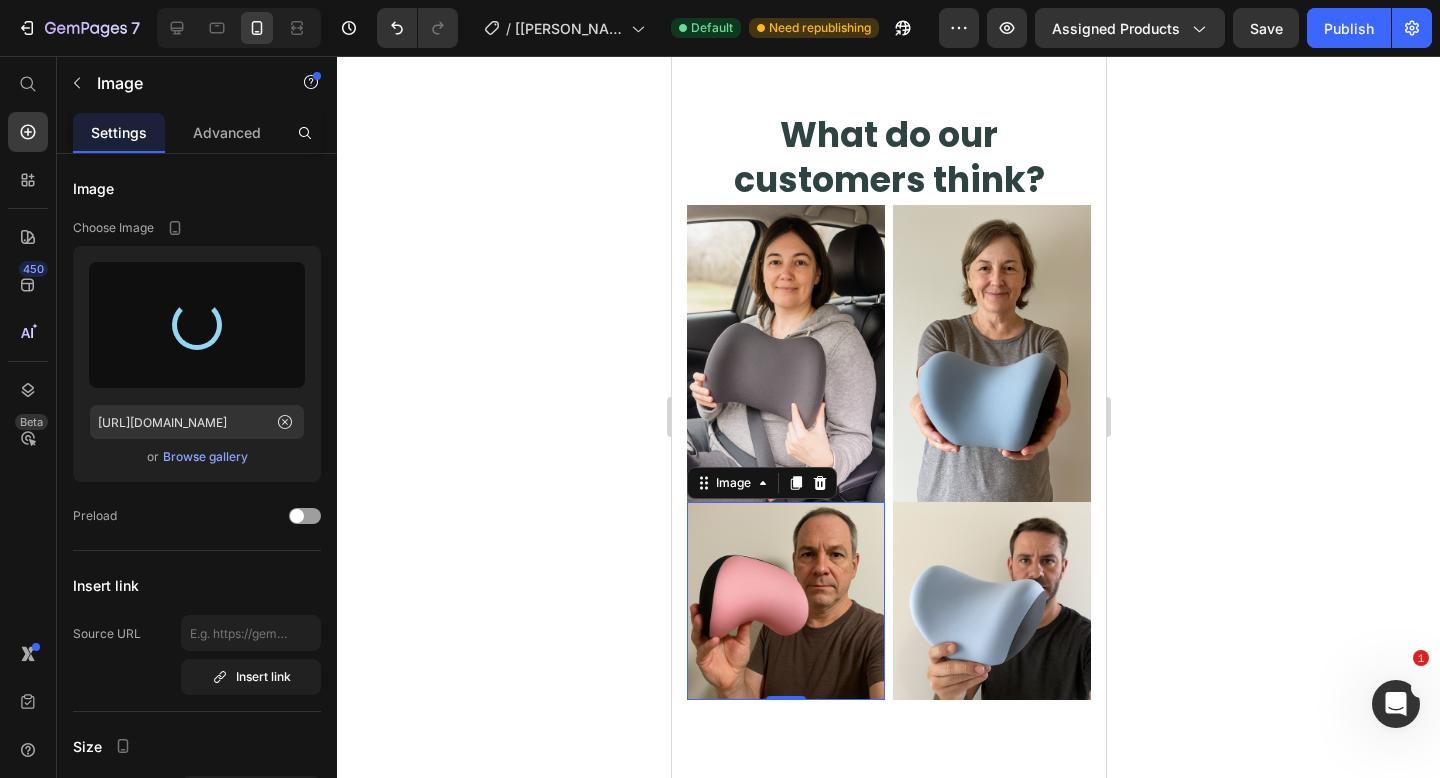 type on "[URL][DOMAIN_NAME]" 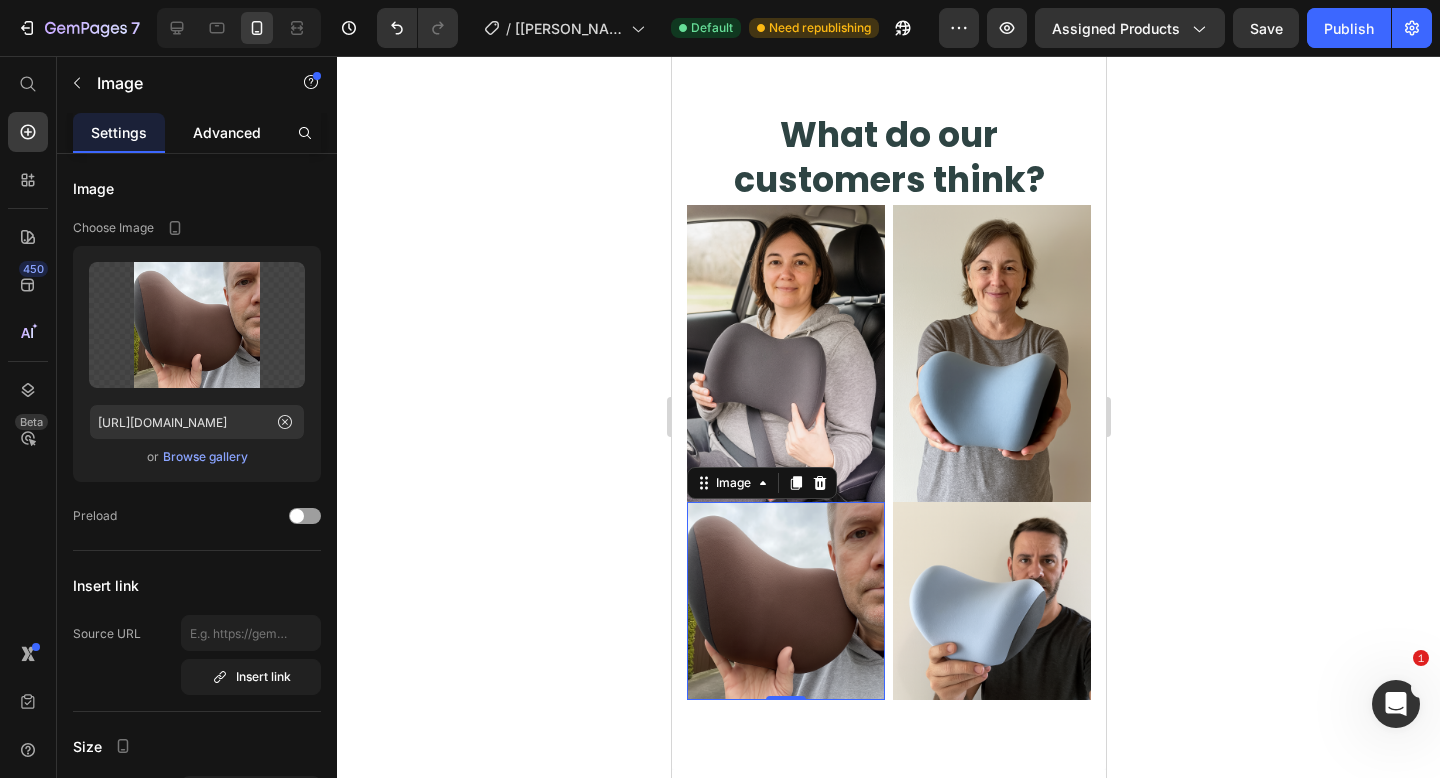 click on "Advanced" at bounding box center (227, 132) 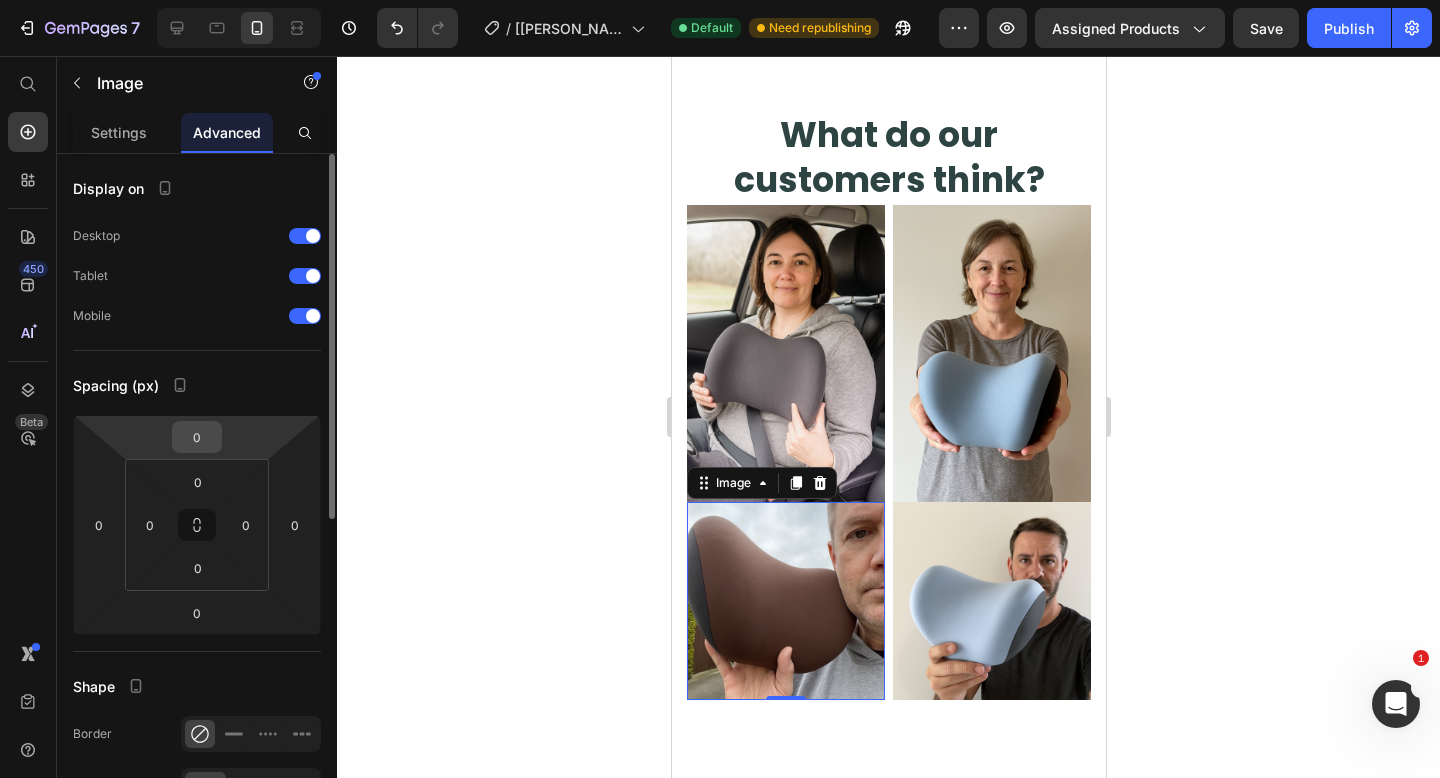 click on "0" at bounding box center (197, 437) 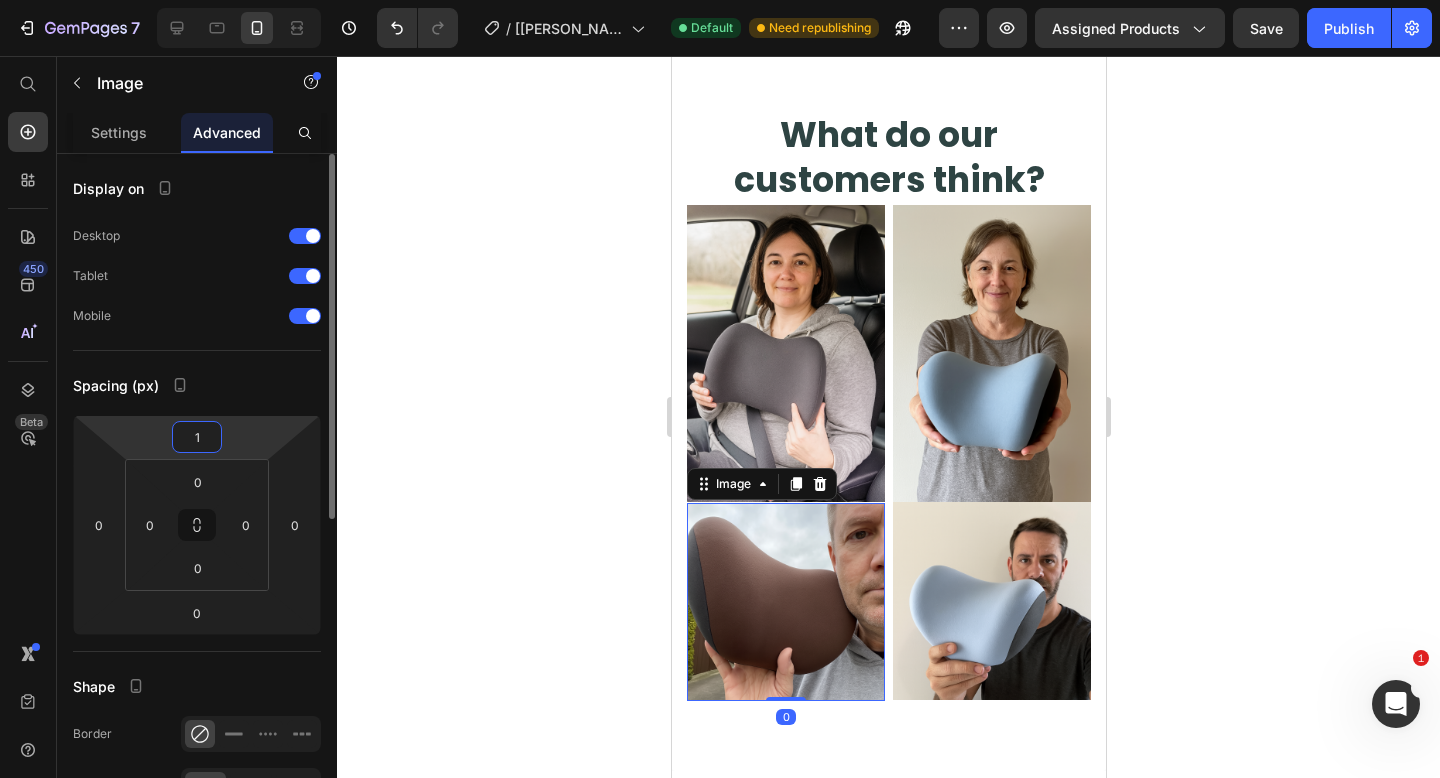 type on "10" 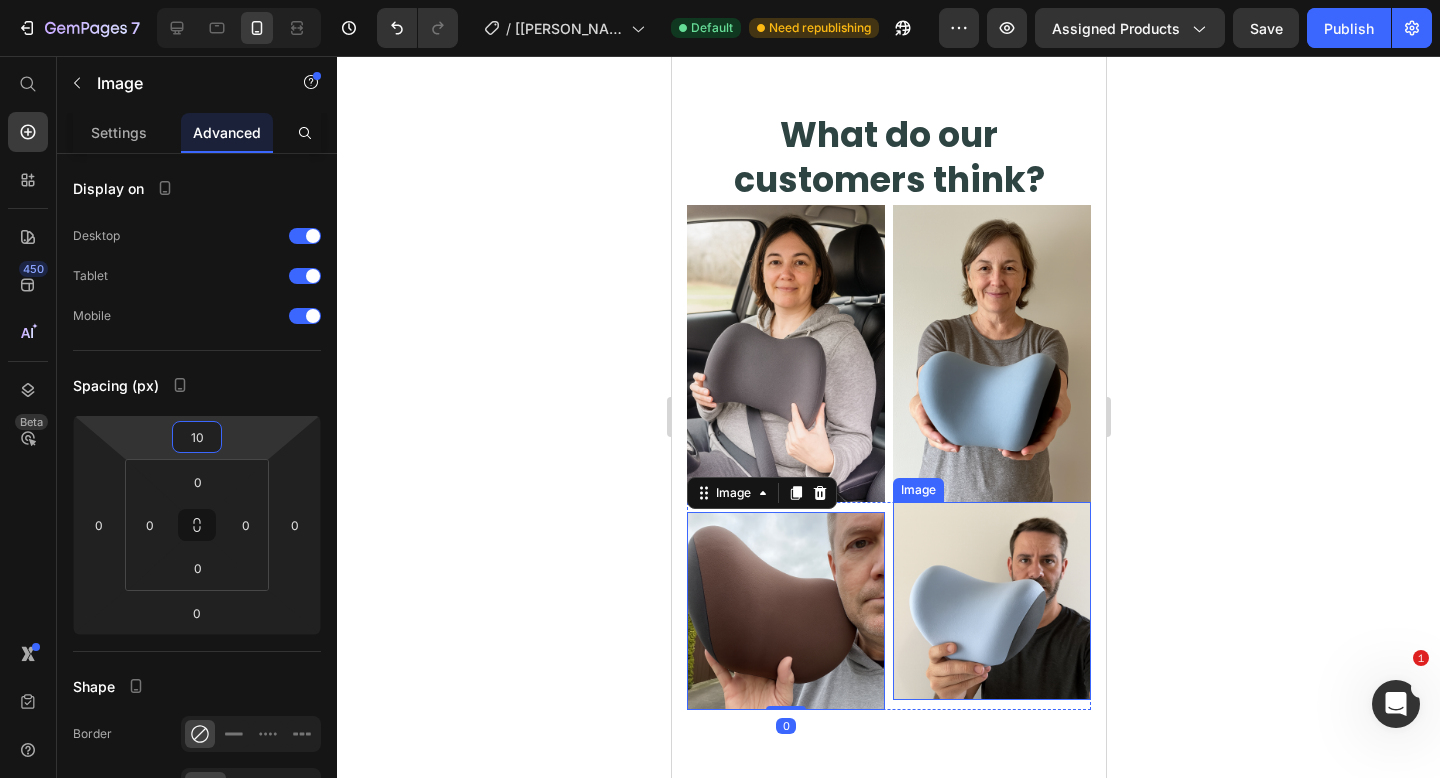 click at bounding box center [991, 601] 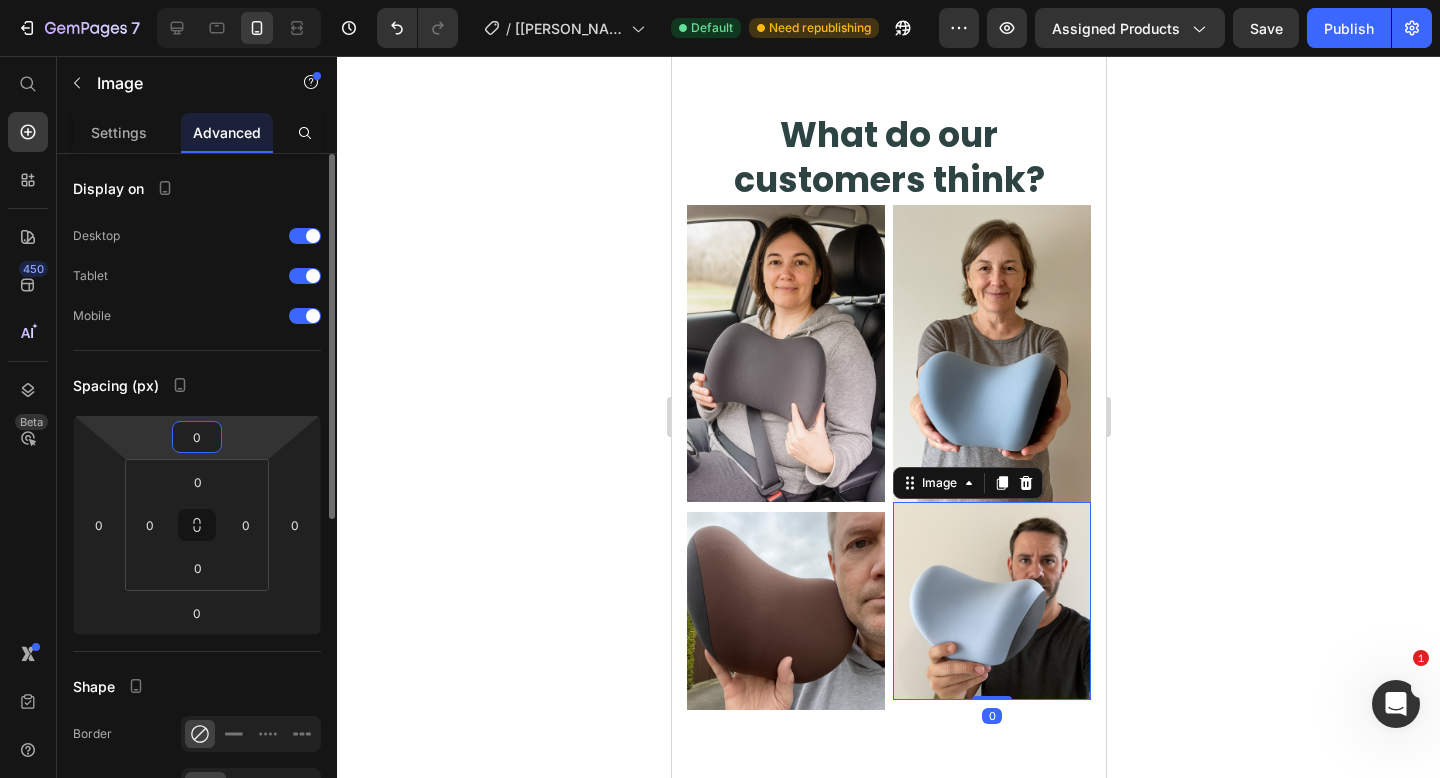 click on "0" at bounding box center (197, 437) 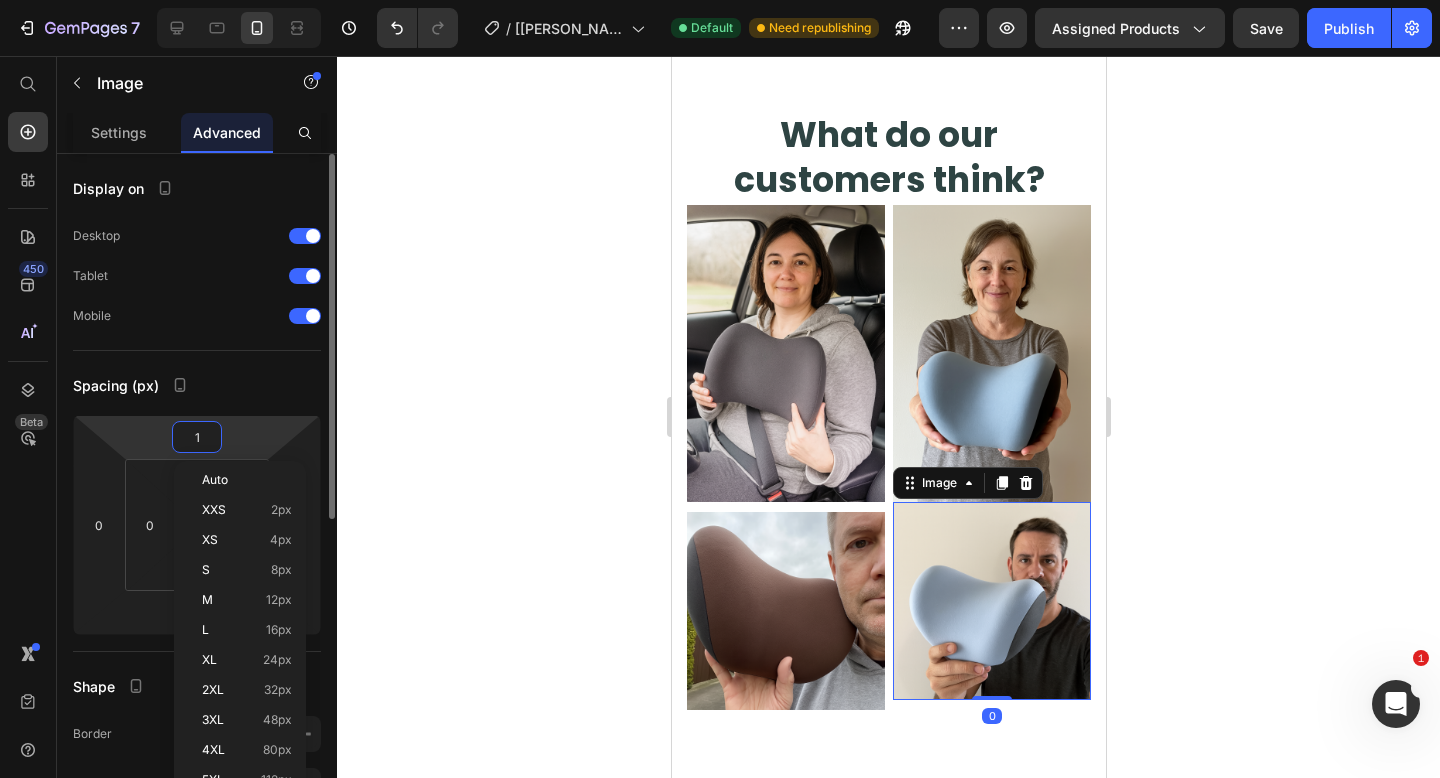 type on "10" 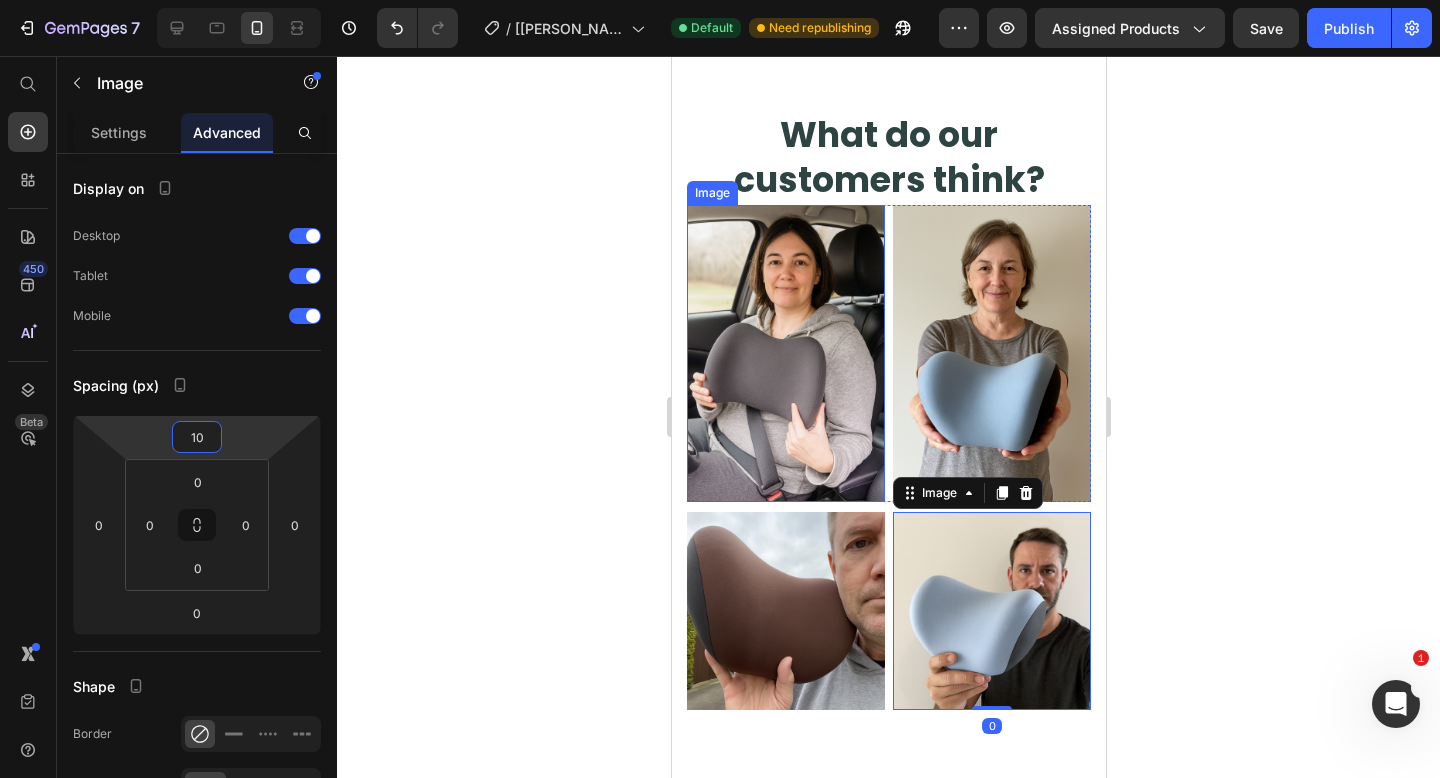 click at bounding box center [785, 353] 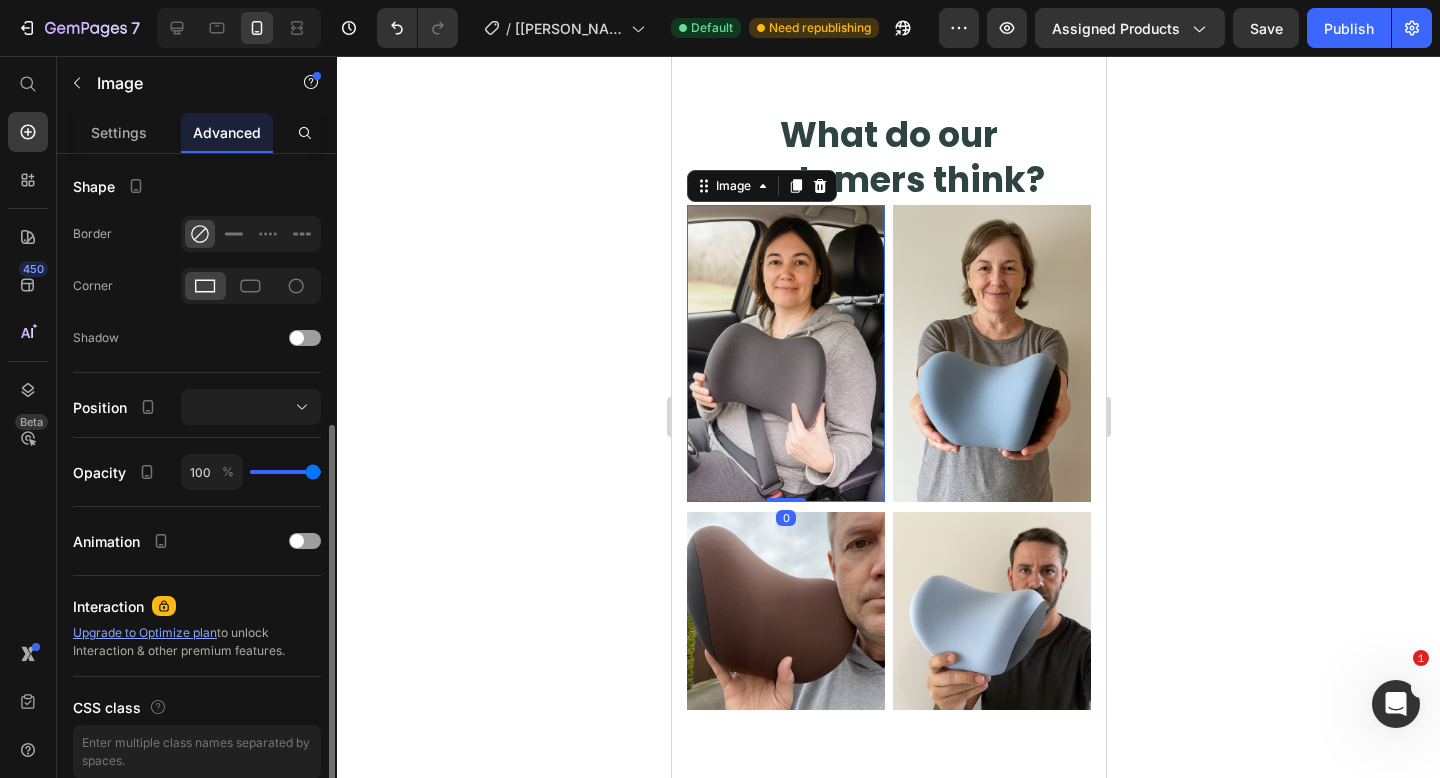 scroll, scrollTop: 502, scrollLeft: 0, axis: vertical 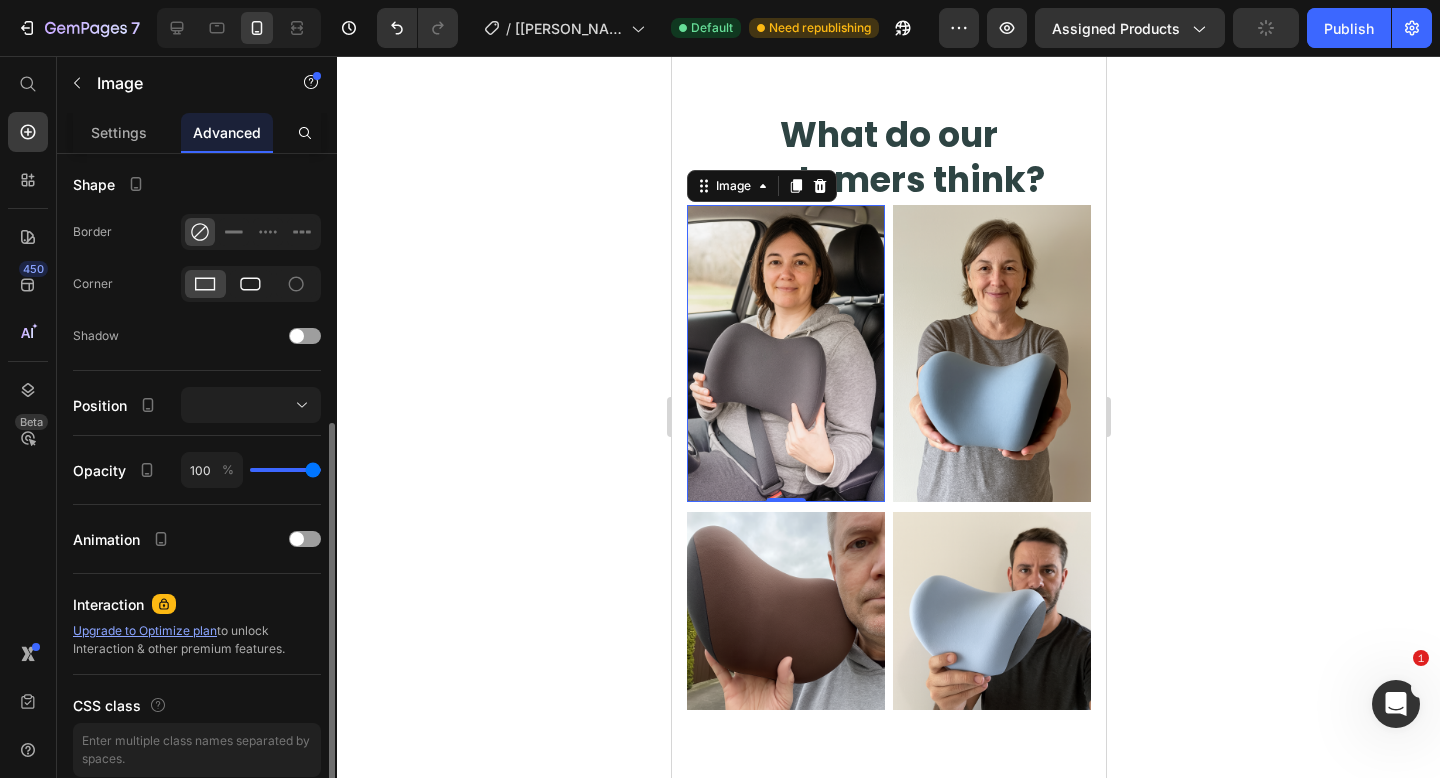 click 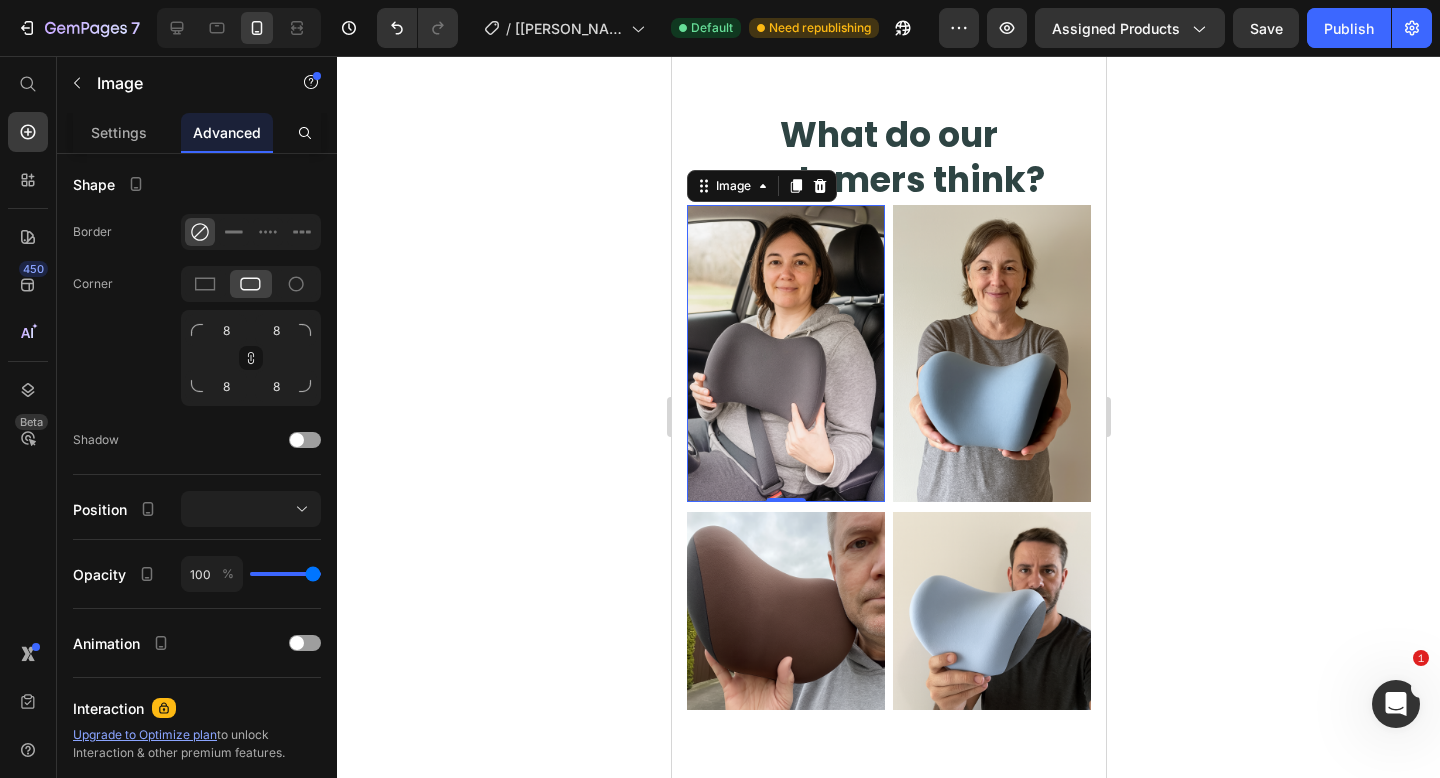 click at bounding box center (785, 353) 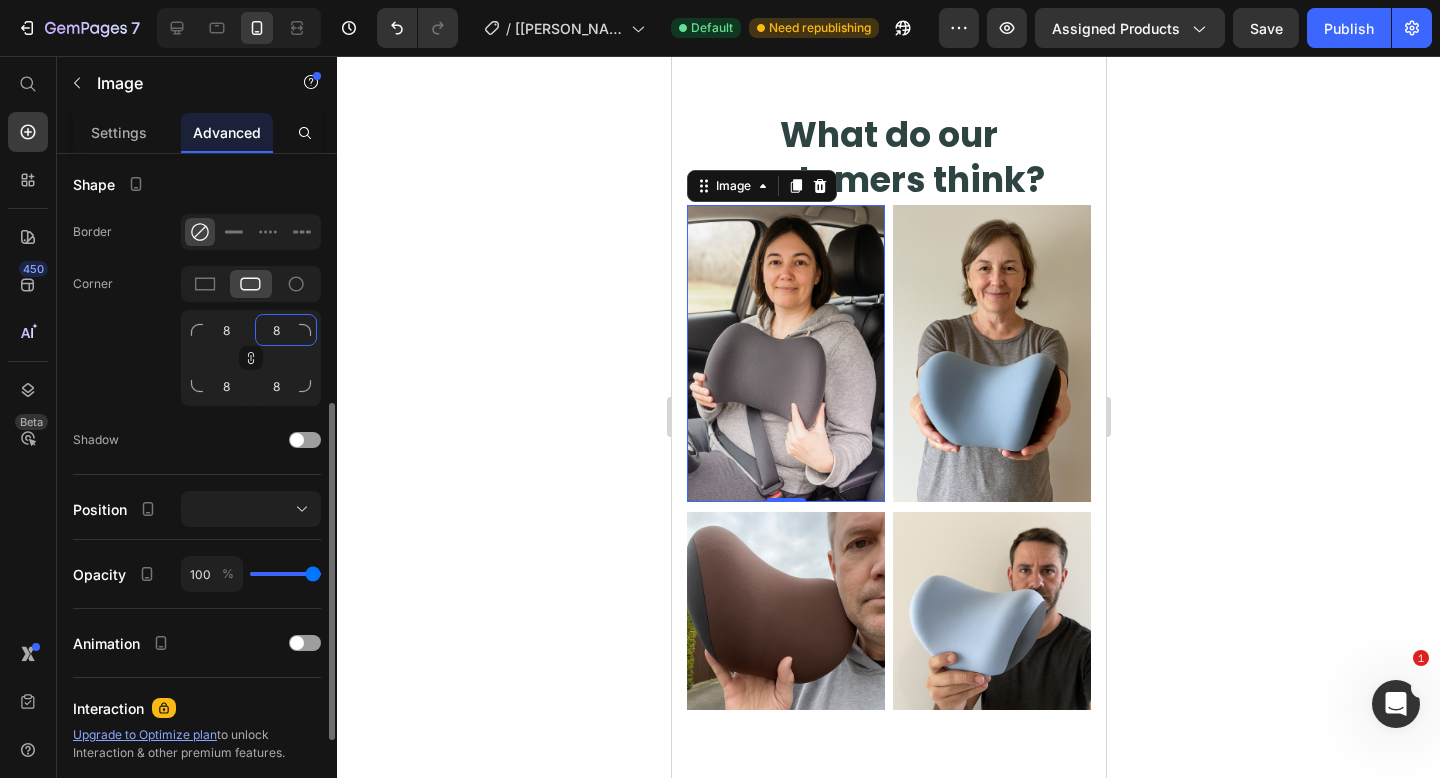 click on "8" 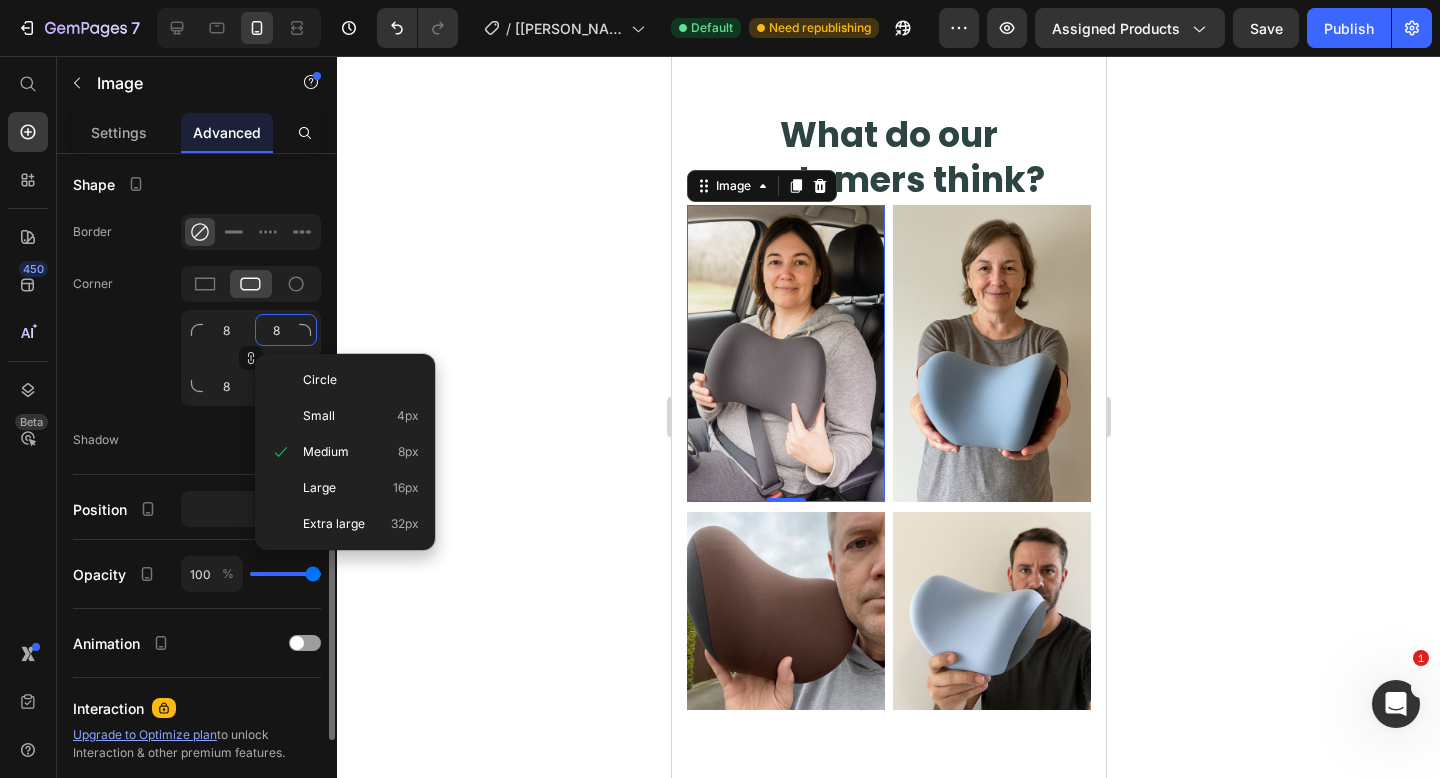 type on "1" 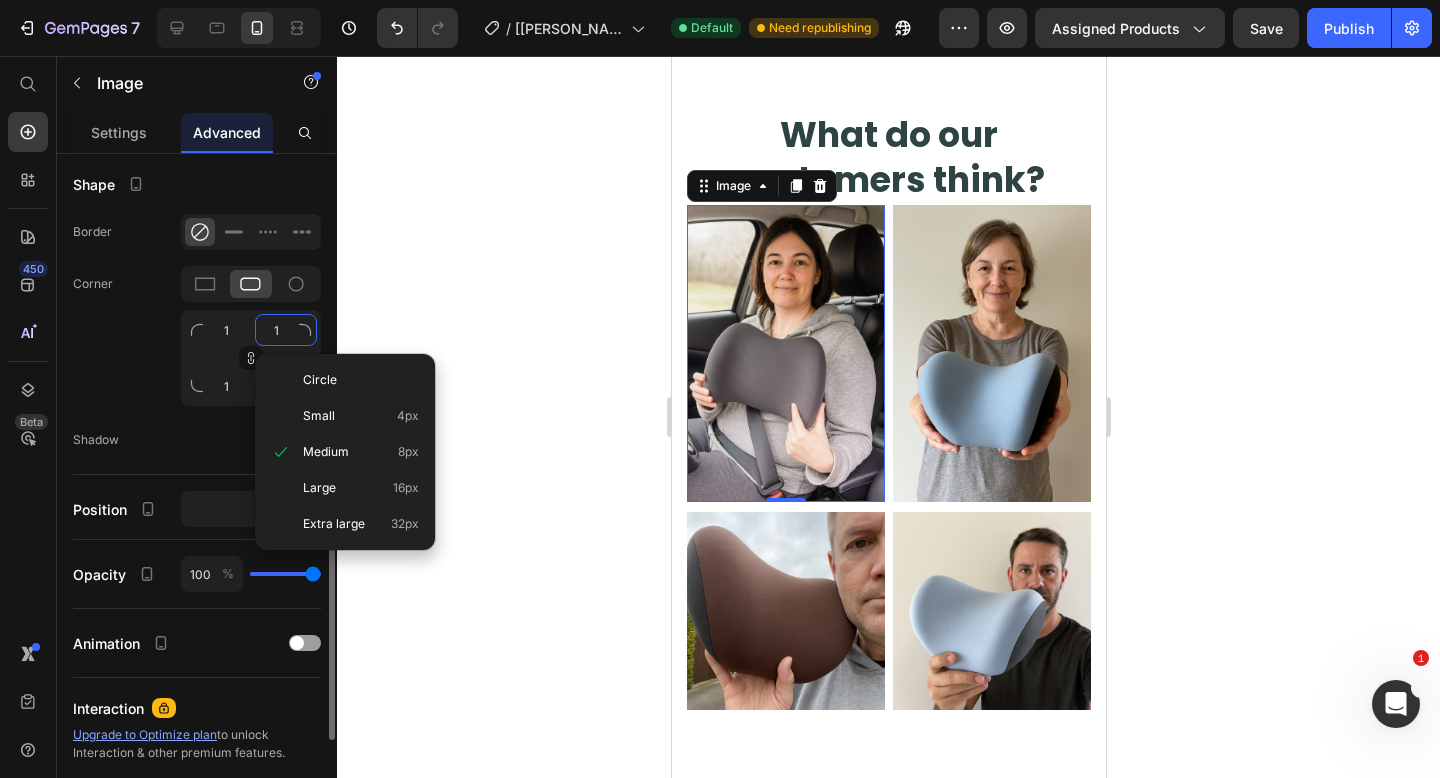 type on "10" 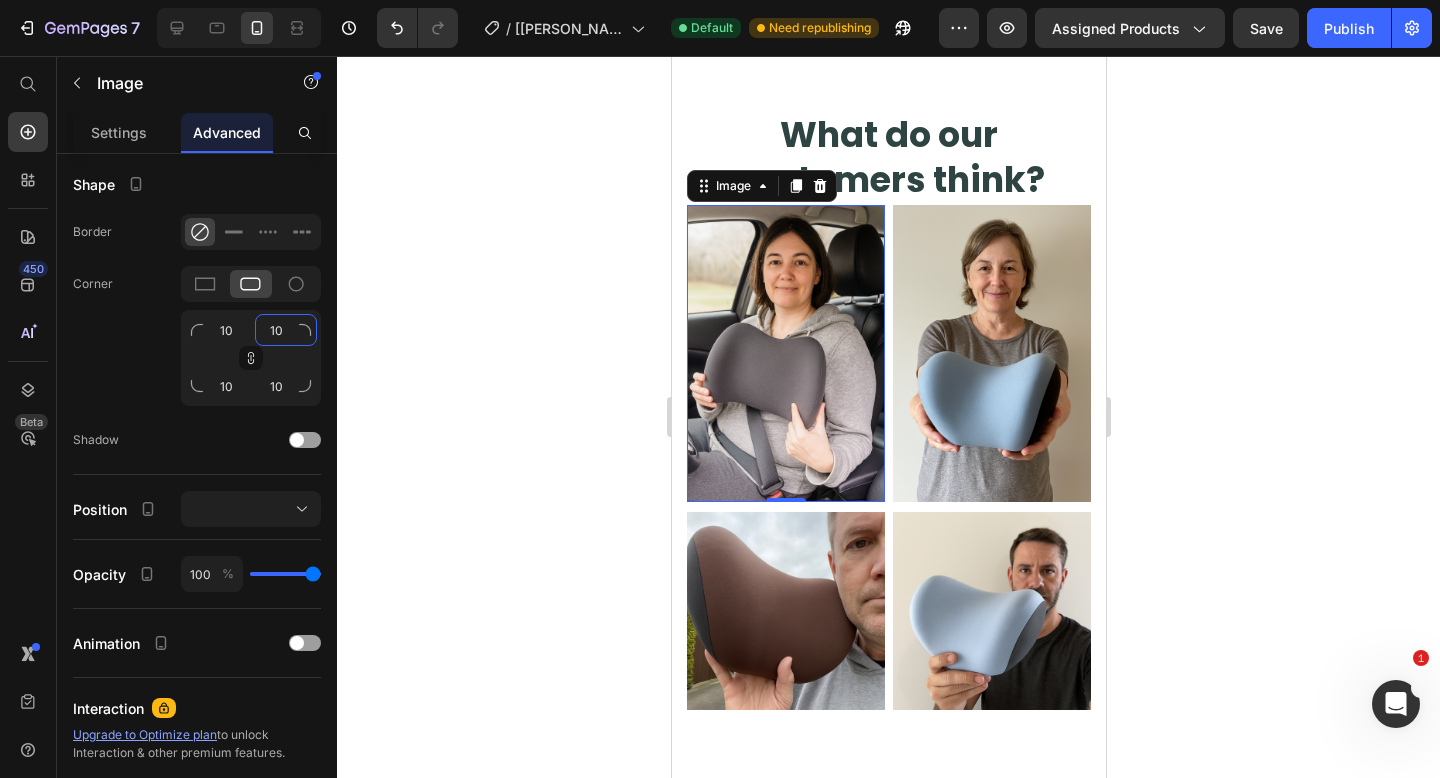 type on "10" 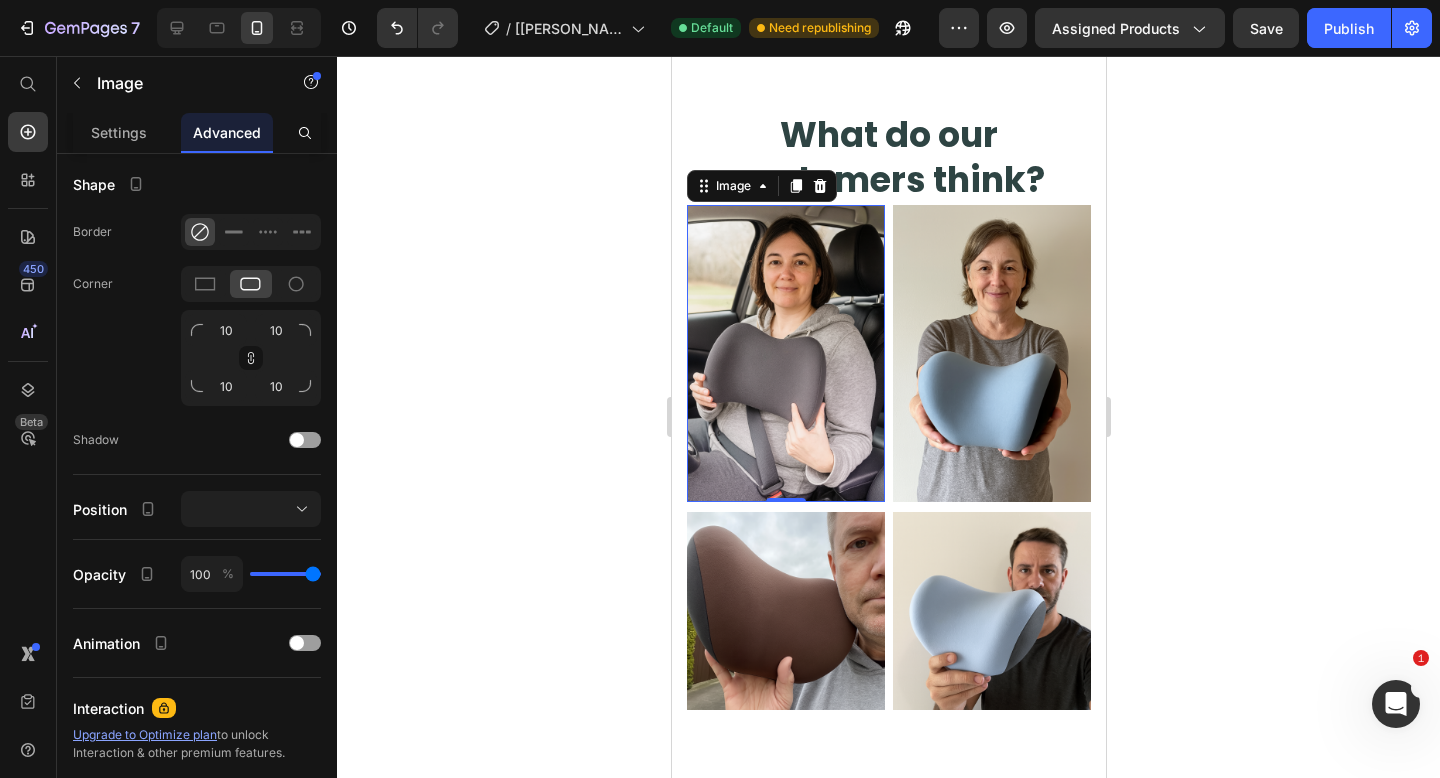click at bounding box center [785, 353] 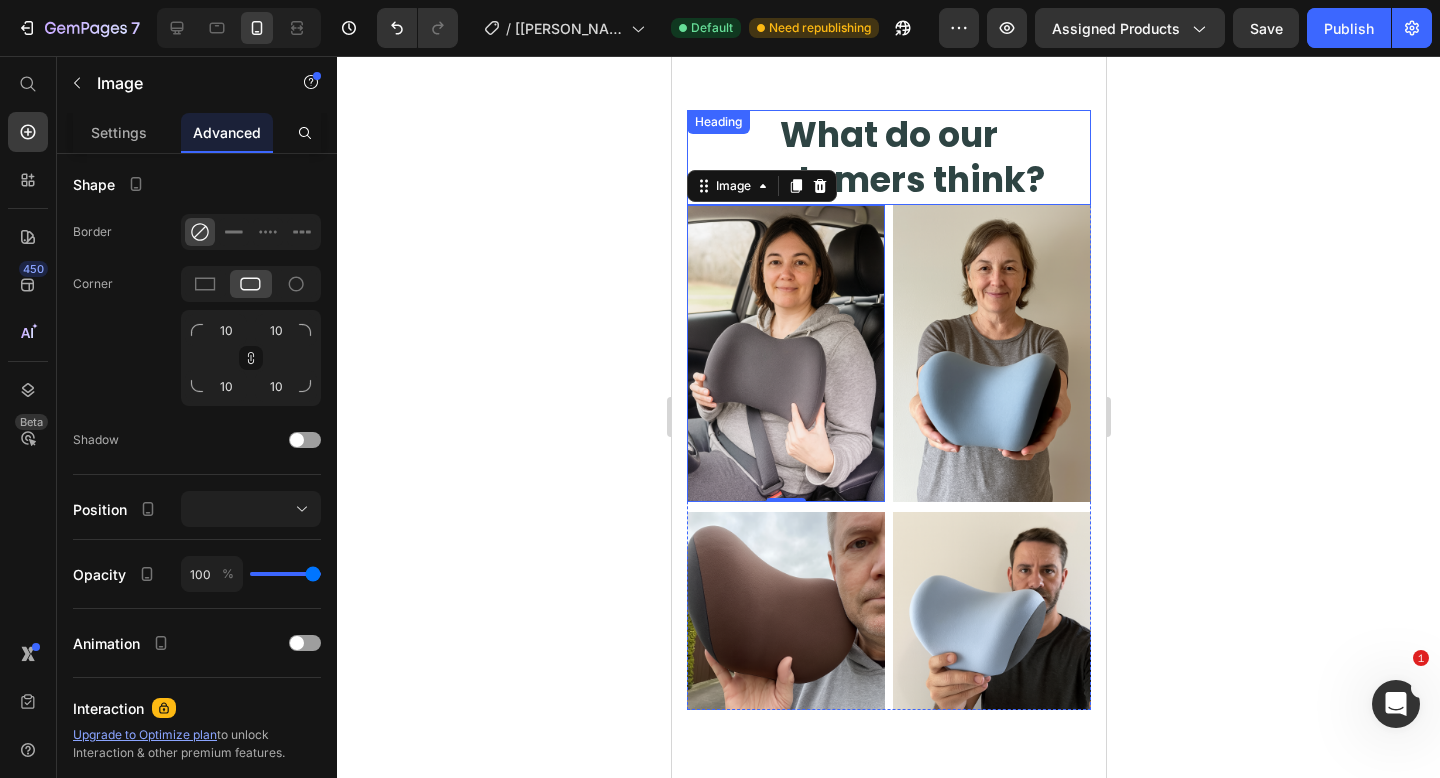 click on "What do our customers think?" at bounding box center [888, 157] 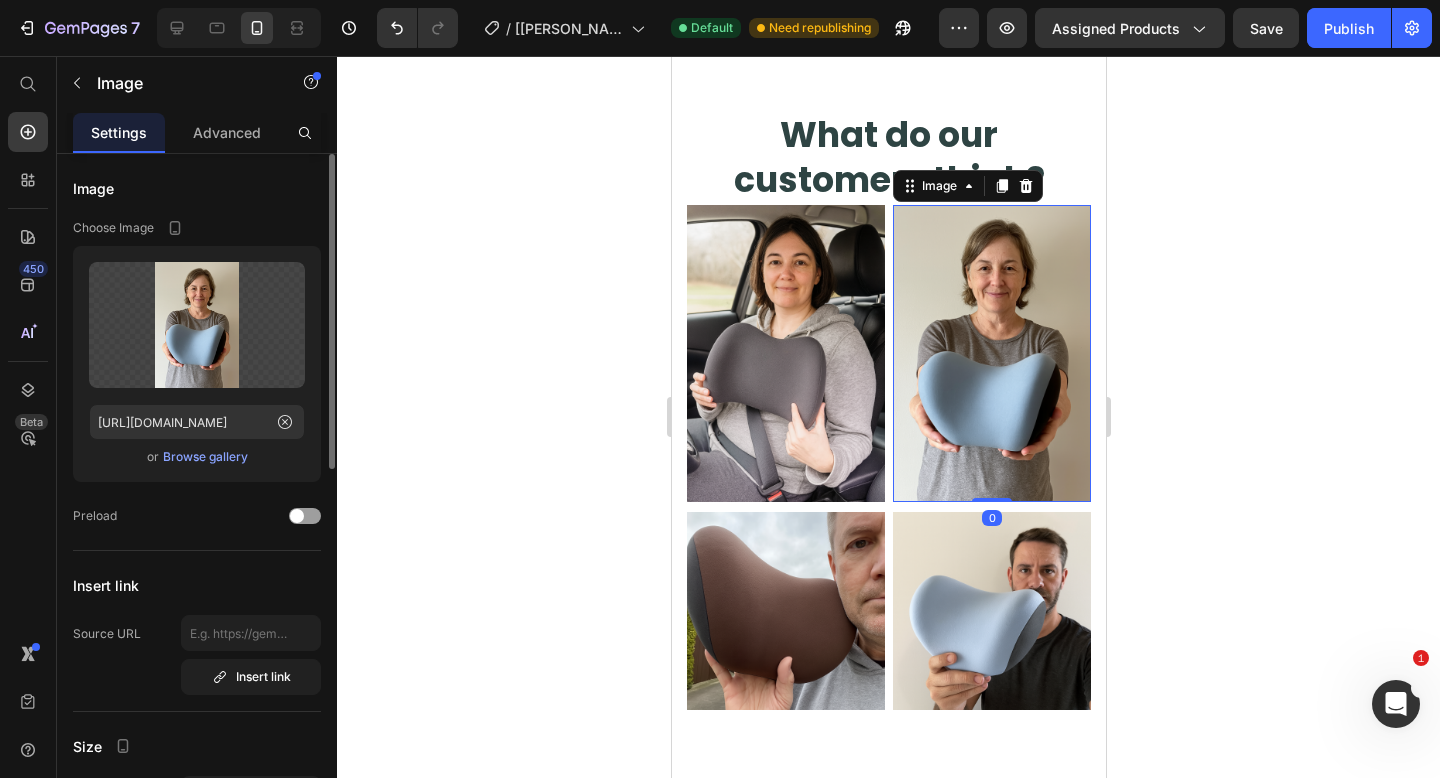 click at bounding box center [991, 353] 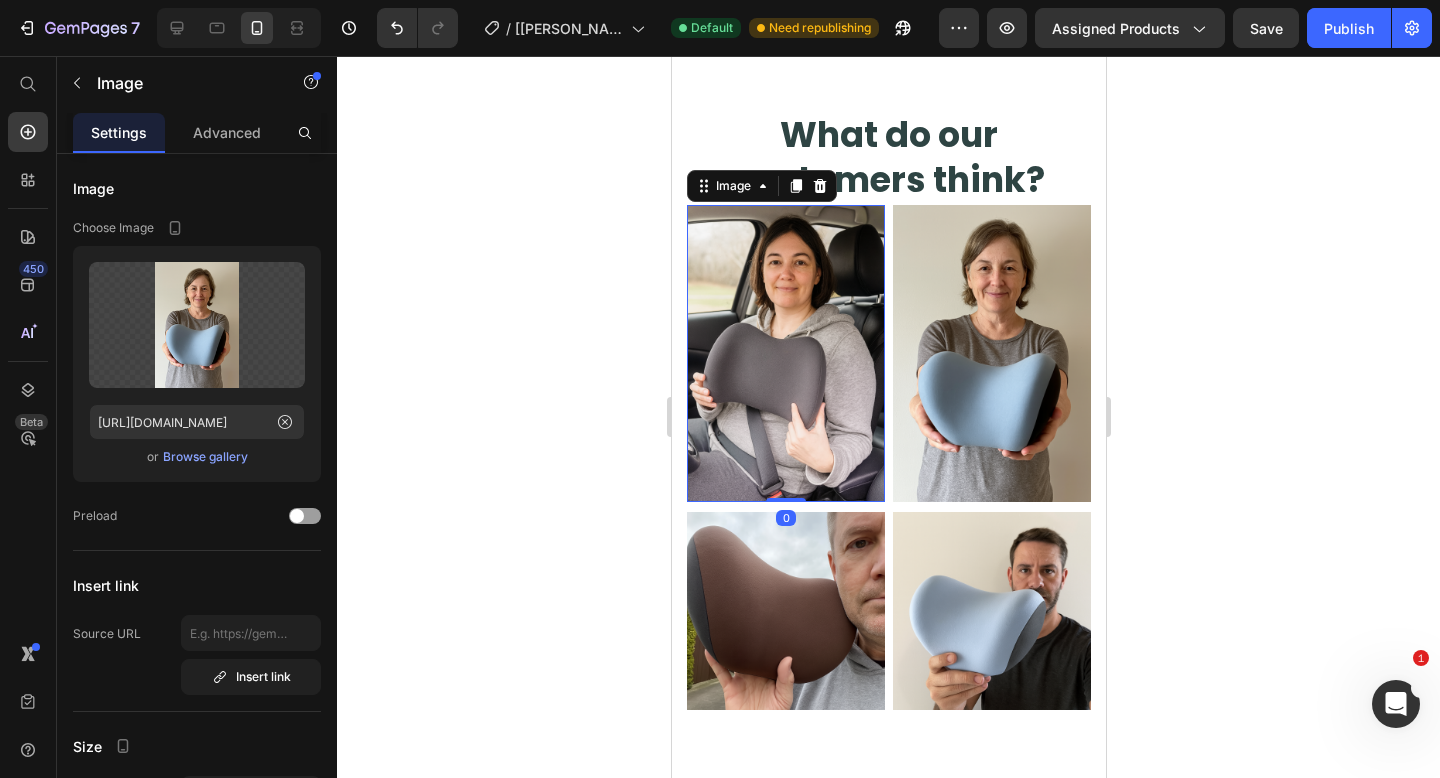 click at bounding box center [785, 353] 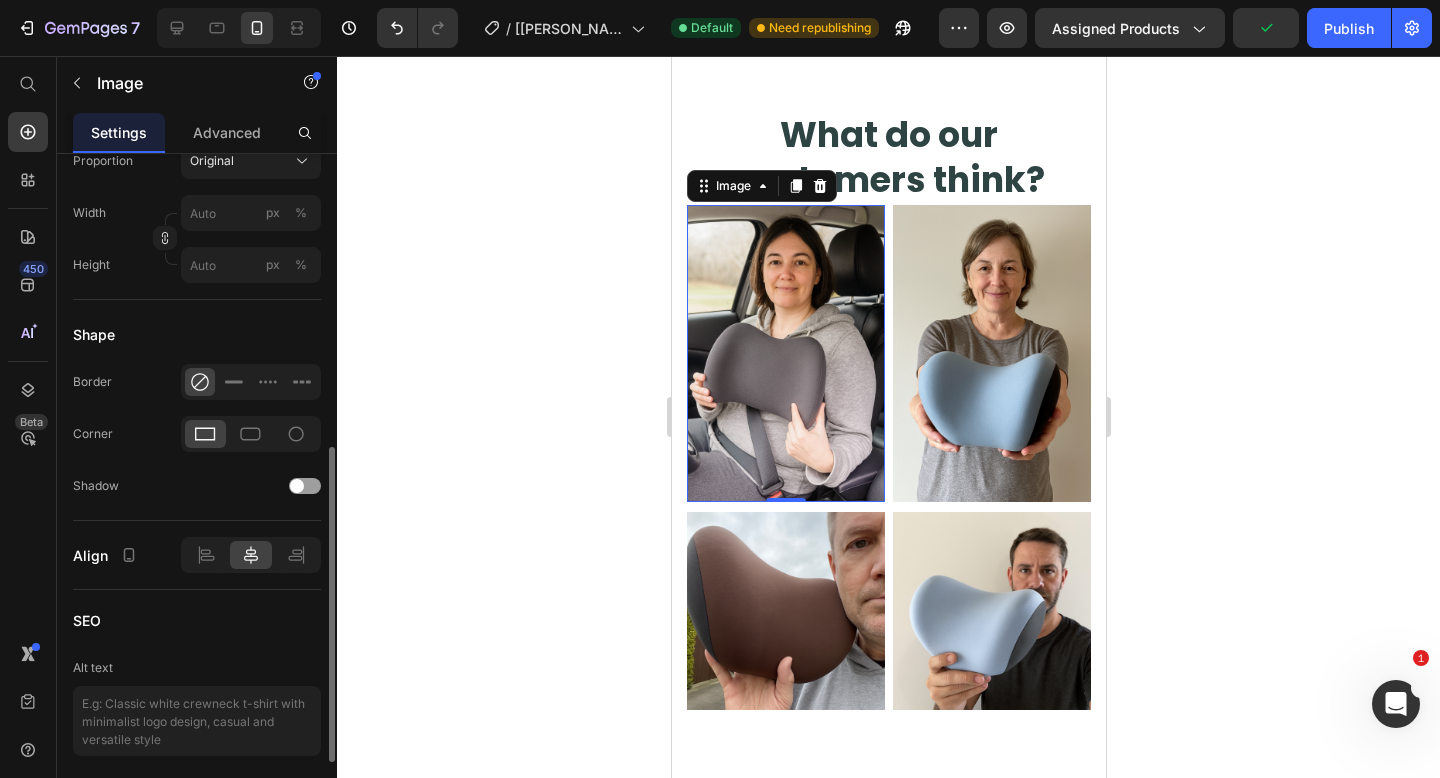scroll, scrollTop: 604, scrollLeft: 0, axis: vertical 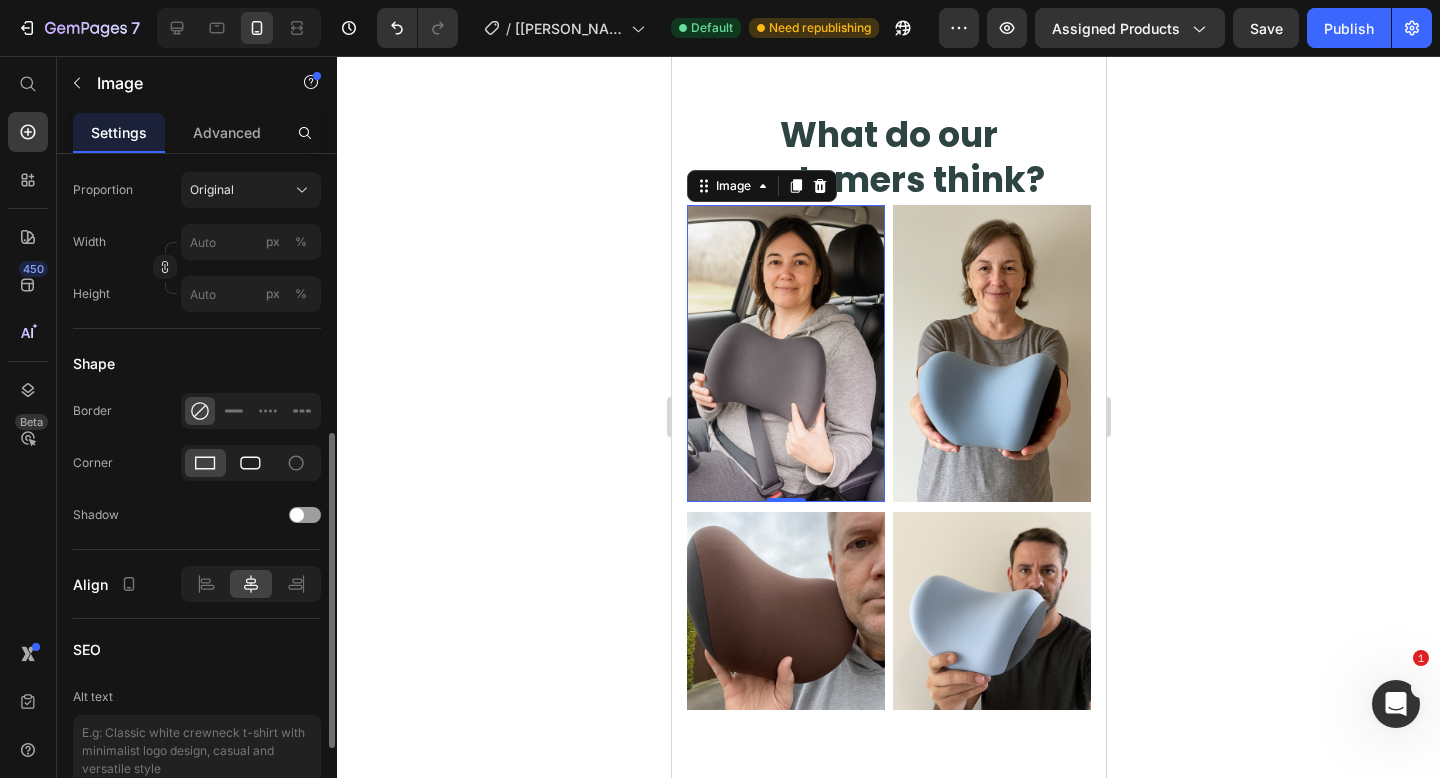 click 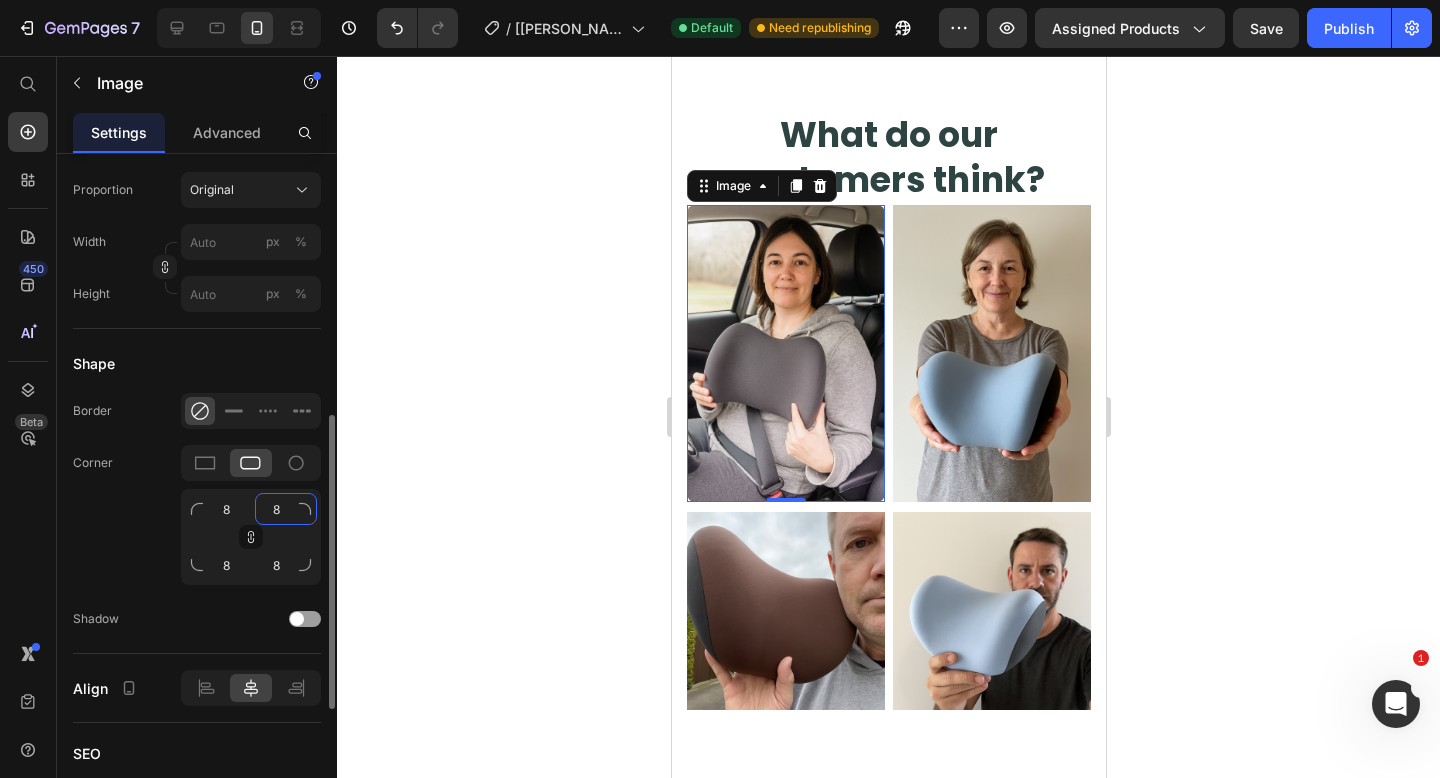 click on "8" 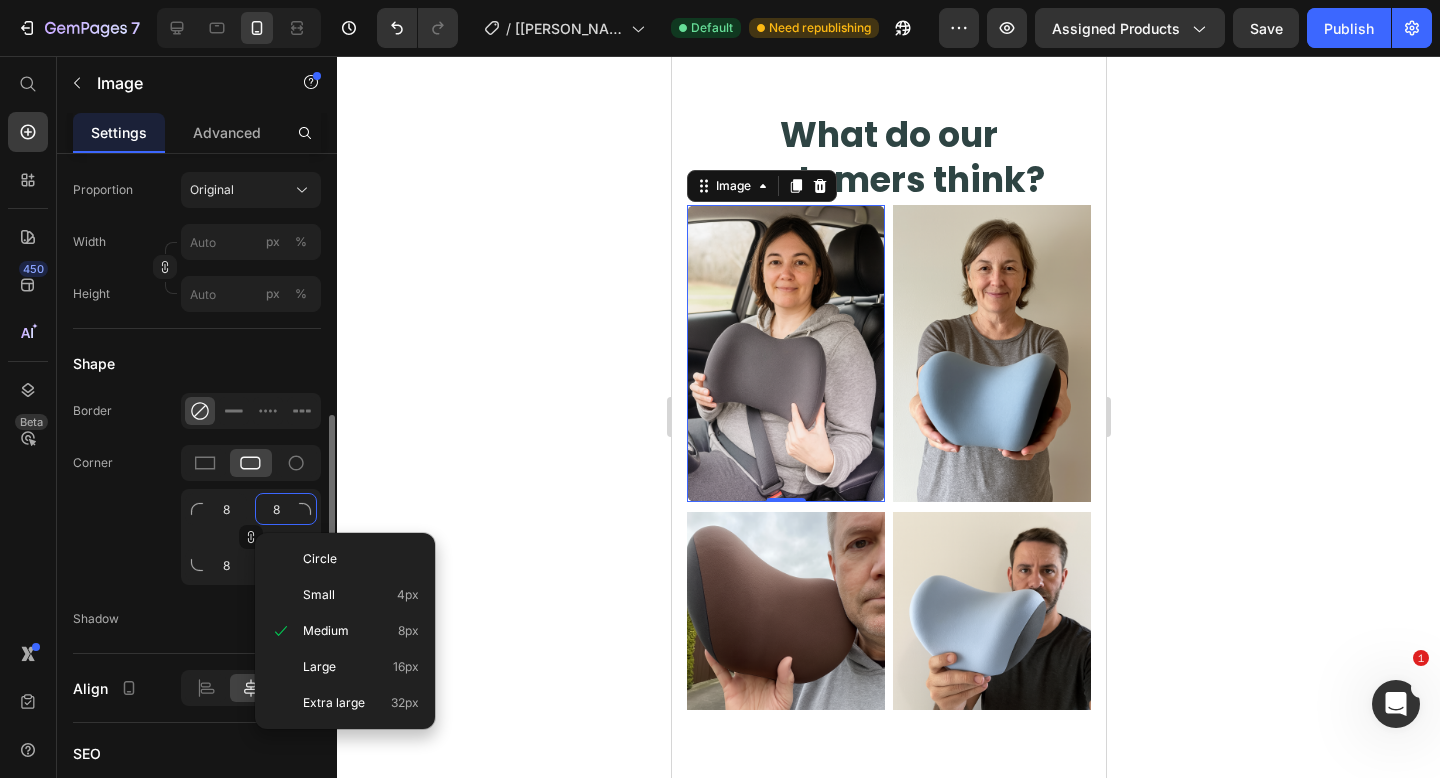 type on "1" 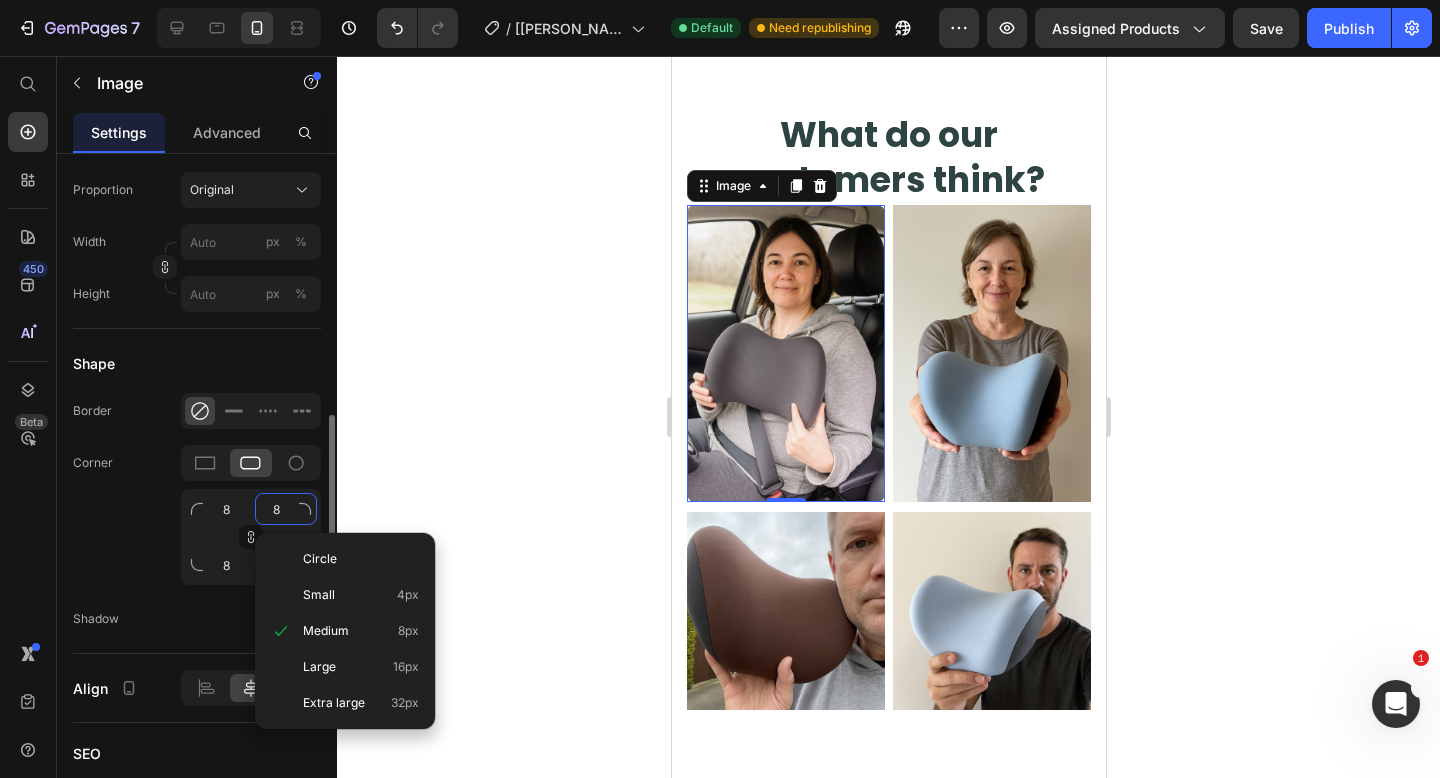 type on "1" 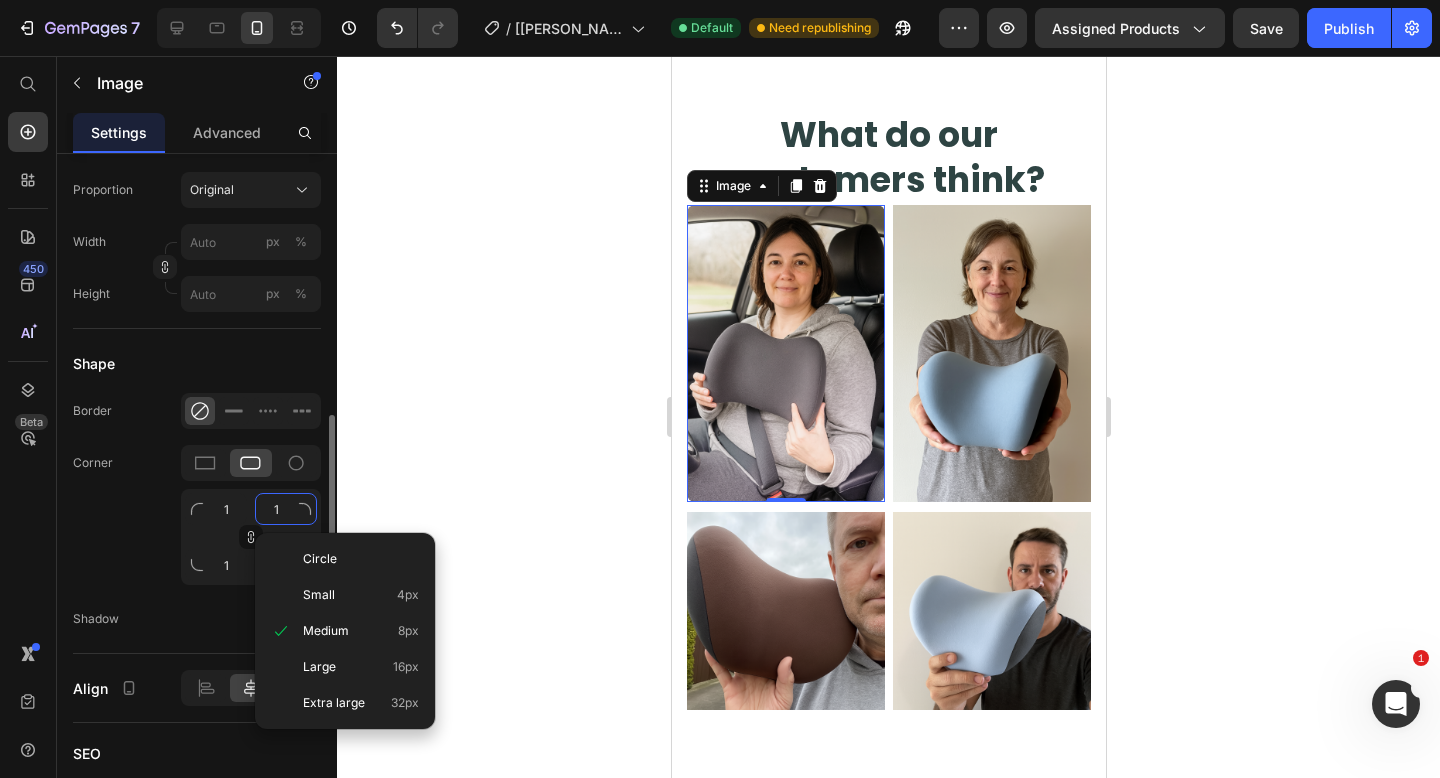 type on "15" 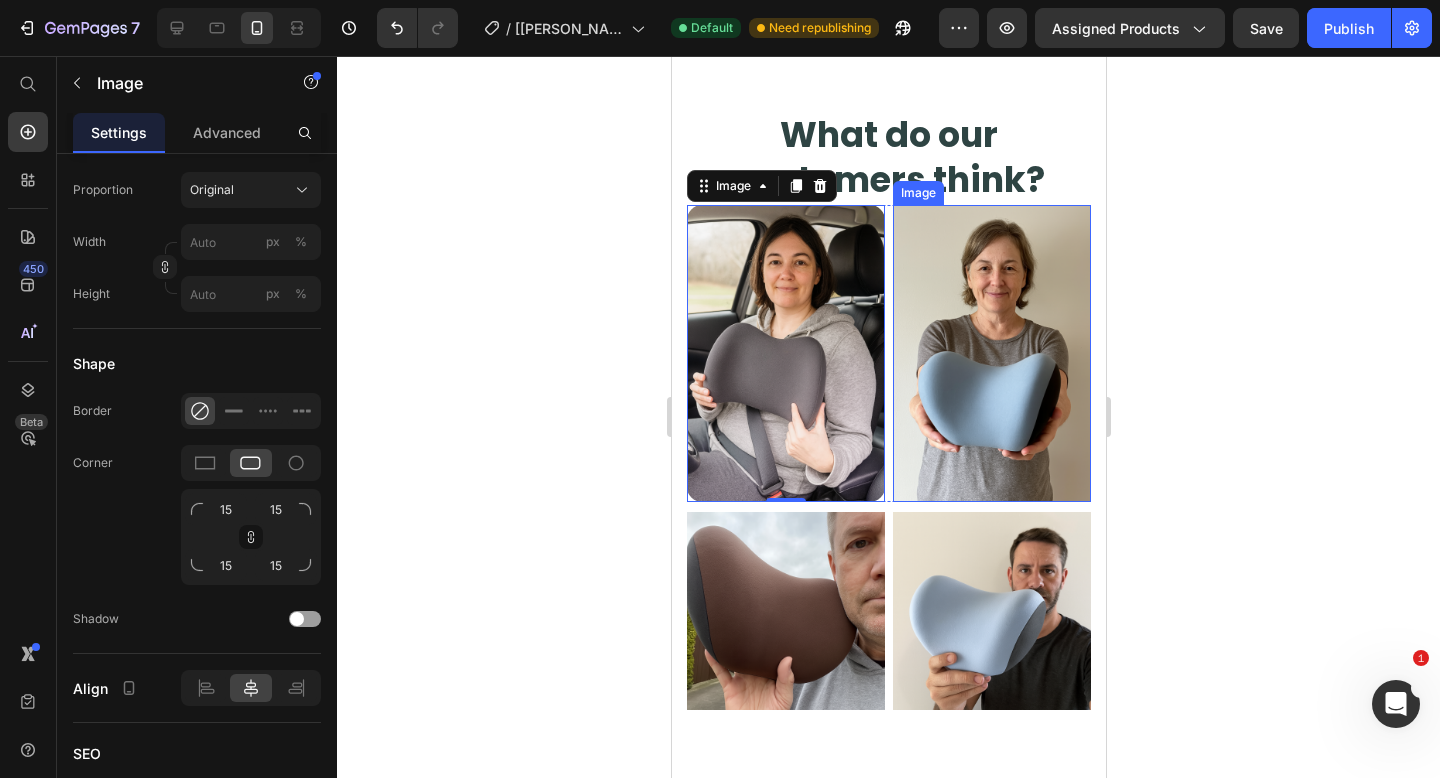 click at bounding box center (991, 353) 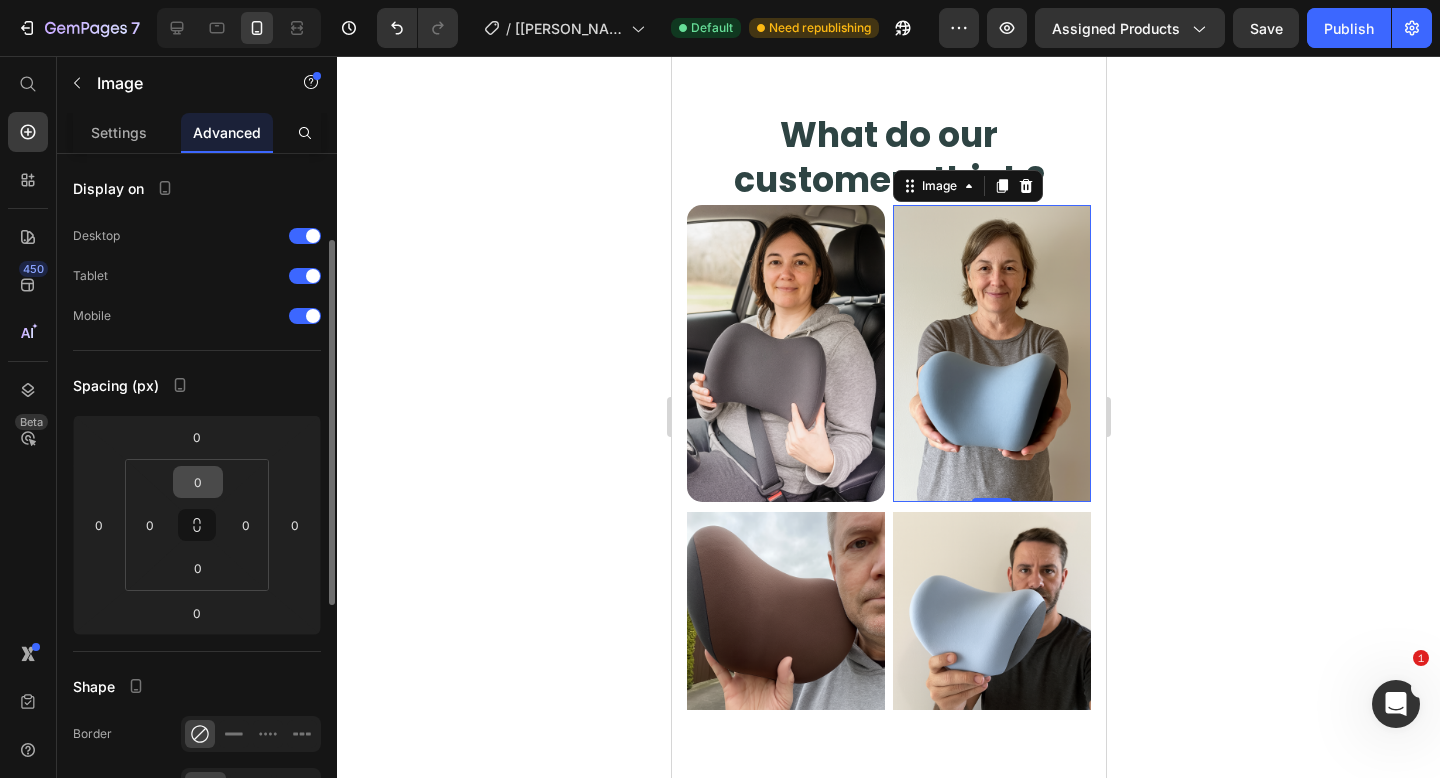 scroll, scrollTop: 295, scrollLeft: 0, axis: vertical 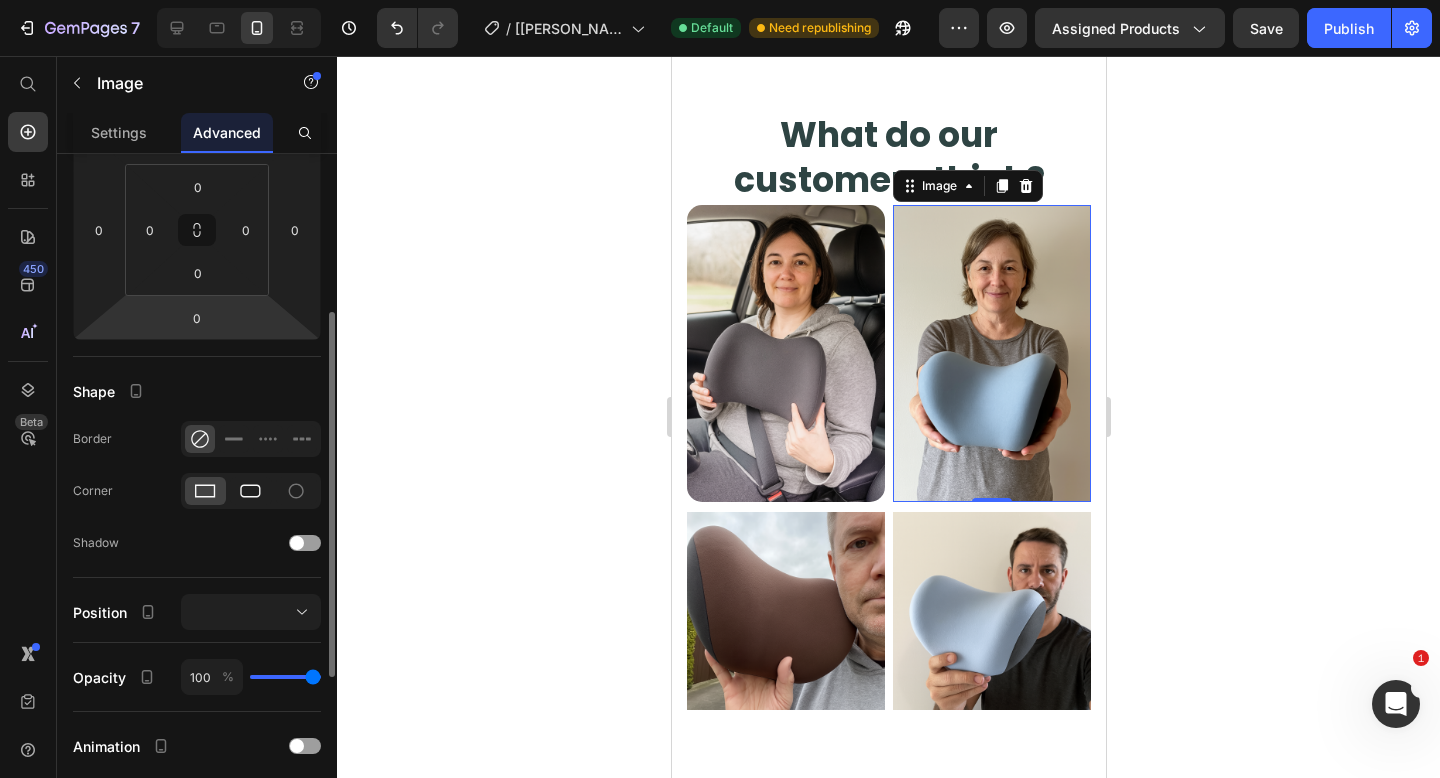 click 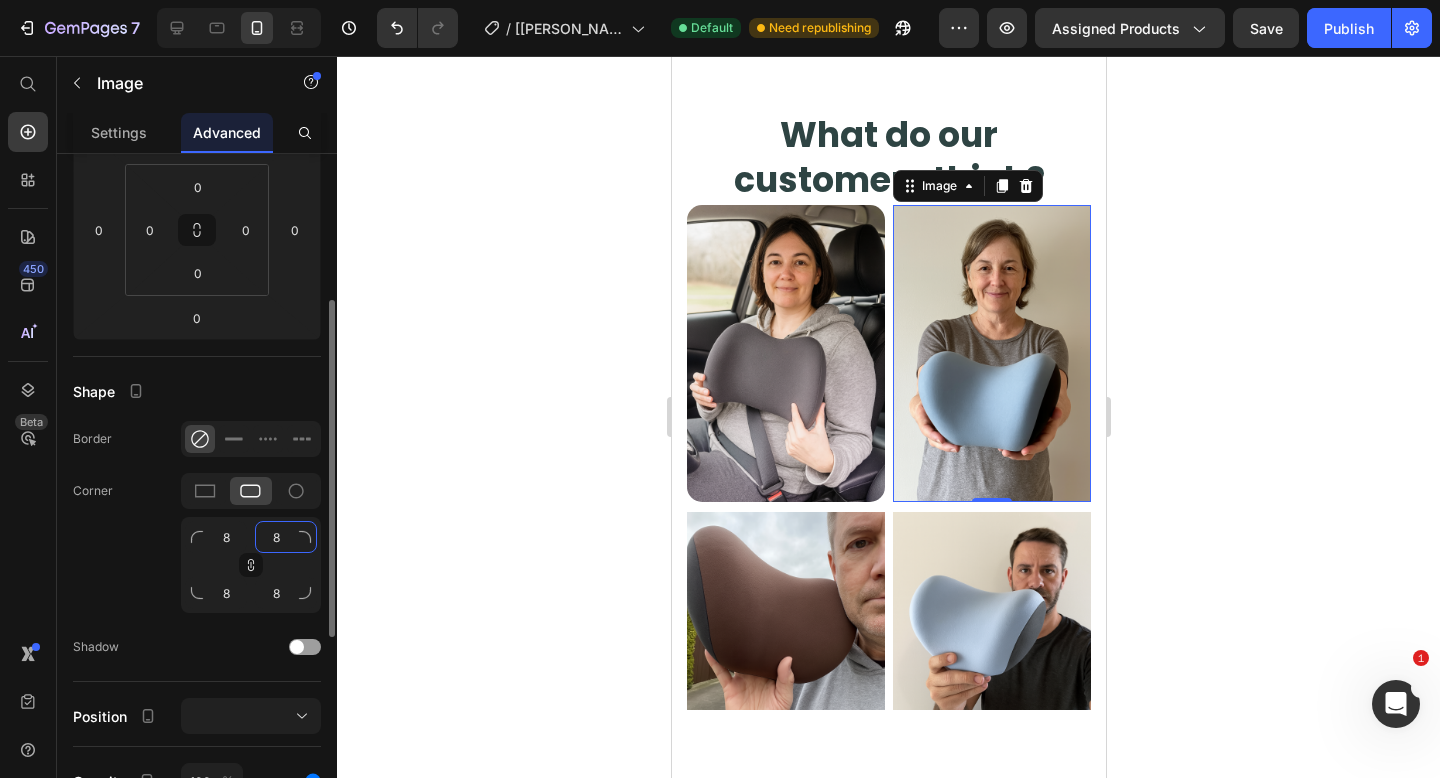 click on "8" 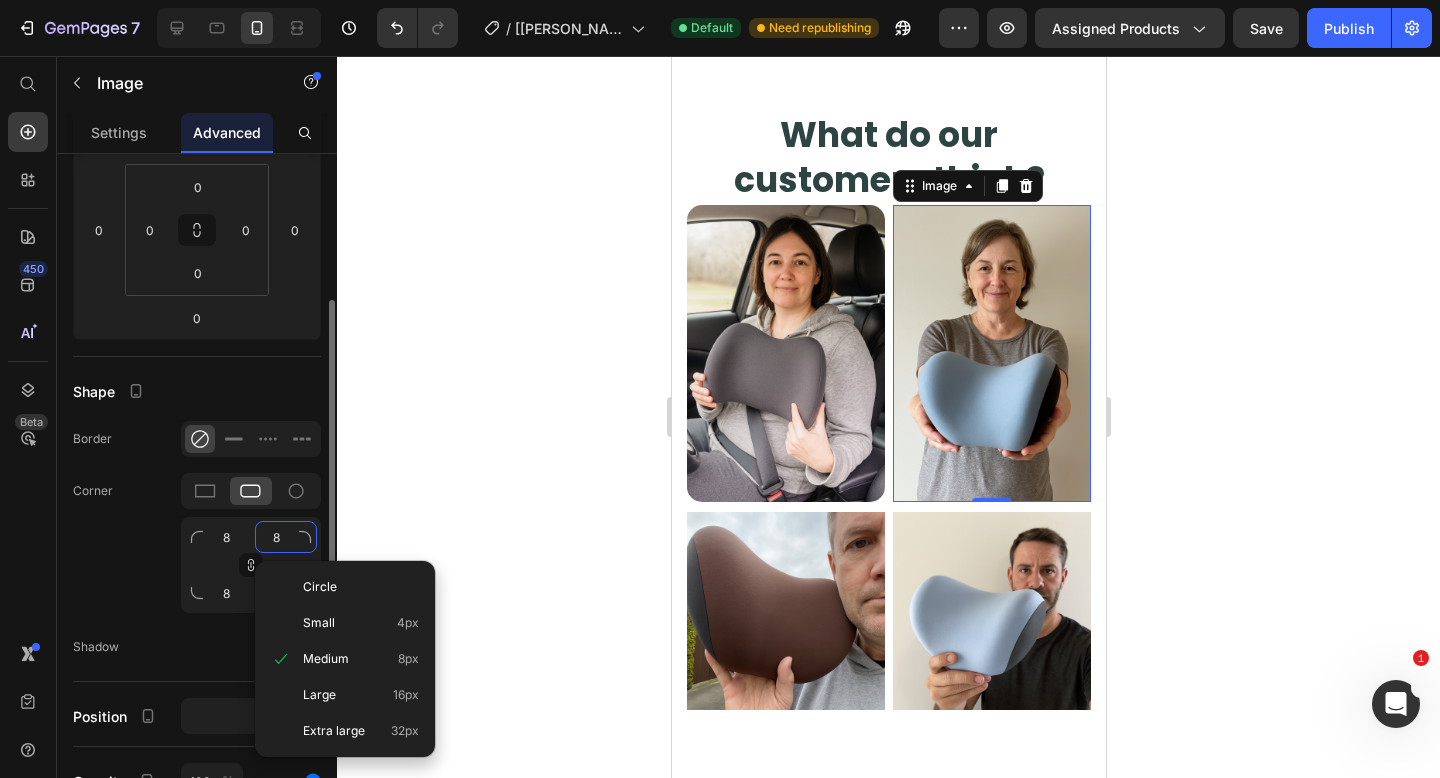 type on "1" 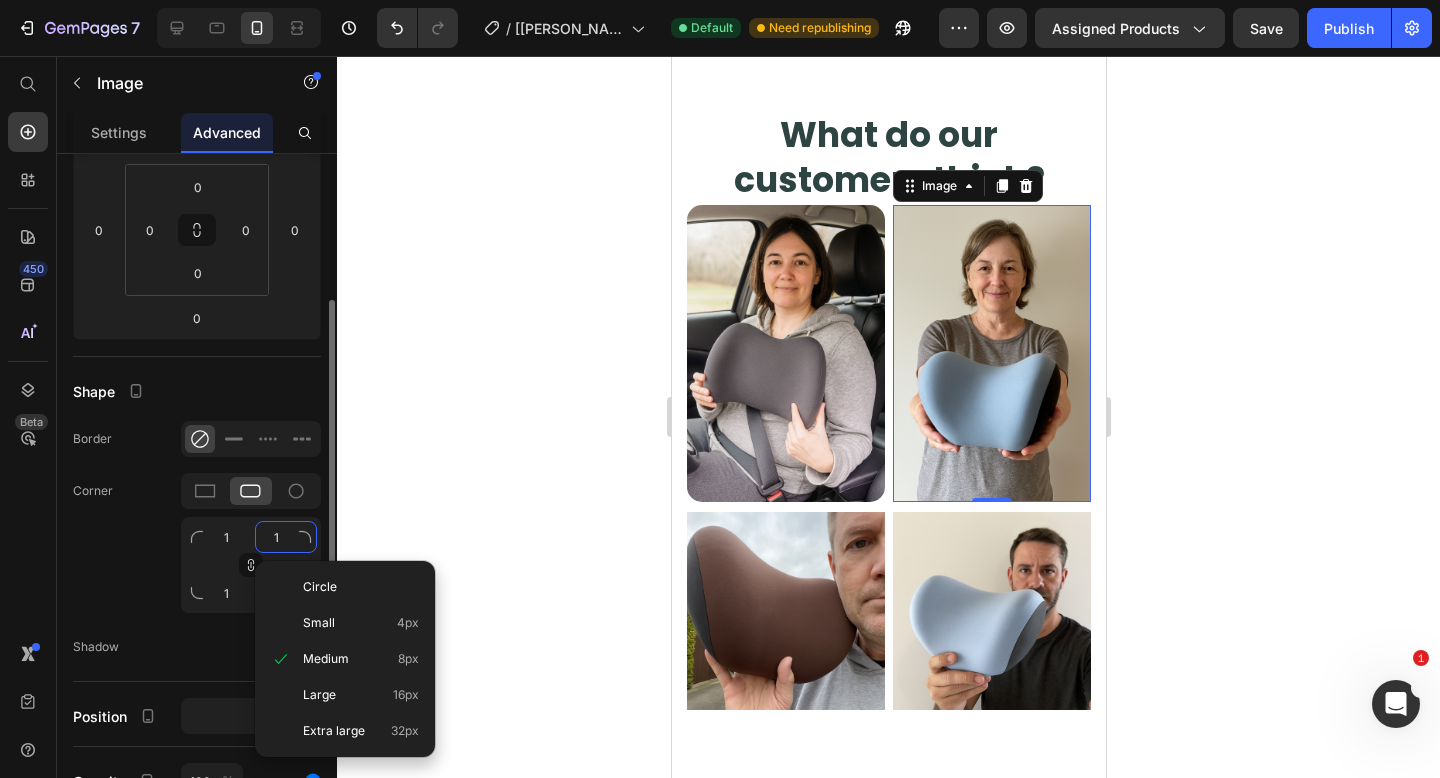 type on "15" 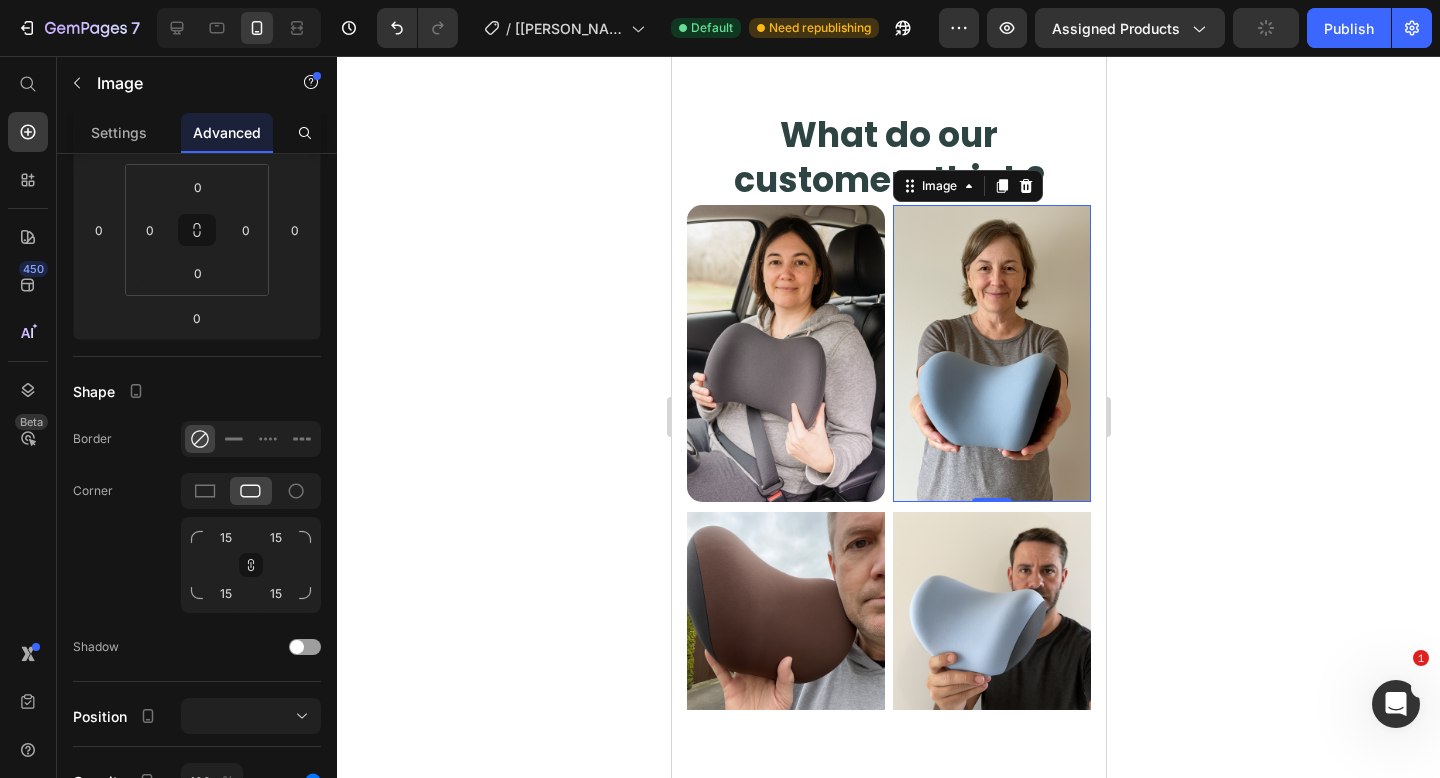 click at bounding box center [785, 611] 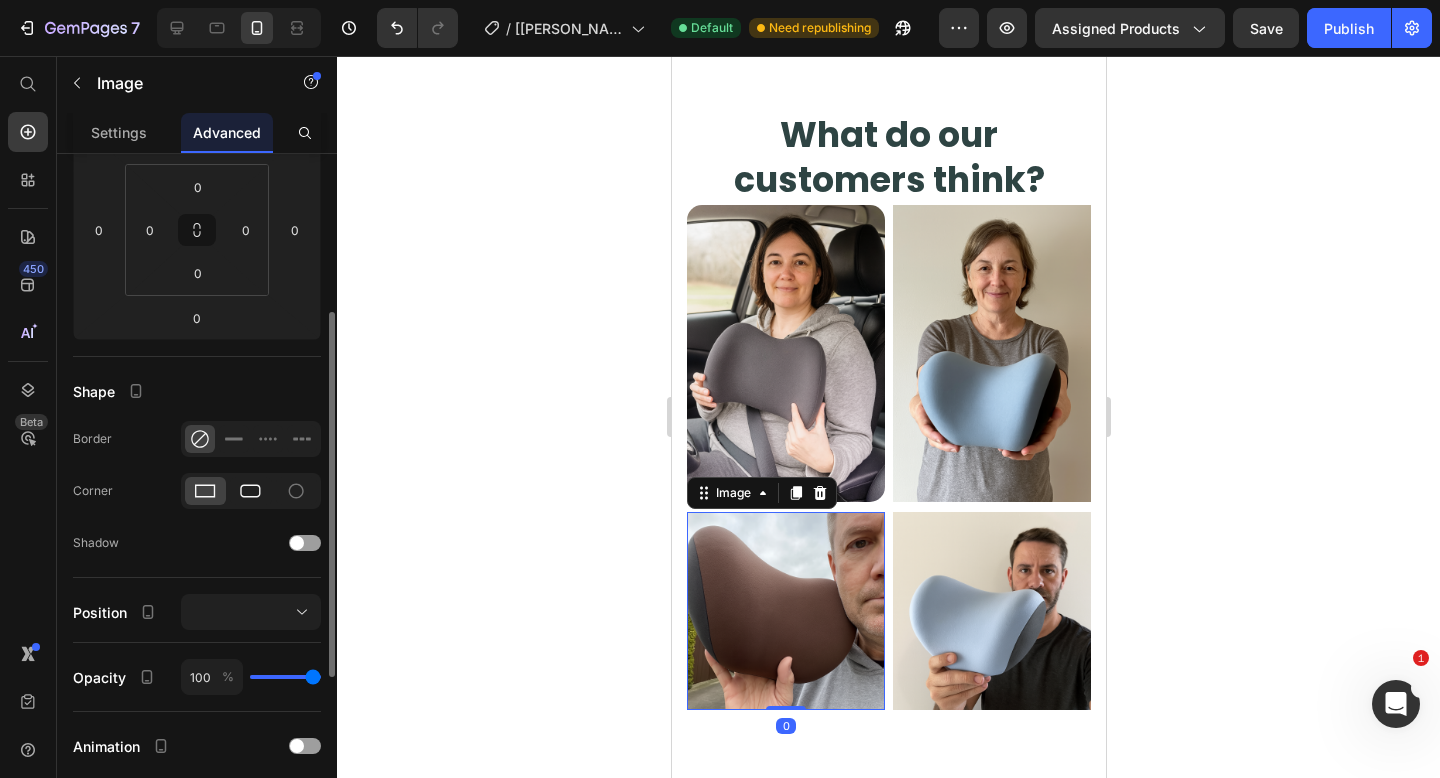 click 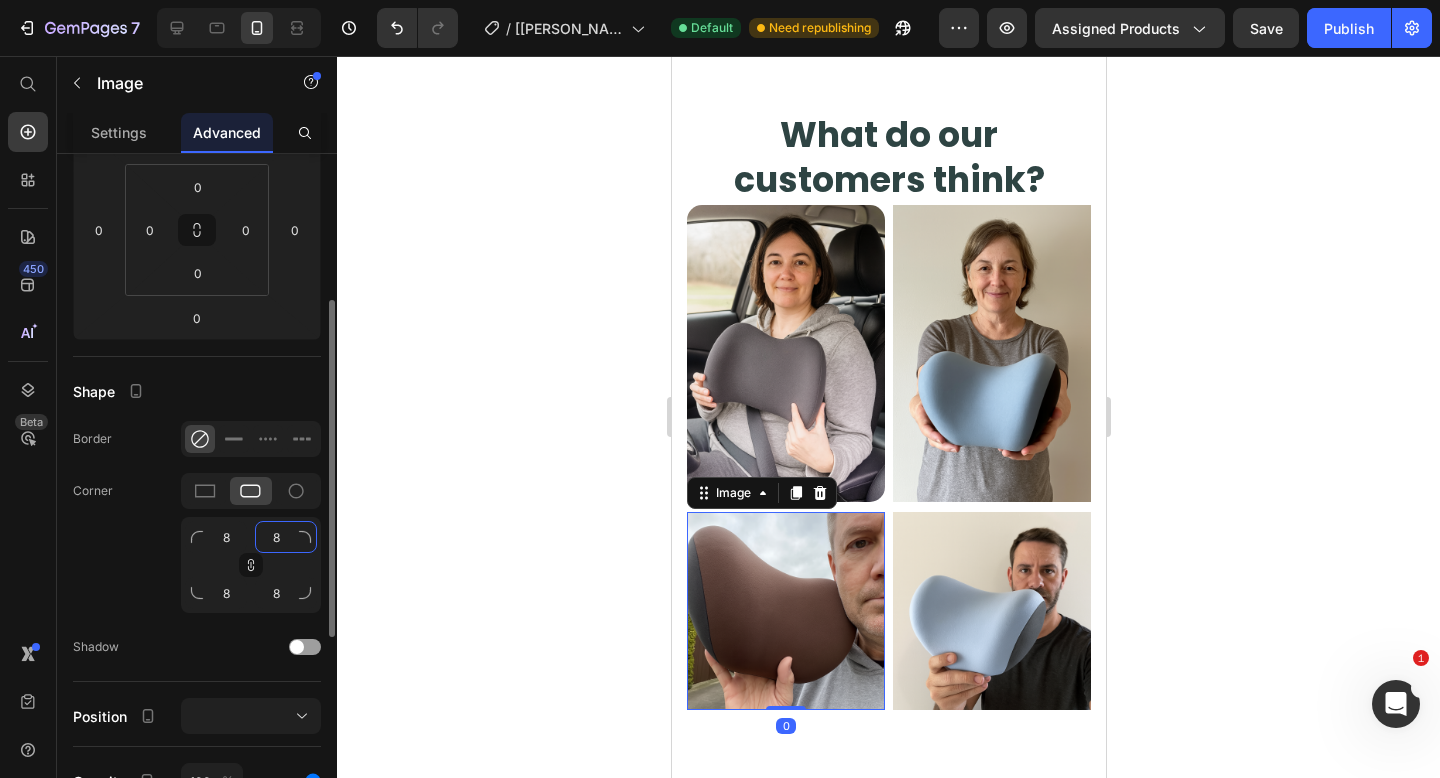 click on "8" 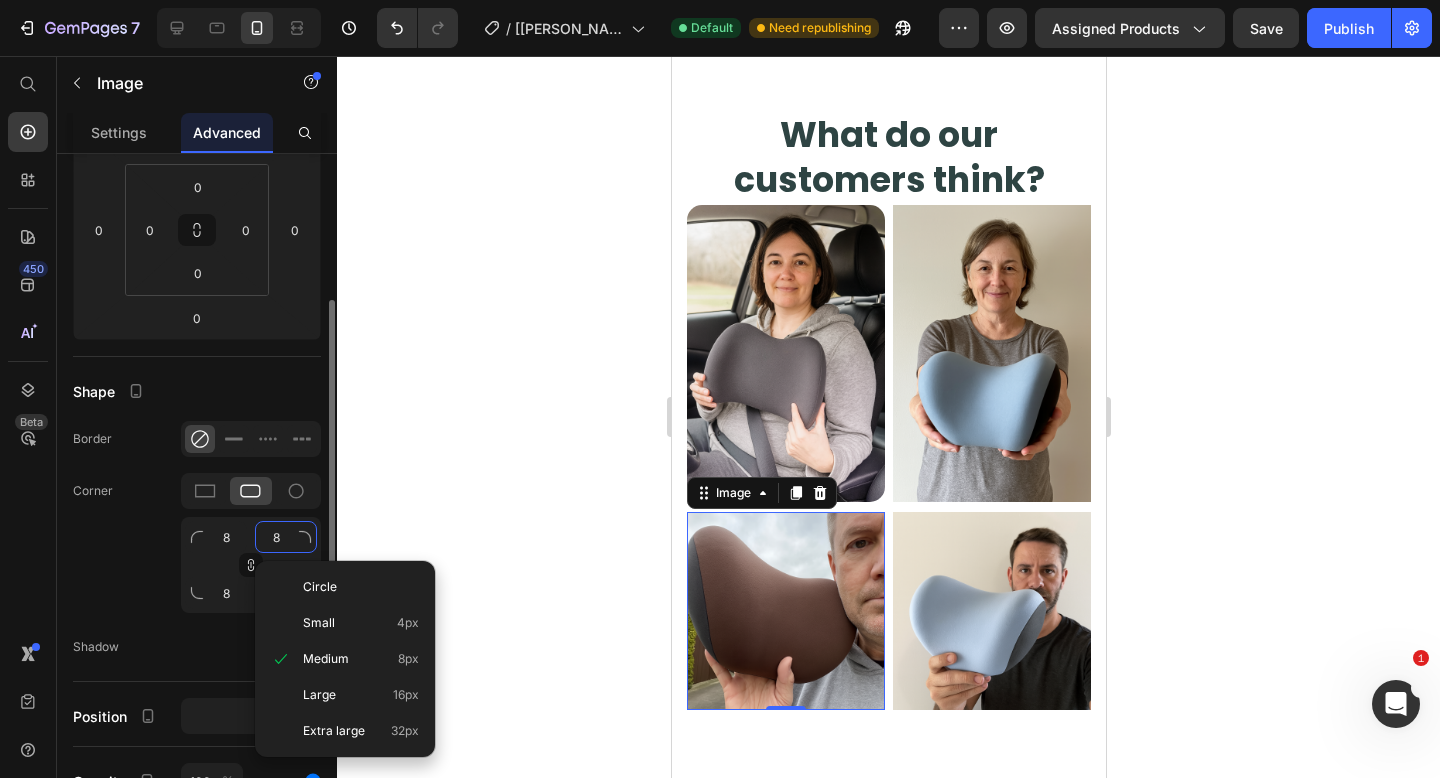 type on "18" 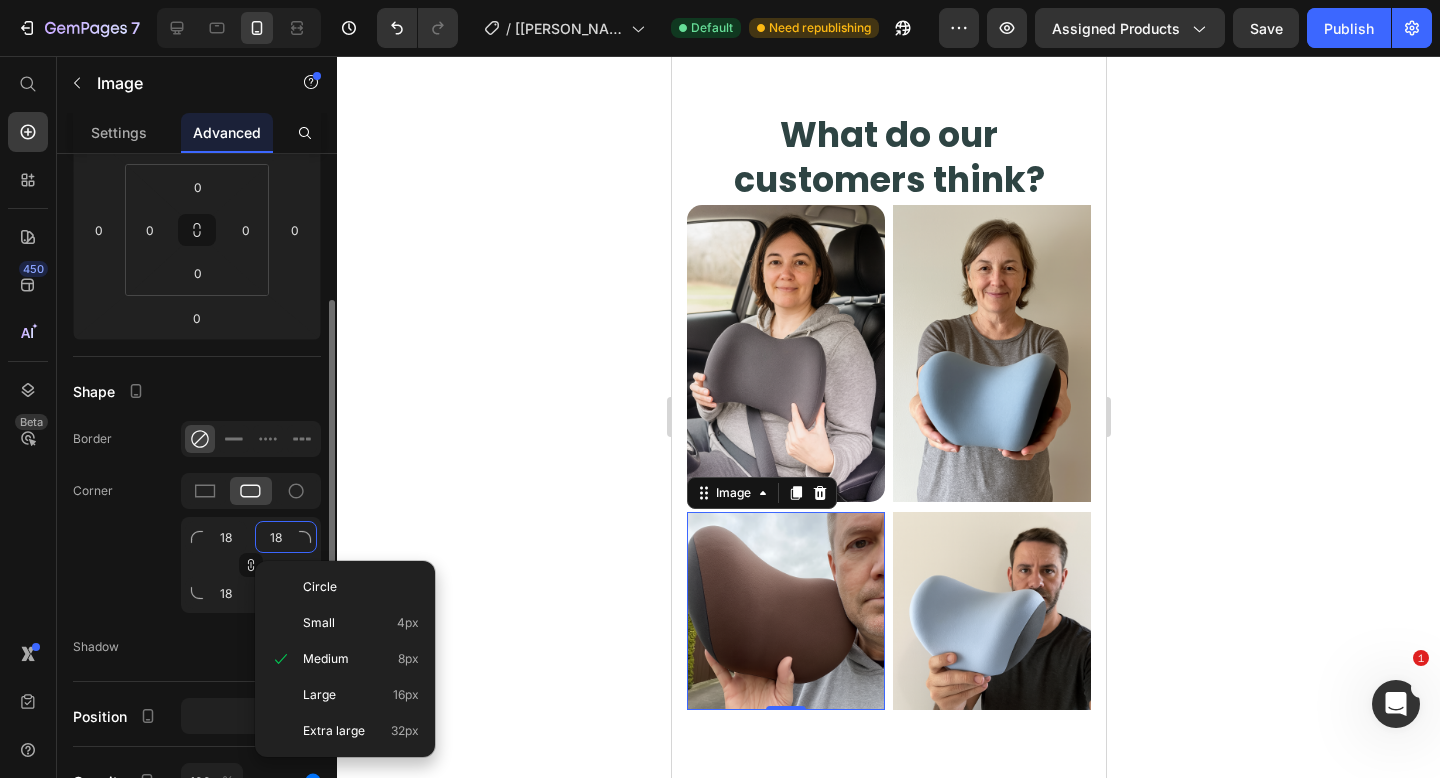type on "158" 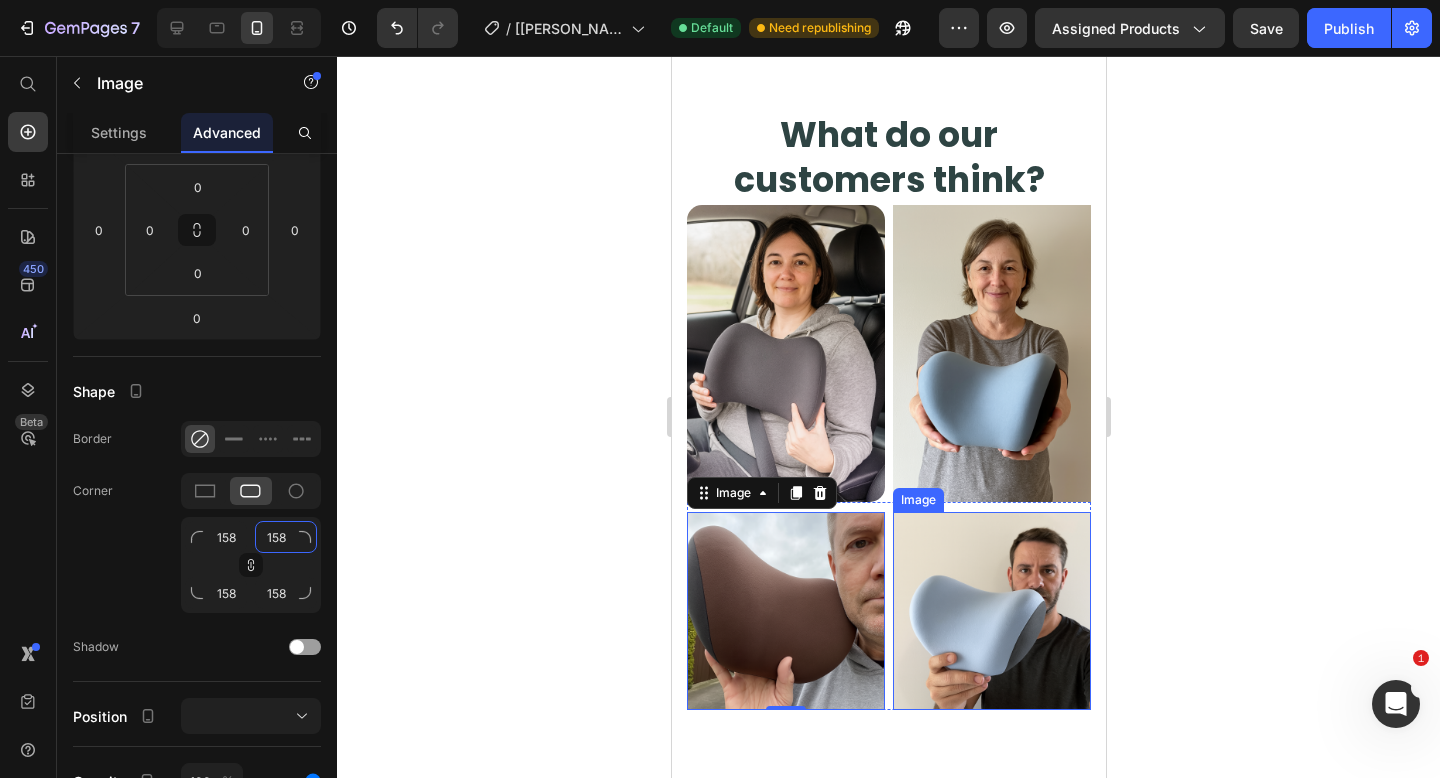 type on "18" 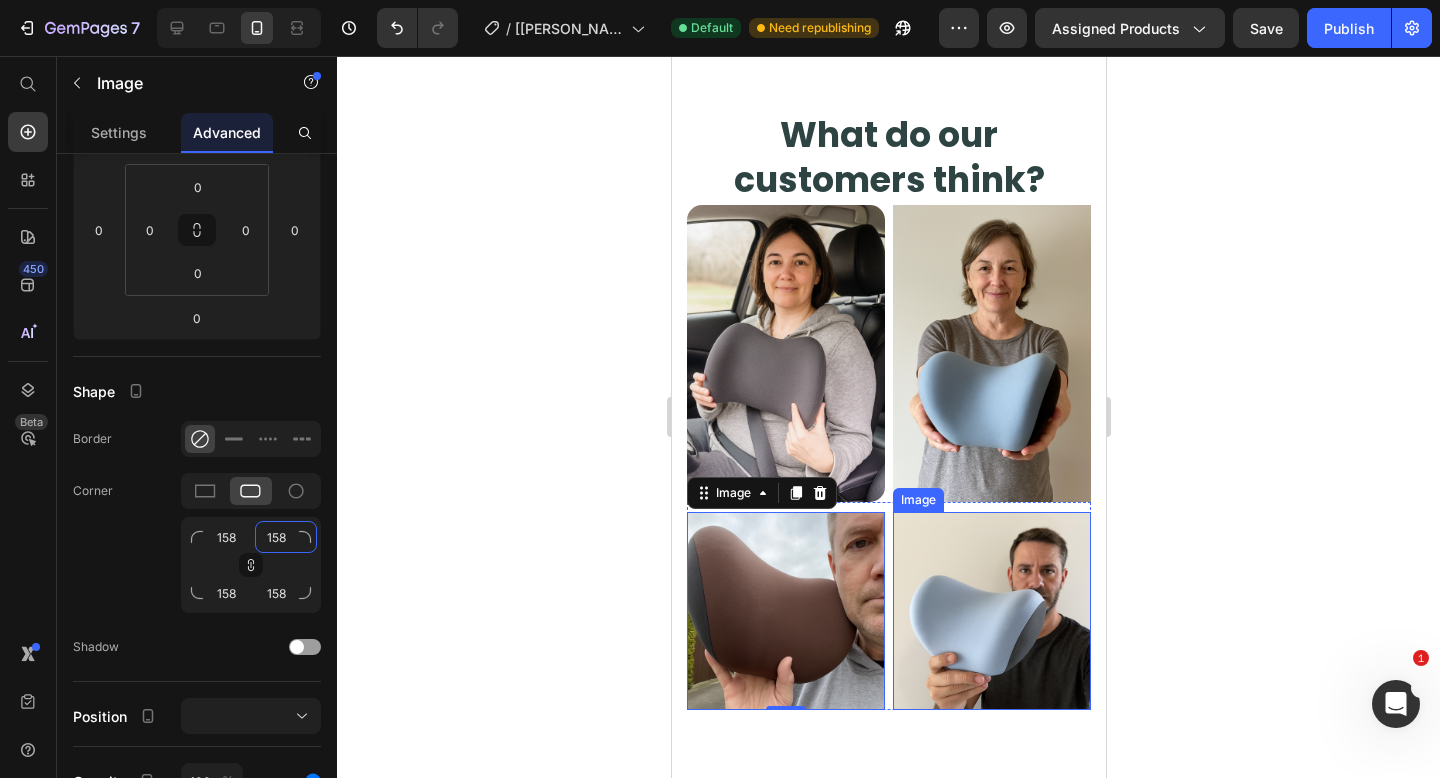 type on "18" 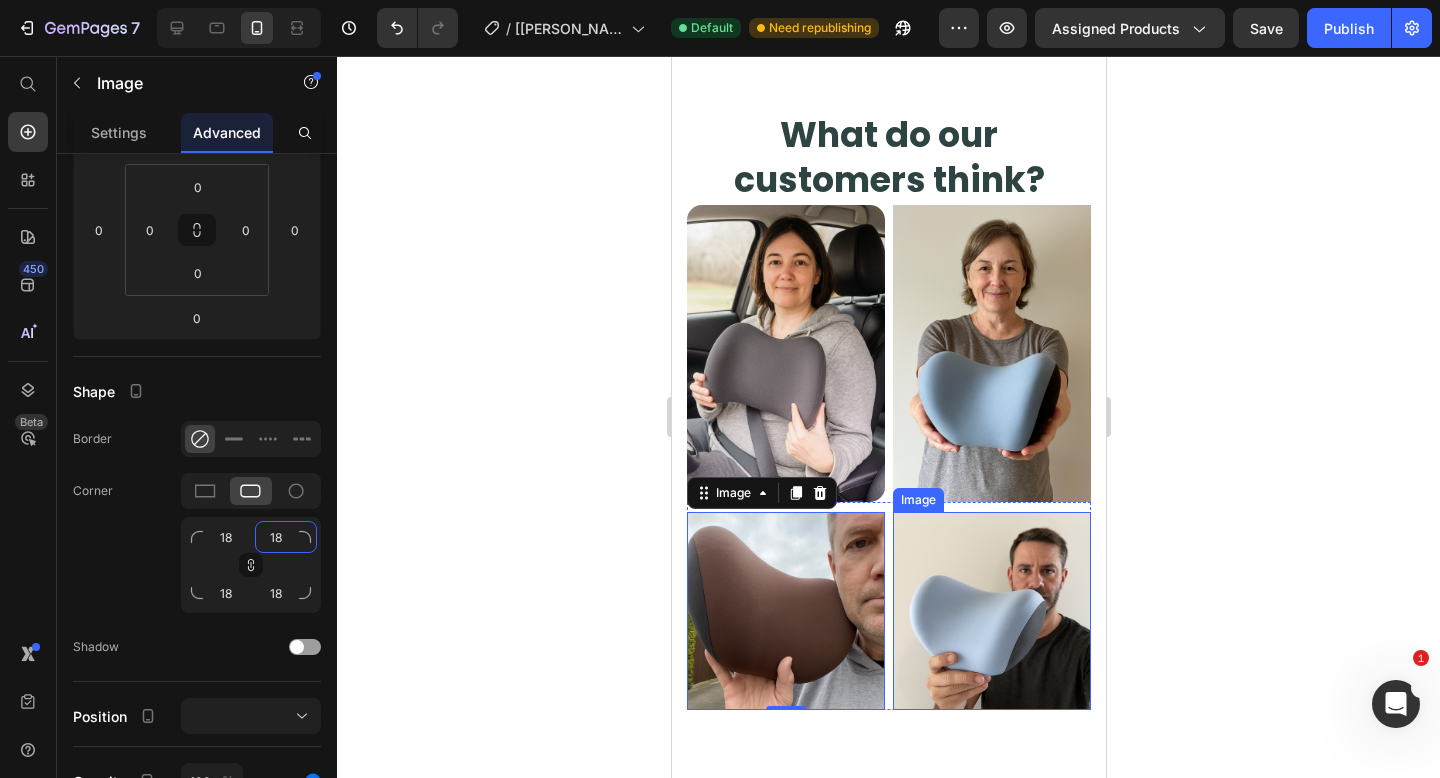 type on "8" 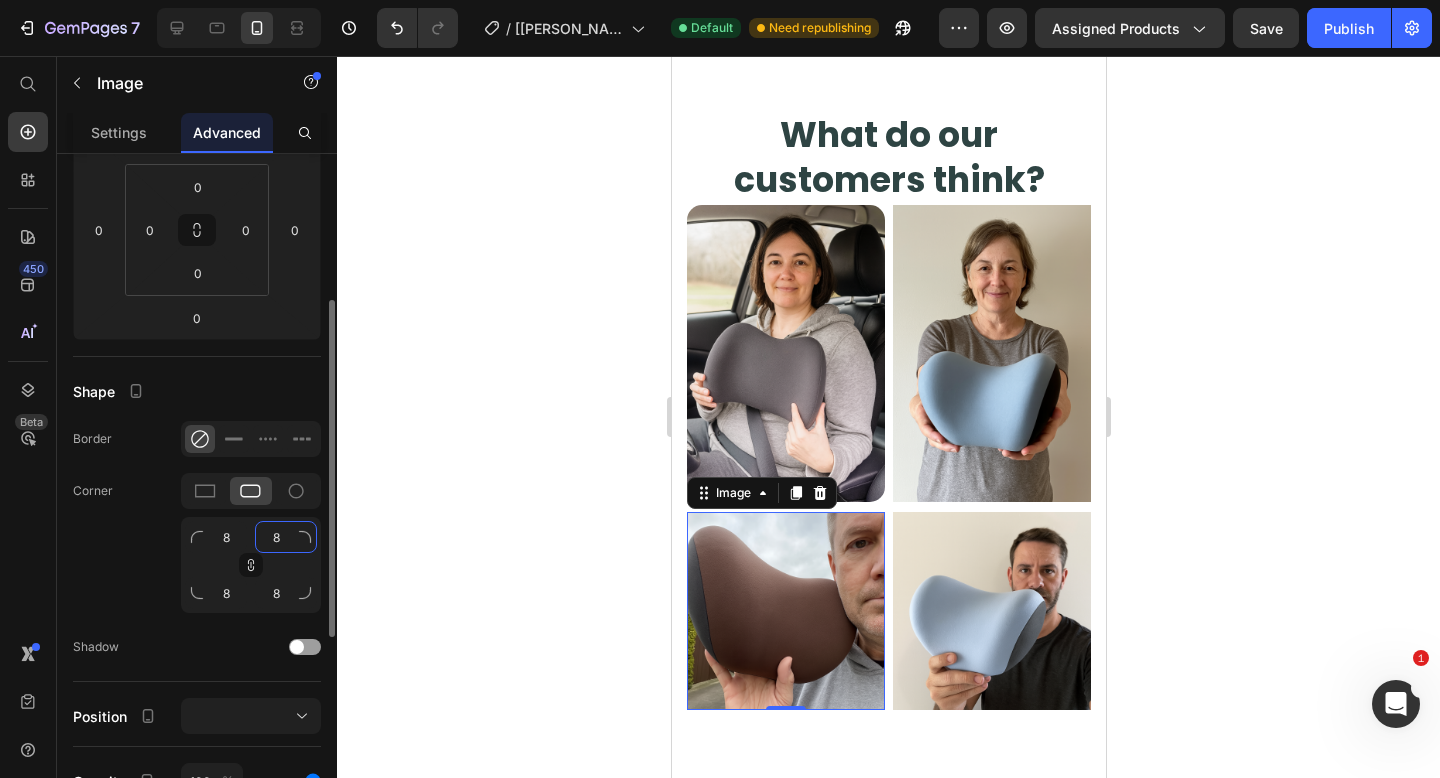 click on "8" 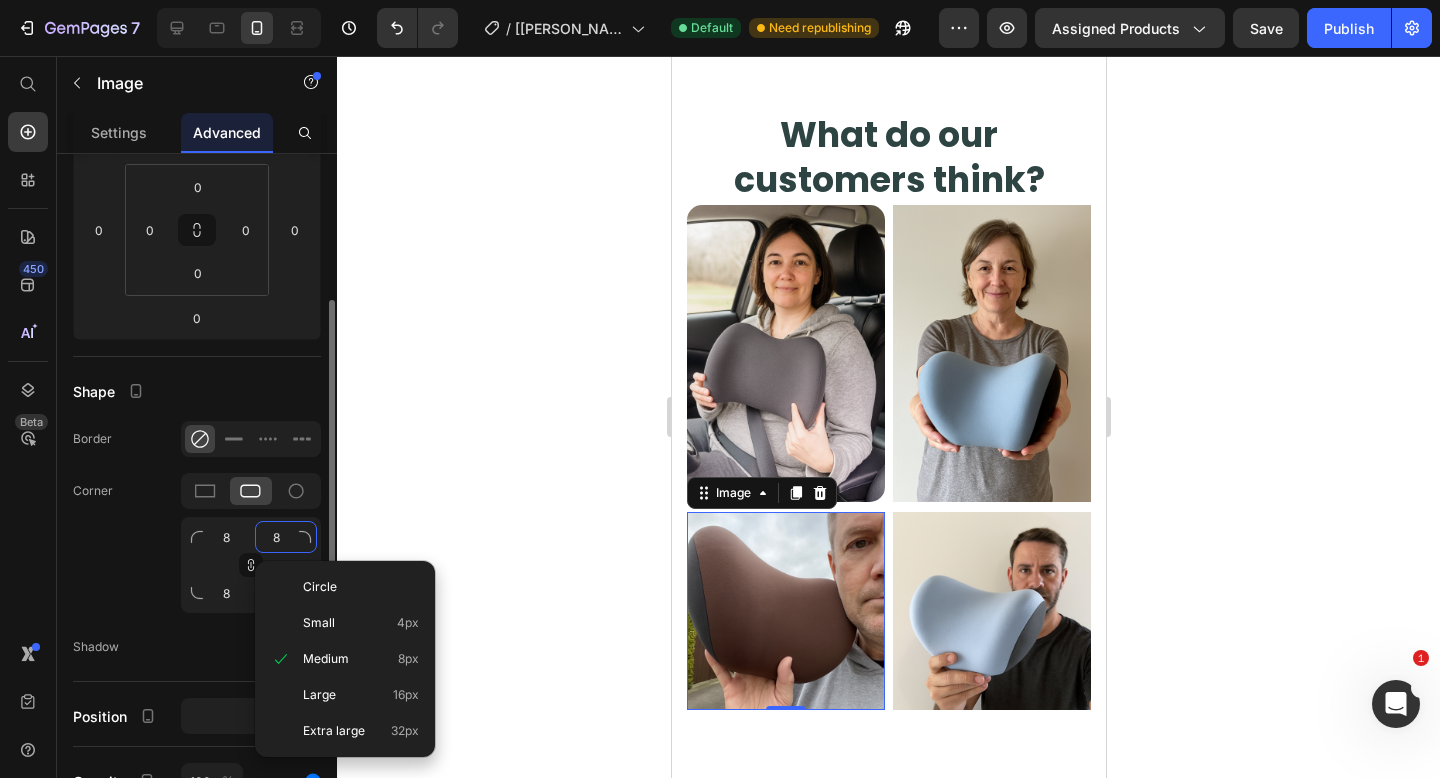 type 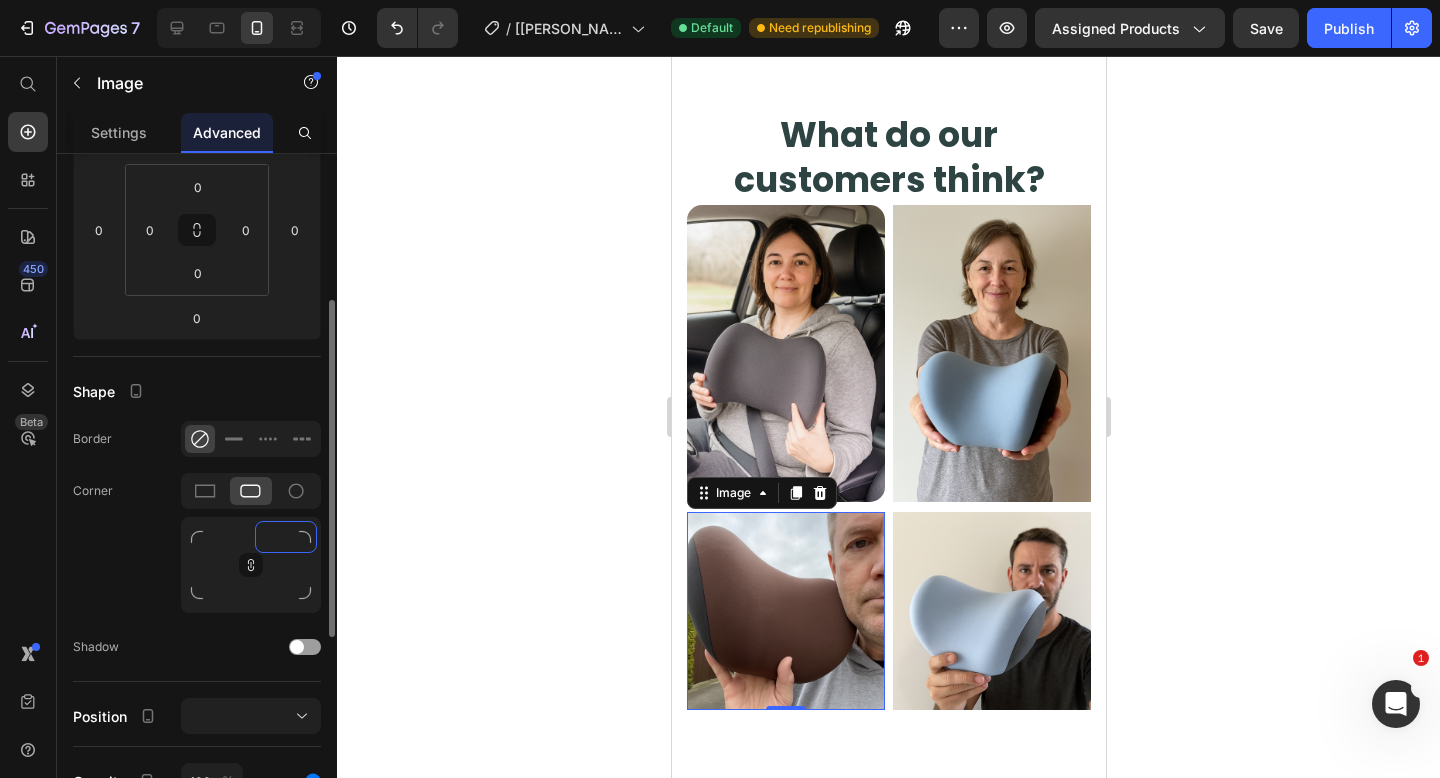 type on "1" 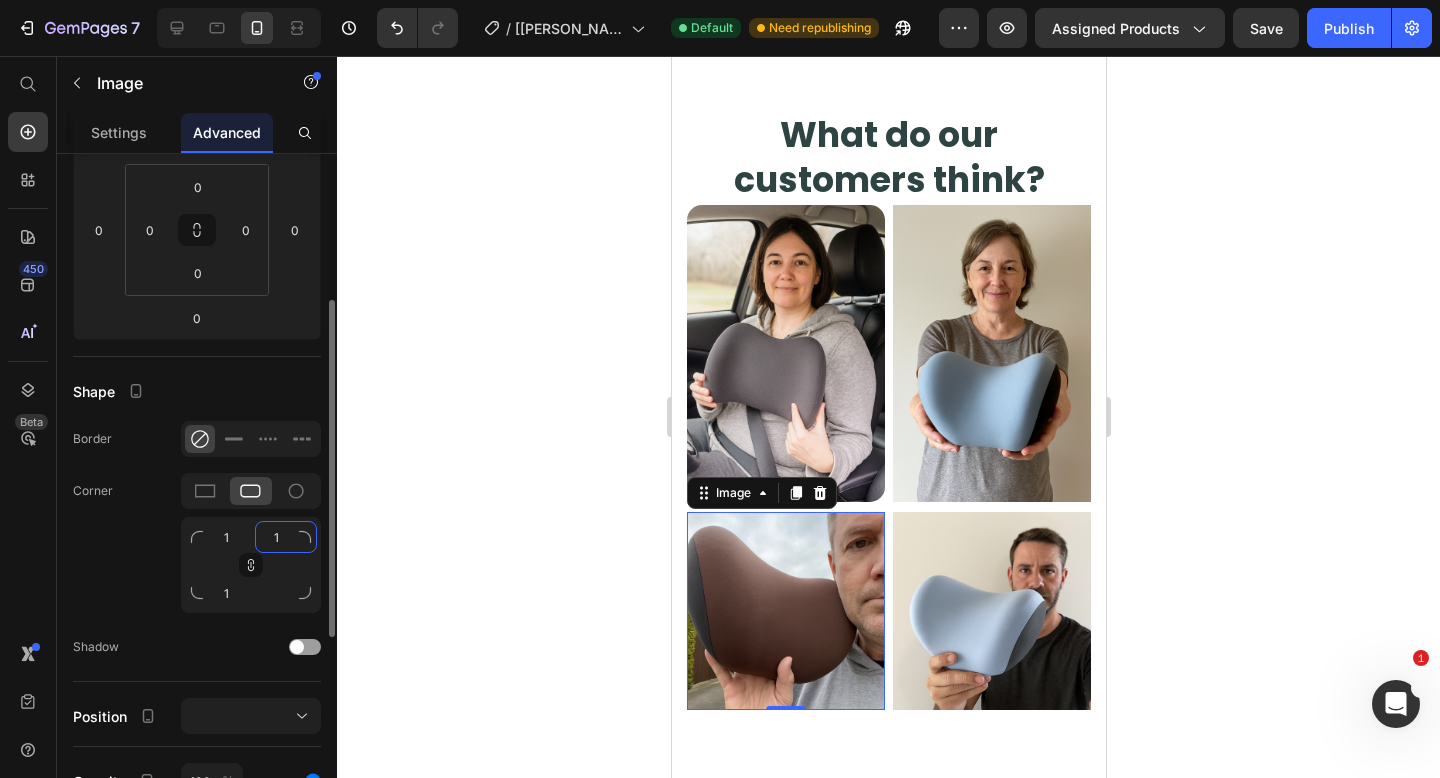type on "1" 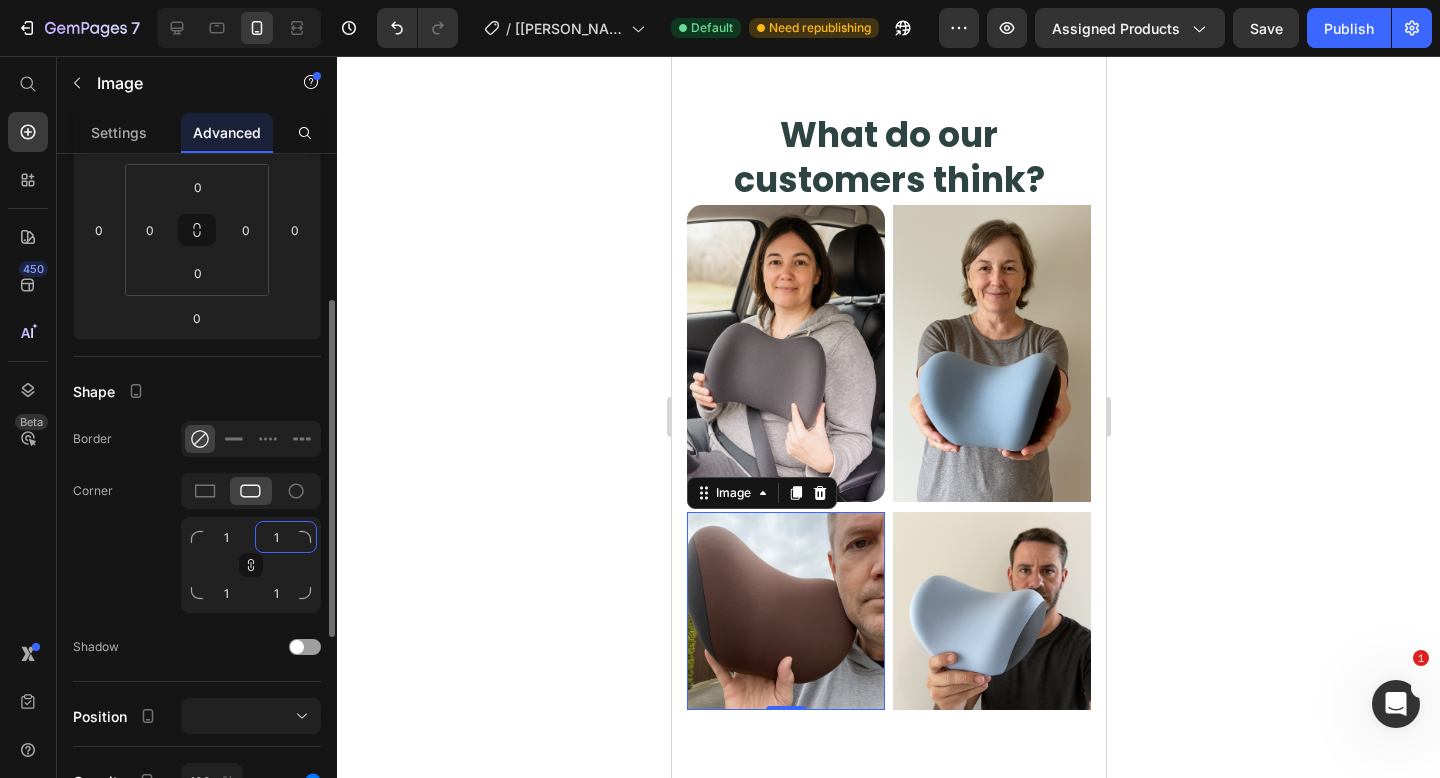 type on "15" 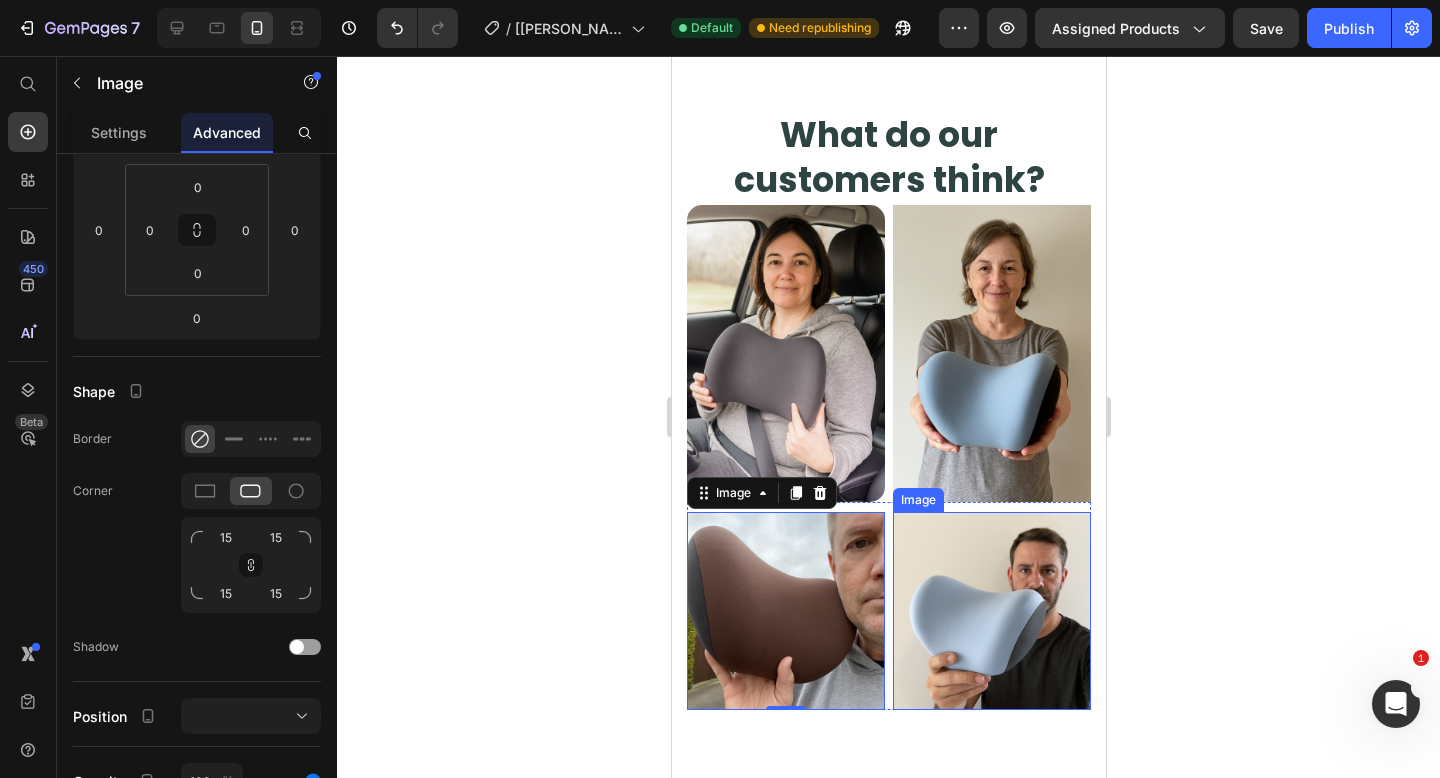 click at bounding box center (991, 611) 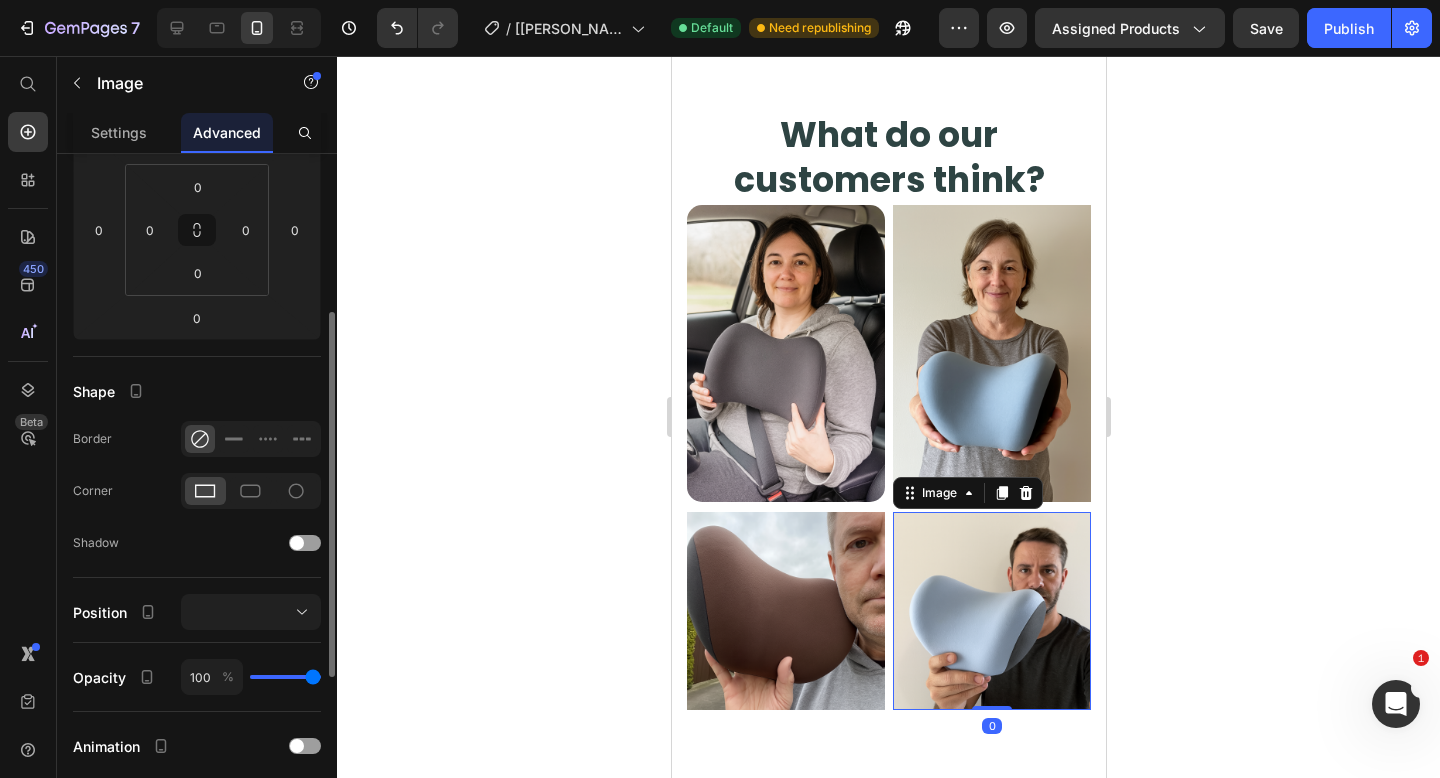 click 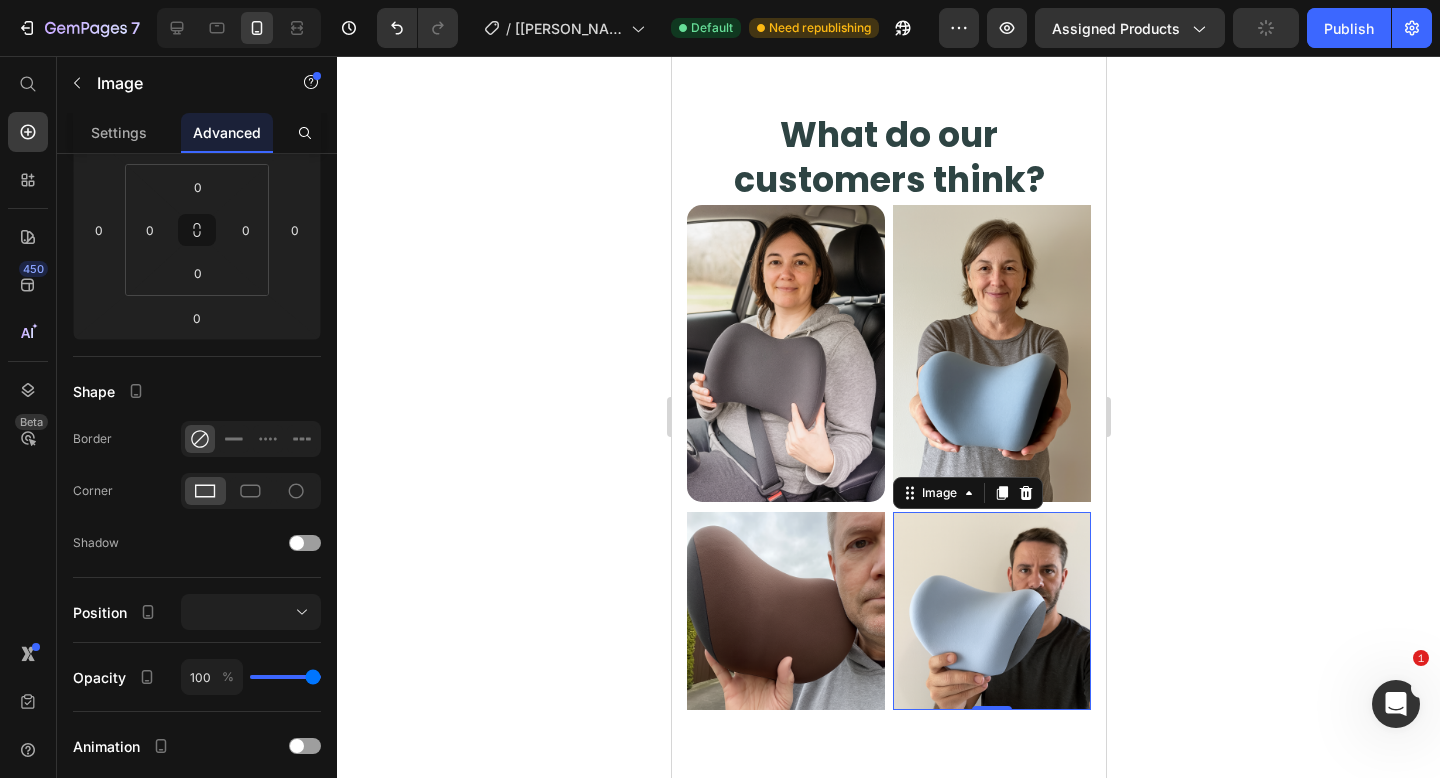 click at bounding box center (991, 611) 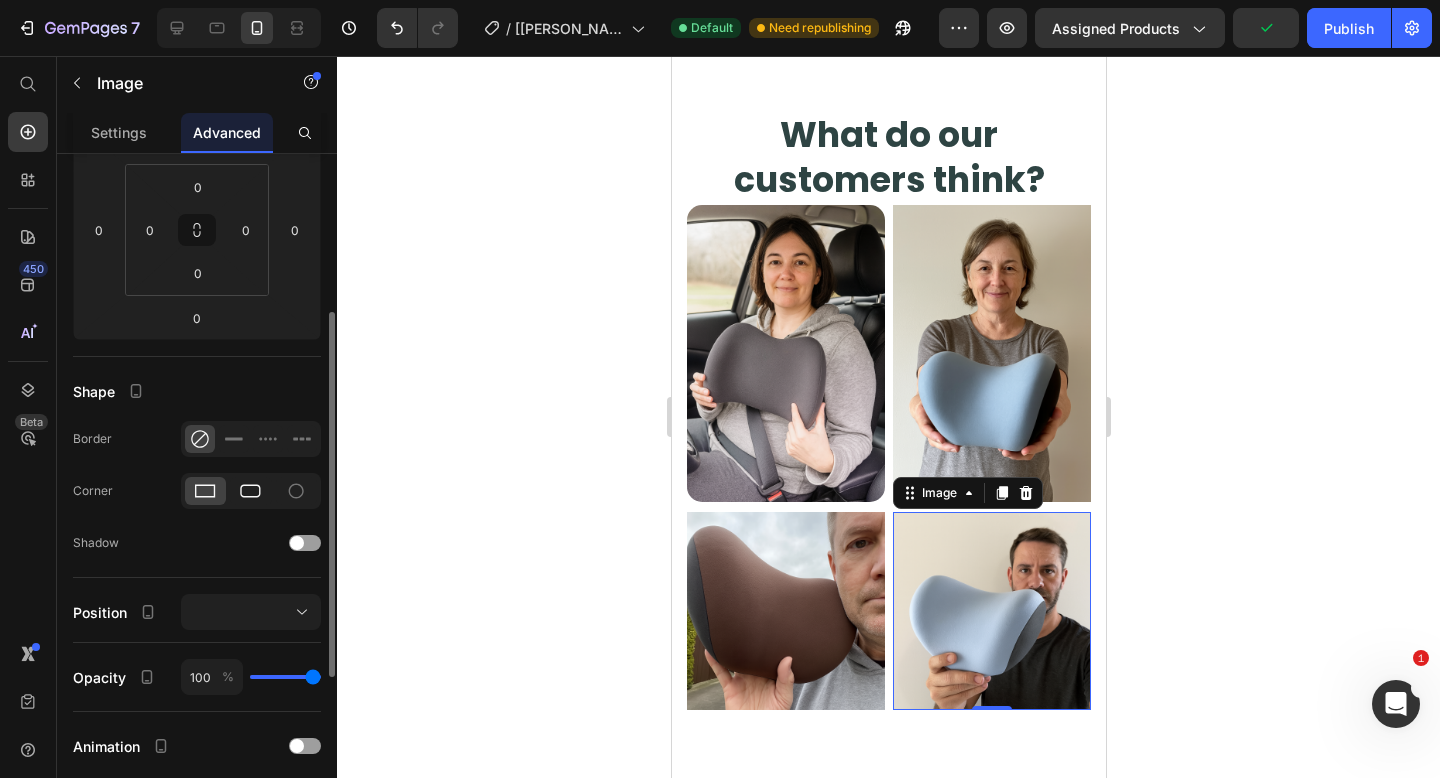 click 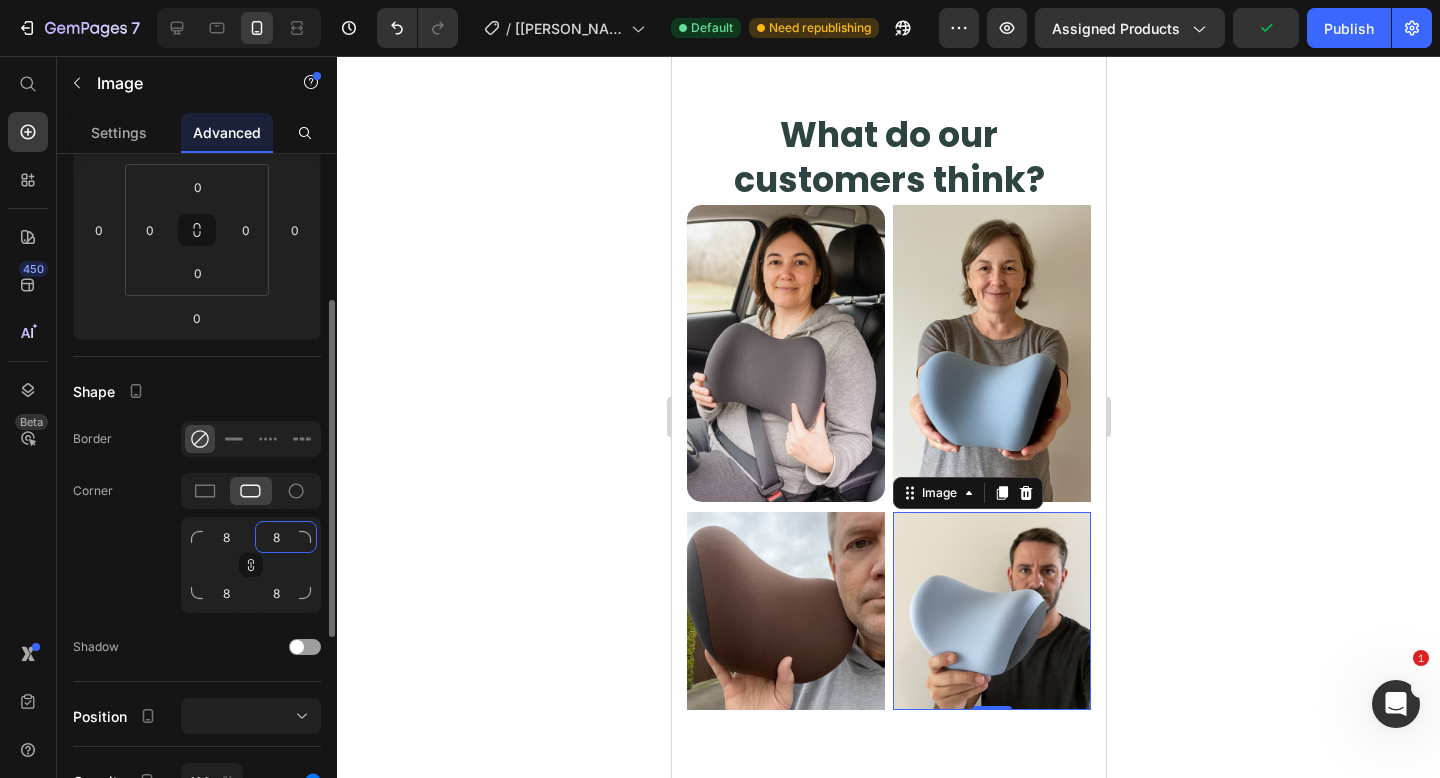 click on "8" 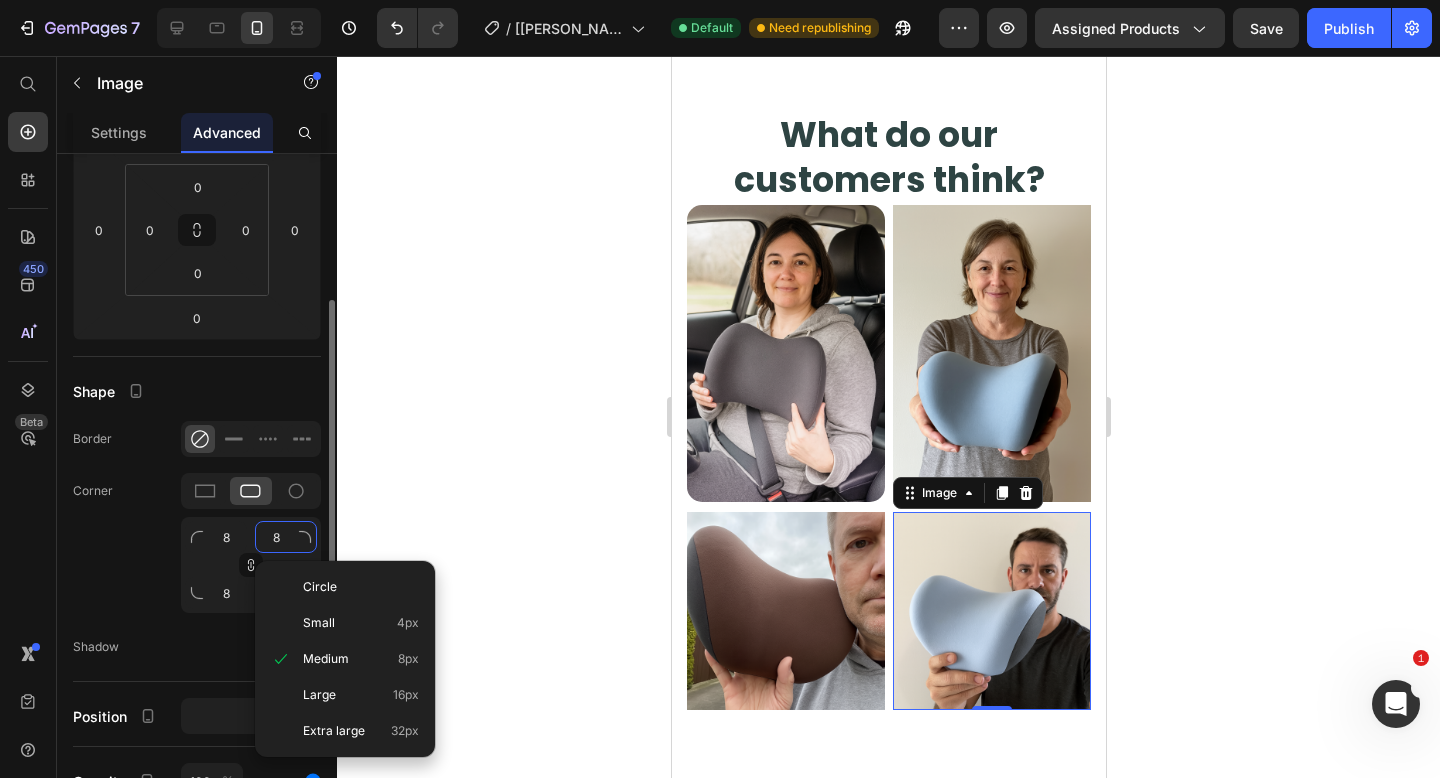 type on "1" 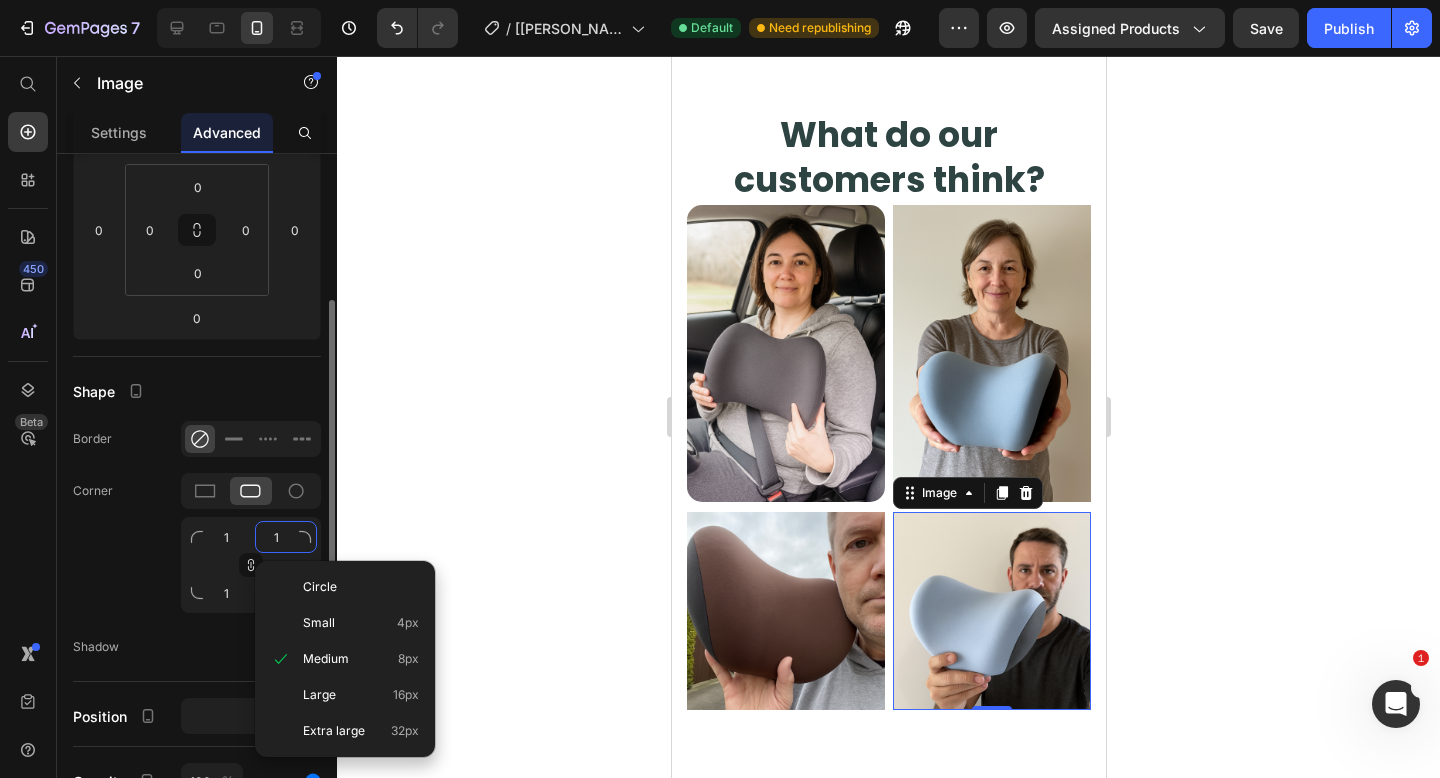 type on "15" 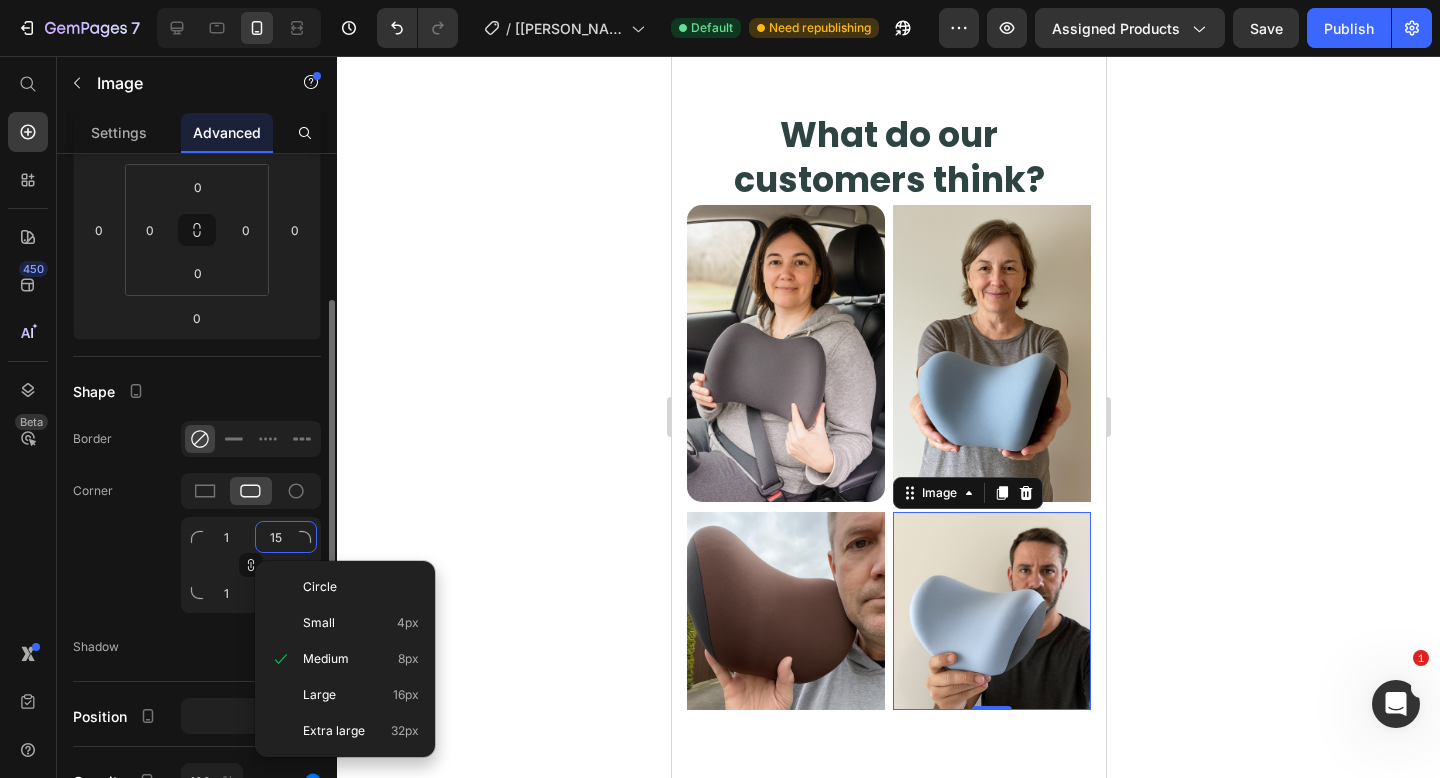 type on "15" 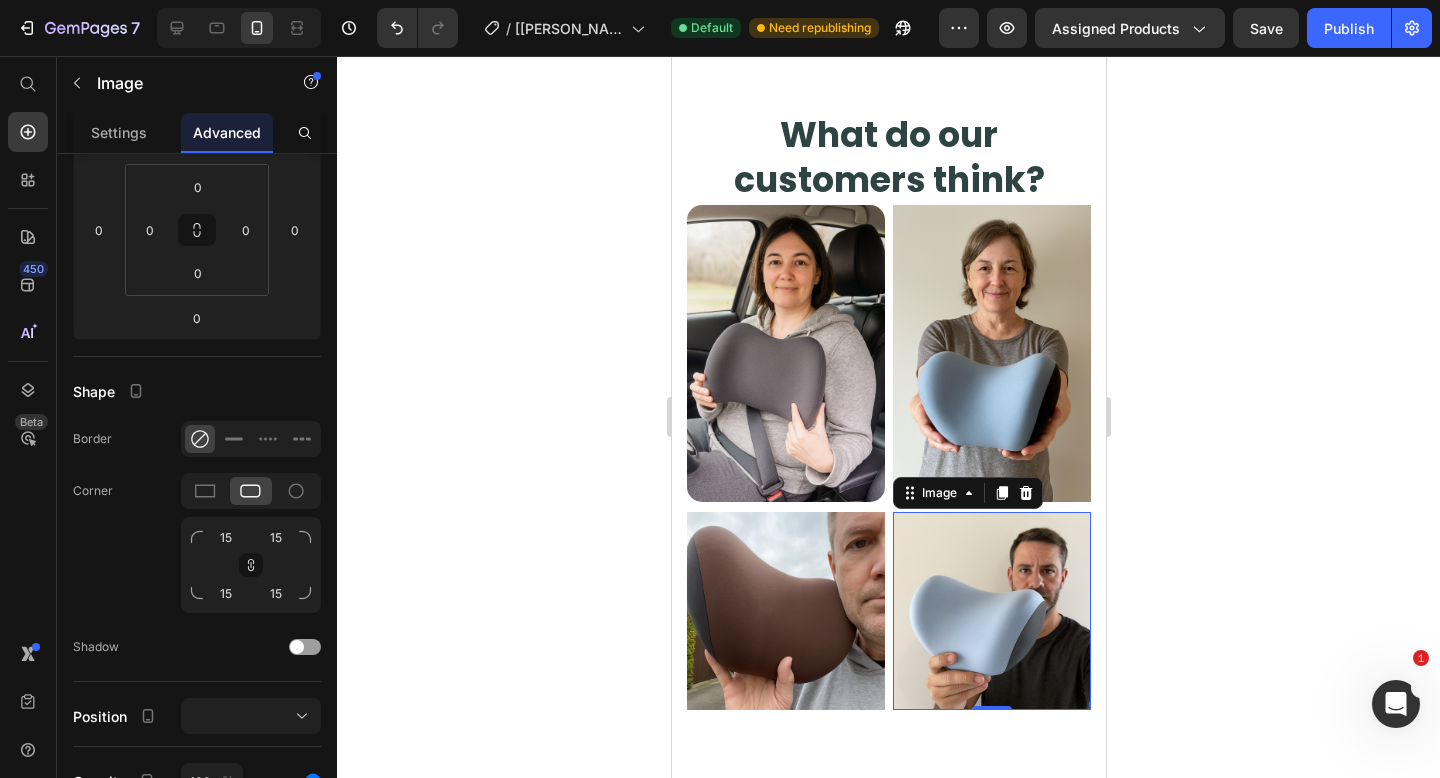 click at bounding box center [785, 353] 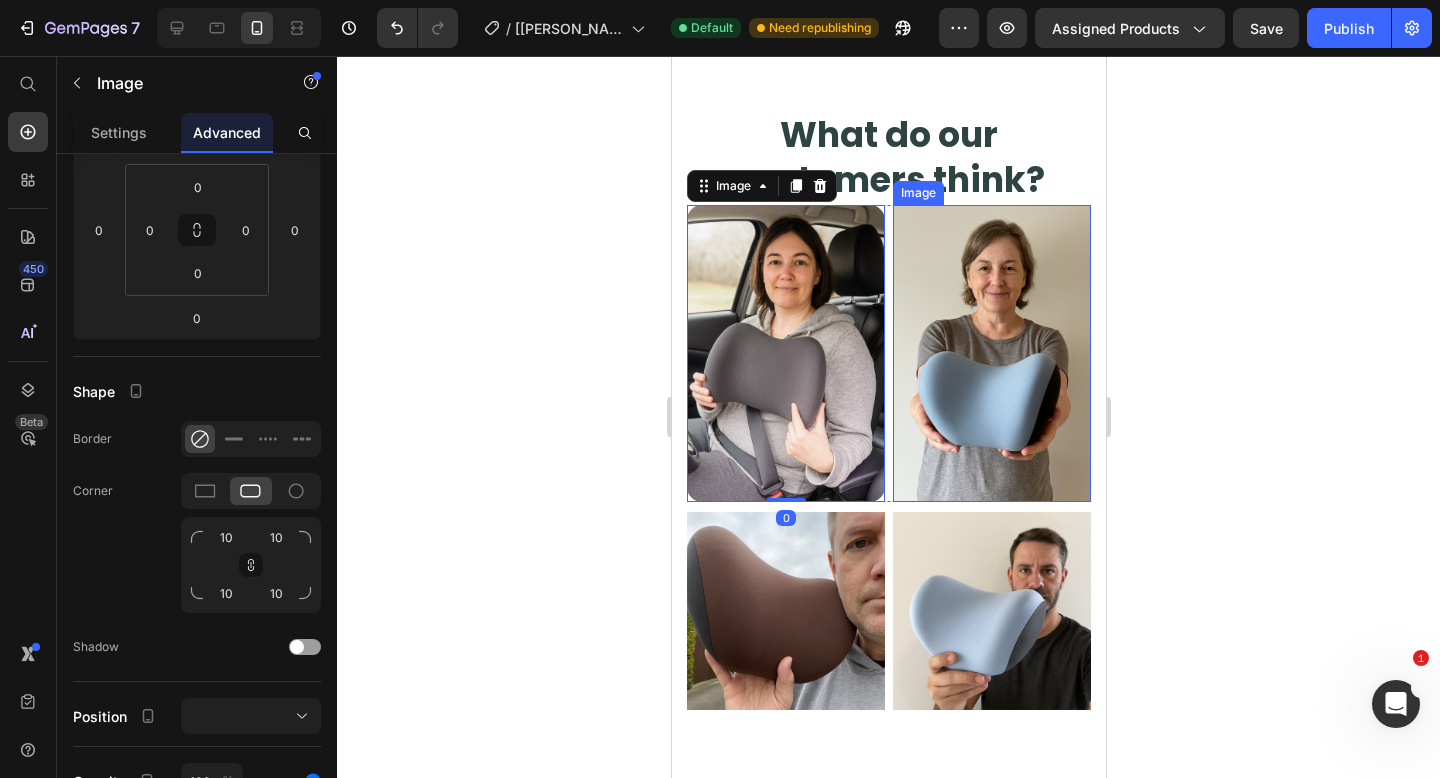 click at bounding box center [991, 353] 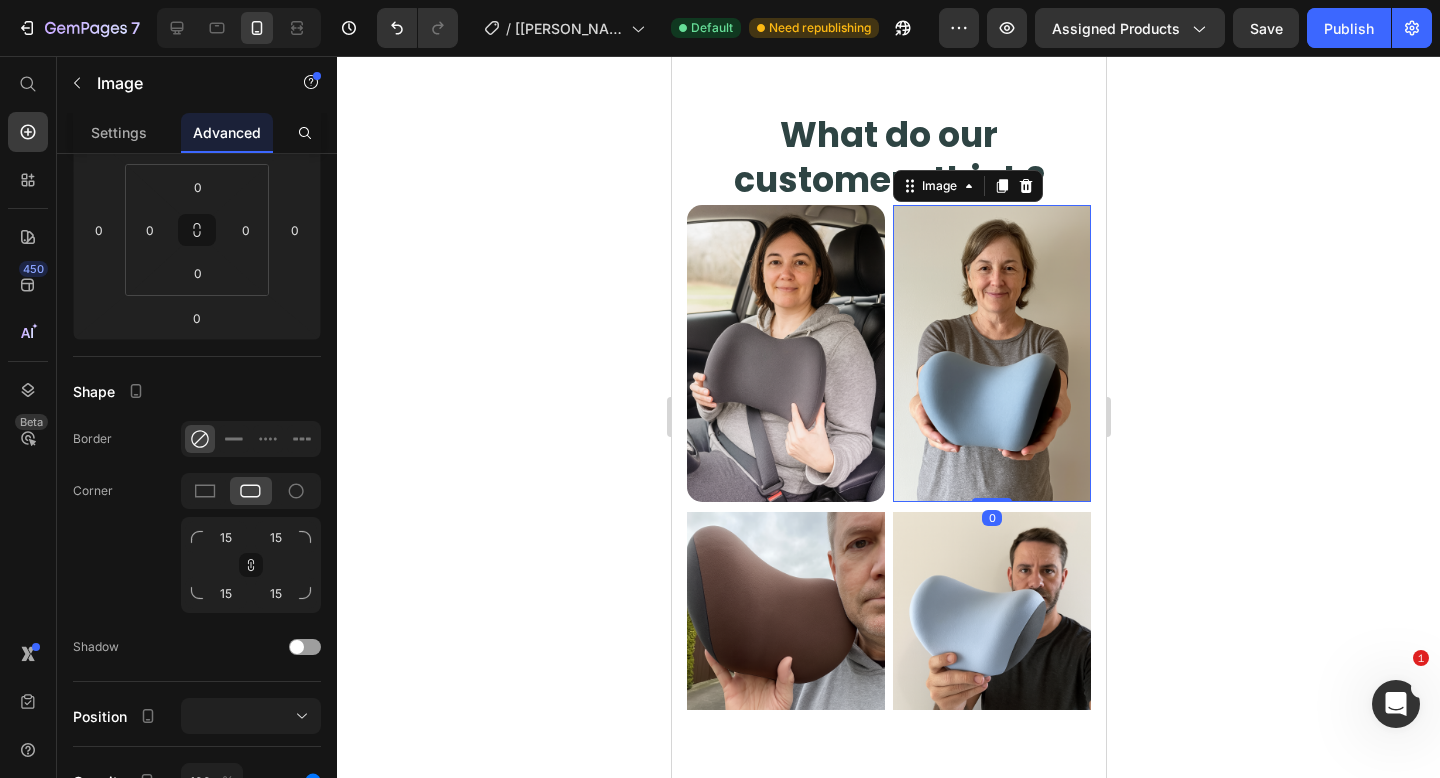 click at bounding box center [991, 353] 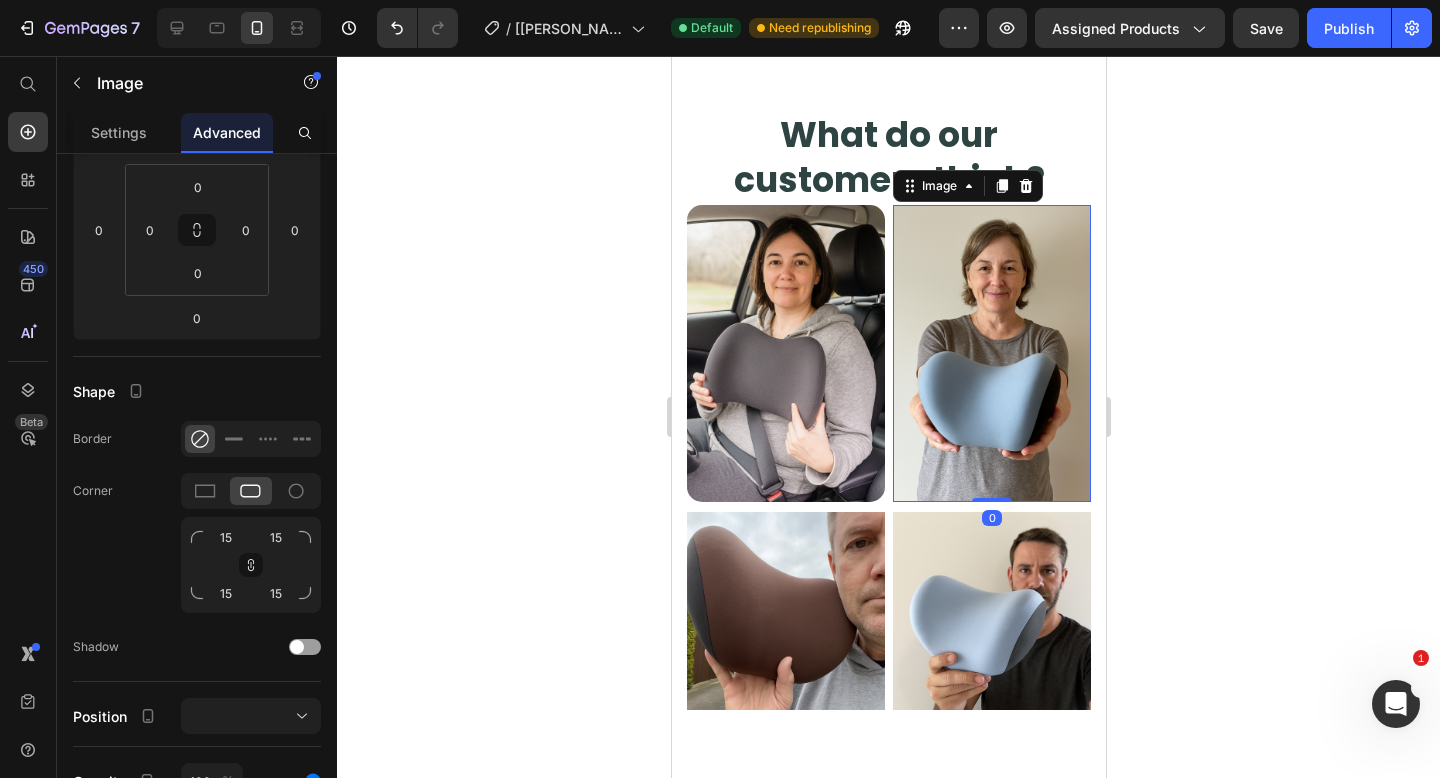 click at bounding box center [991, 353] 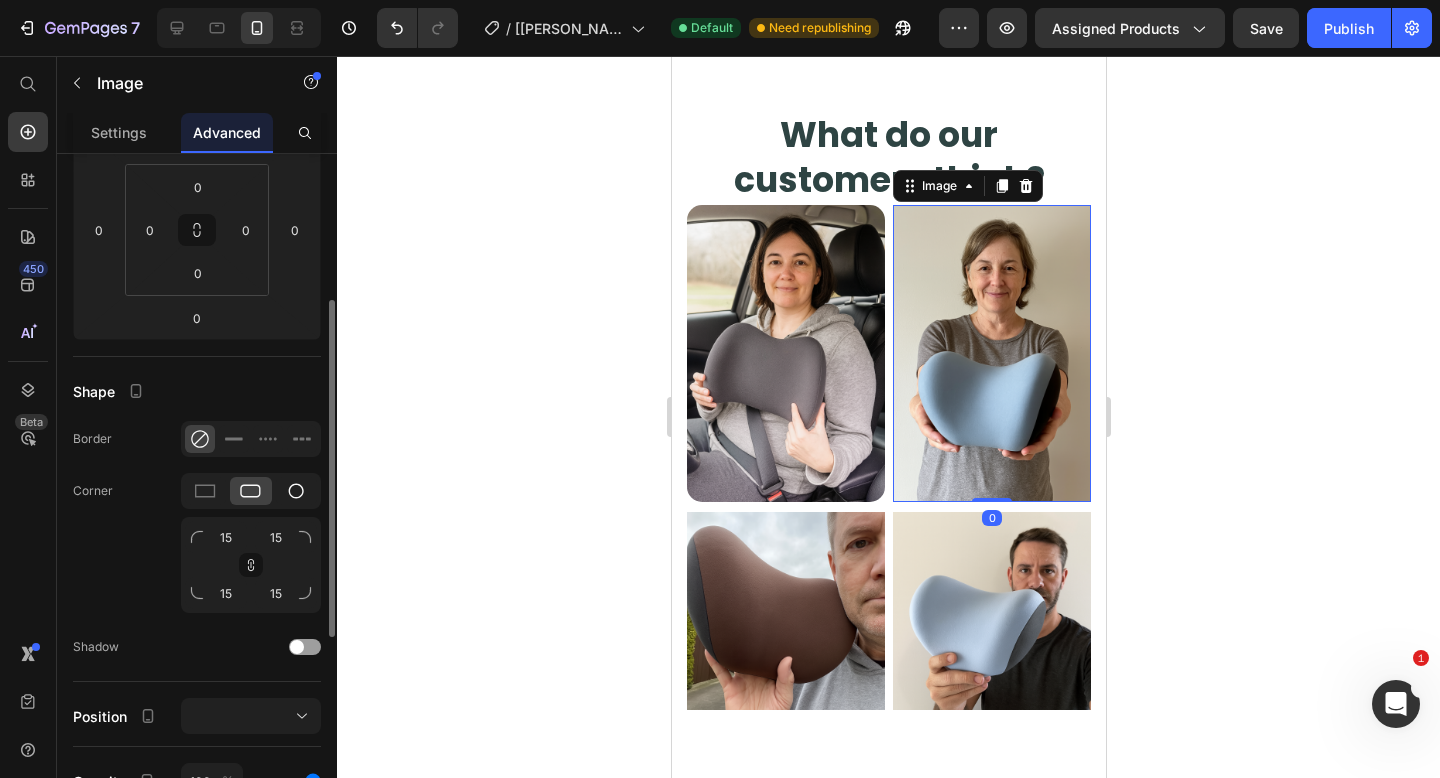 click 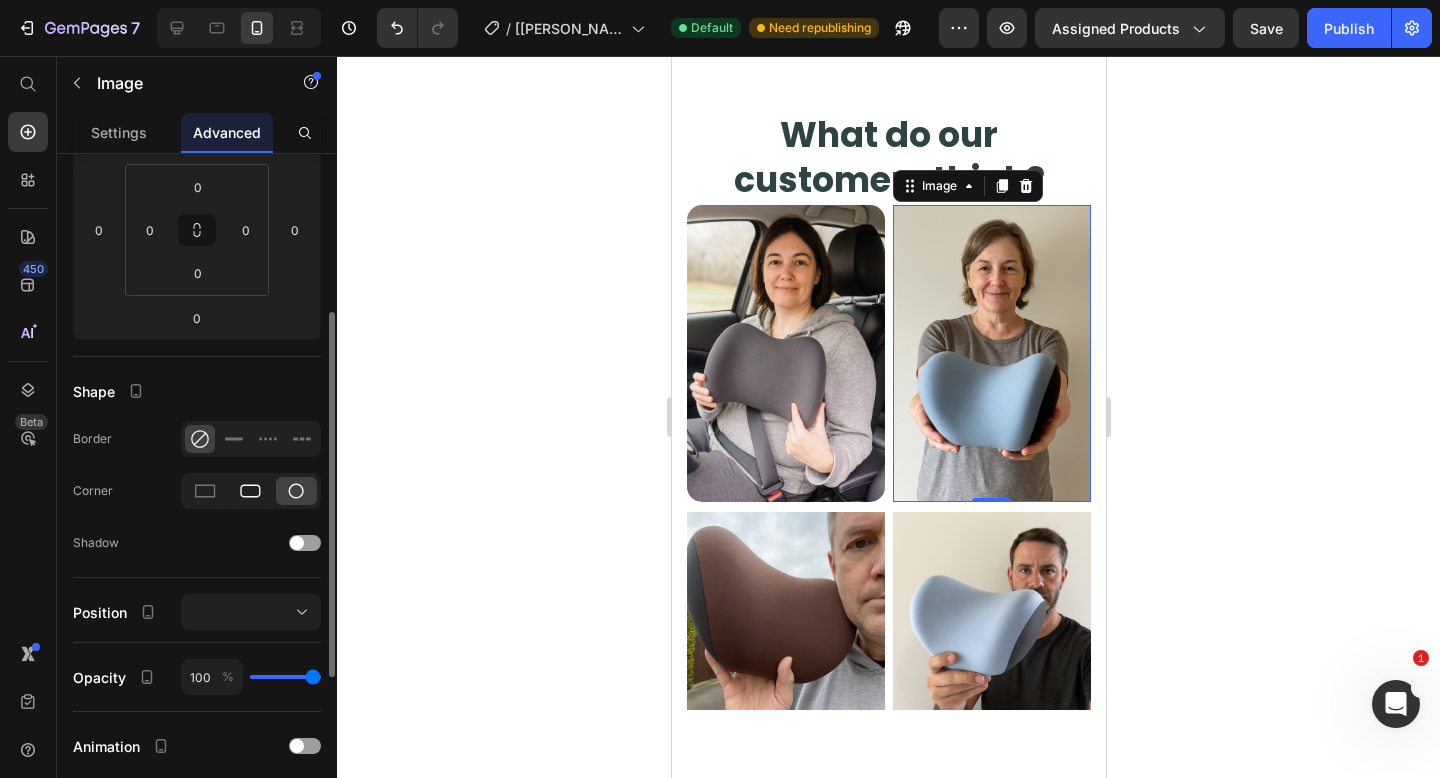 click 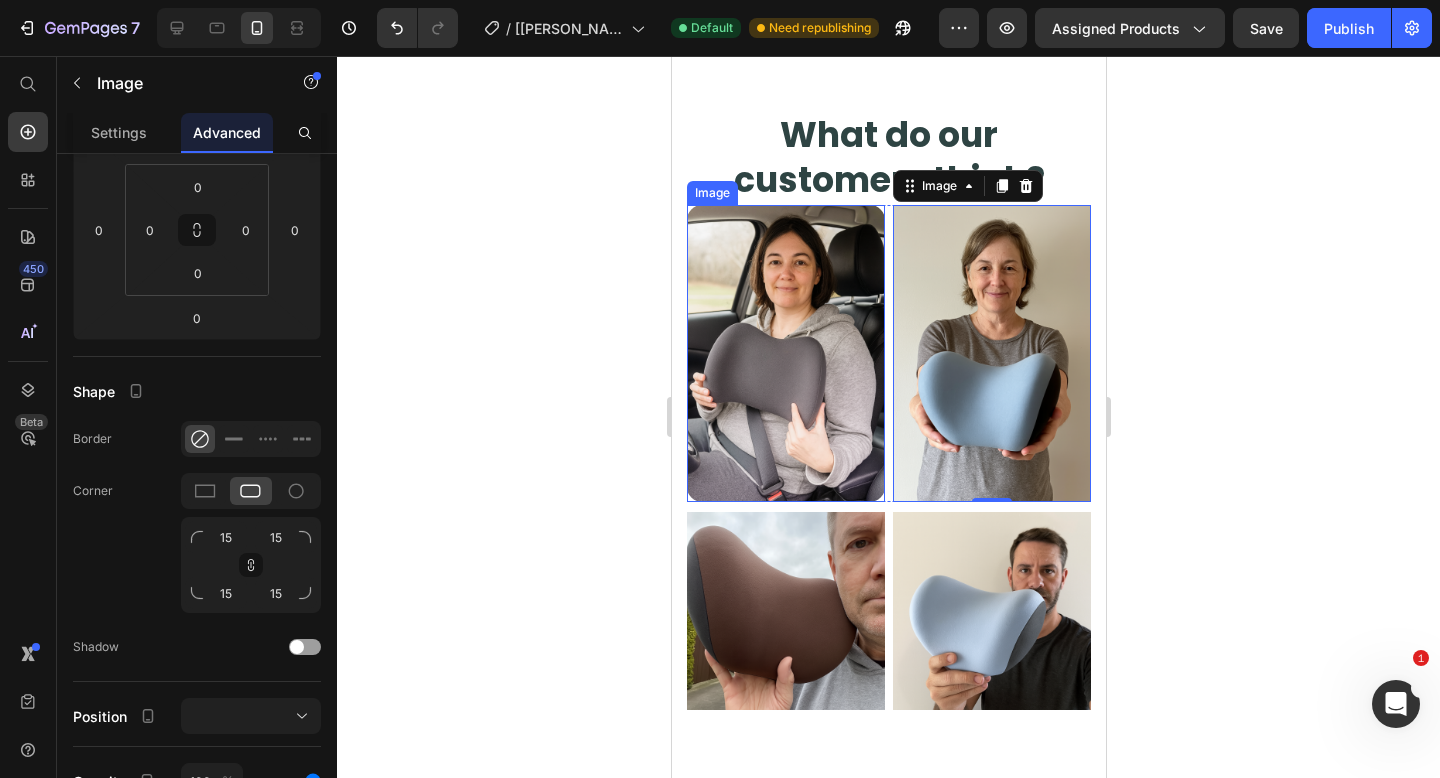click at bounding box center [785, 353] 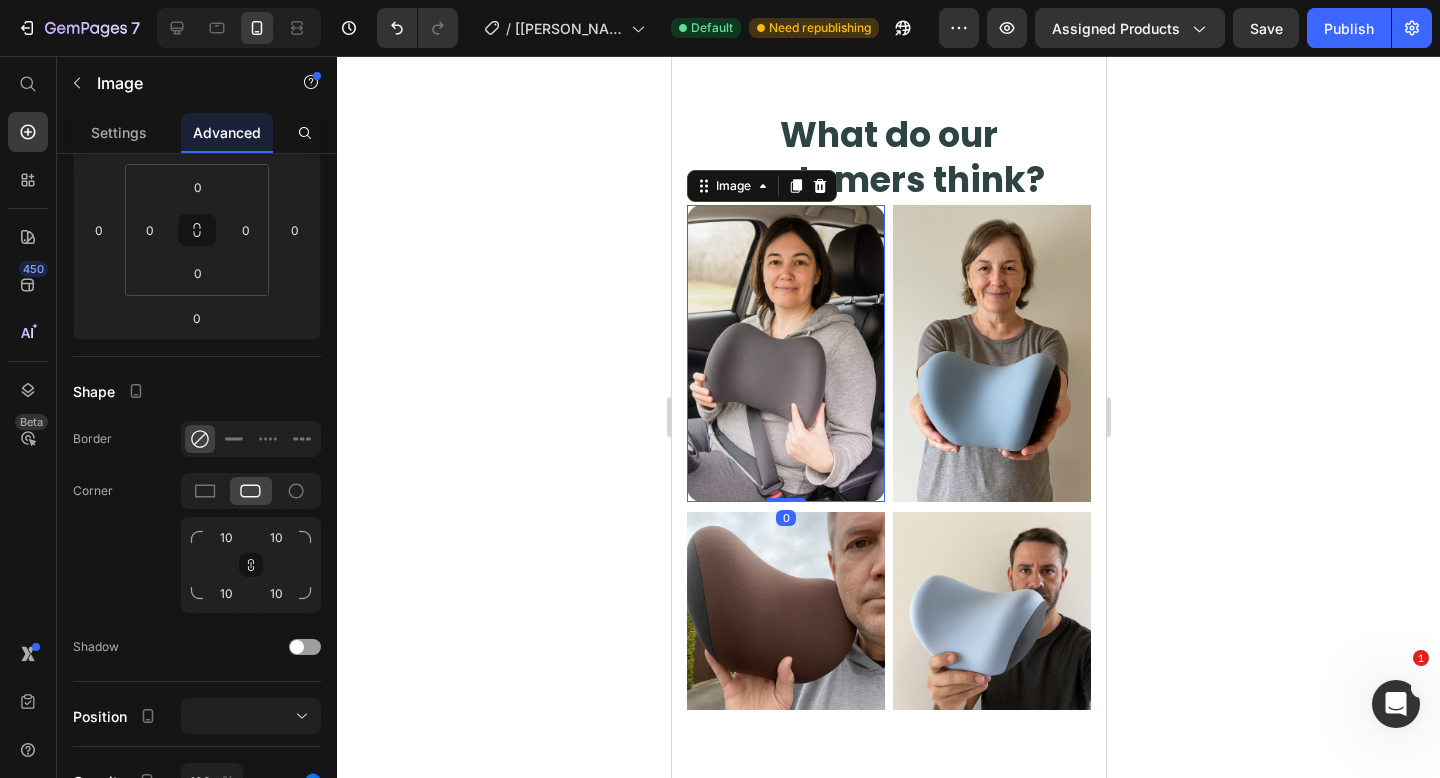 click 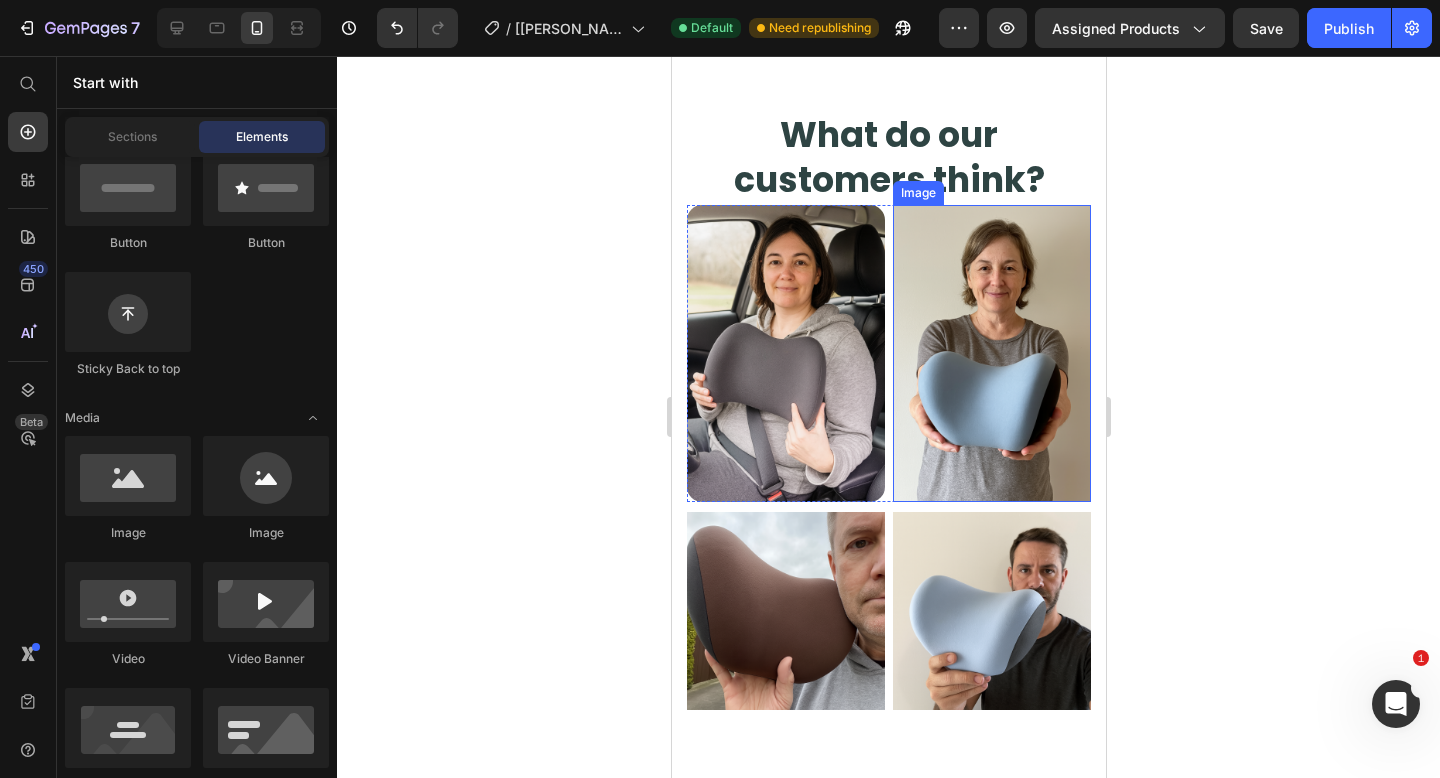 click at bounding box center (991, 353) 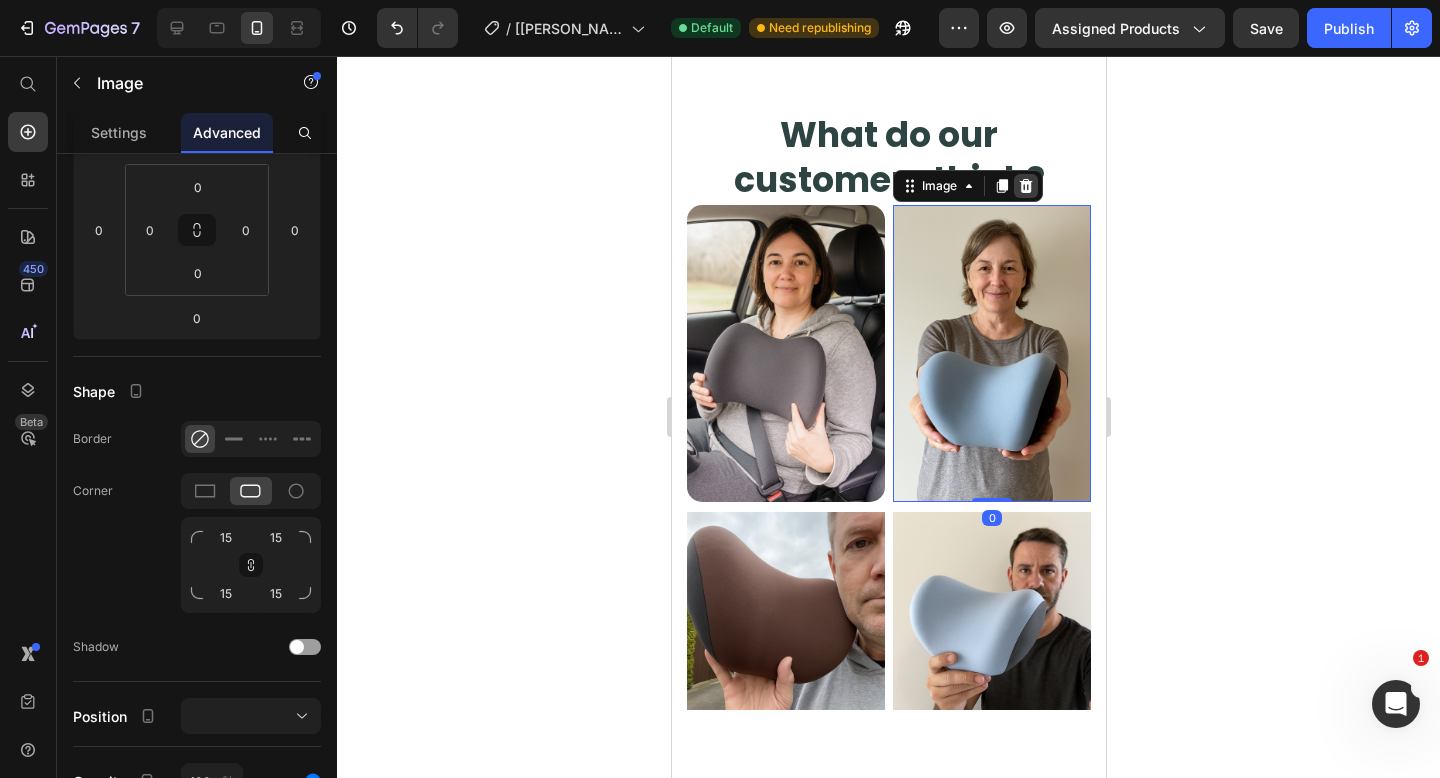 click 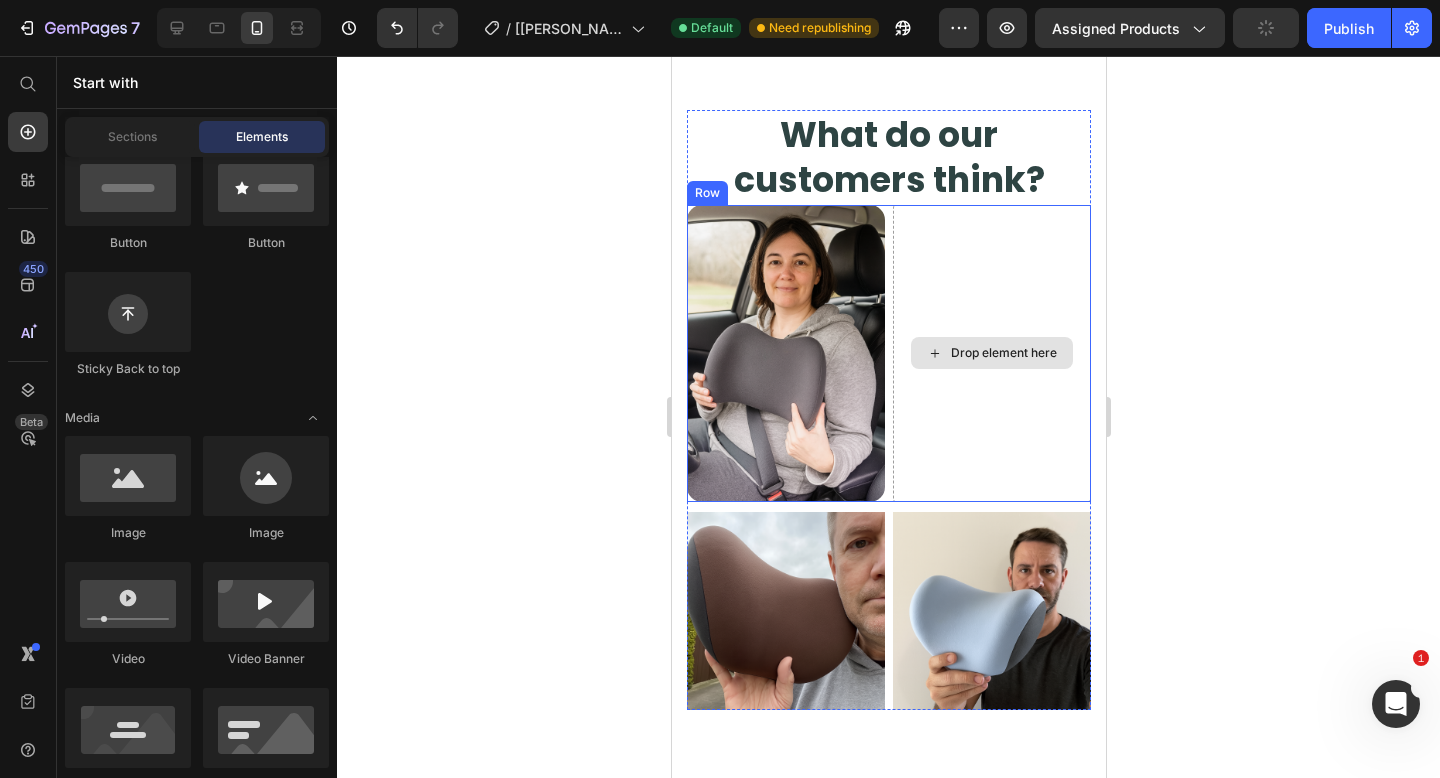 click at bounding box center (785, 353) 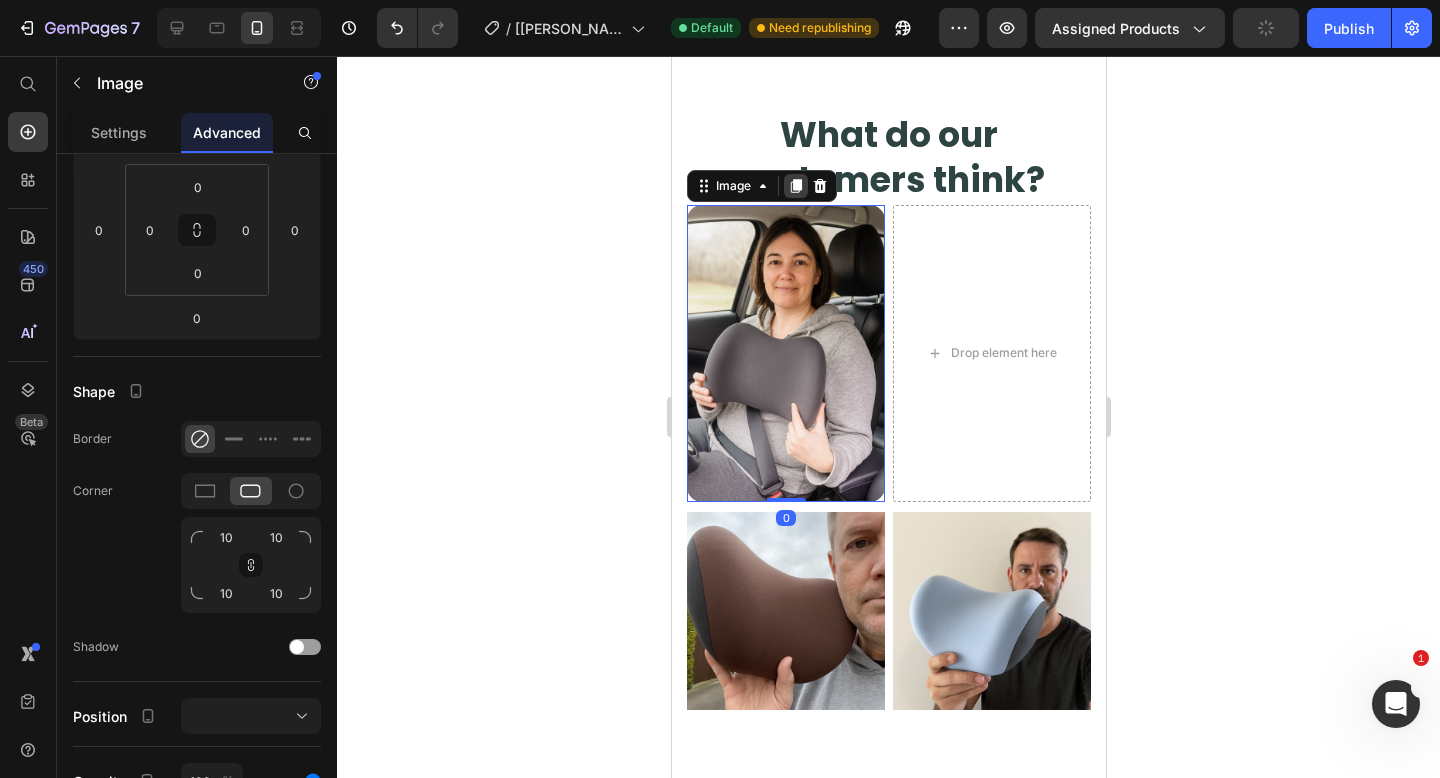 click 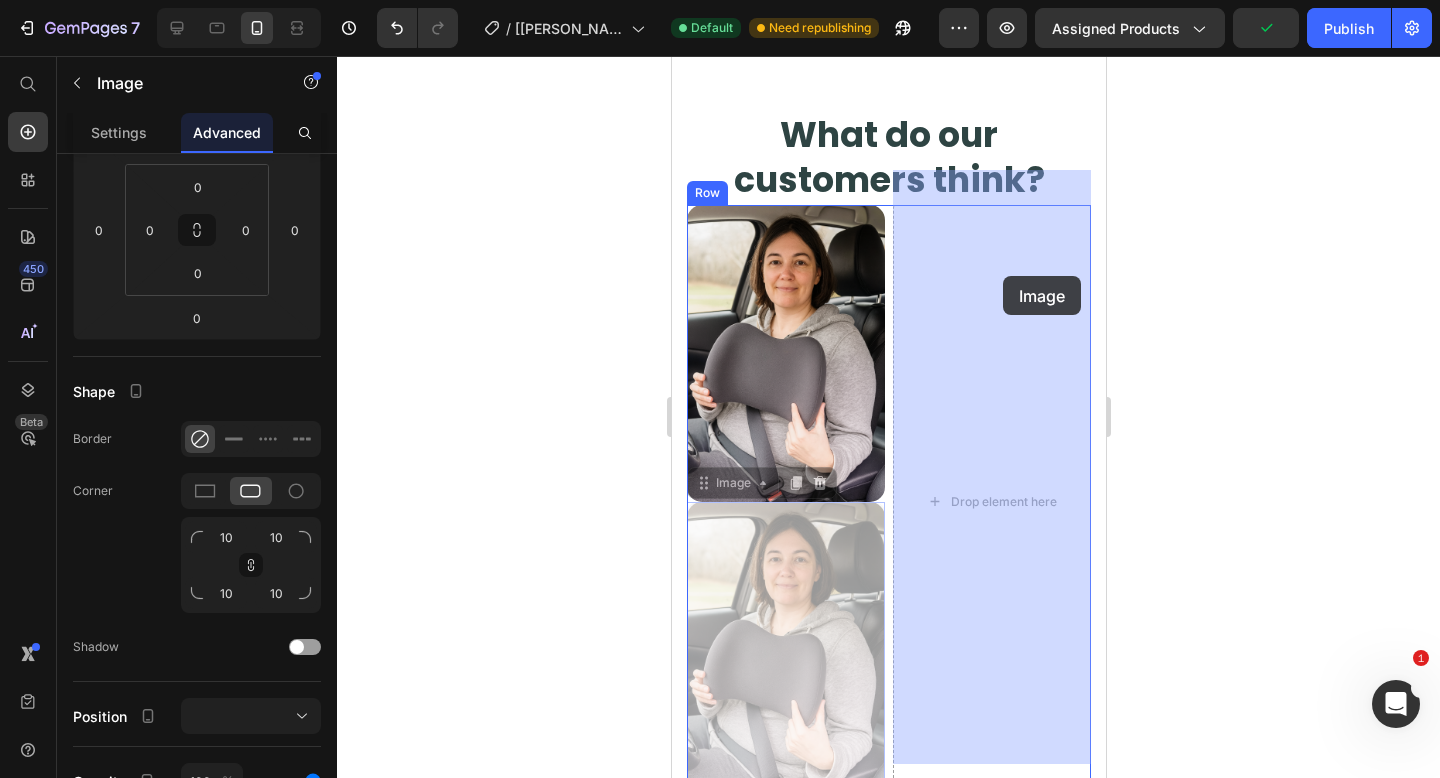 drag, startPoint x: 789, startPoint y: 539, endPoint x: 1002, endPoint y: 276, distance: 338.43463 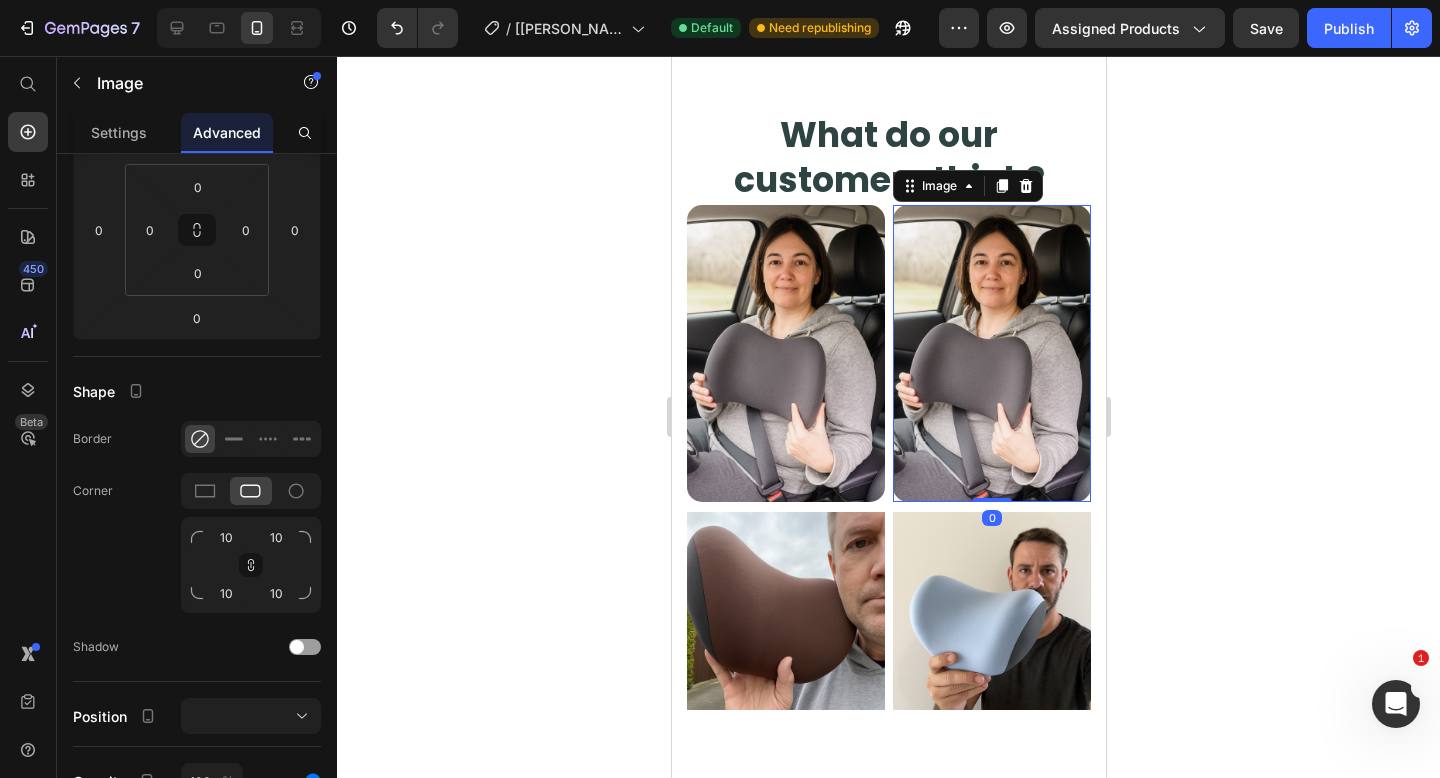 click at bounding box center [991, 353] 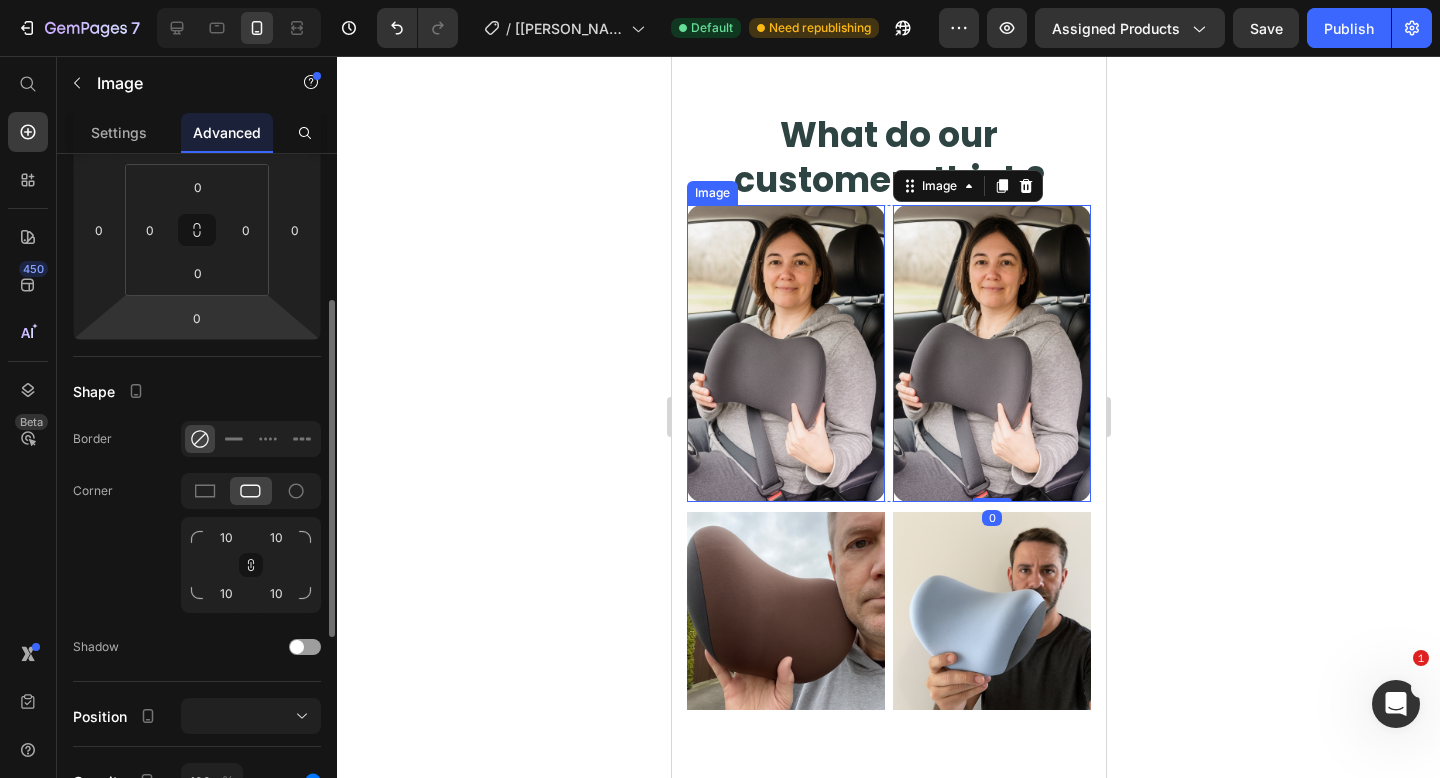 scroll, scrollTop: 0, scrollLeft: 0, axis: both 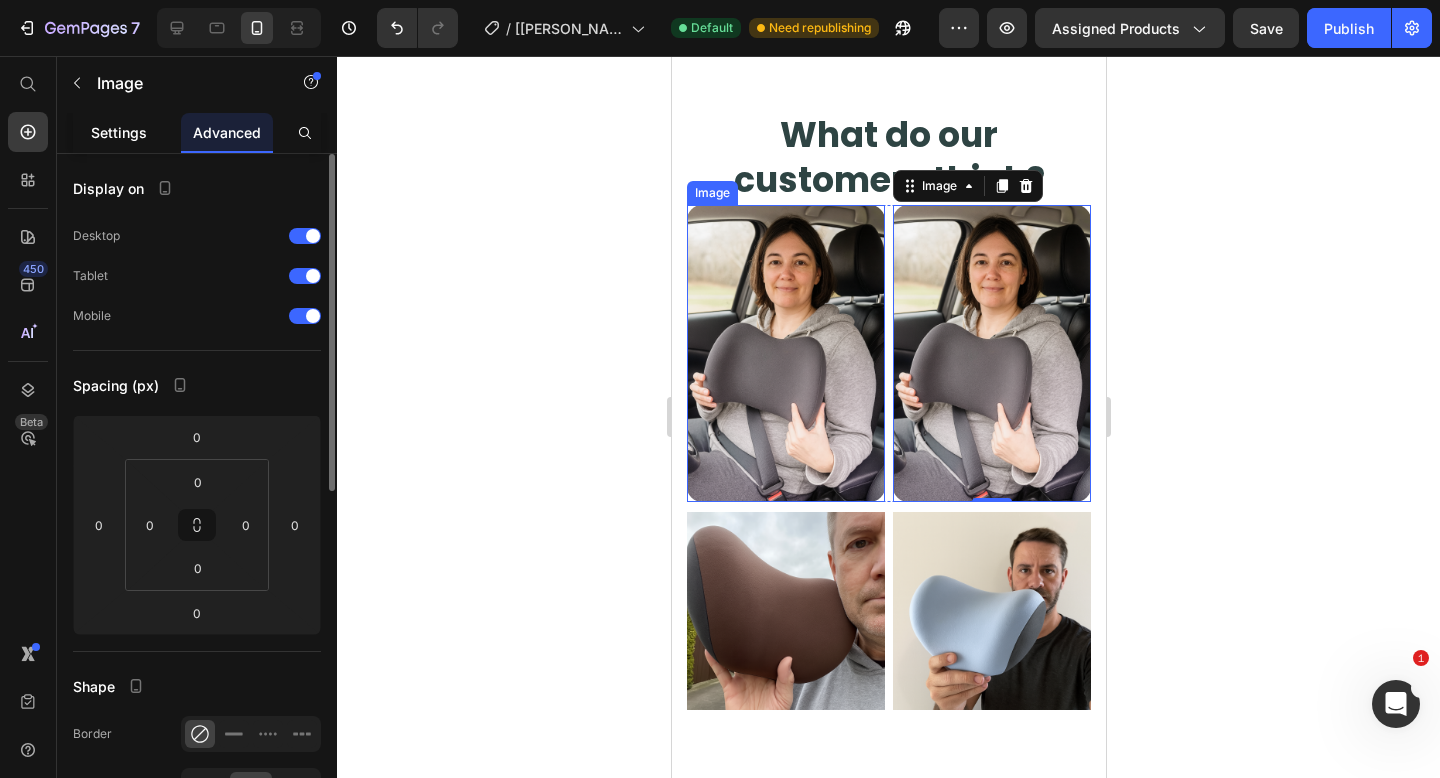 click on "Settings" at bounding box center [119, 132] 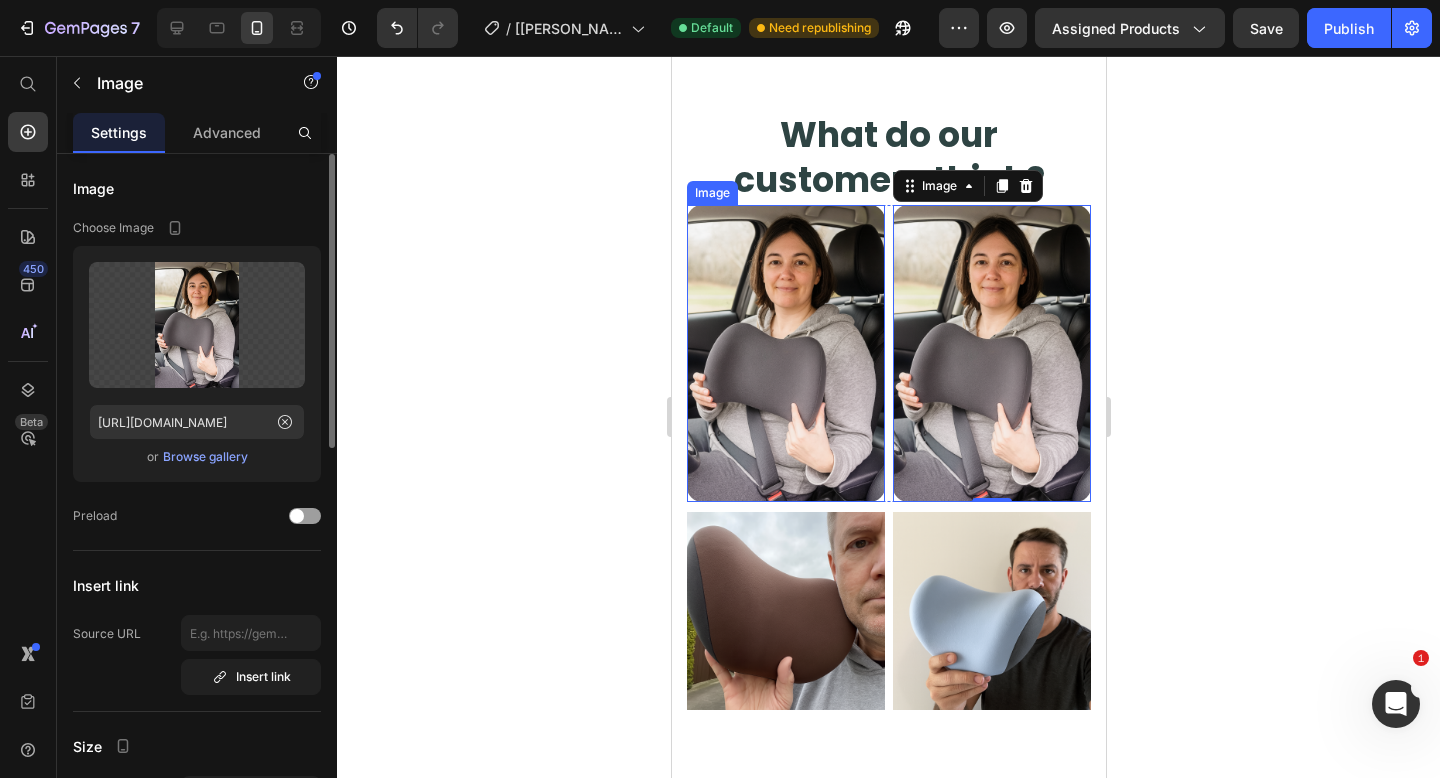 click on "Browse gallery" at bounding box center [205, 457] 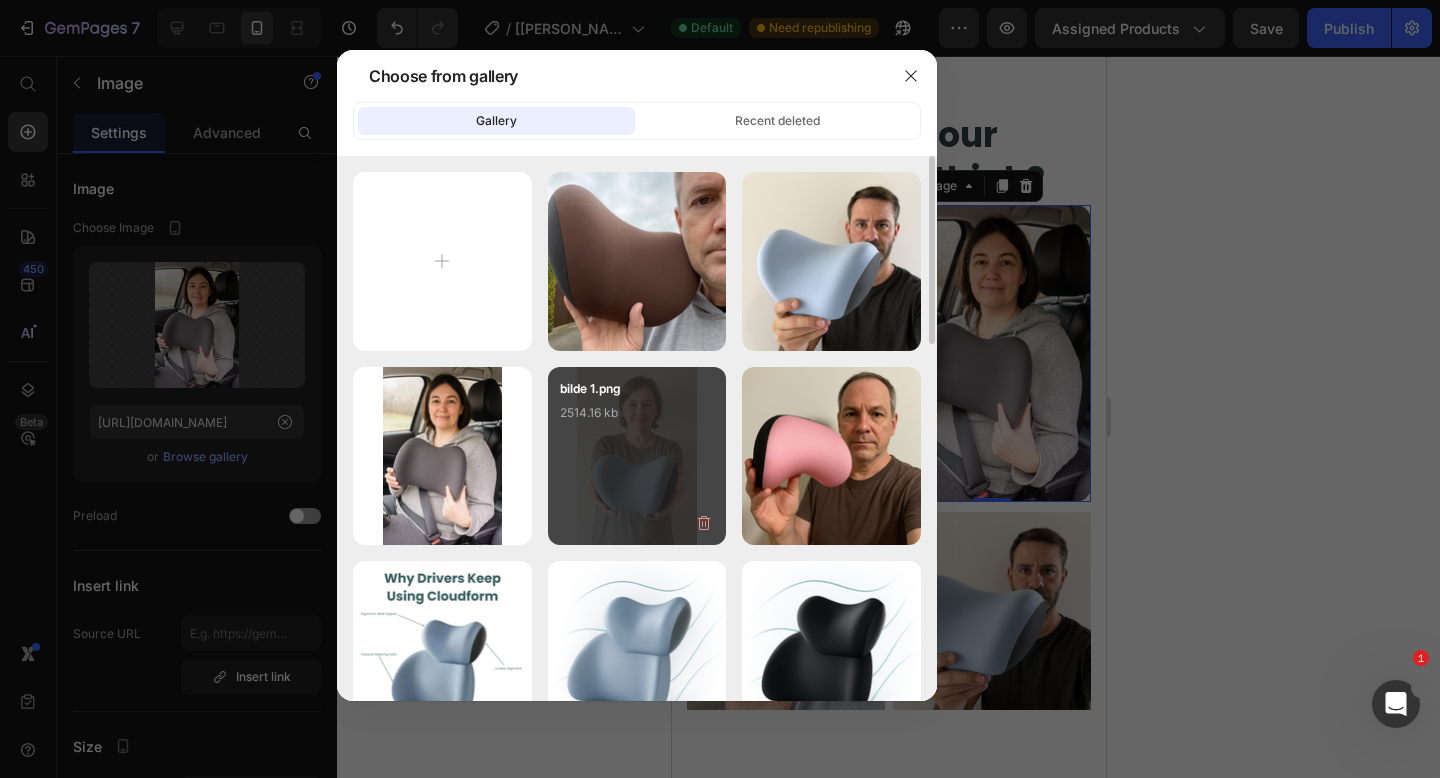 click on "bilde 1.png 2514.16 kb" at bounding box center [637, 419] 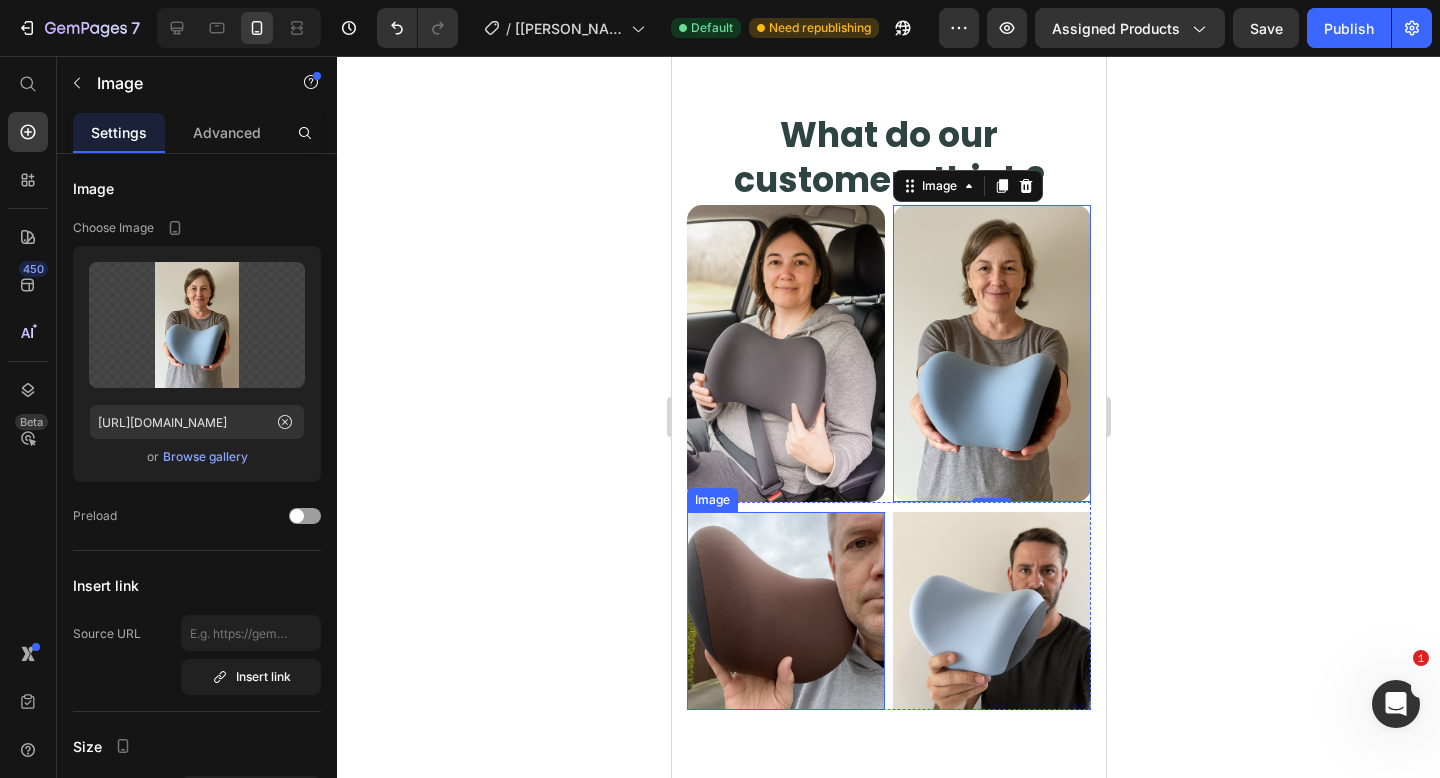 click at bounding box center [785, 611] 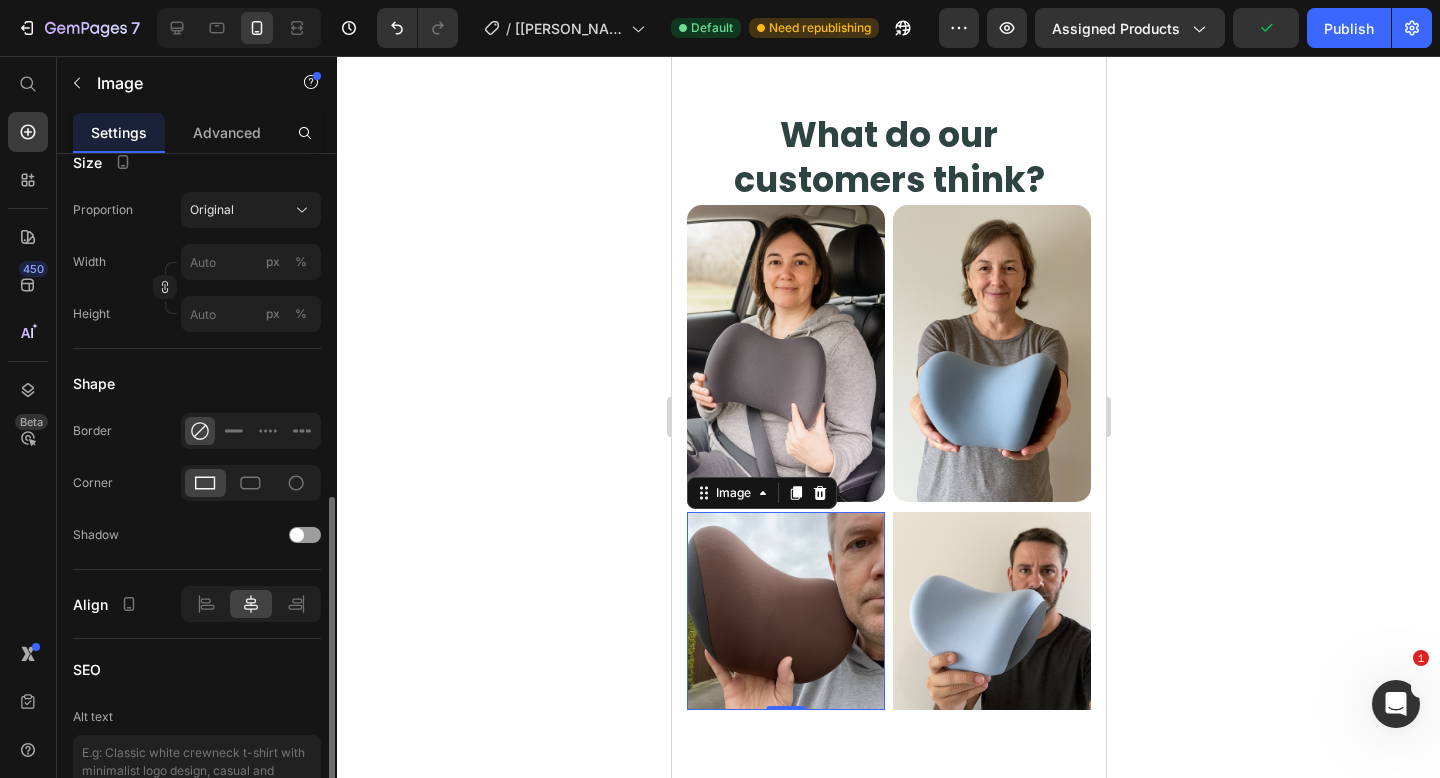 scroll, scrollTop: 583, scrollLeft: 0, axis: vertical 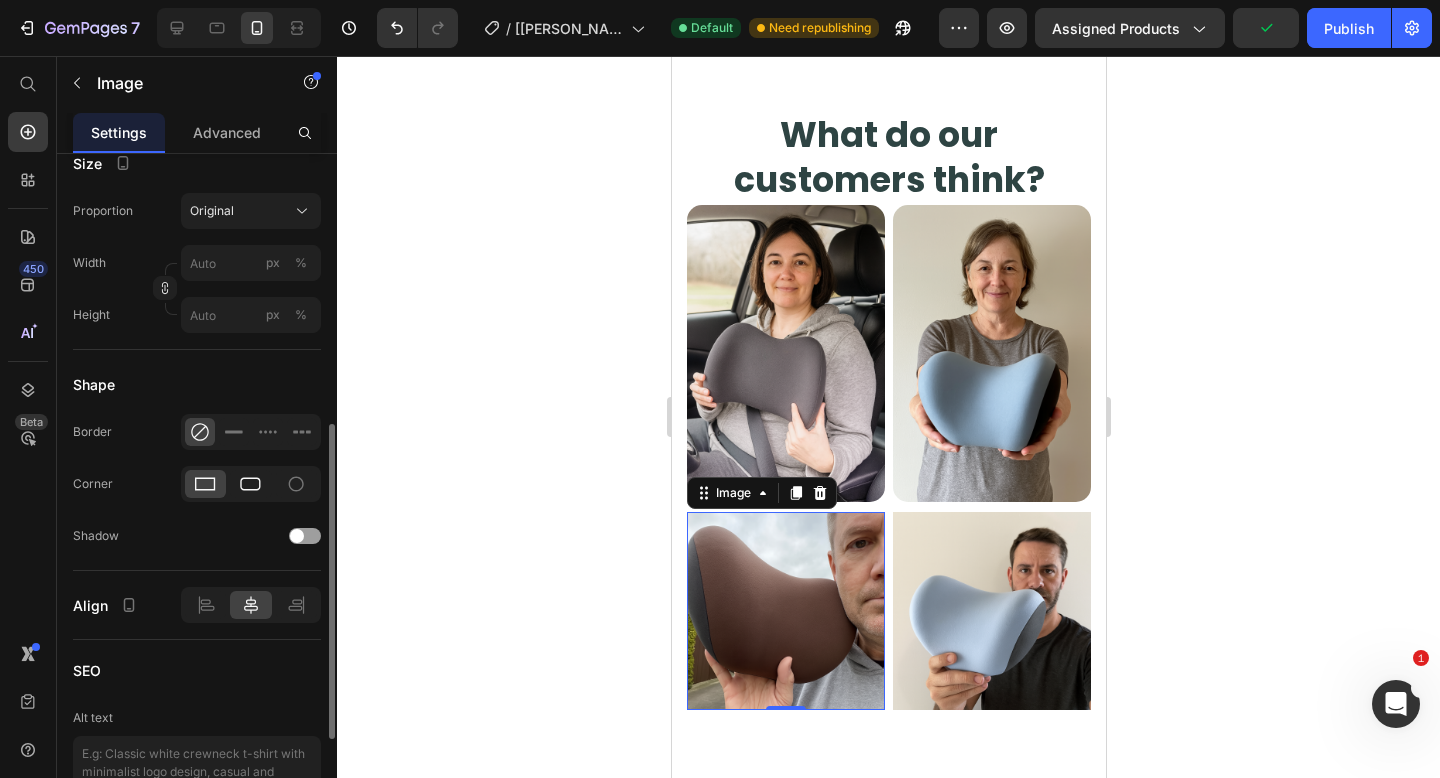 click 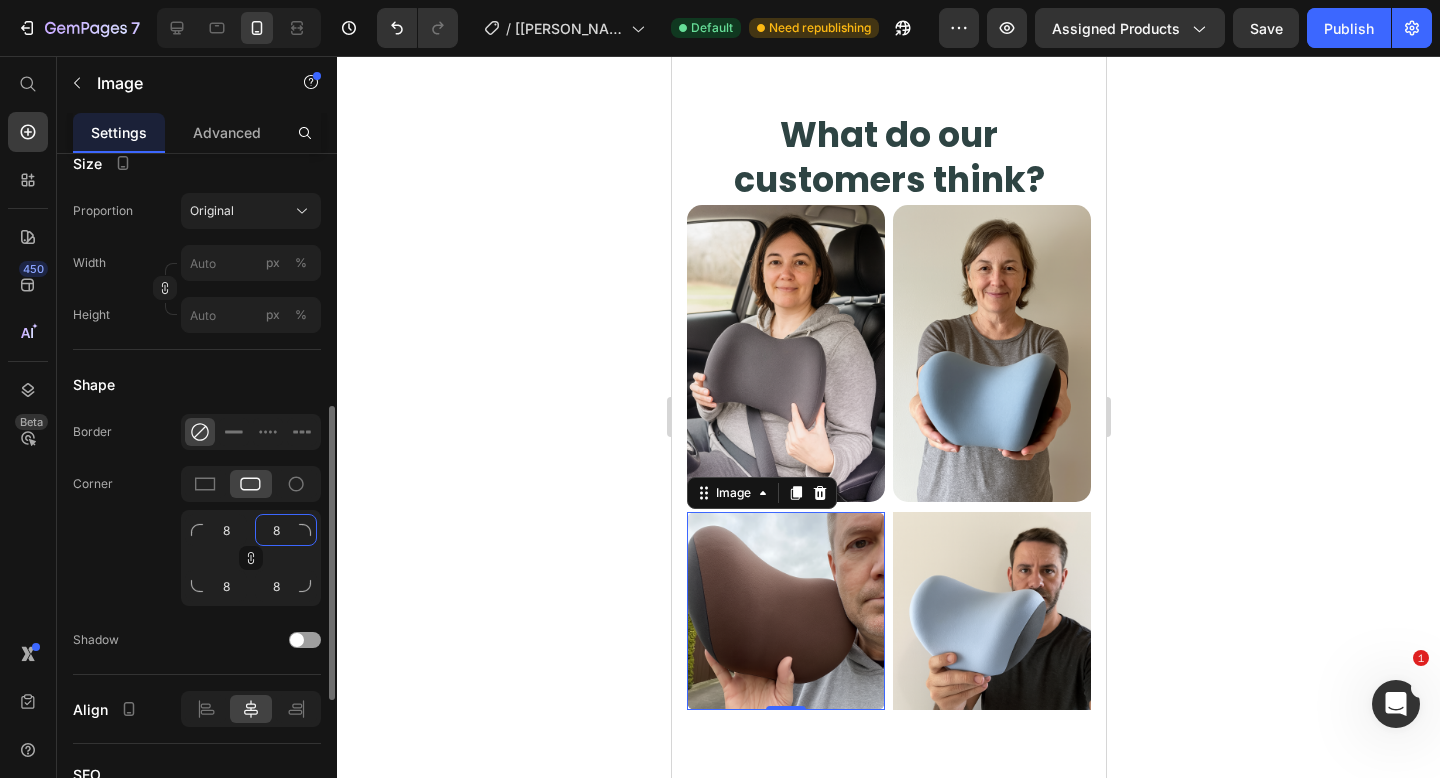 click on "8" 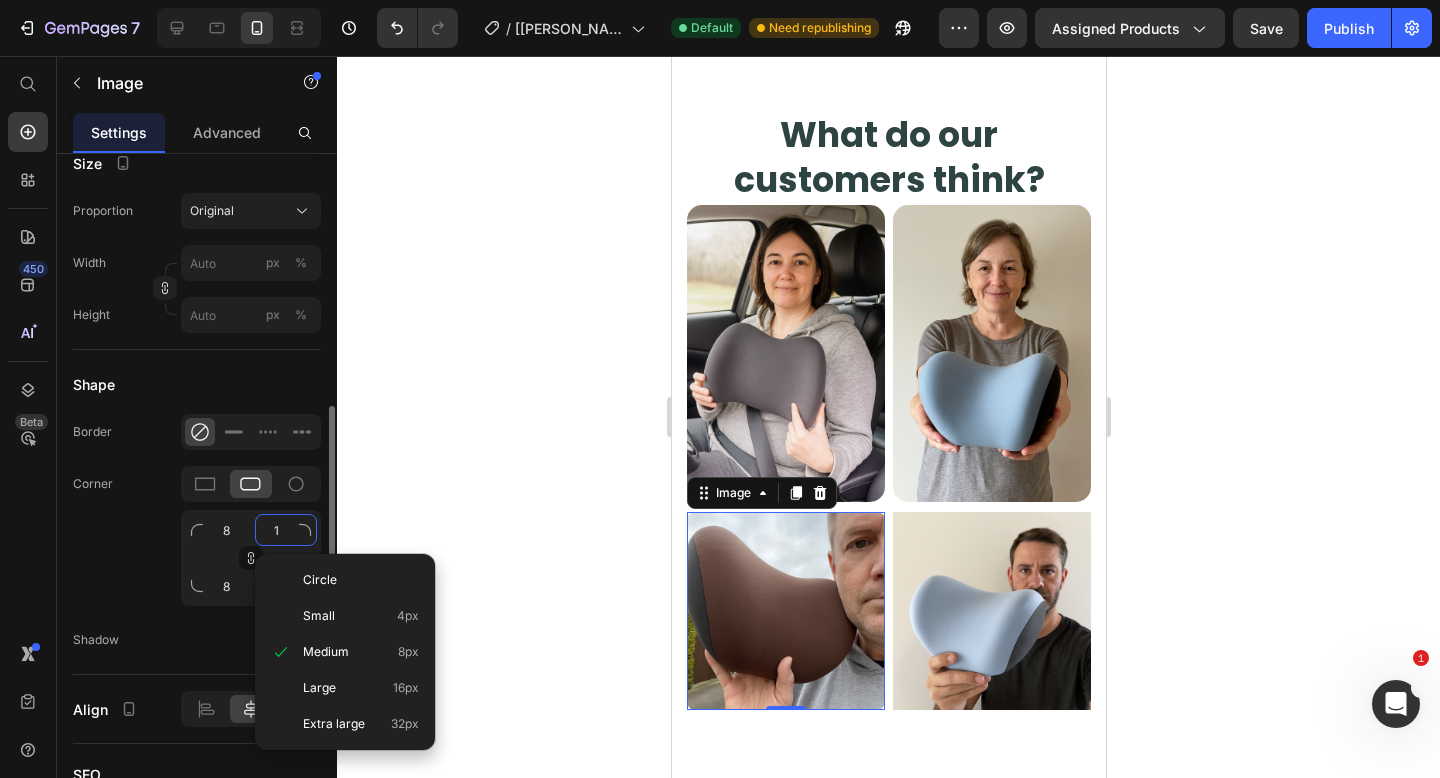 type on "15" 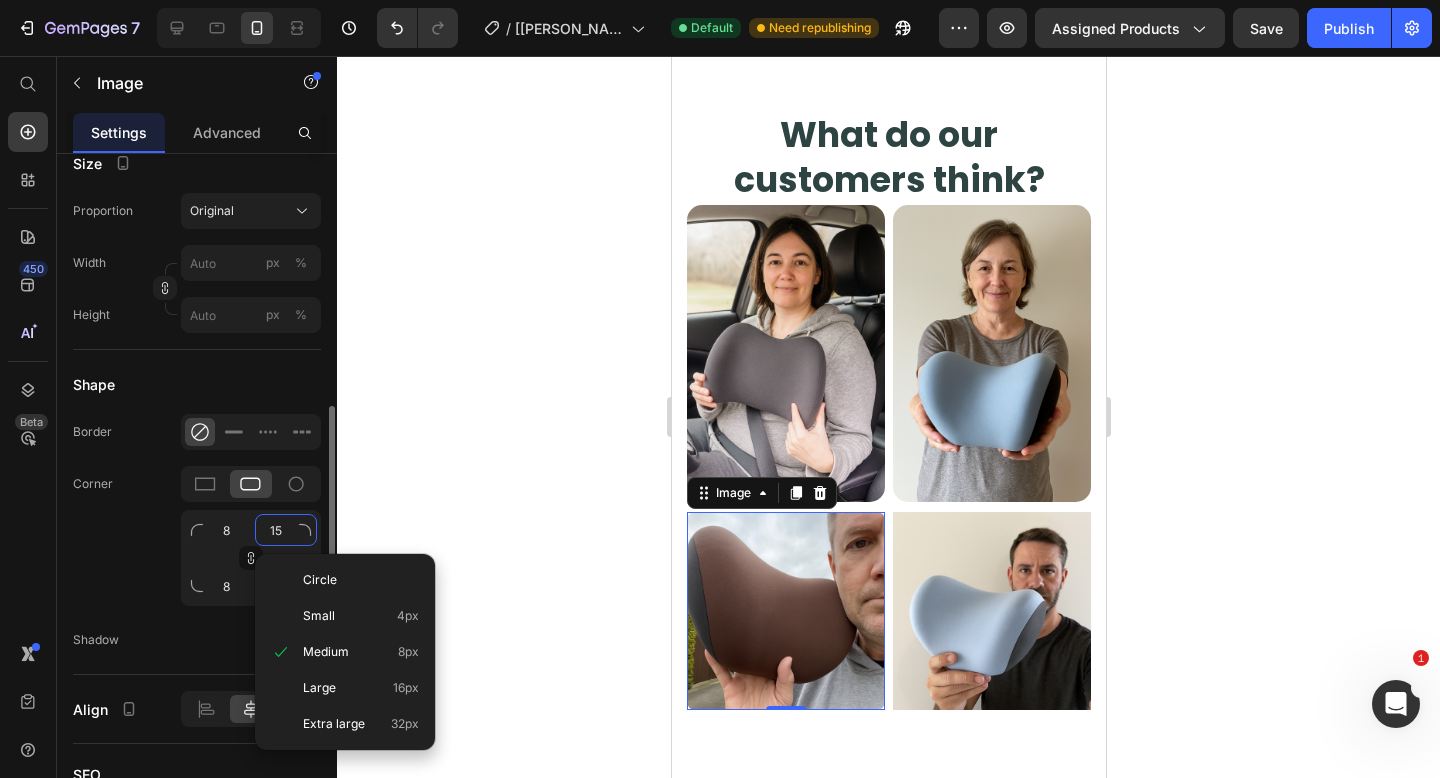 type on "15" 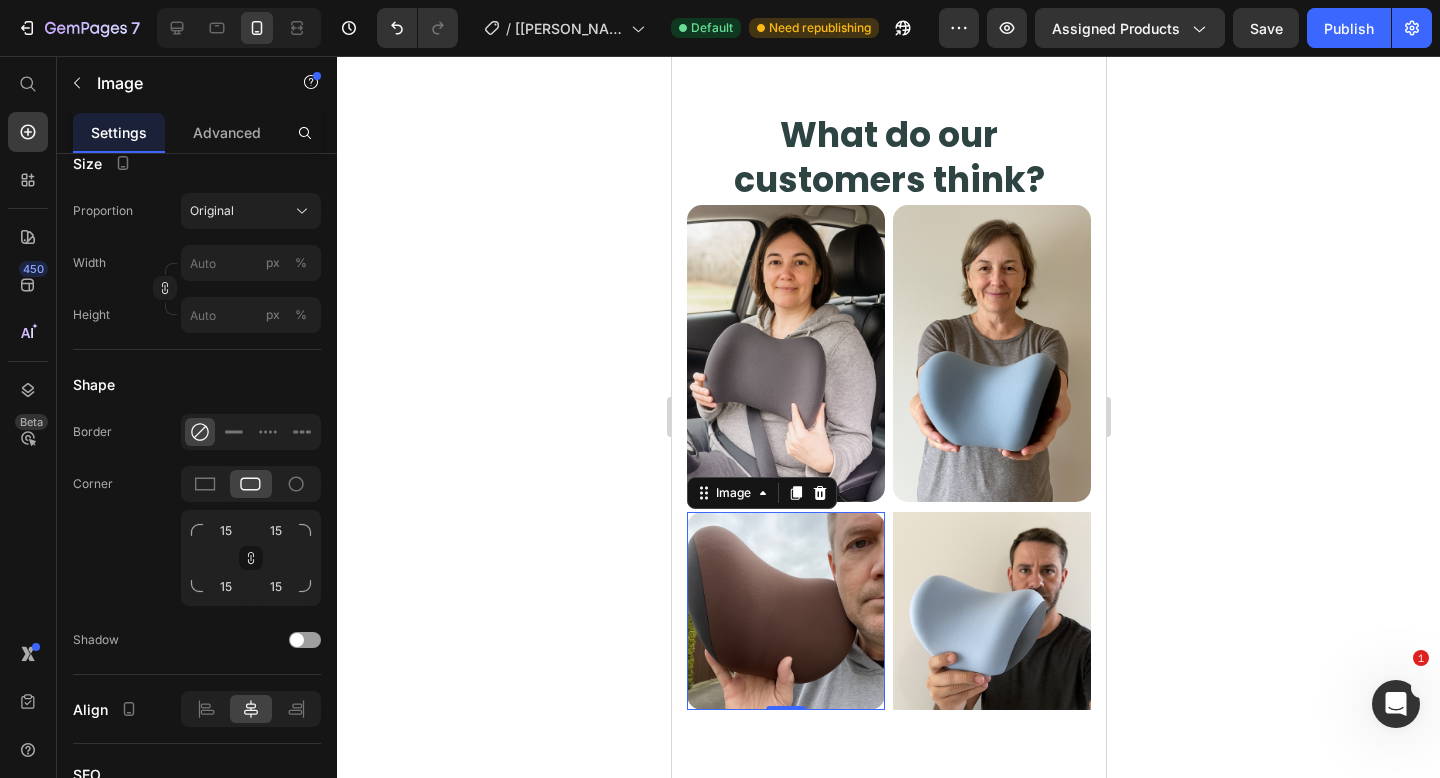 click at bounding box center (991, 611) 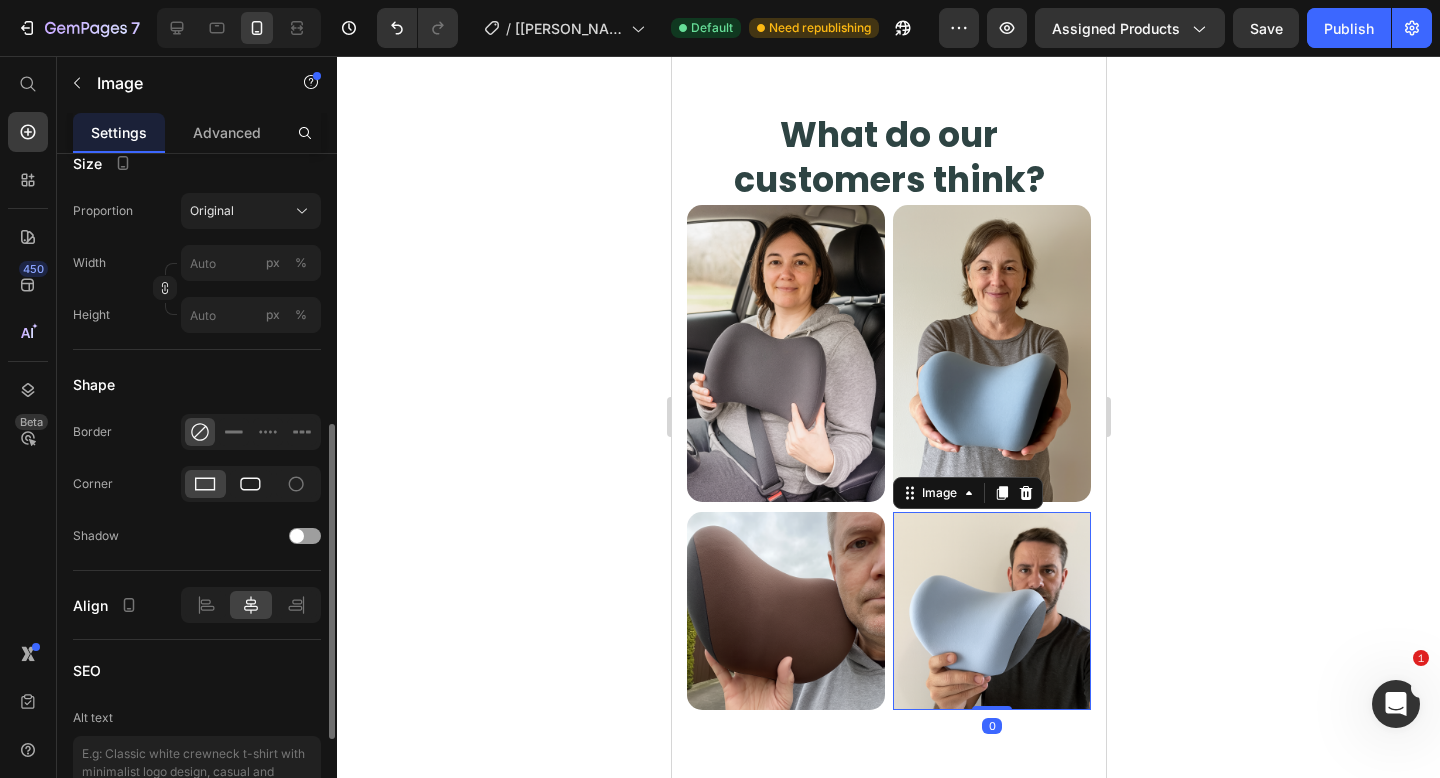 click 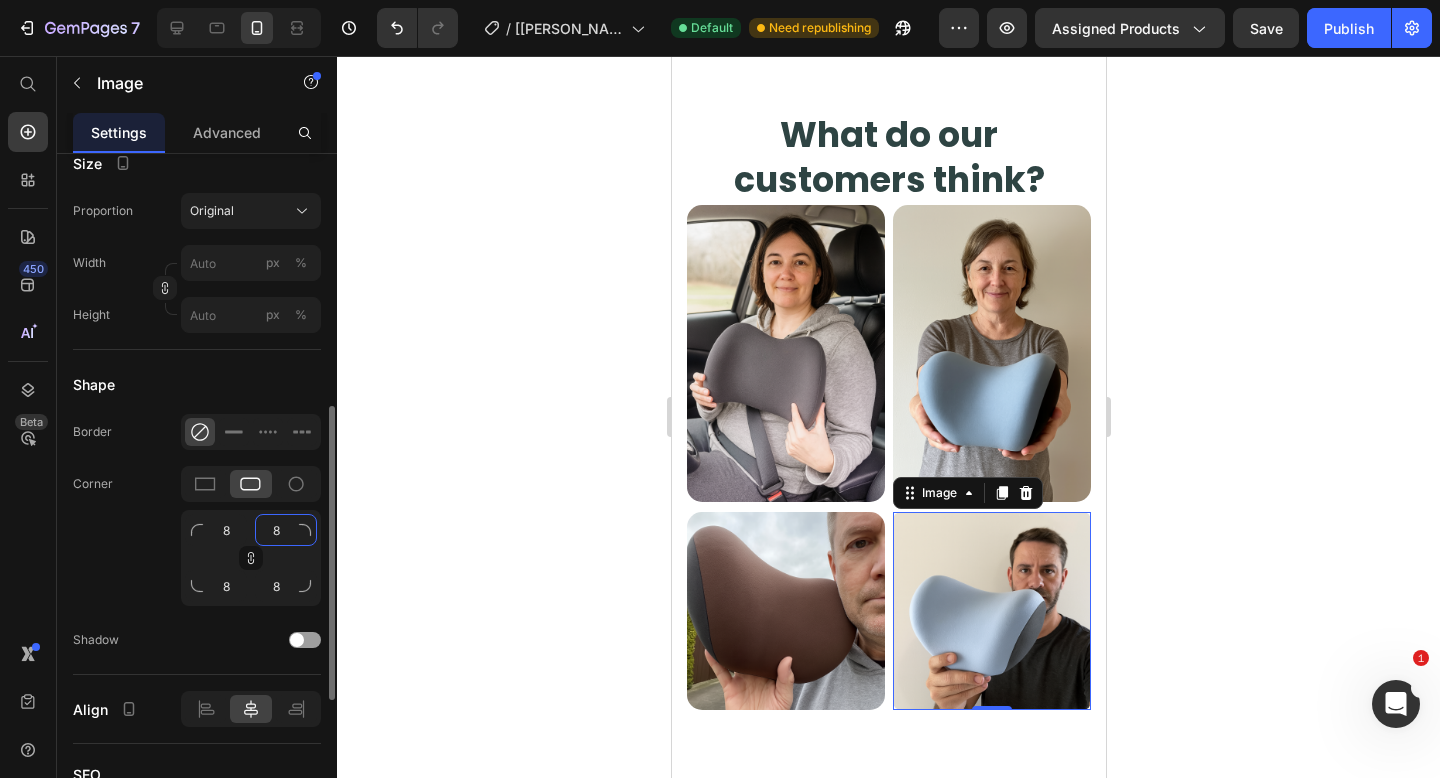 click on "8" 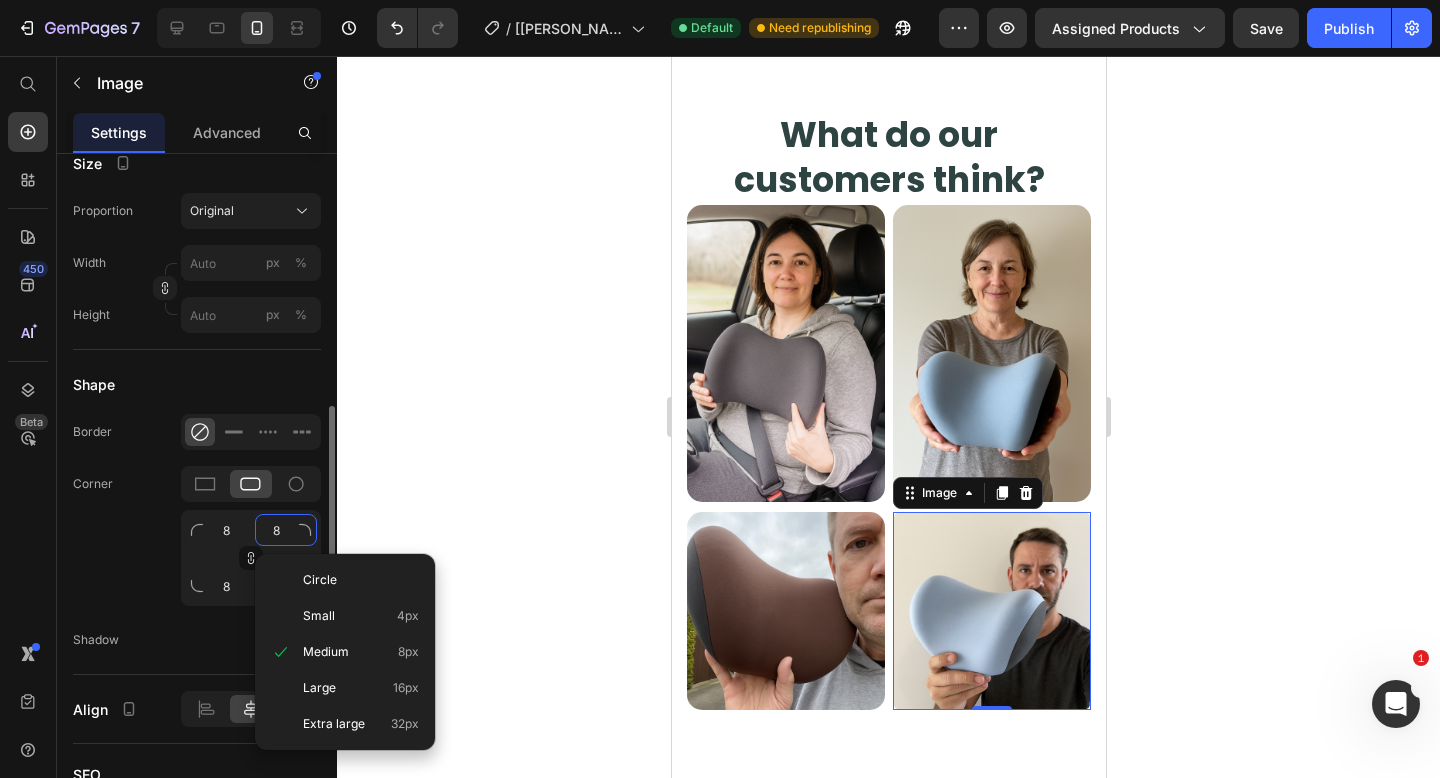 type on "1" 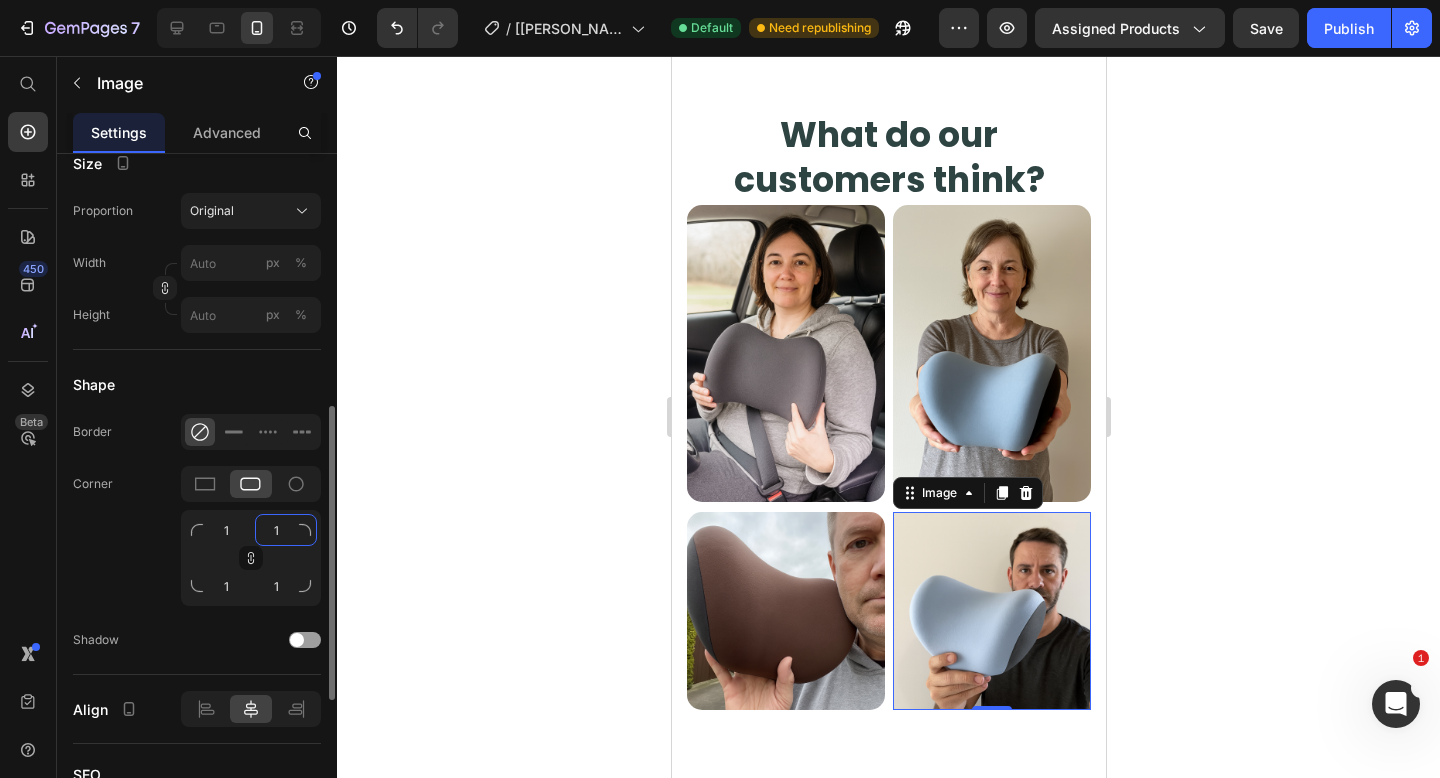 type on "15" 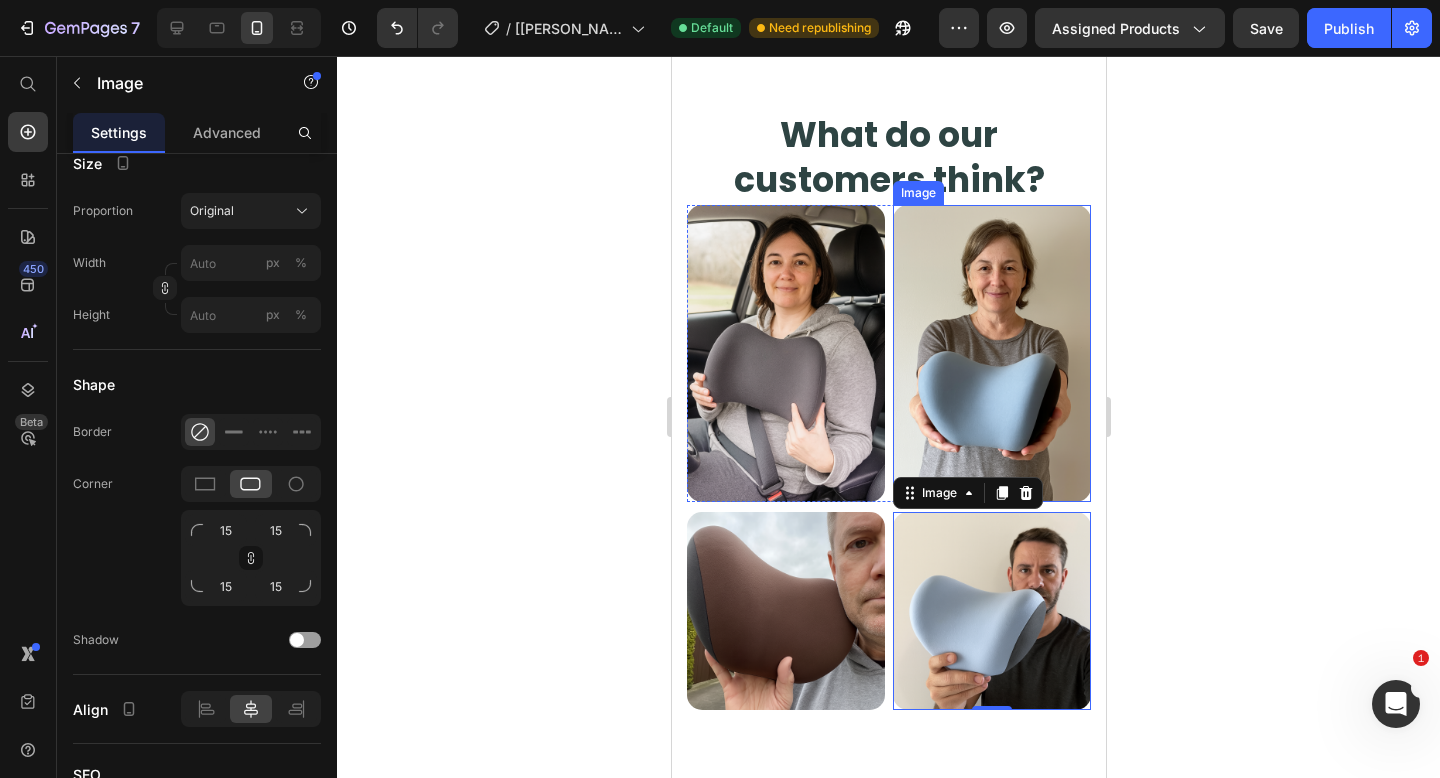 click 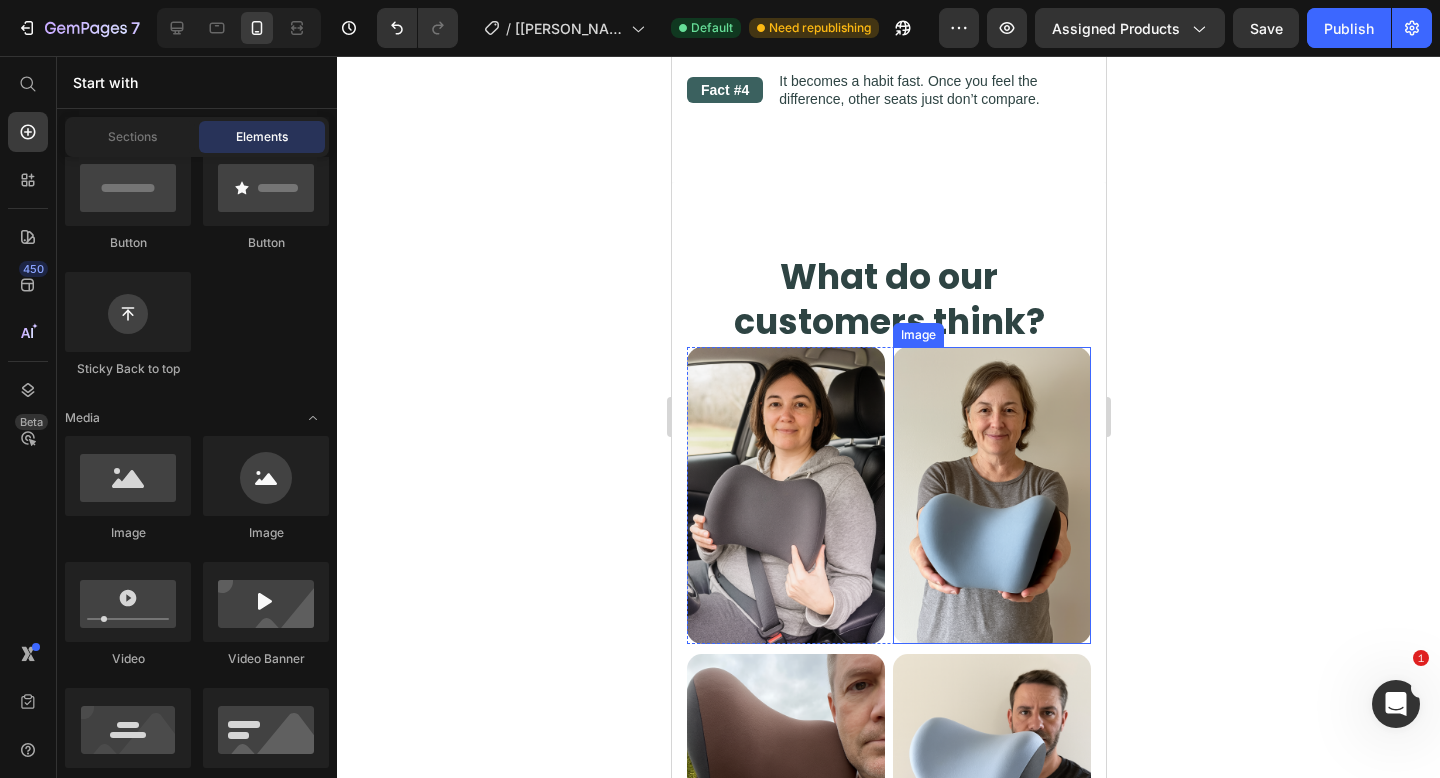 scroll, scrollTop: 3094, scrollLeft: 0, axis: vertical 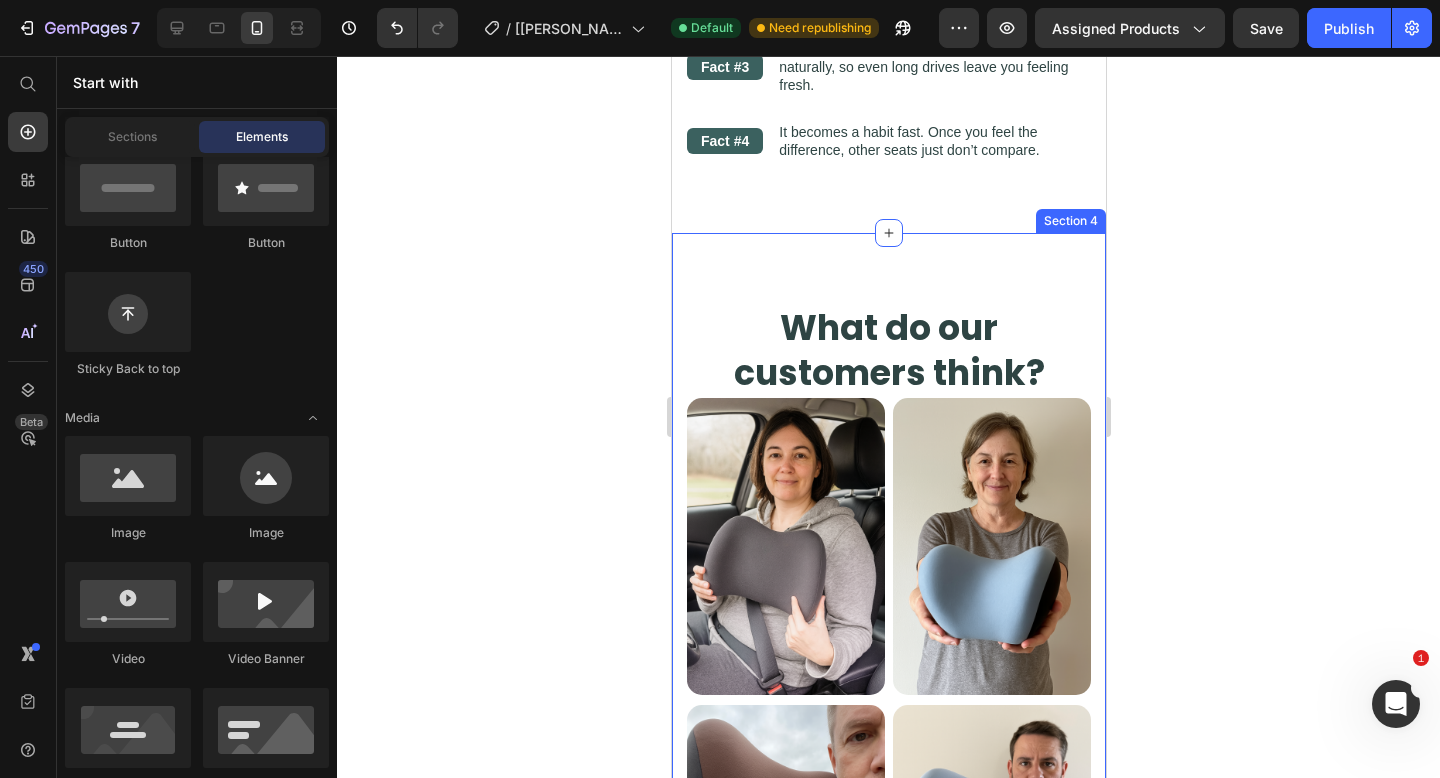 click on "What do our customers think? Heading Image Image Row Image Image Row Row Section 4" at bounding box center (888, 603) 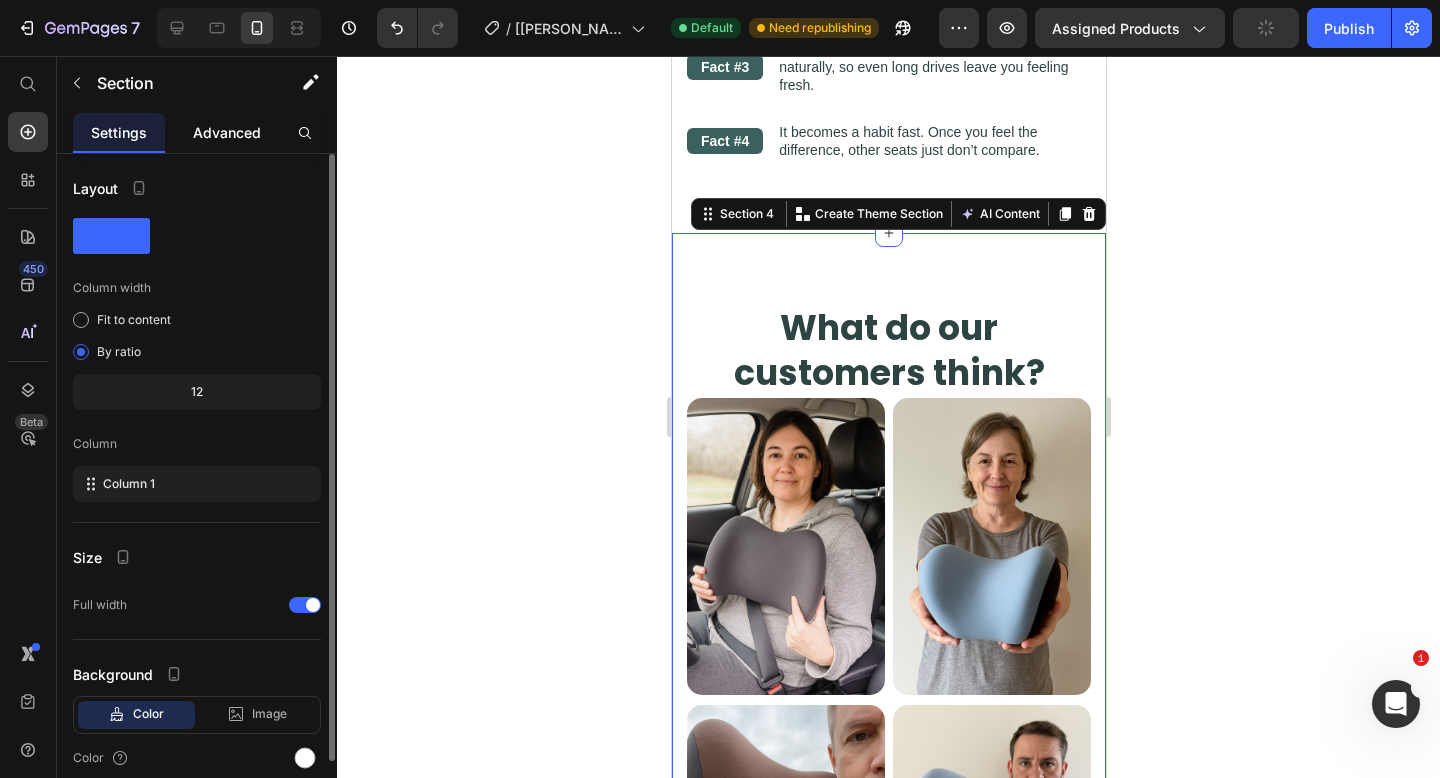 click on "Advanced" at bounding box center (227, 132) 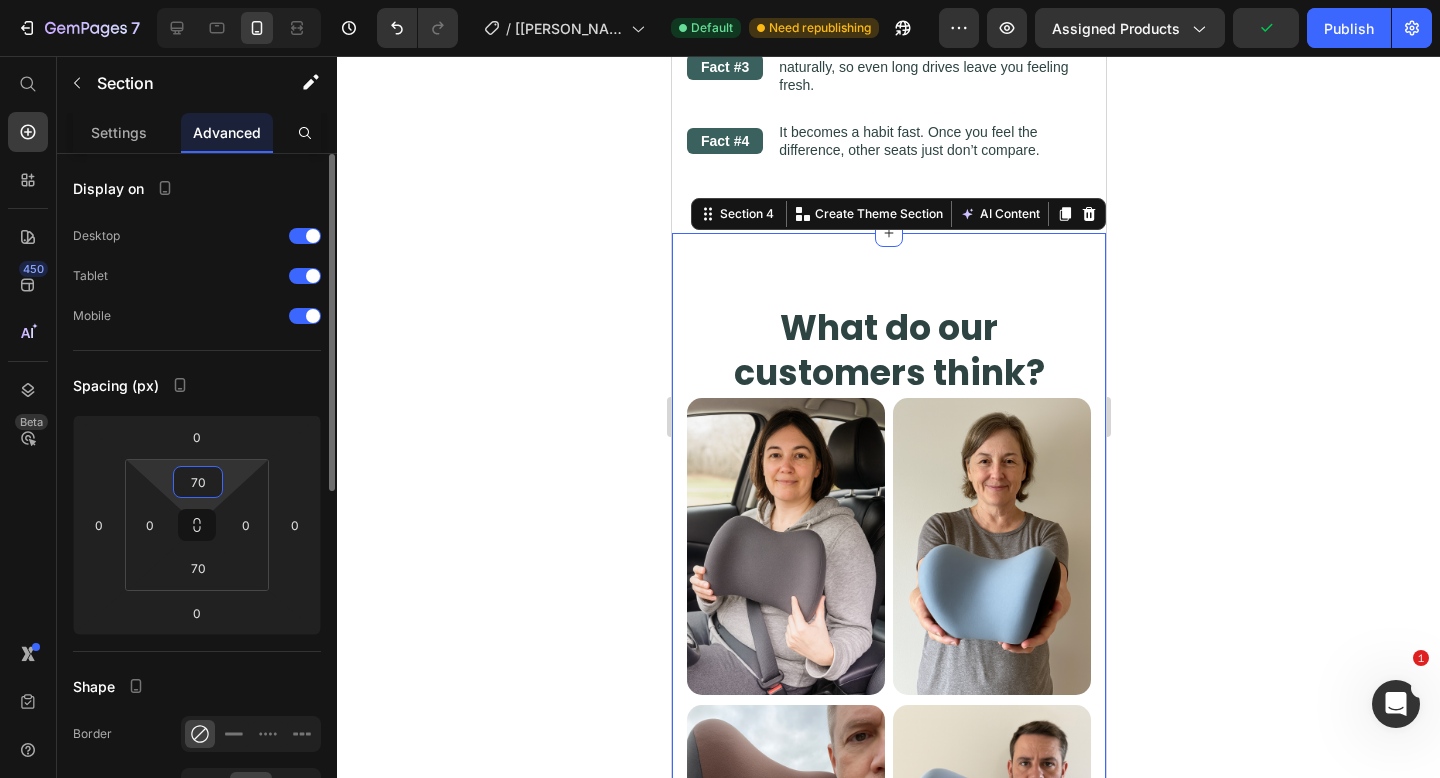 click on "70" at bounding box center [198, 482] 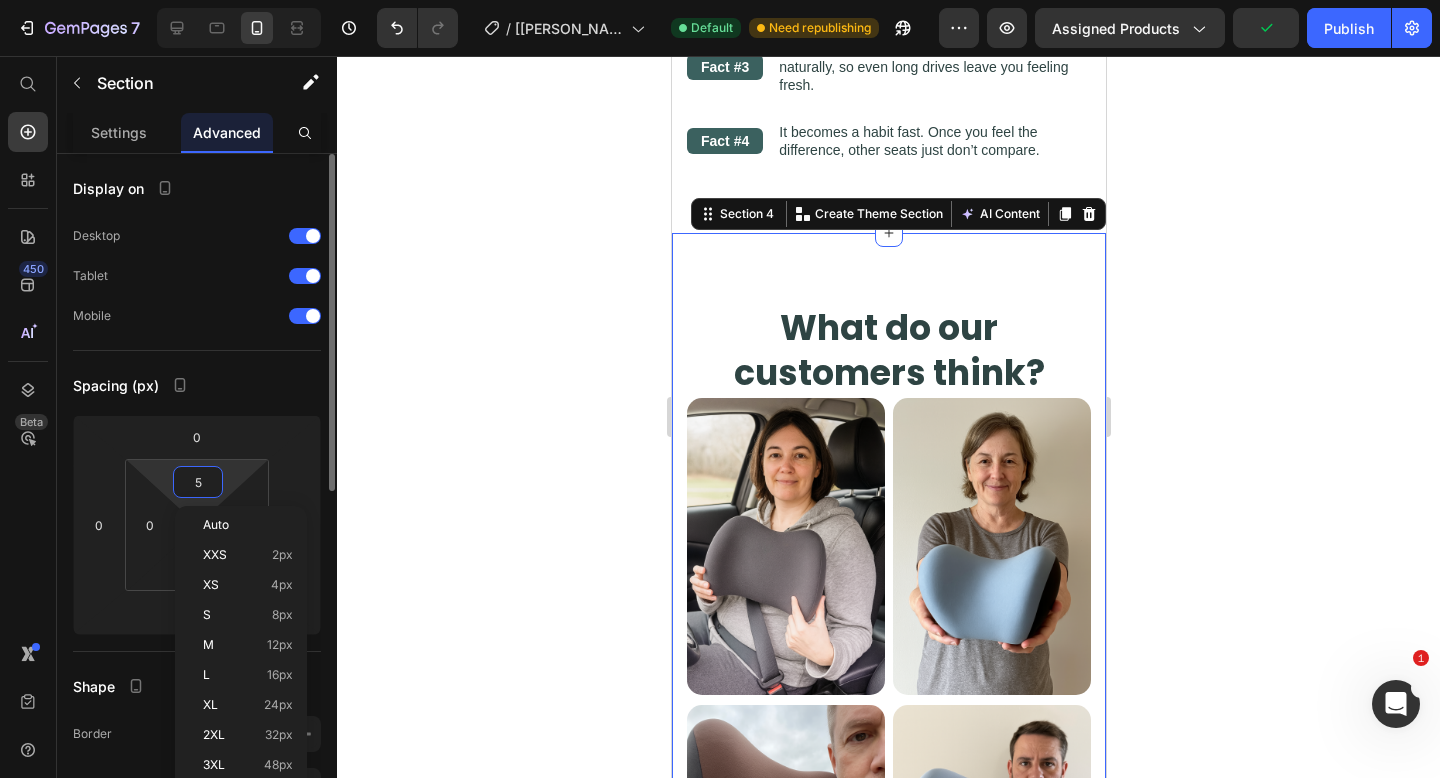 type on "50" 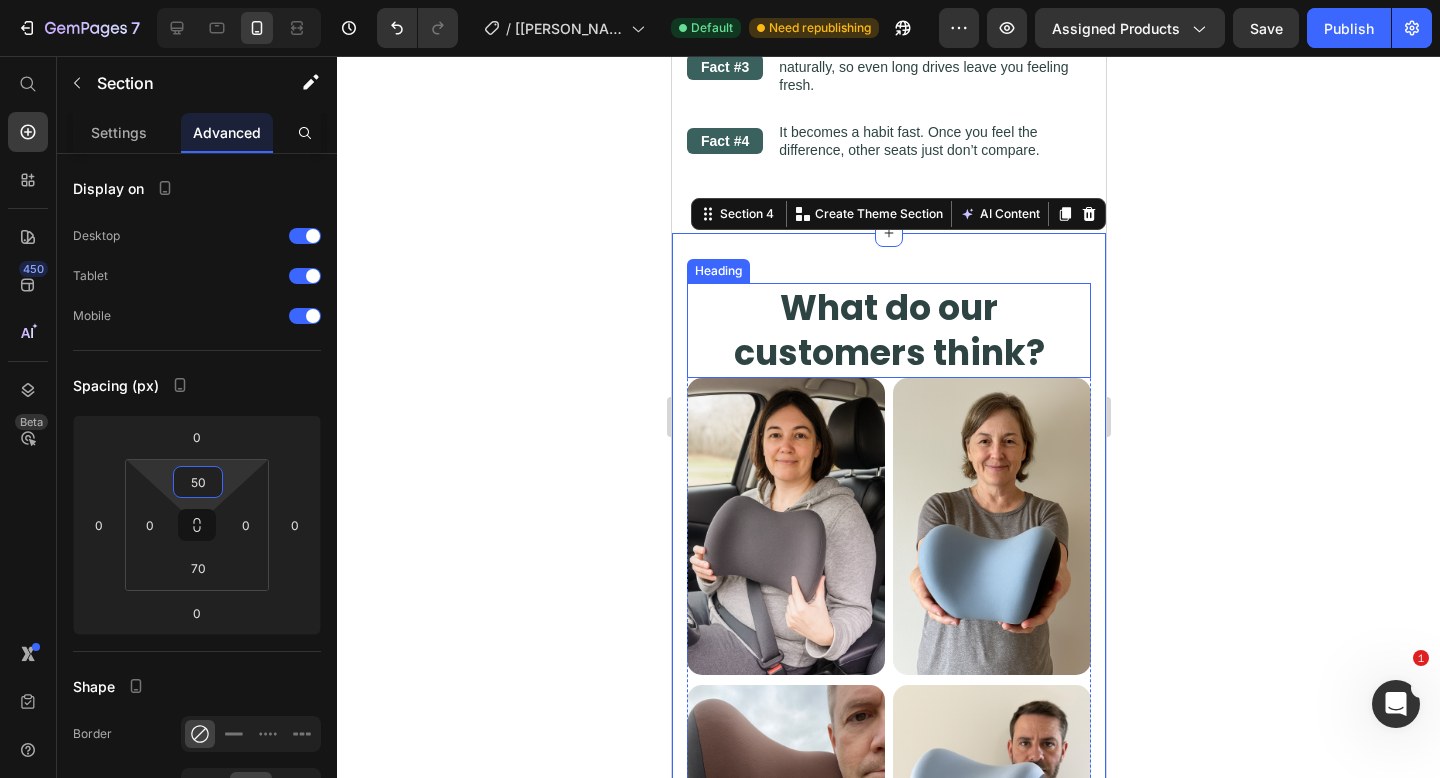 click on "What do our customers think?" at bounding box center [888, 330] 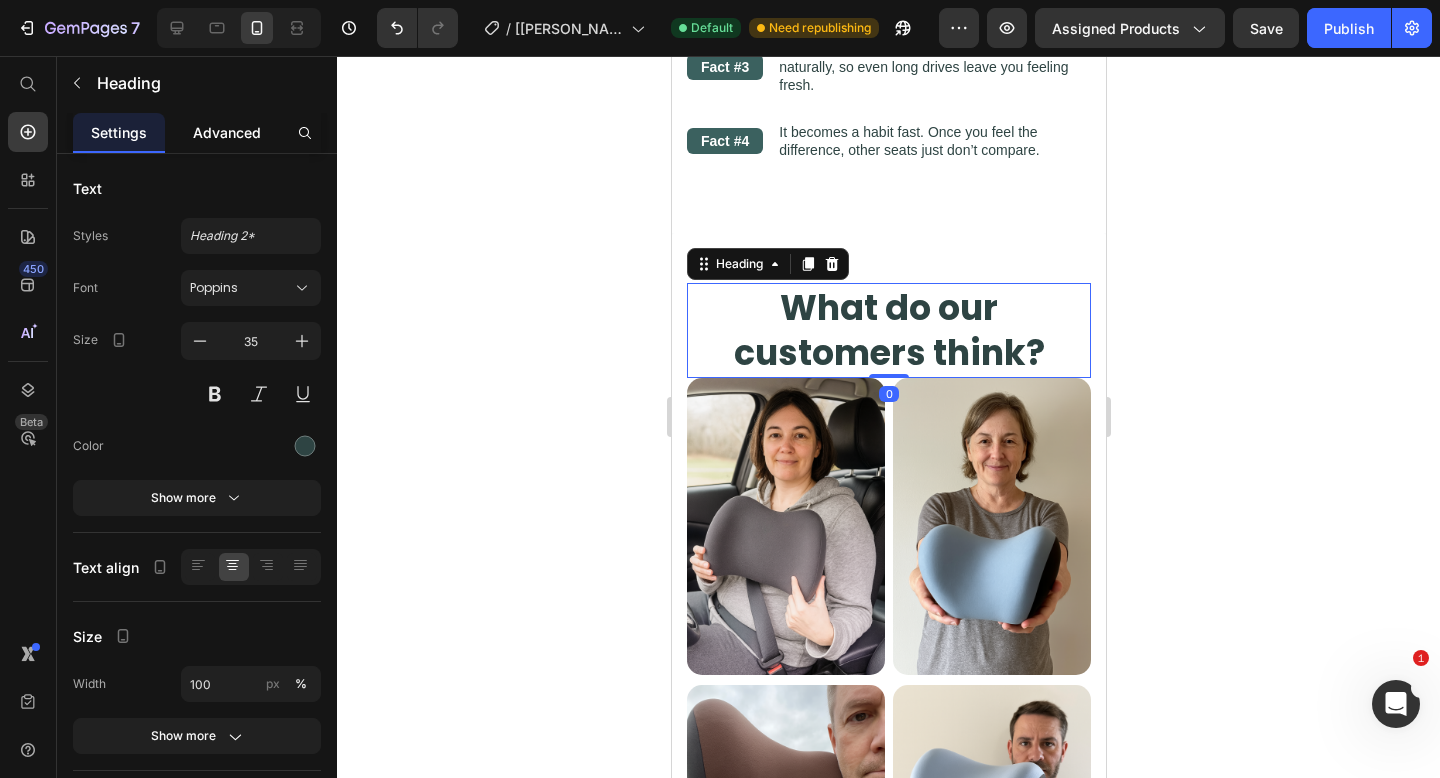 click on "Advanced" at bounding box center (227, 132) 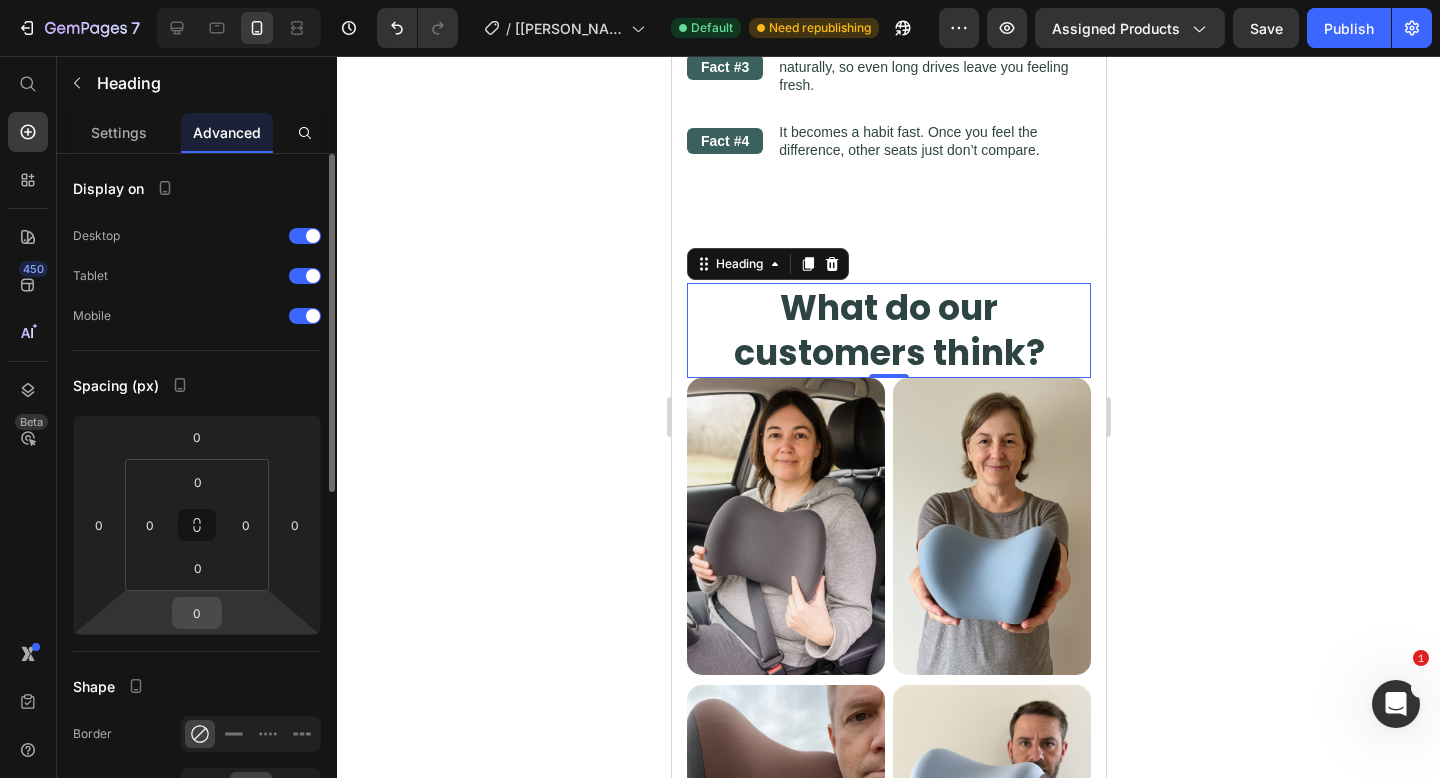 click on "0" at bounding box center [197, 613] 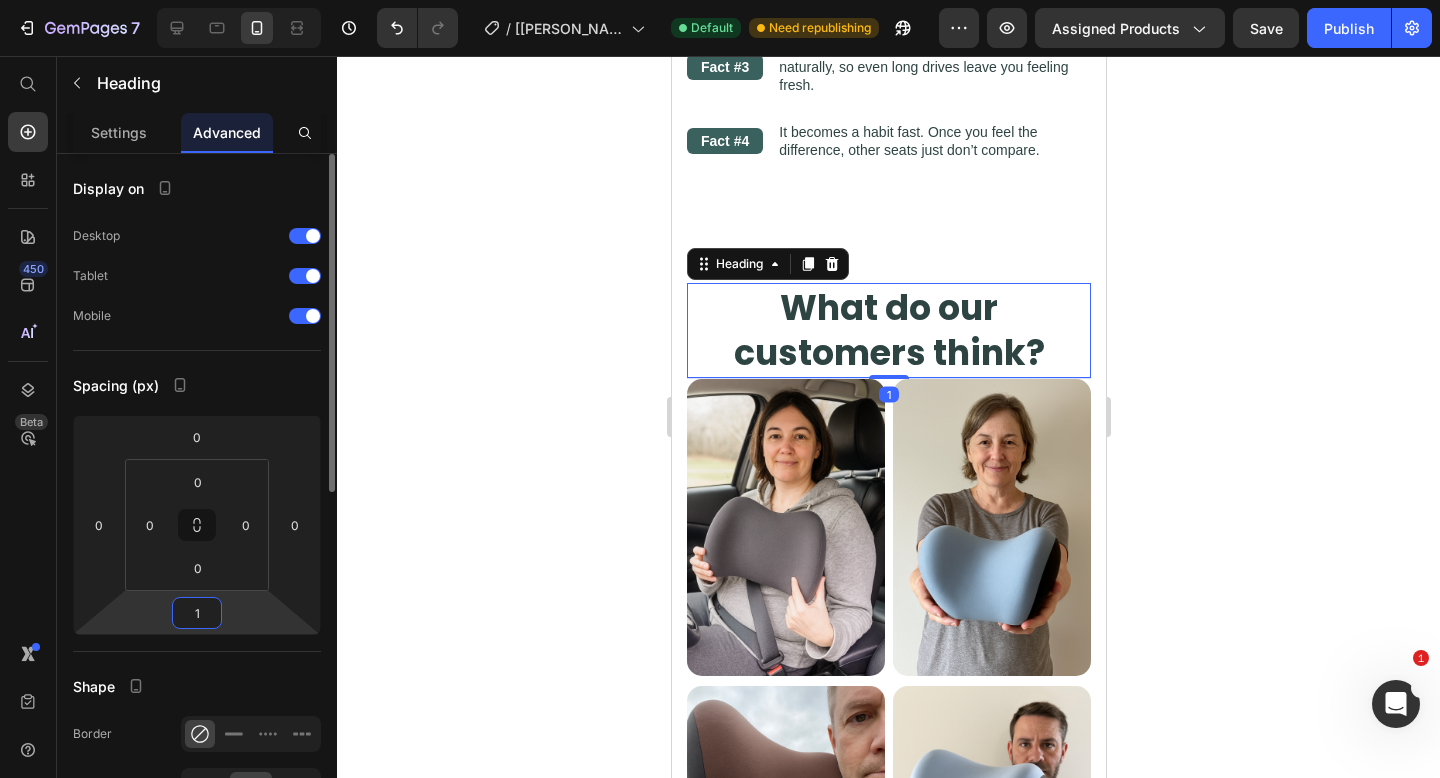 type on "15" 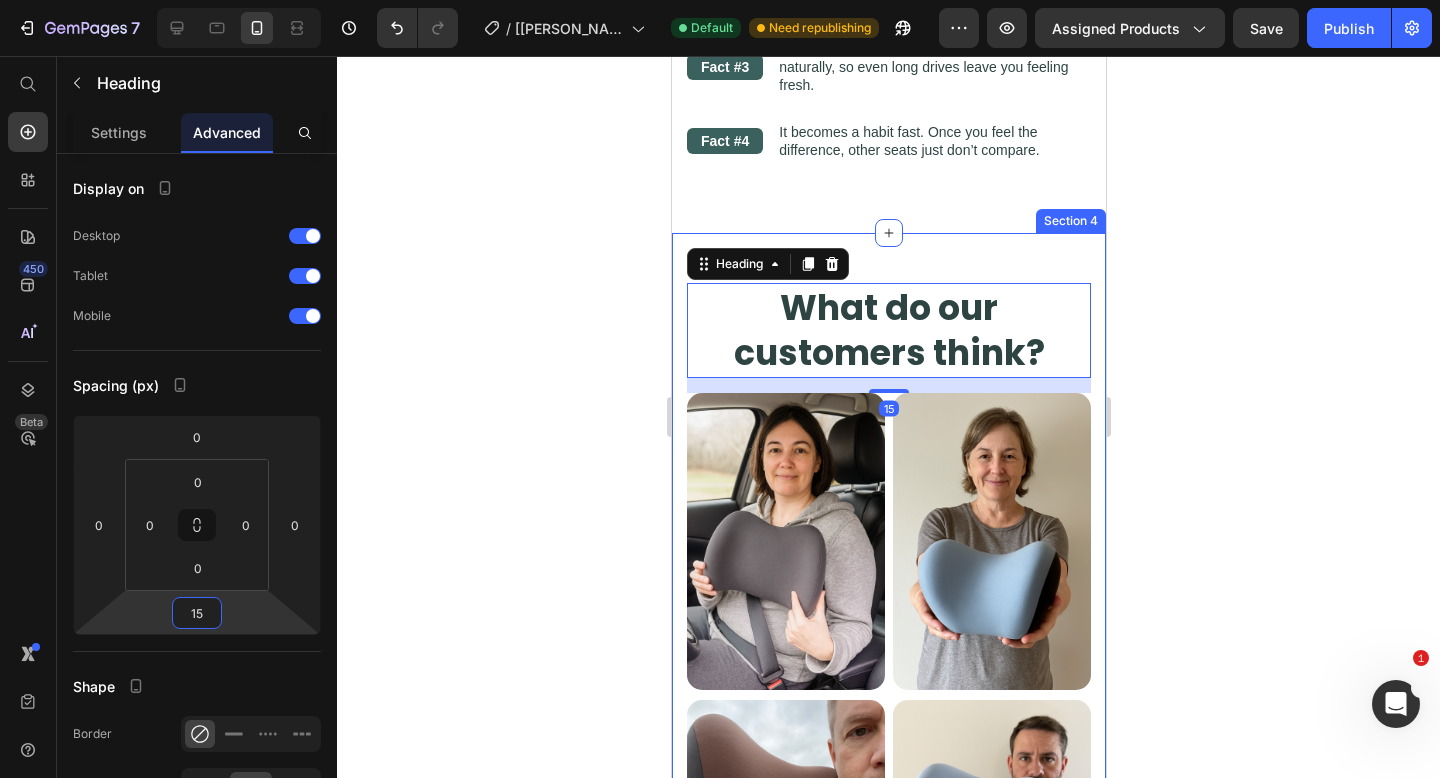 click 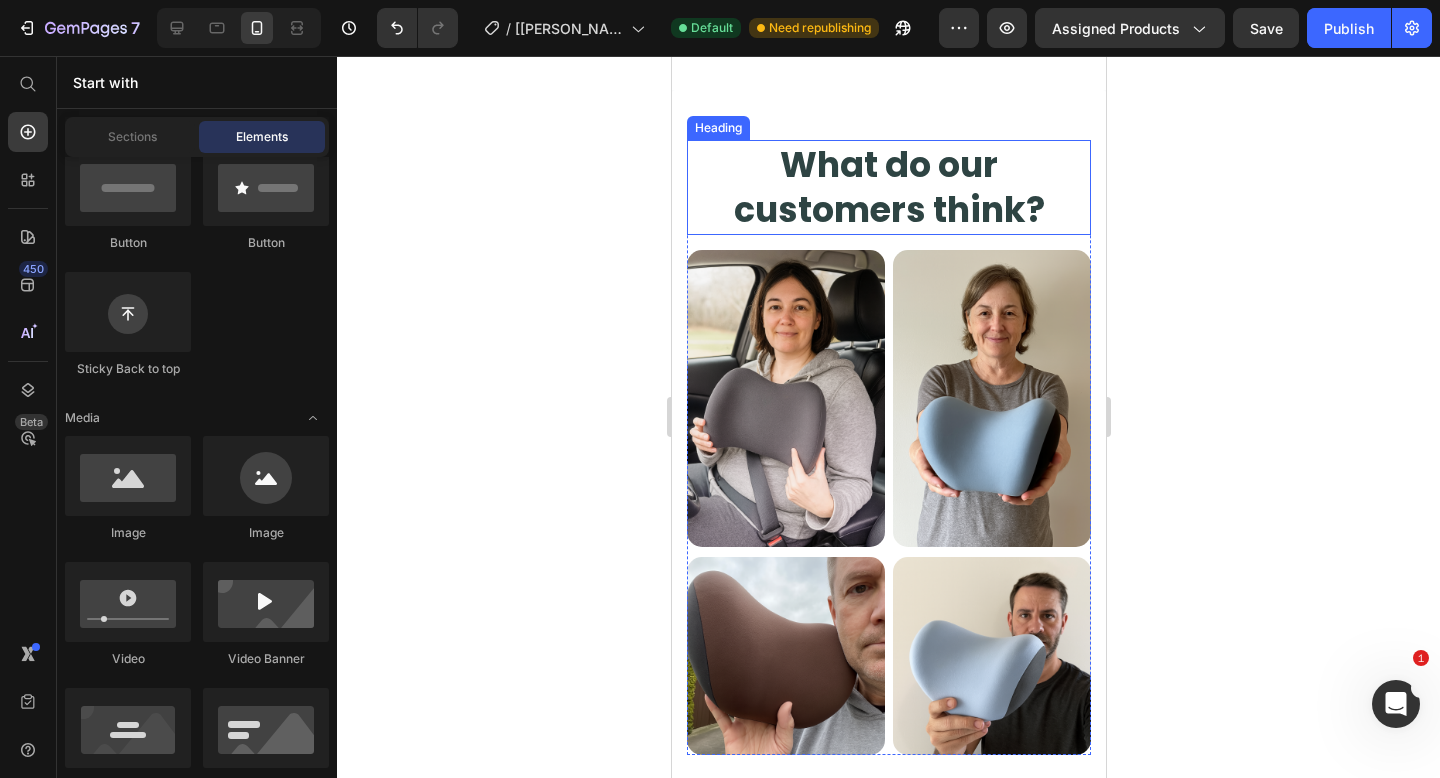 scroll, scrollTop: 3232, scrollLeft: 0, axis: vertical 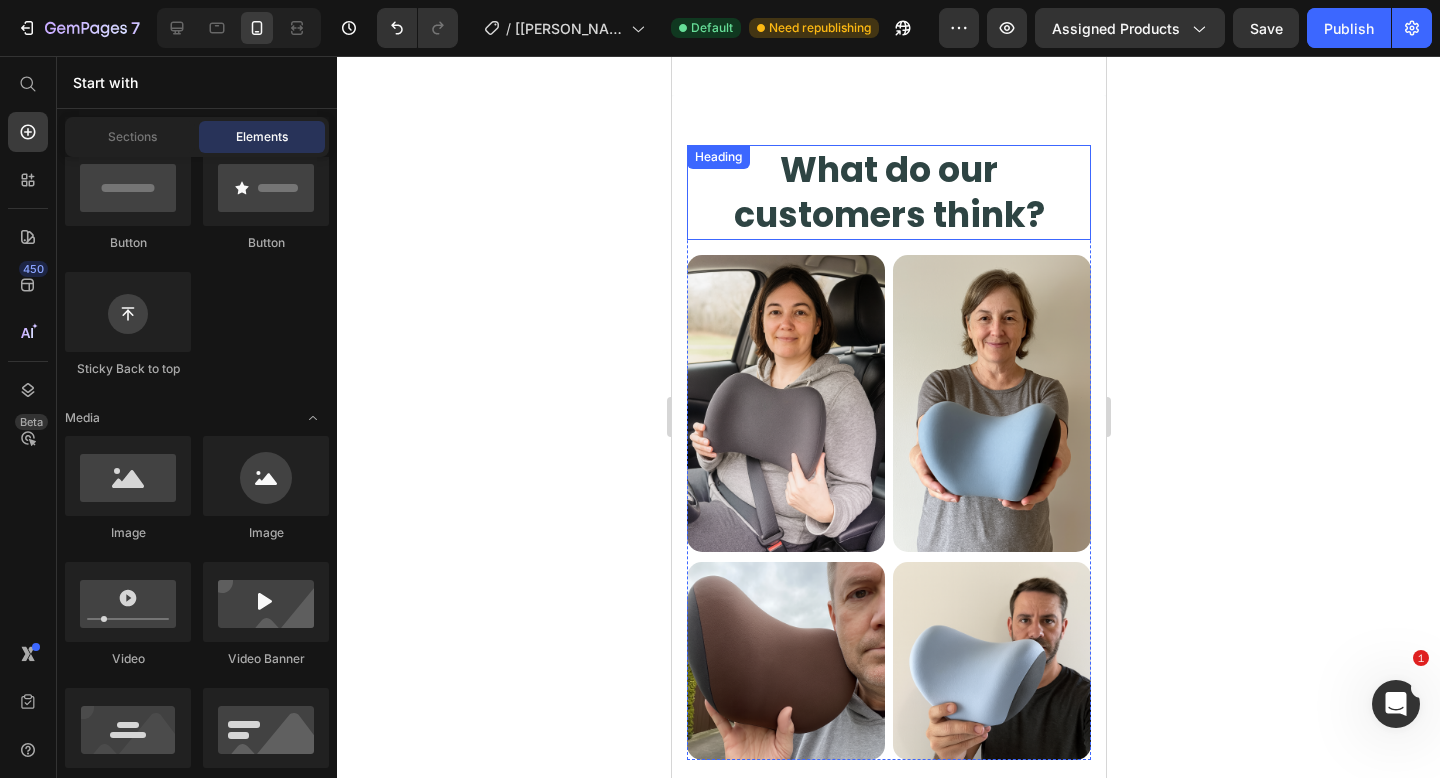 click on "What do our customers think?" at bounding box center (888, 192) 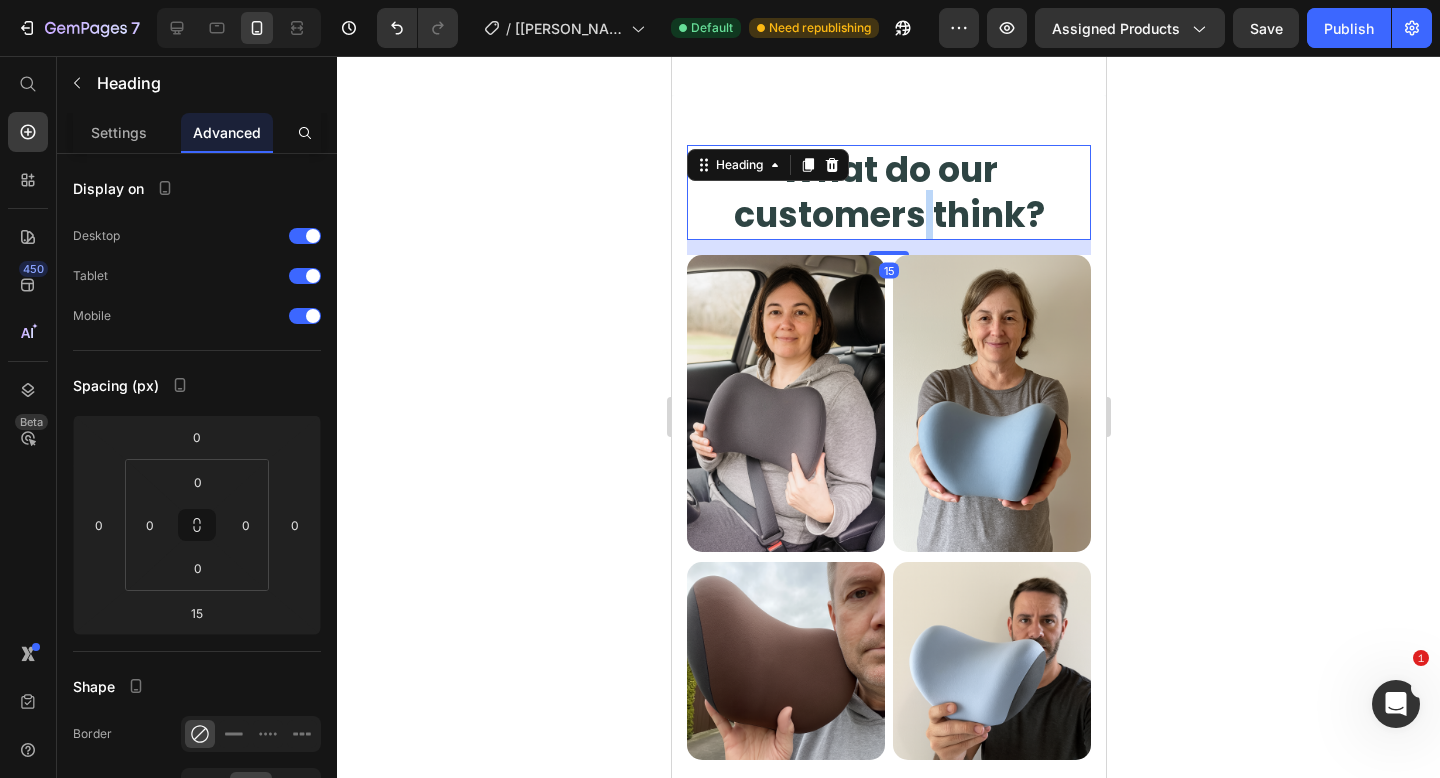 click on "What do our customers think?" at bounding box center [888, 192] 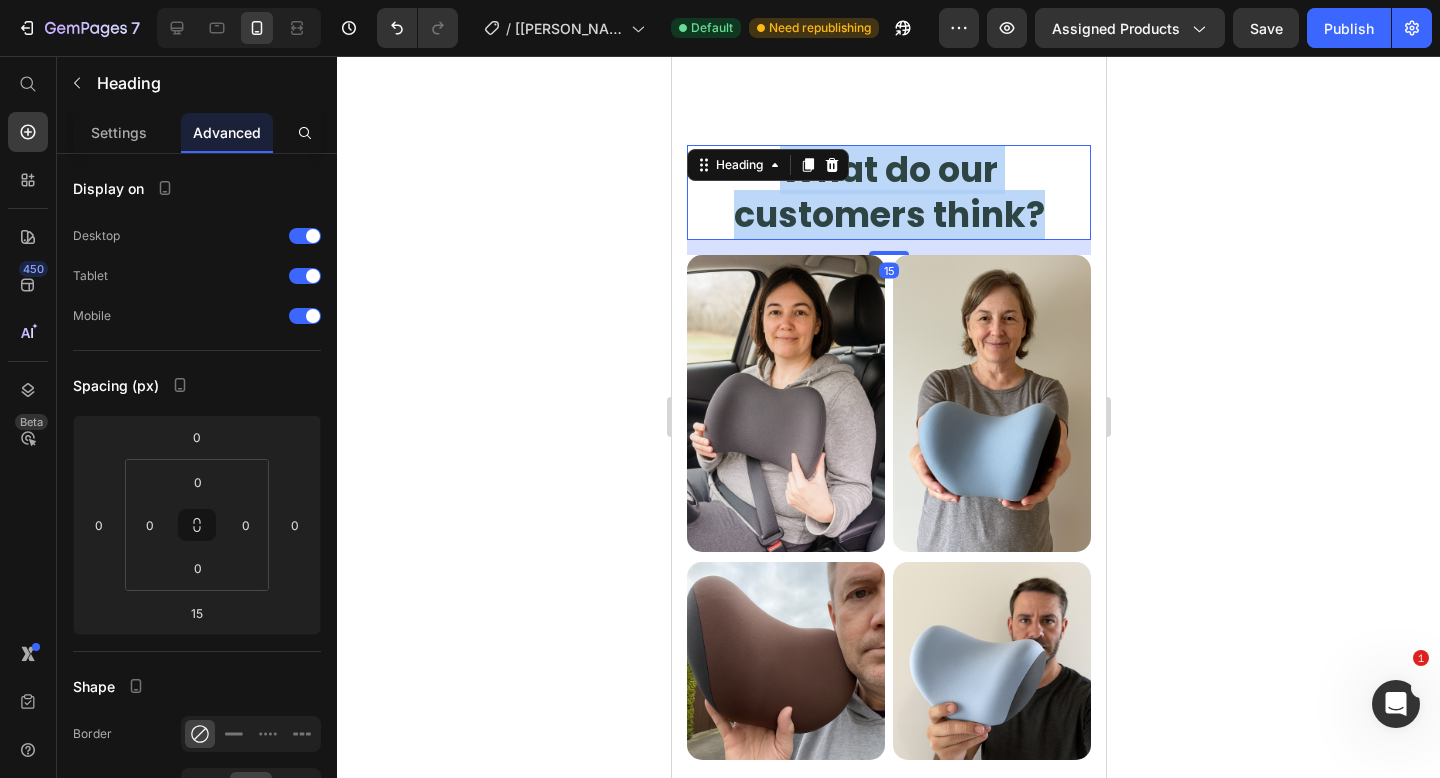 click on "What do our customers think?" at bounding box center [888, 192] 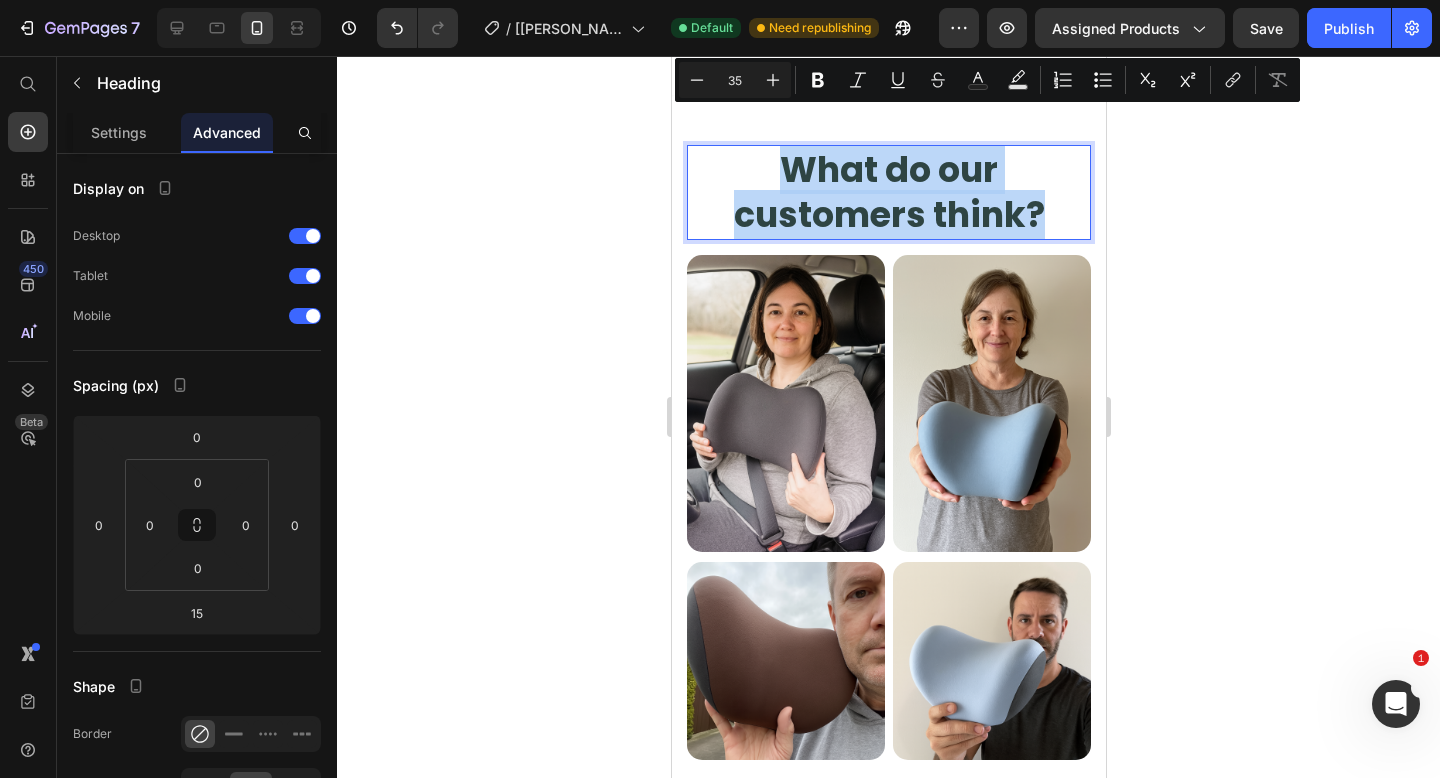 click on "What do our customers think?" at bounding box center (888, 192) 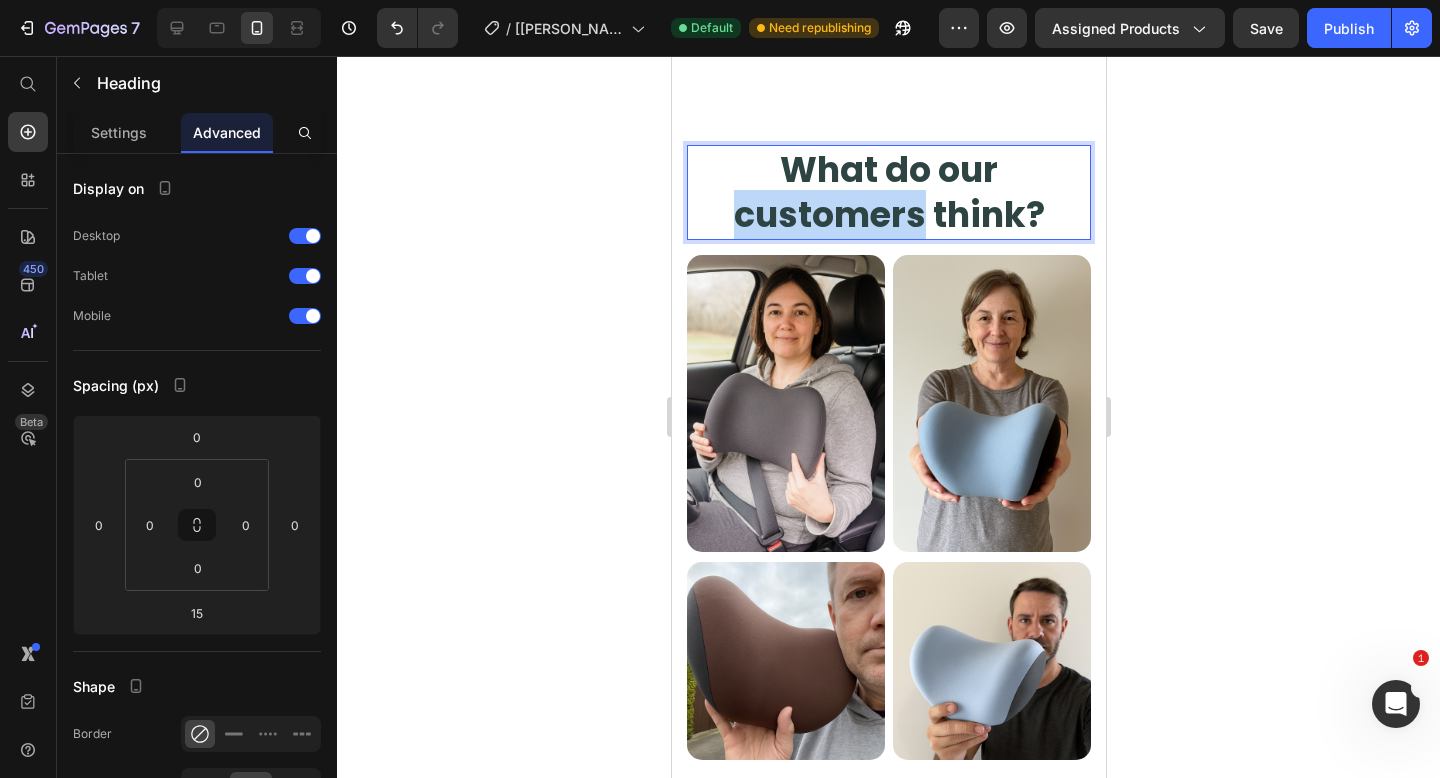 click on "What do our customers think?" at bounding box center (888, 192) 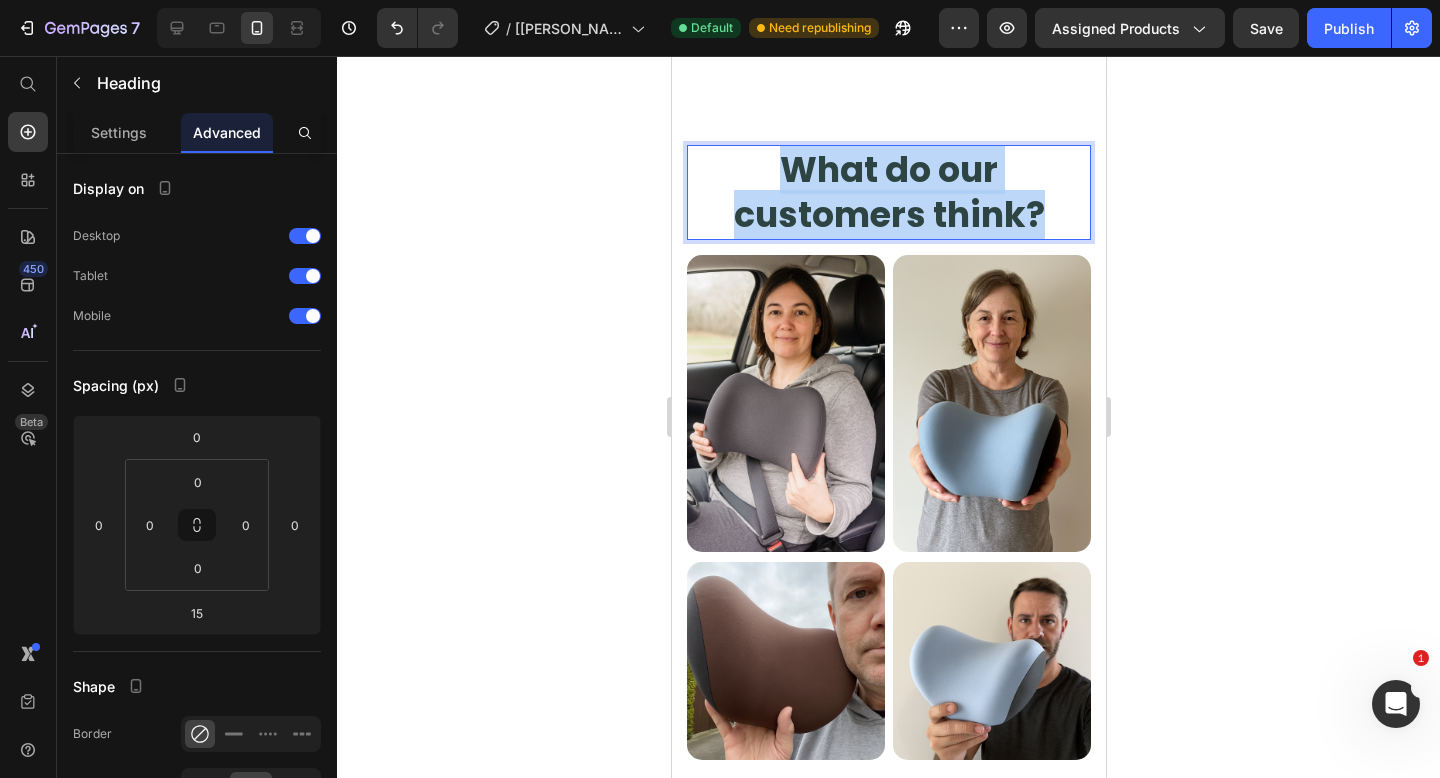 click on "What do our customers think?" at bounding box center (888, 192) 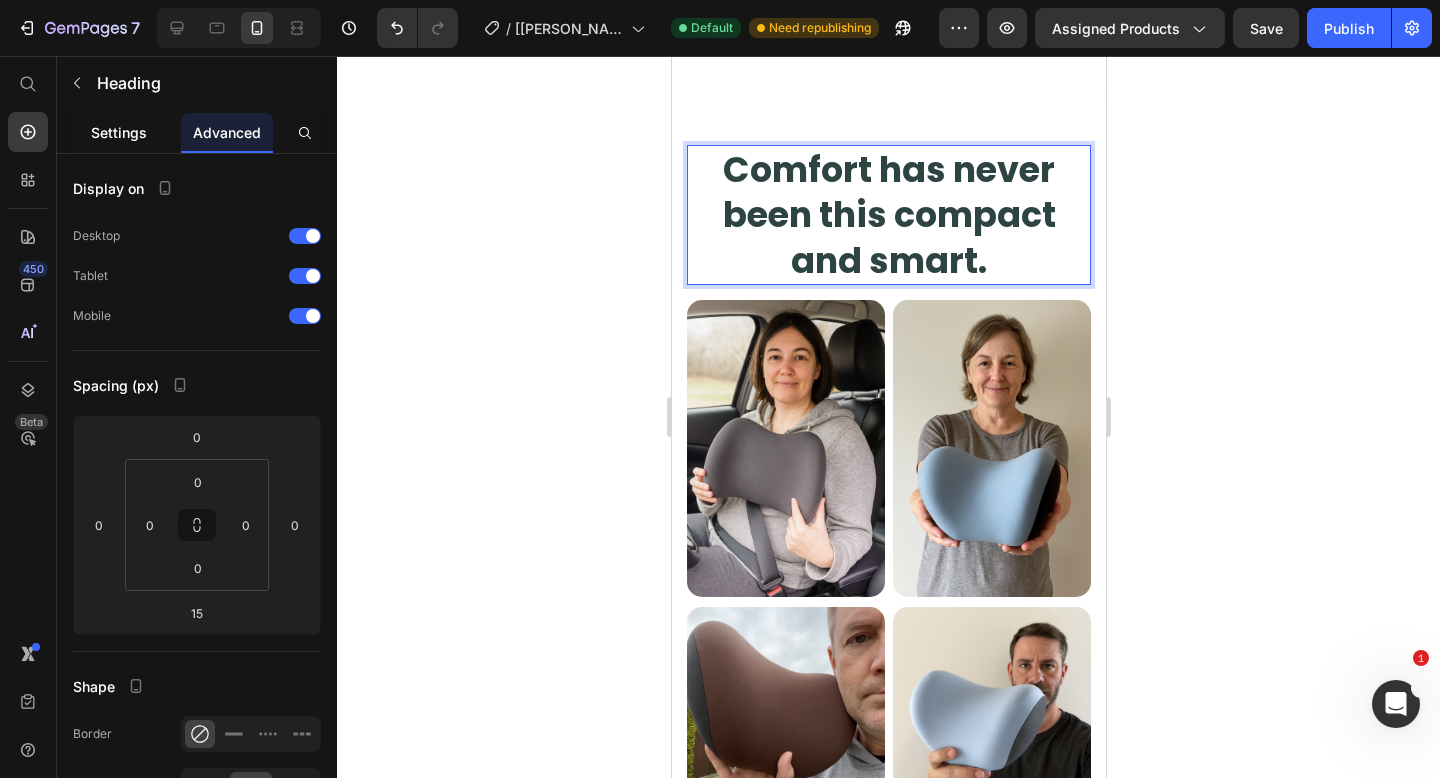click on "Settings" at bounding box center (119, 132) 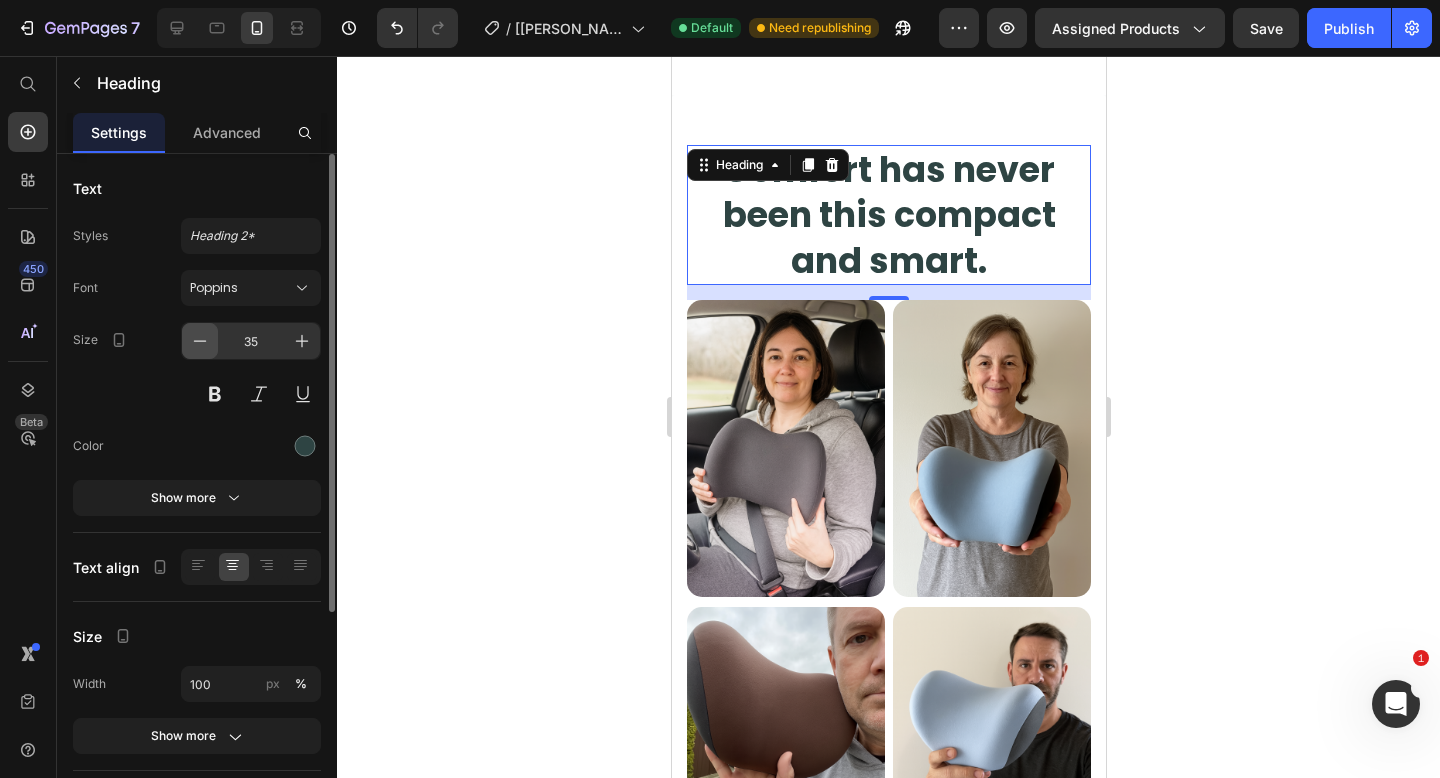 click 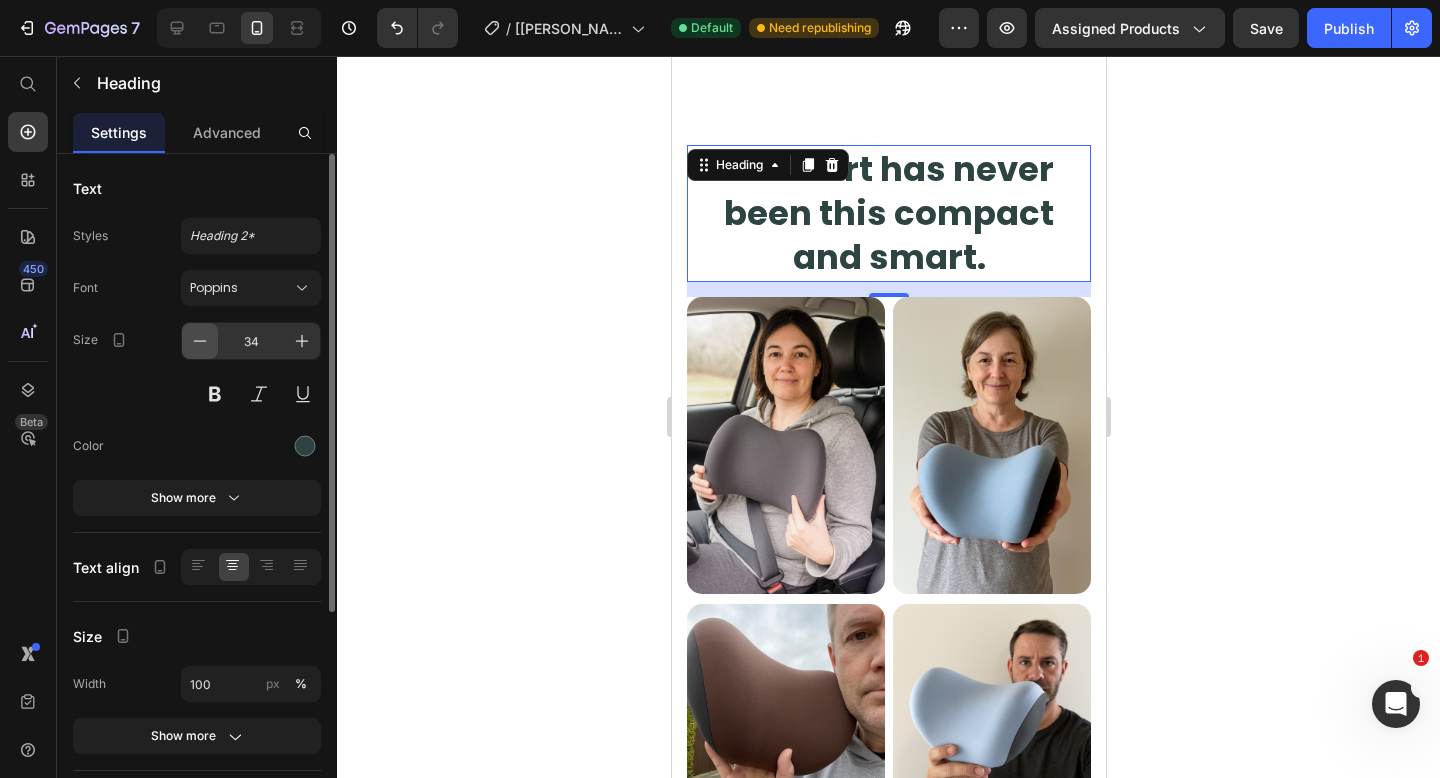 click 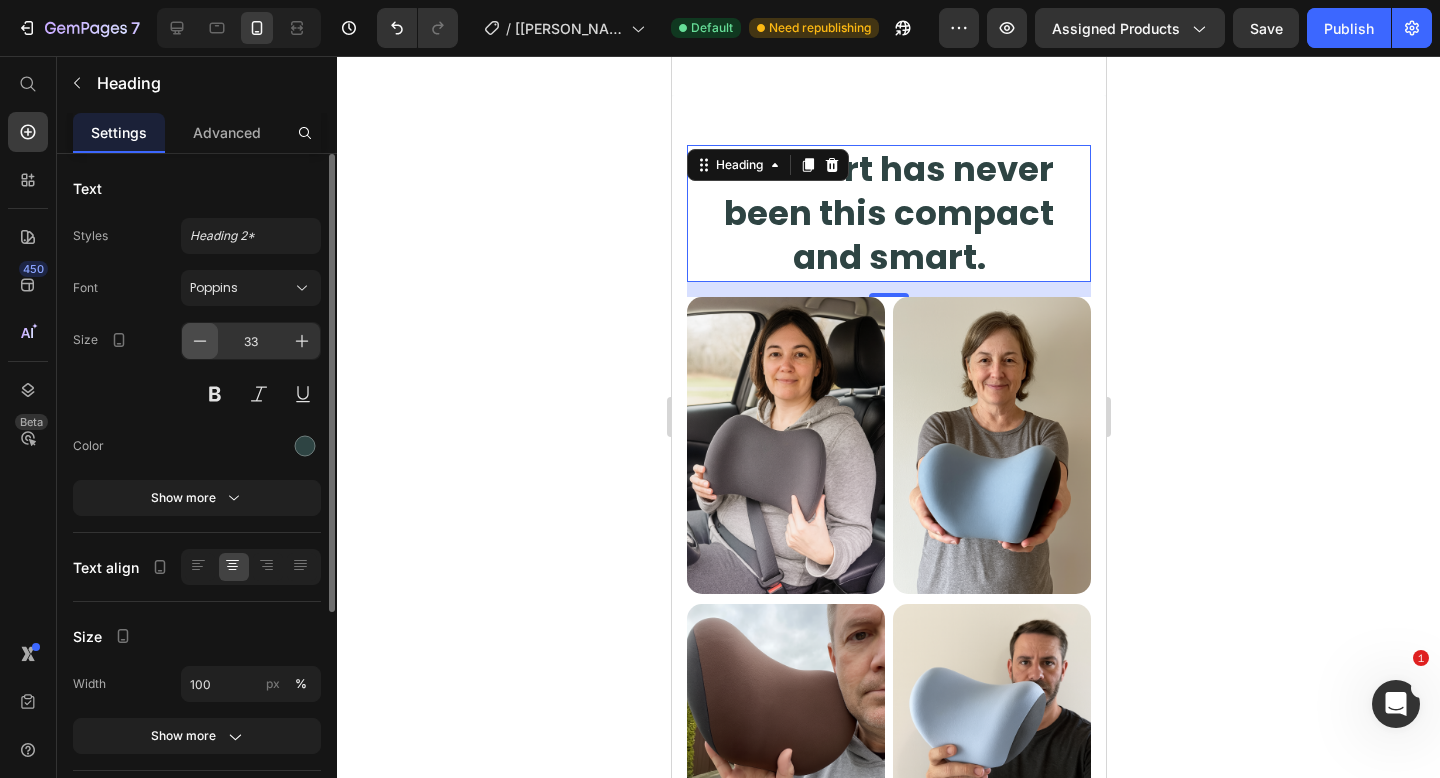 click 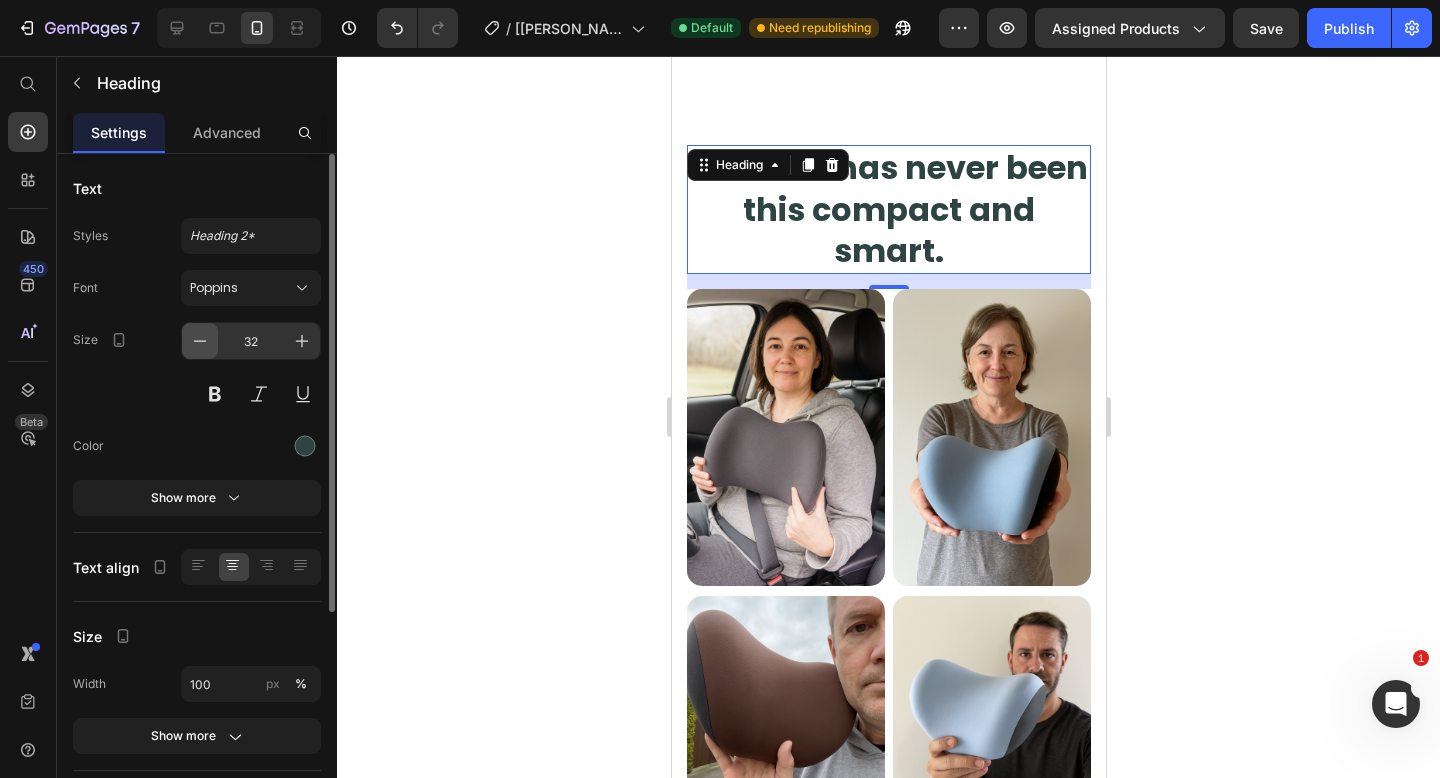 click 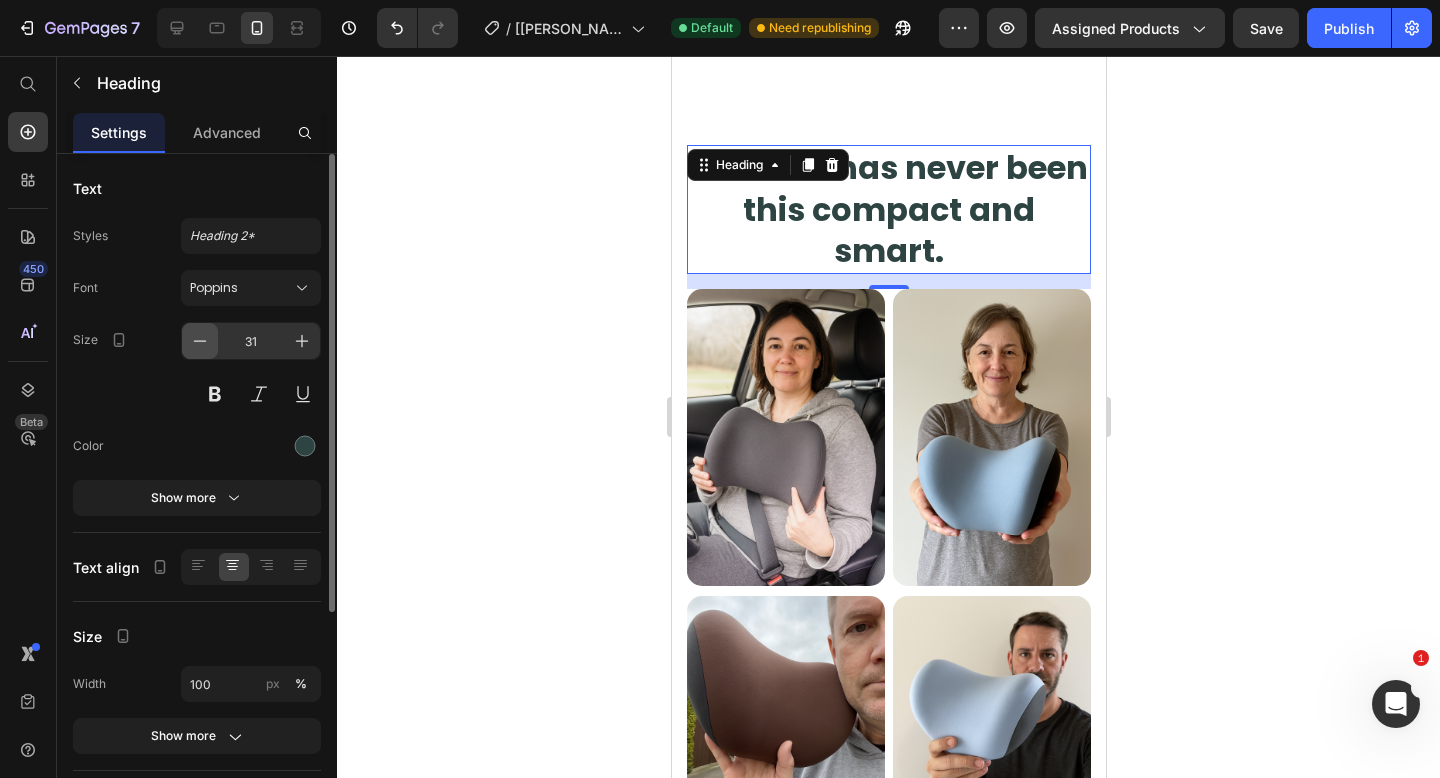 click 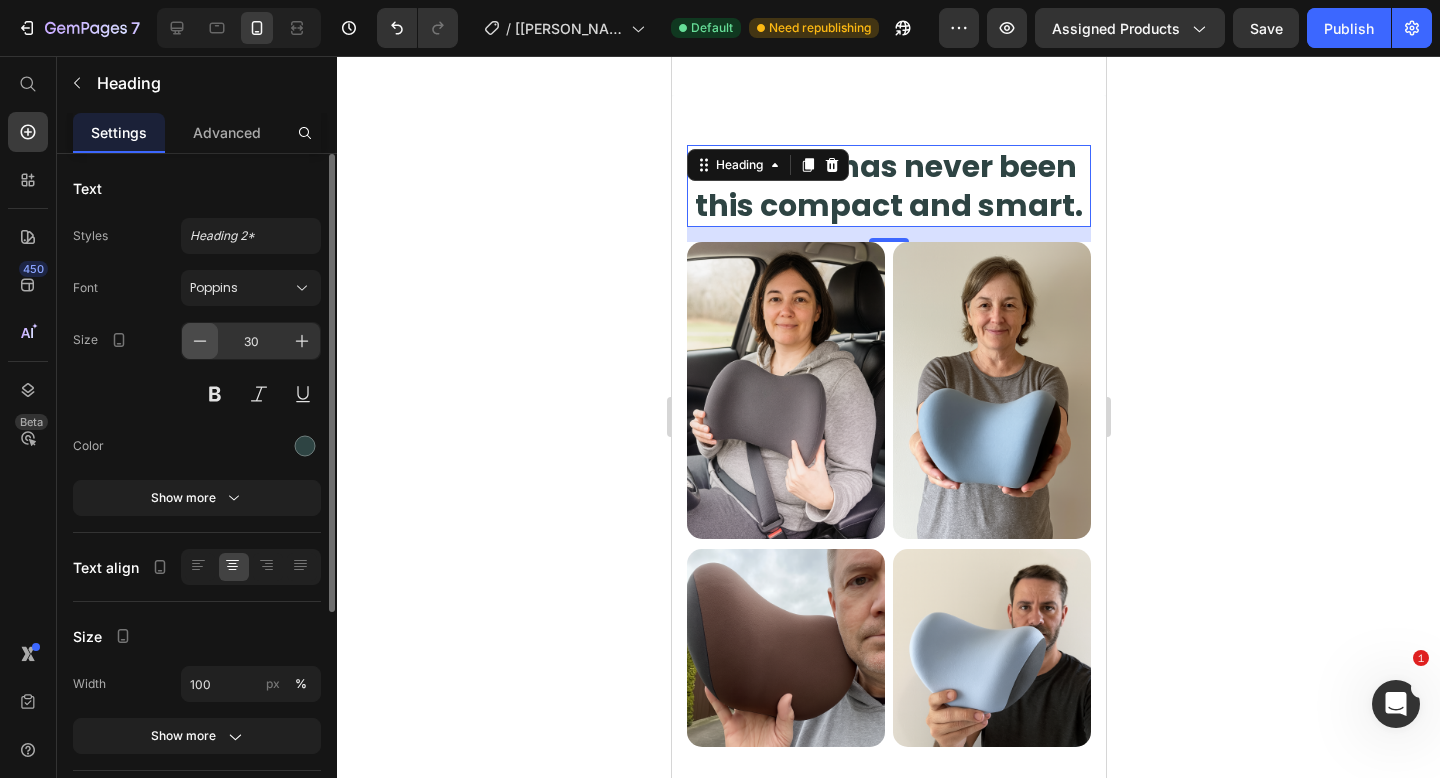 click 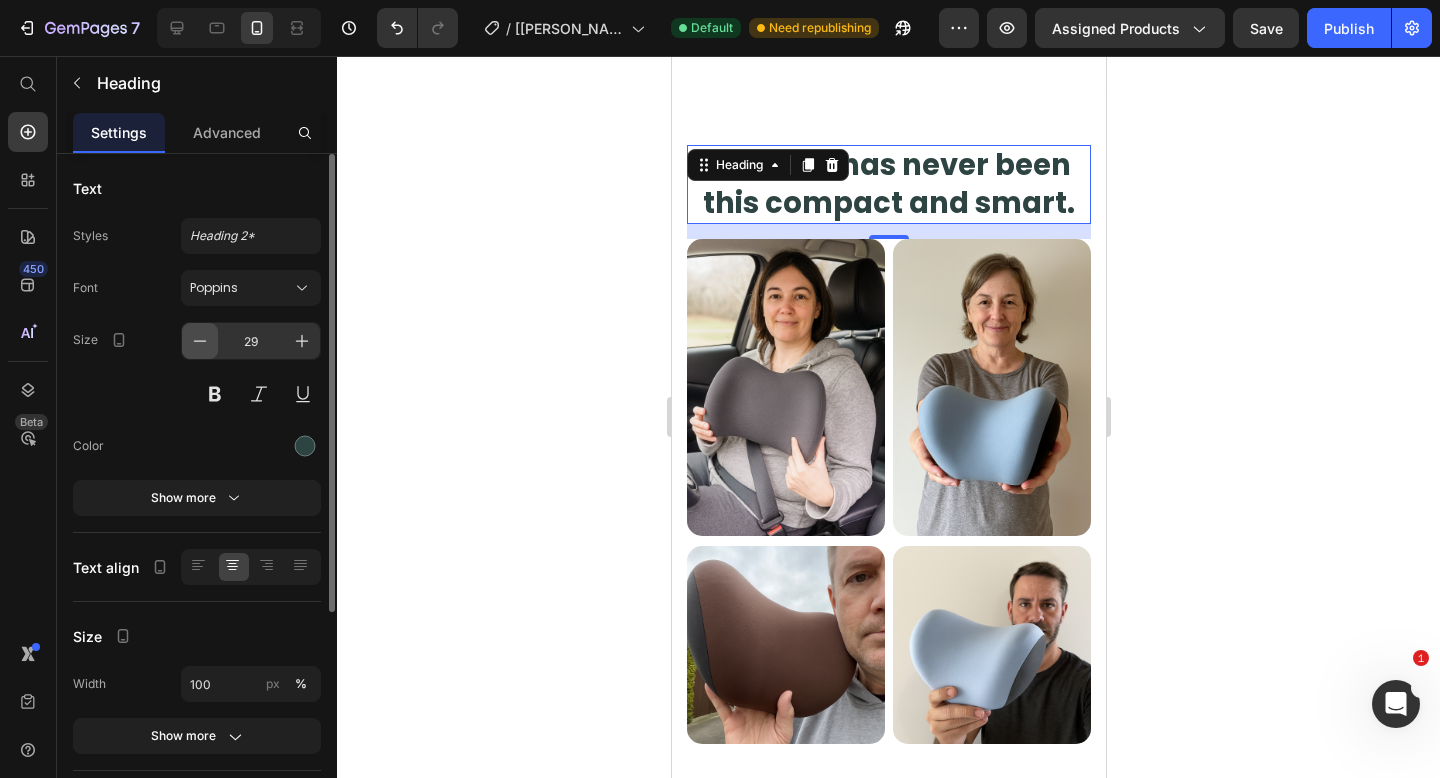 click 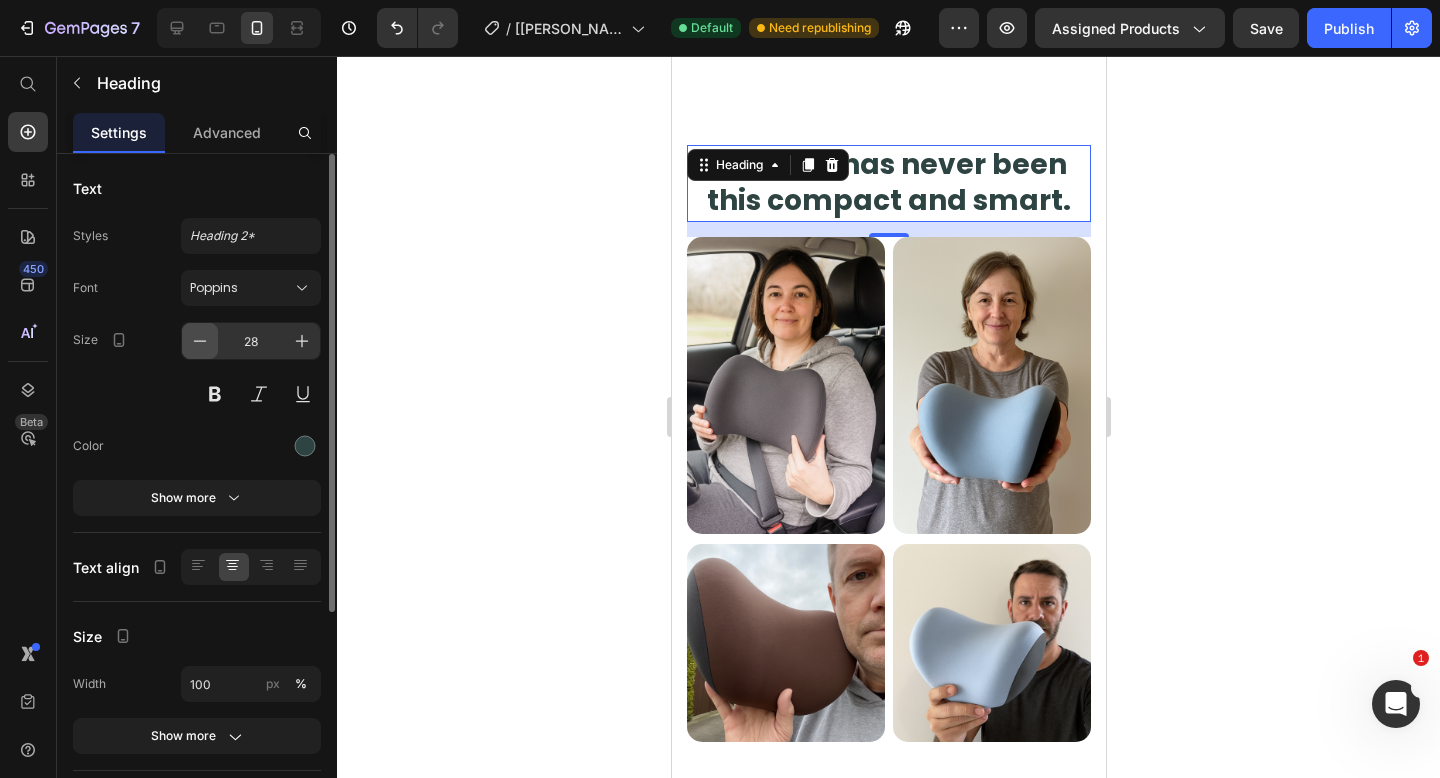 click 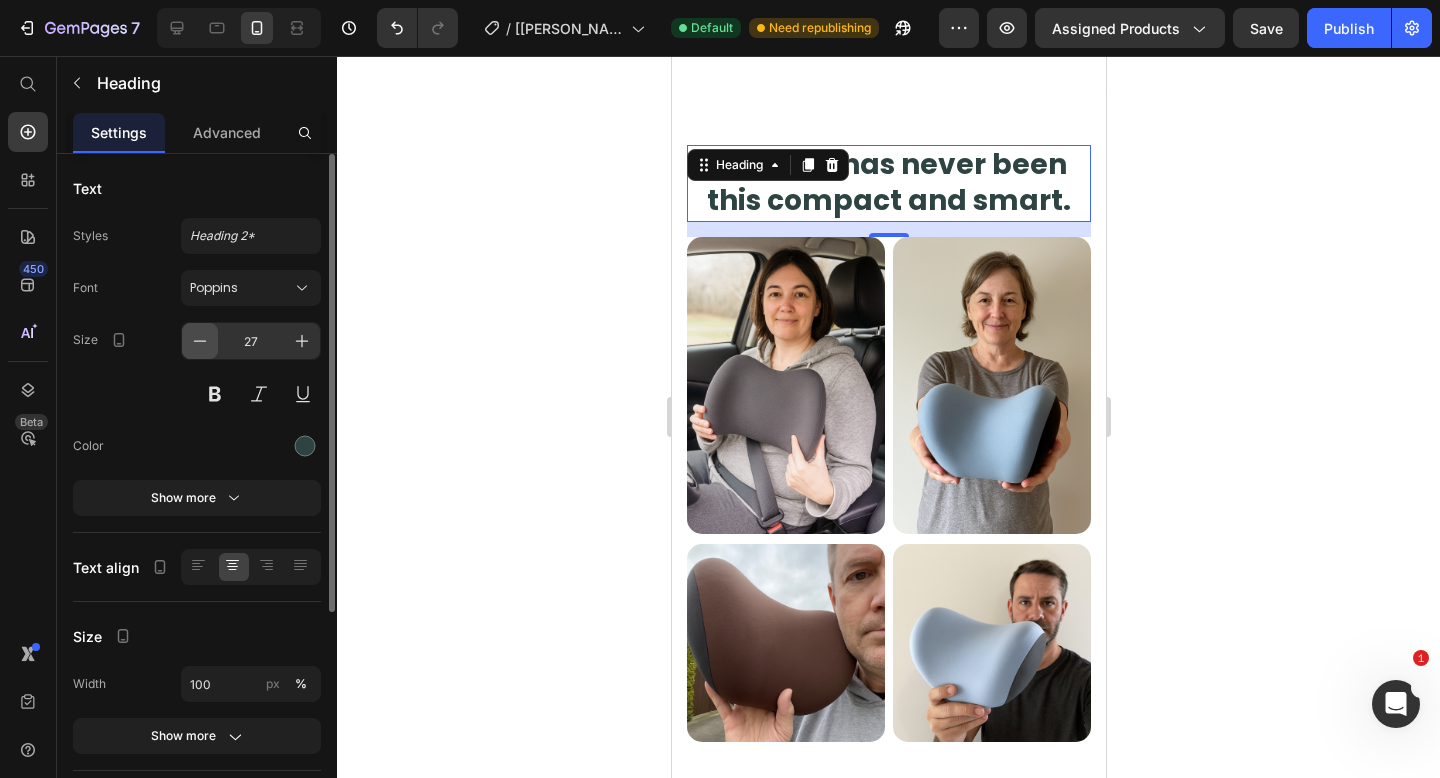 click 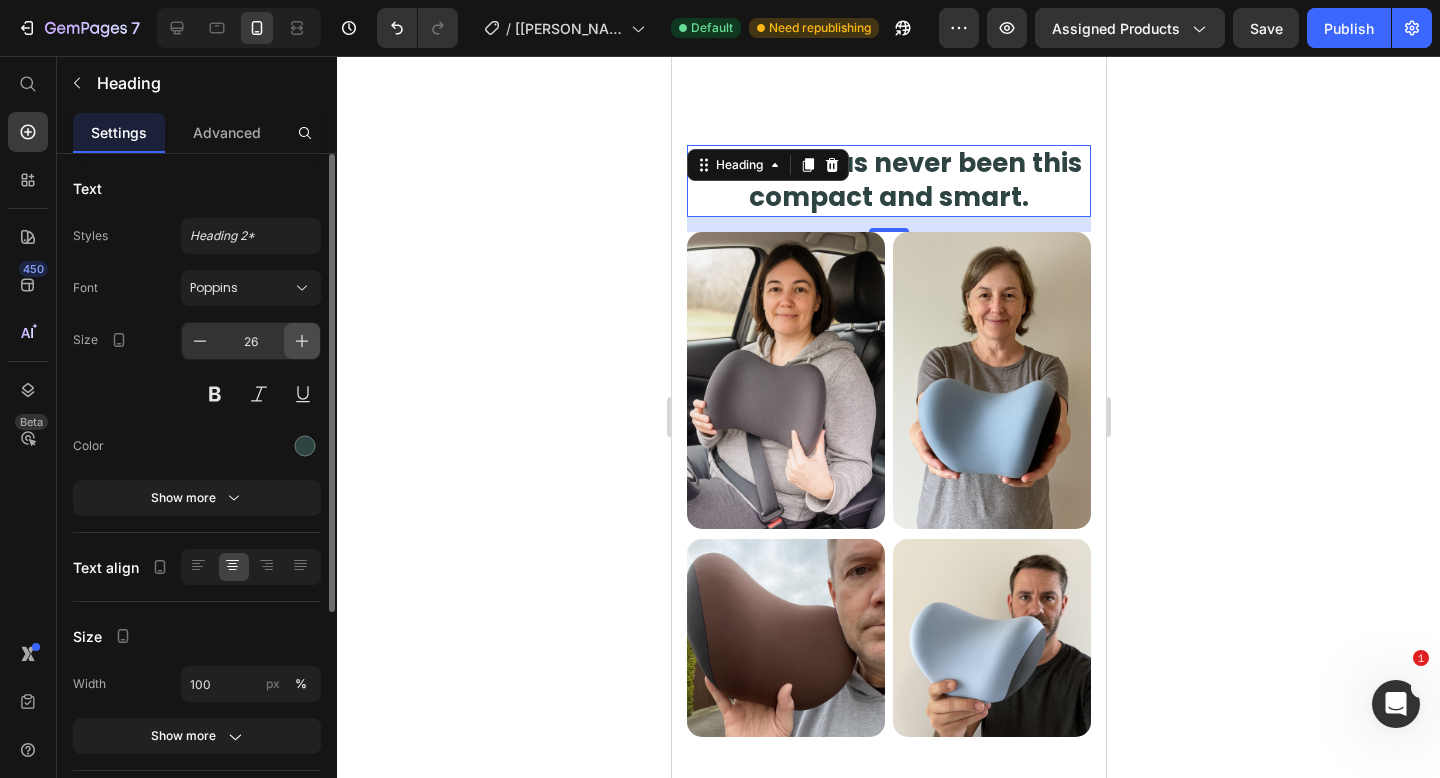 click 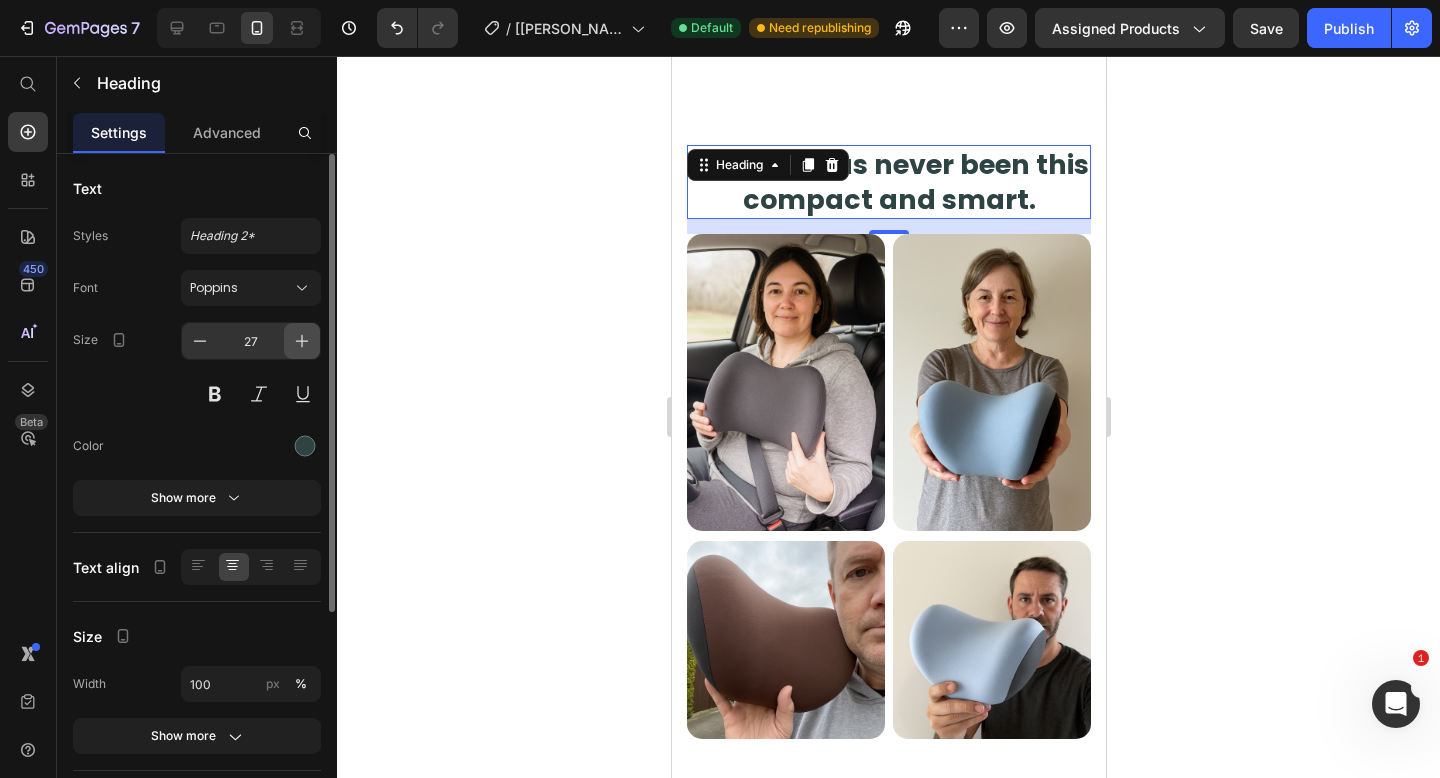 click 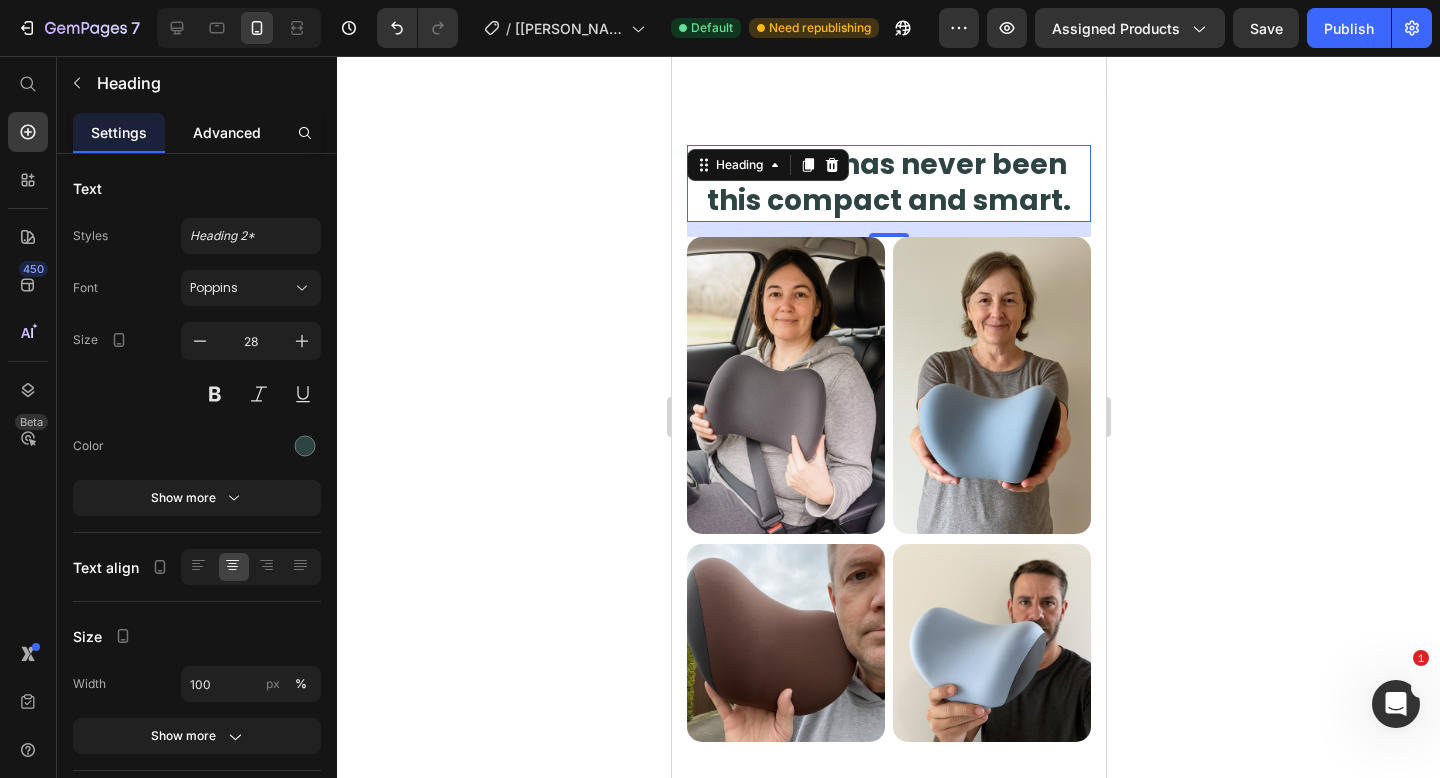 click on "Advanced" at bounding box center [227, 132] 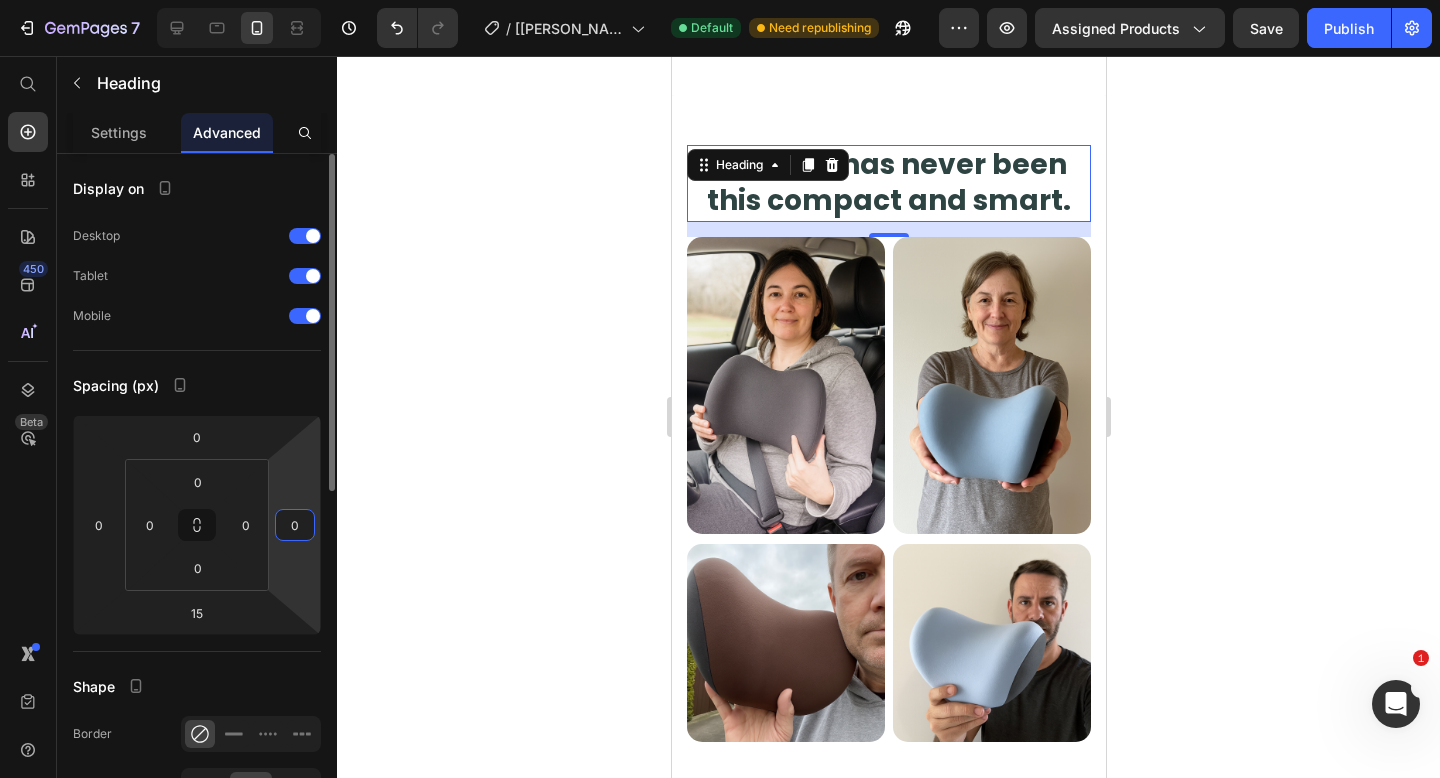 click on "0" at bounding box center [295, 525] 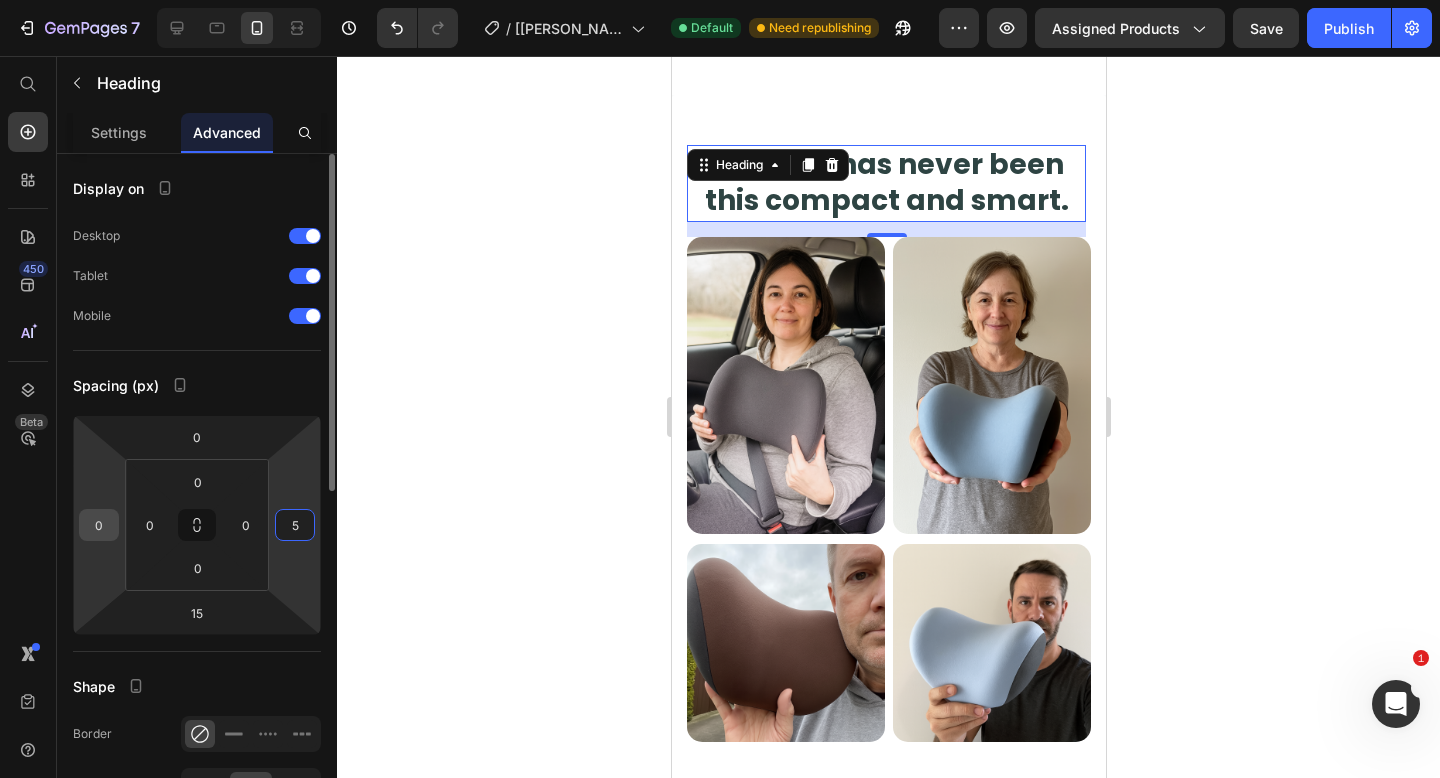 type on "5" 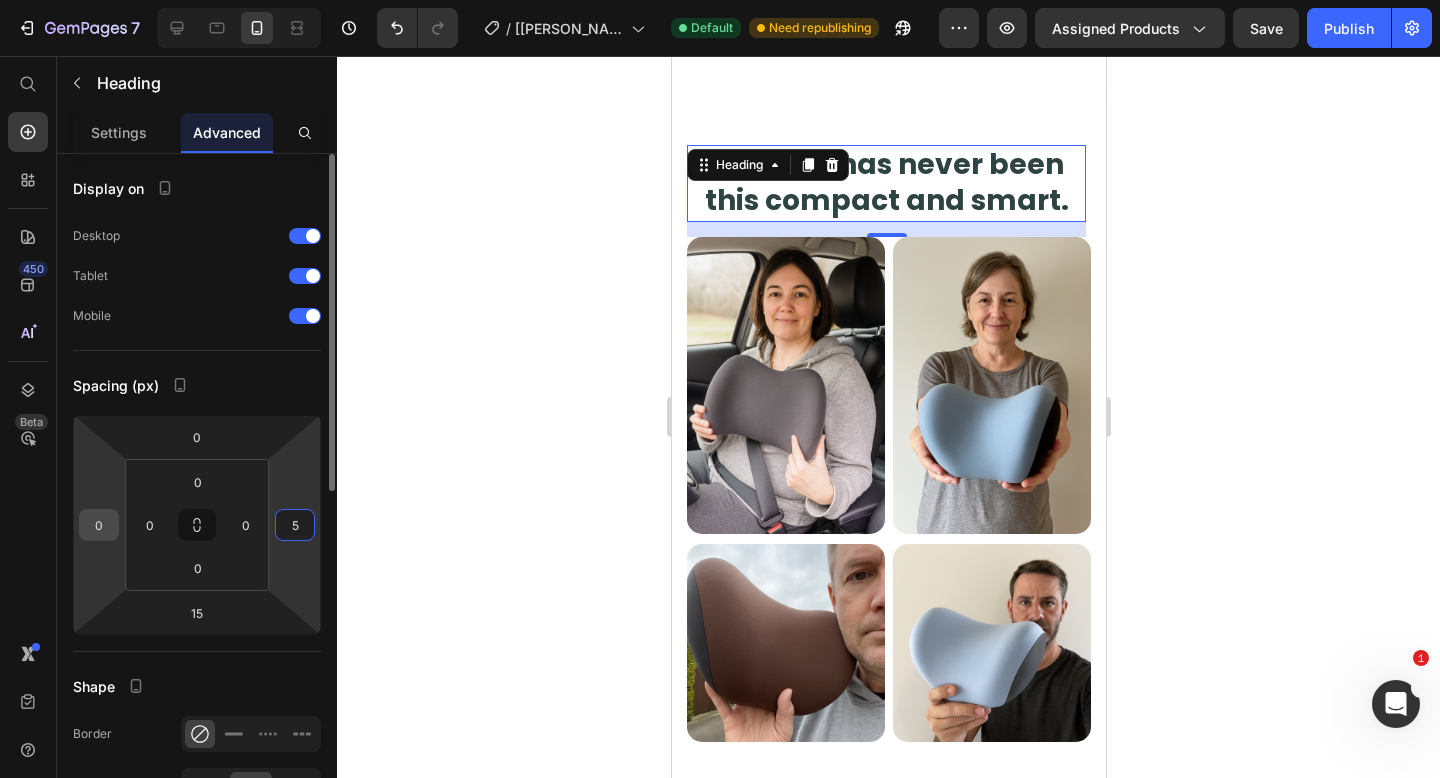 click on "0" at bounding box center [99, 525] 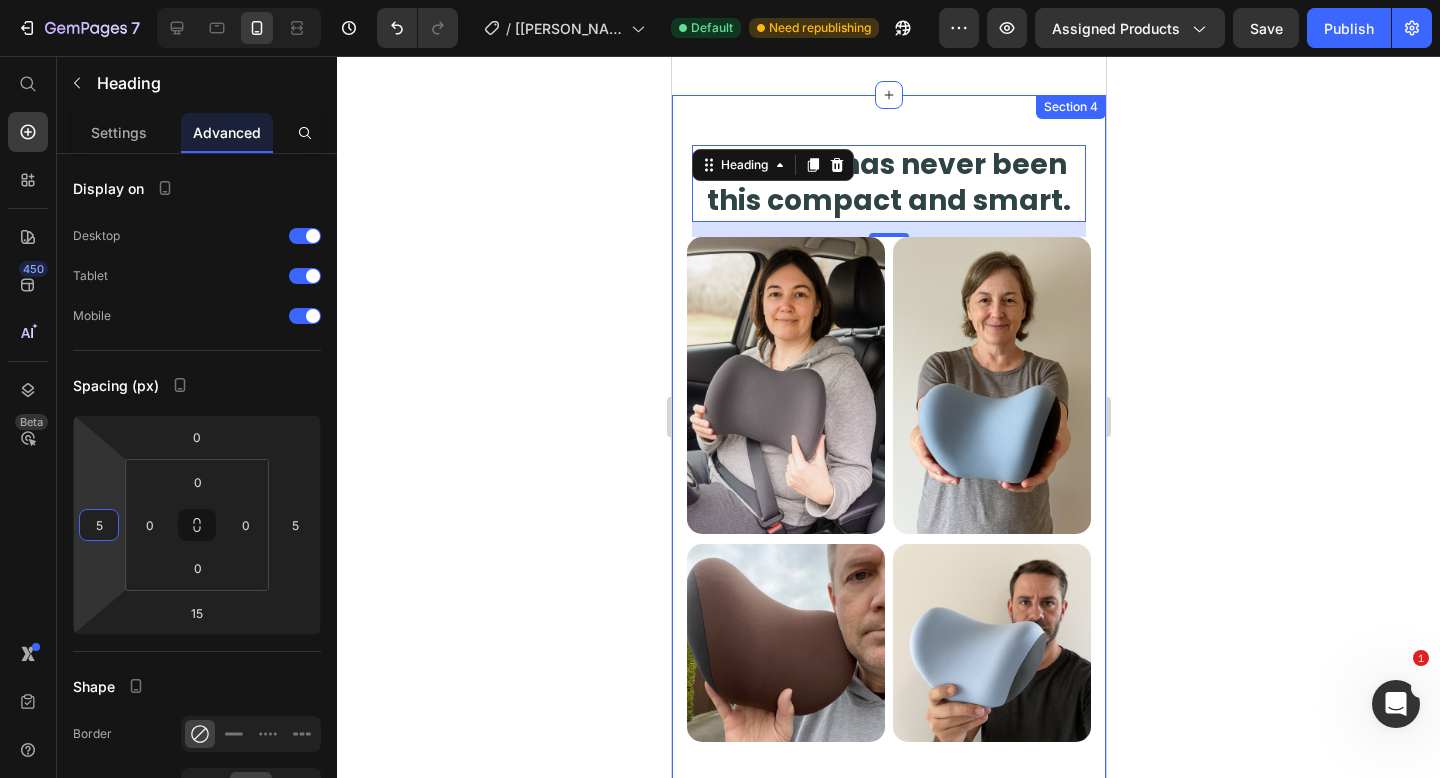 click 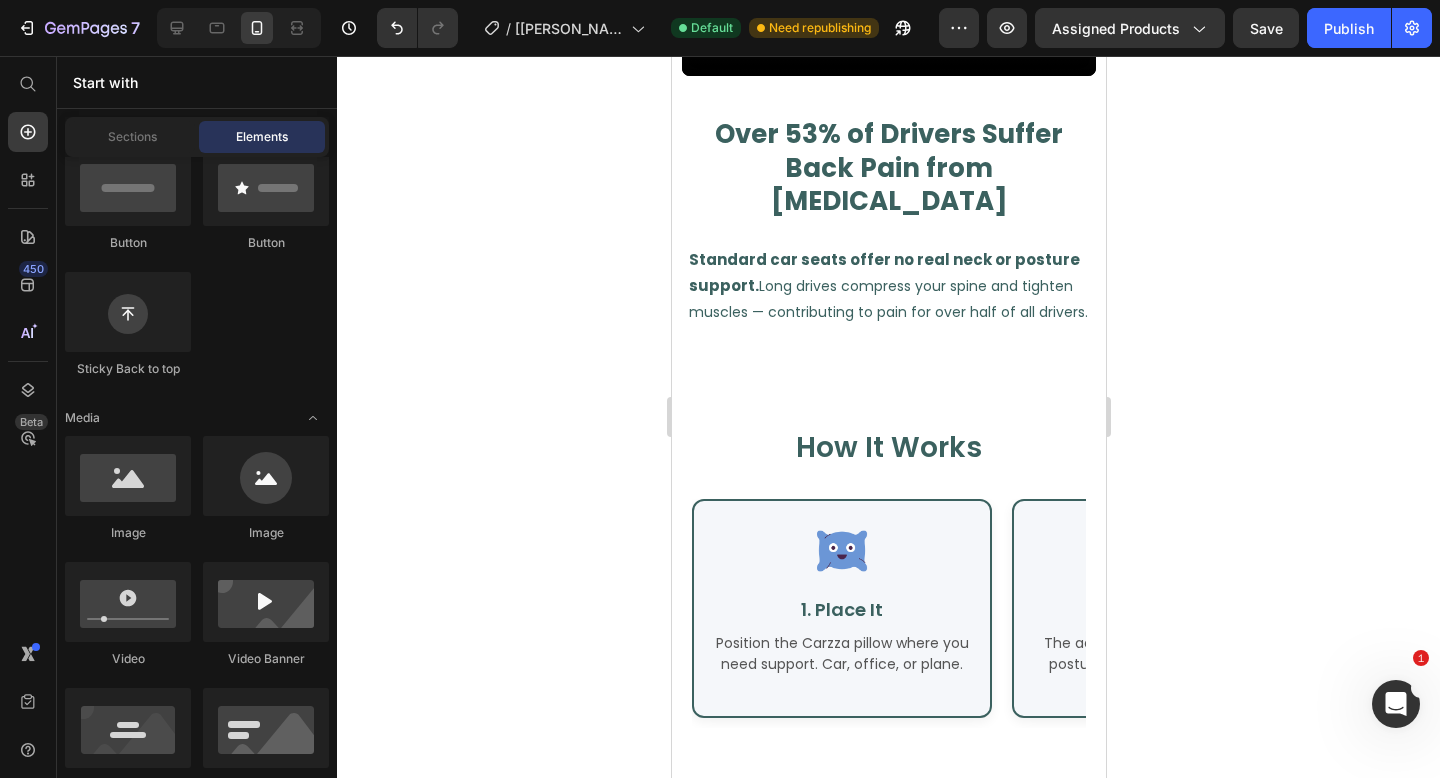 scroll, scrollTop: 2015, scrollLeft: 0, axis: vertical 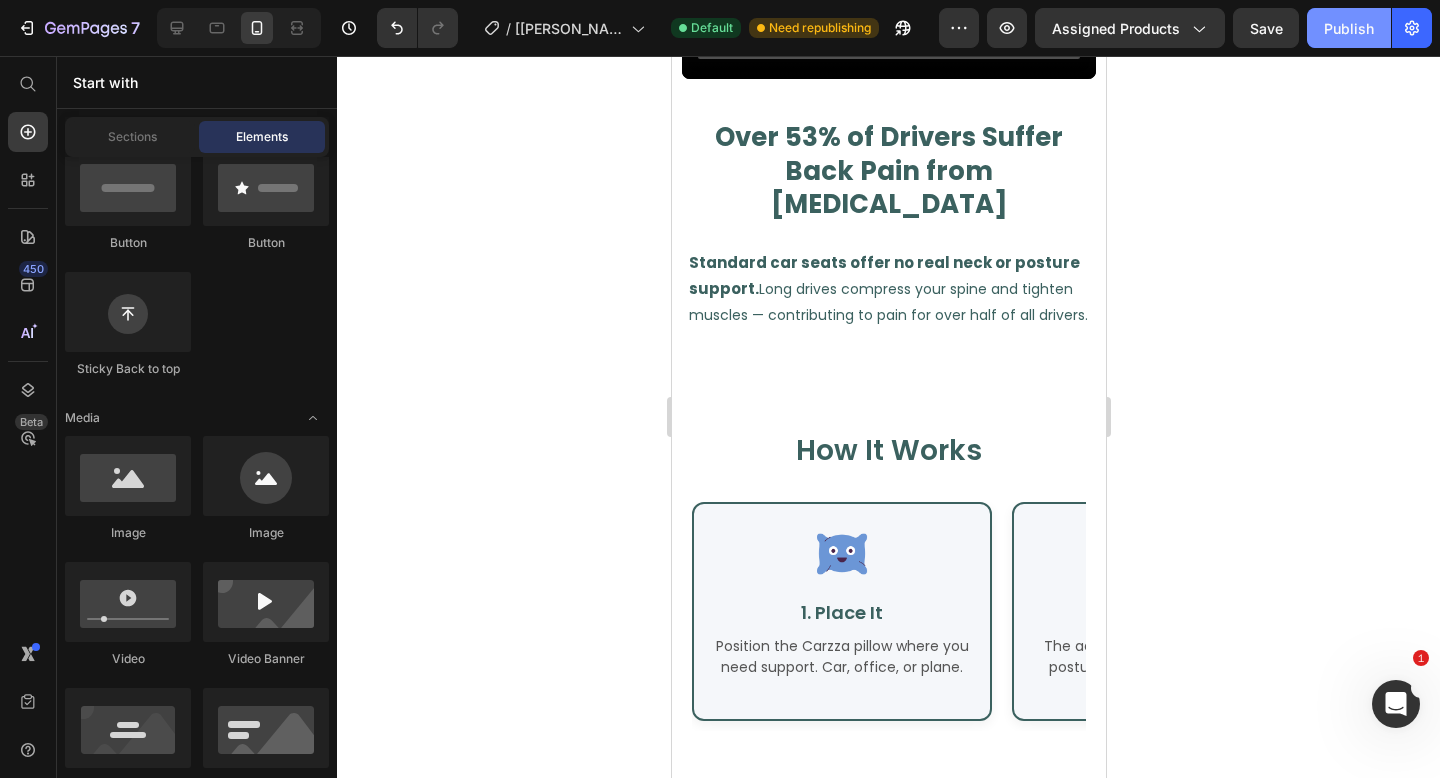 click on "Publish" 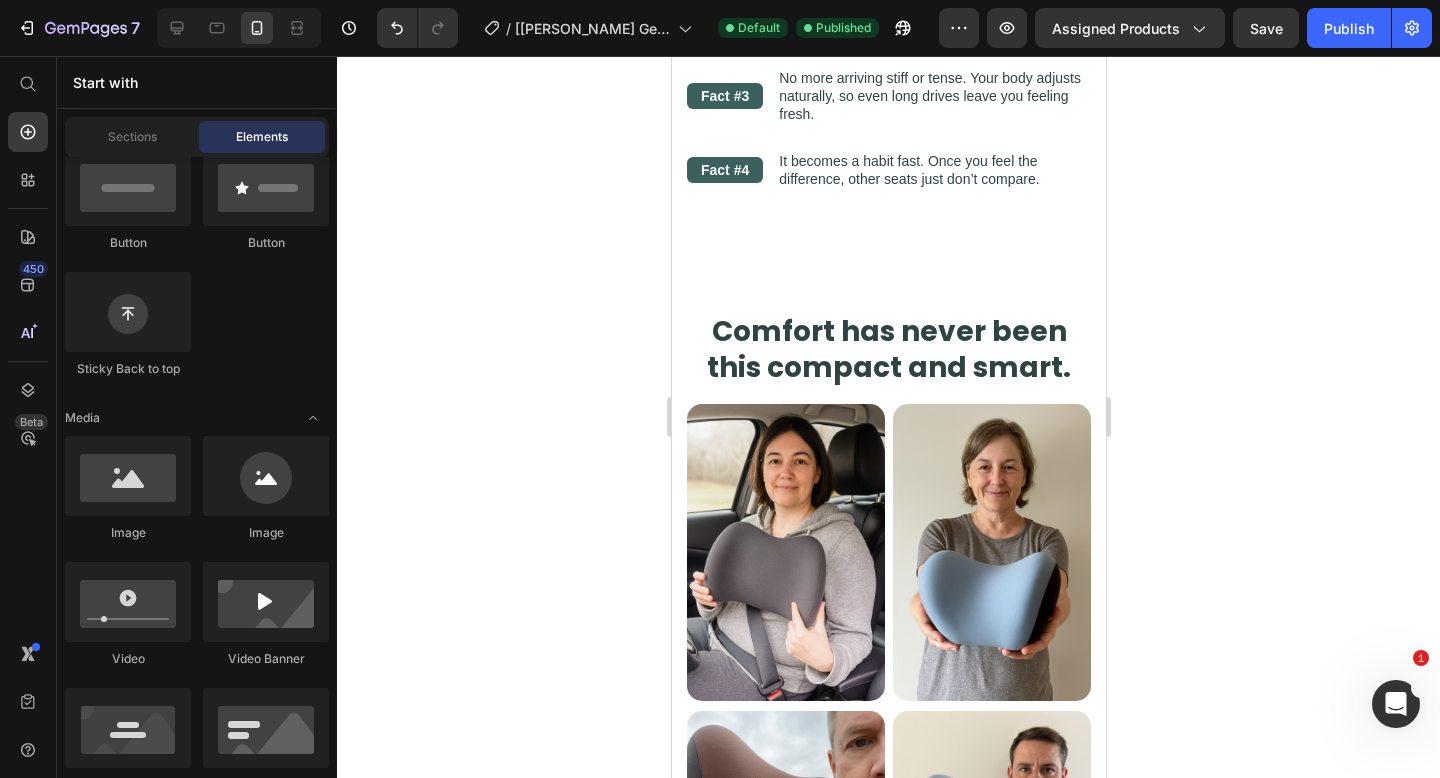 scroll, scrollTop: 3147, scrollLeft: 0, axis: vertical 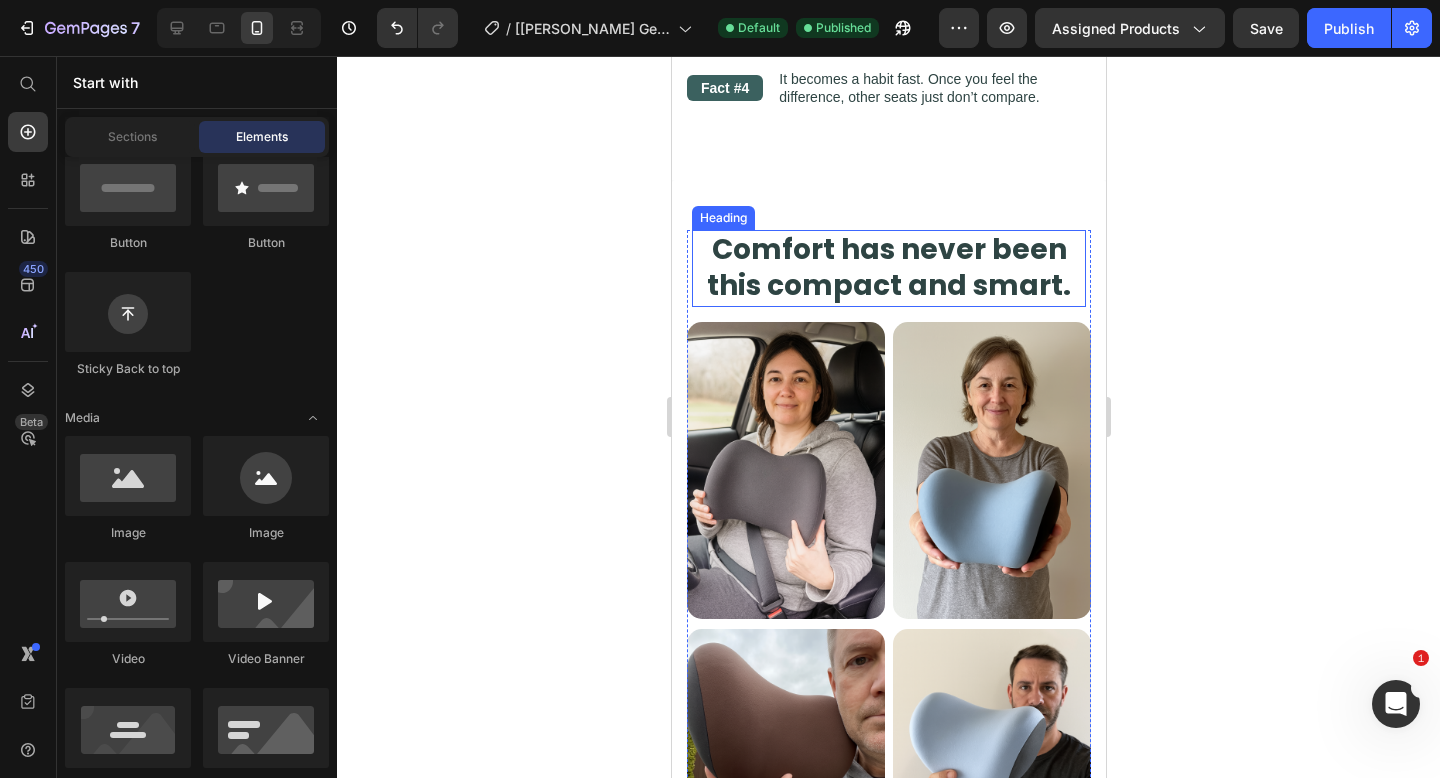 click on "Comfort has never been this compact and smart." at bounding box center [888, 268] 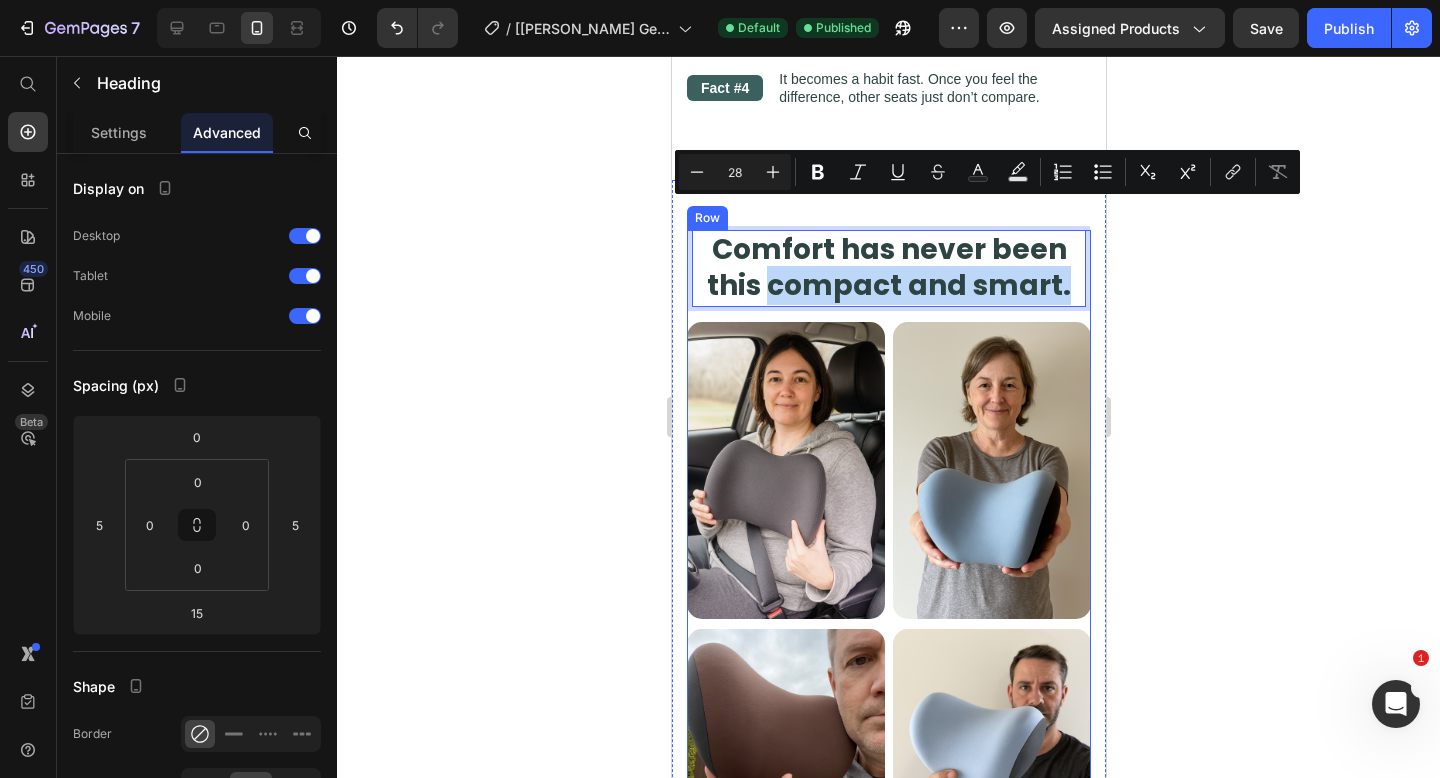 drag, startPoint x: 768, startPoint y: 220, endPoint x: 1085, endPoint y: 220, distance: 317 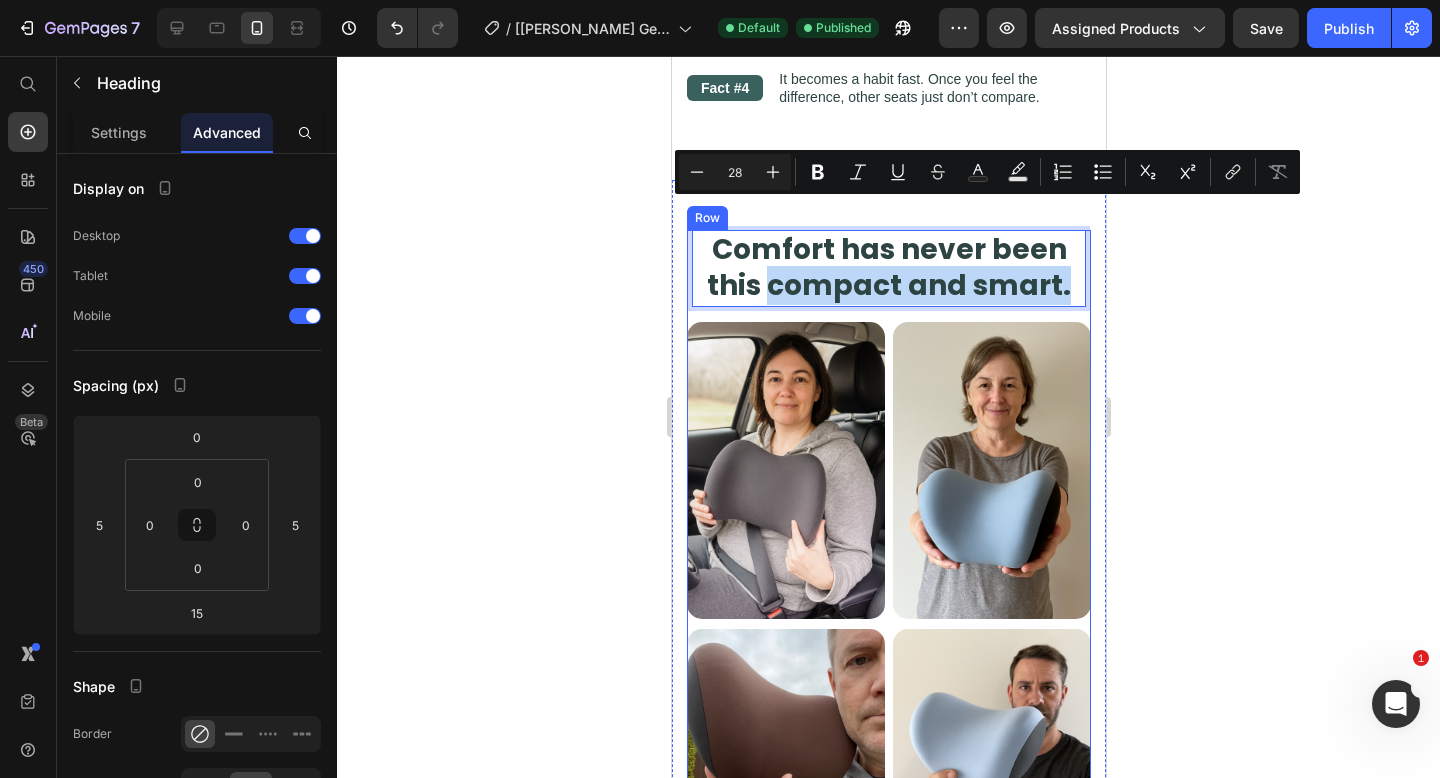 click on "Comfort has never been this compact and smart. Heading   15 Image Image Row Image Image Row" at bounding box center (888, 528) 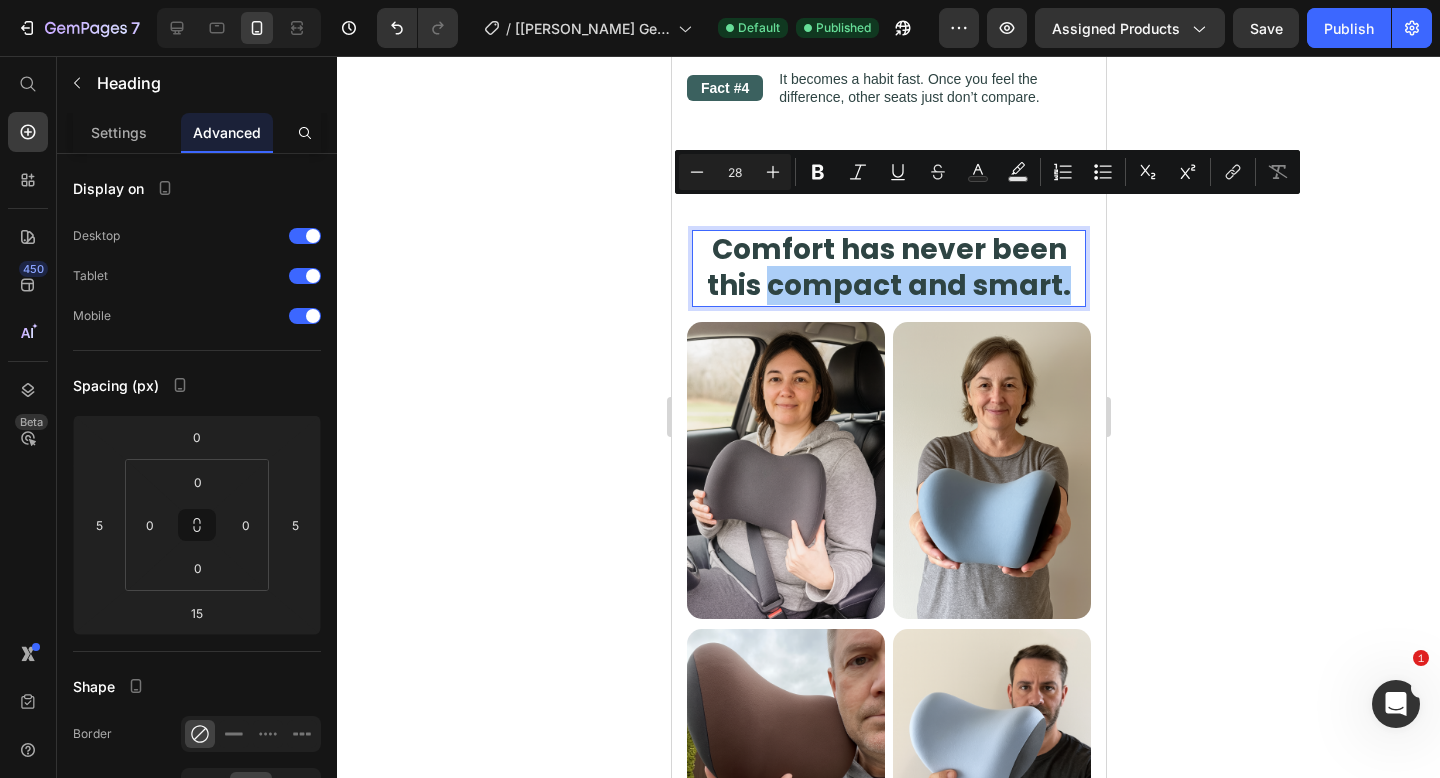 click 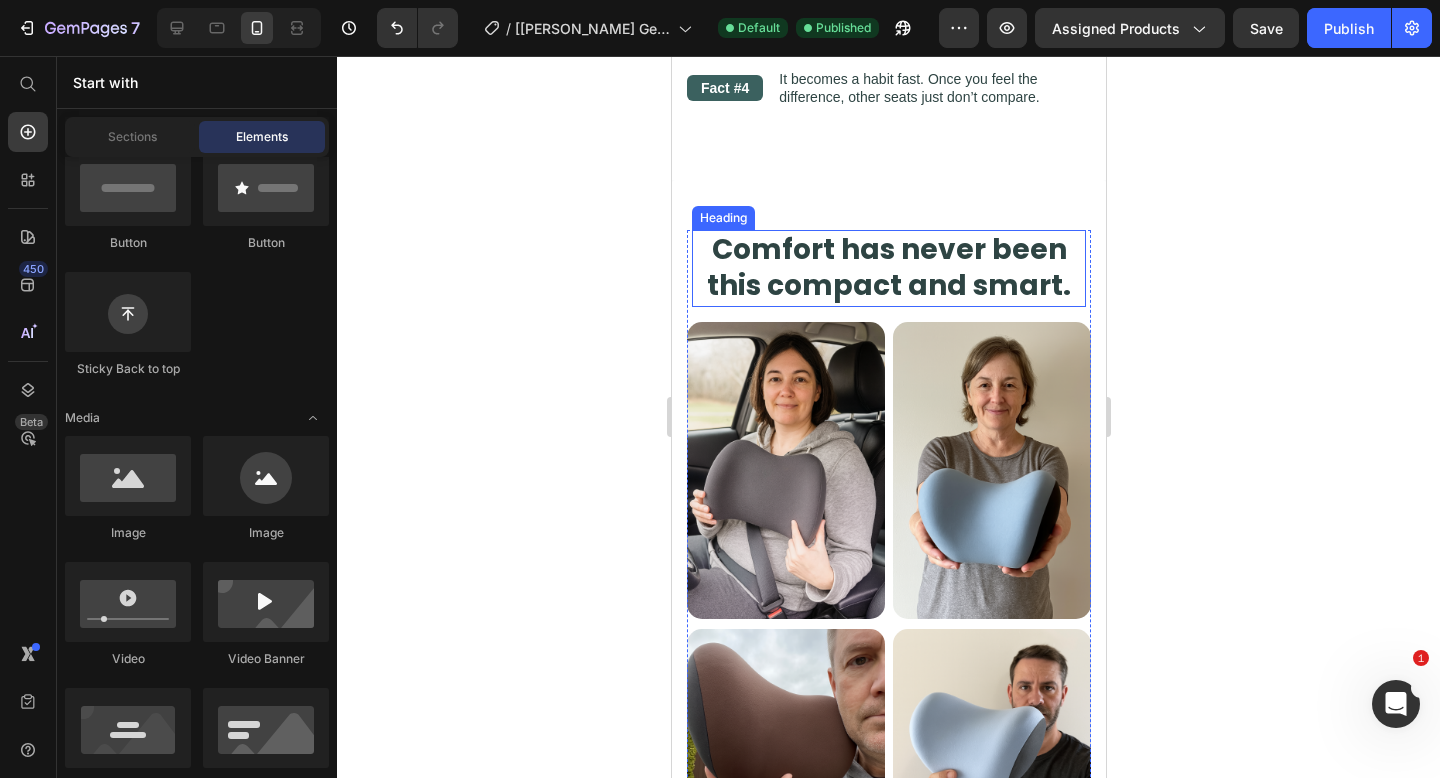 click on "Comfort has never been this compact and smart." at bounding box center (888, 268) 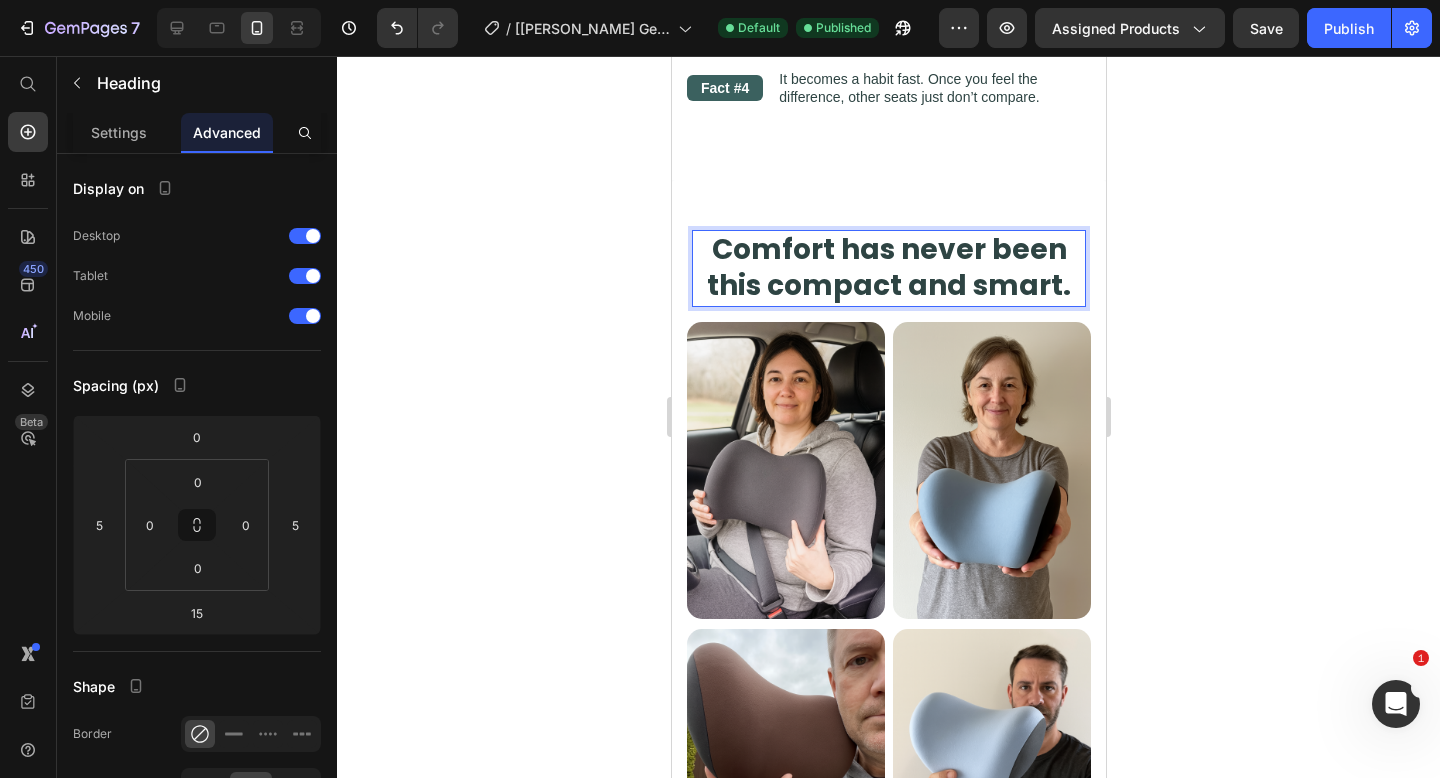 click on "Comfort has never been this compact and smart." at bounding box center (888, 268) 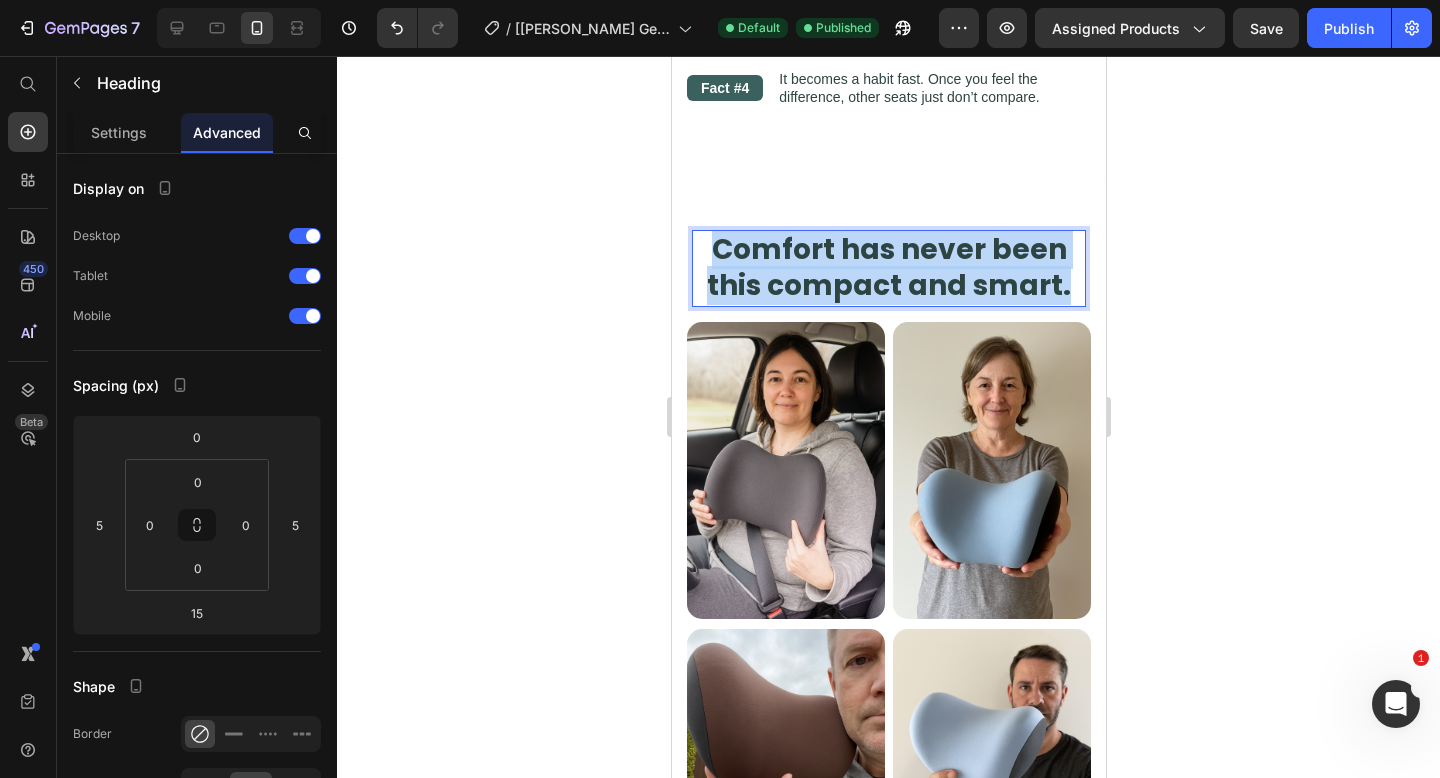 click on "Comfort has never been this compact and smart." at bounding box center [888, 268] 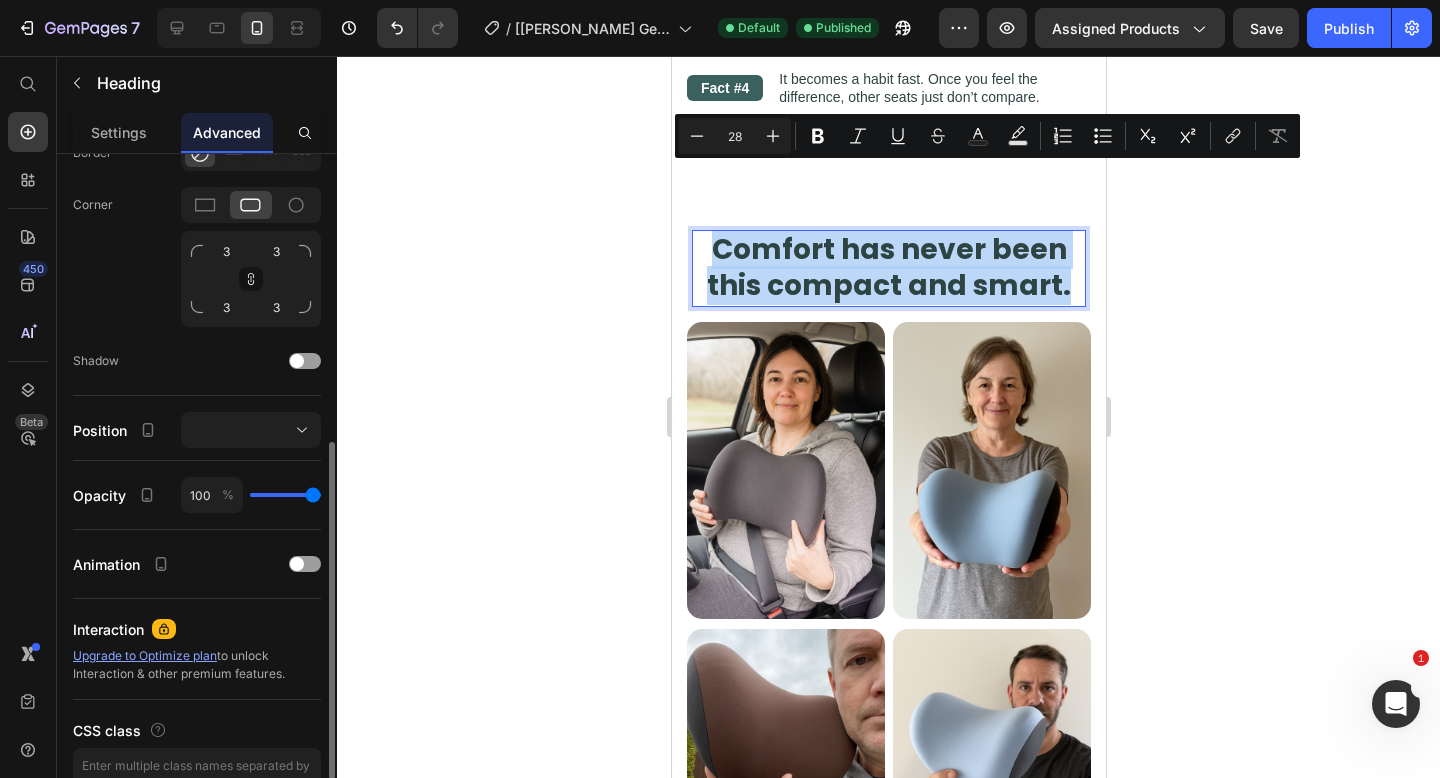 scroll, scrollTop: 519, scrollLeft: 0, axis: vertical 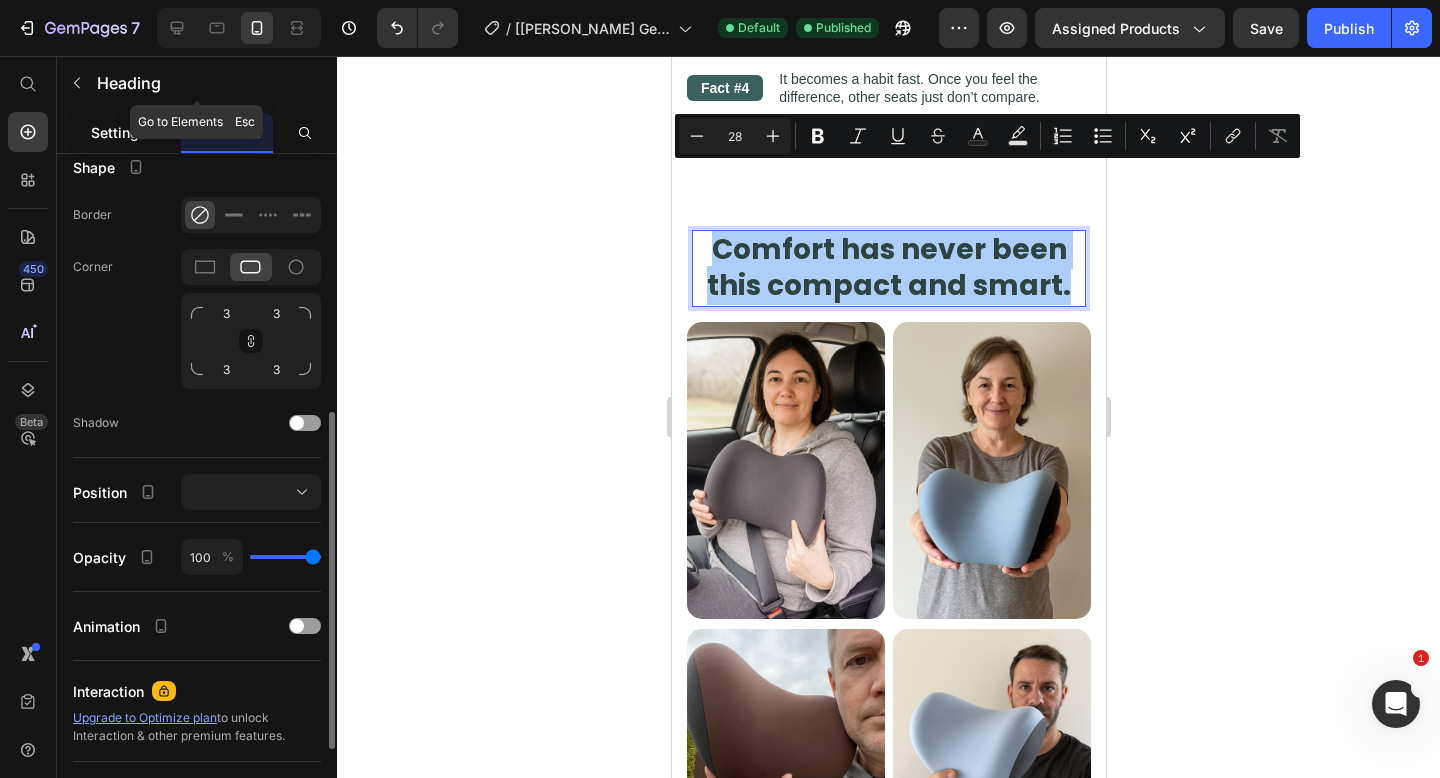 drag, startPoint x: 112, startPoint y: 137, endPoint x: 126, endPoint y: 143, distance: 15.231546 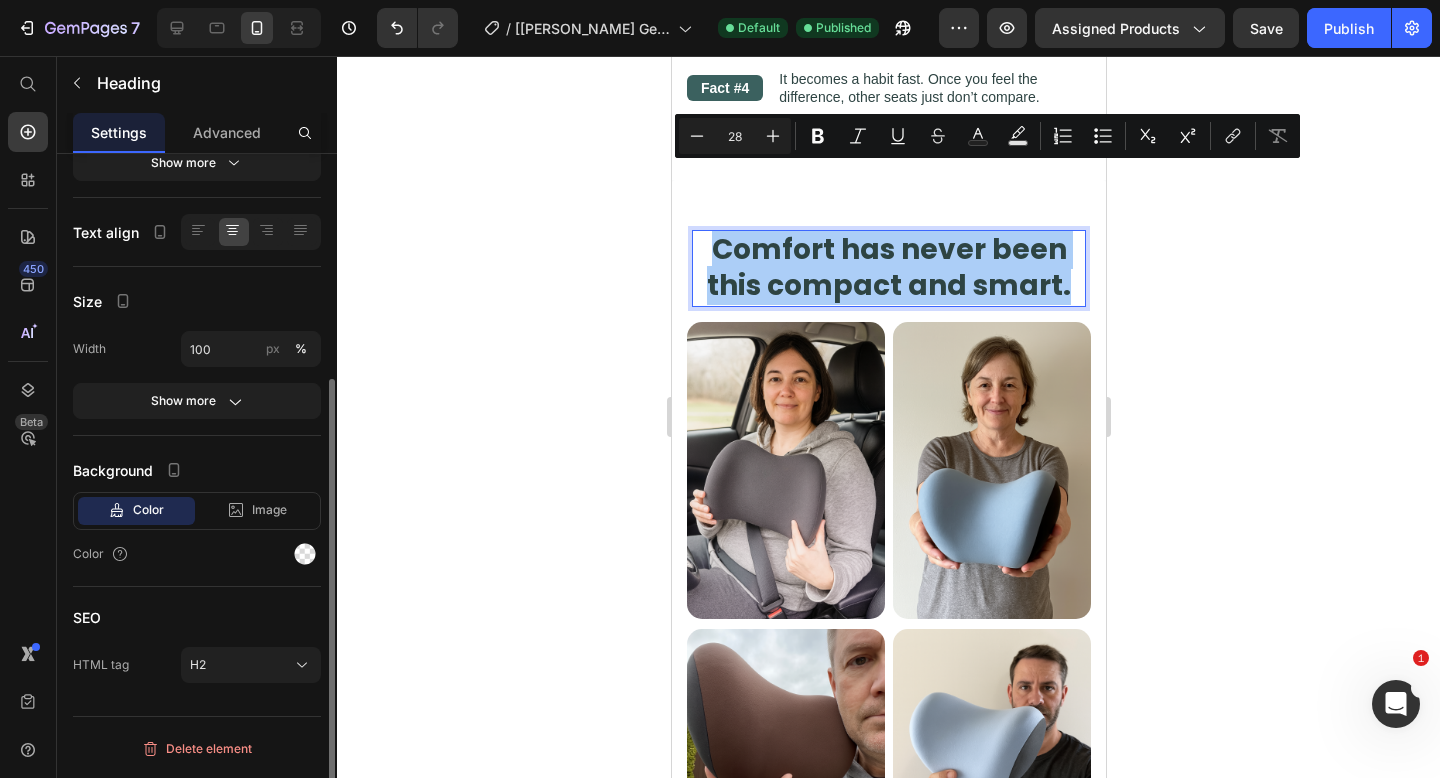 scroll, scrollTop: 0, scrollLeft: 0, axis: both 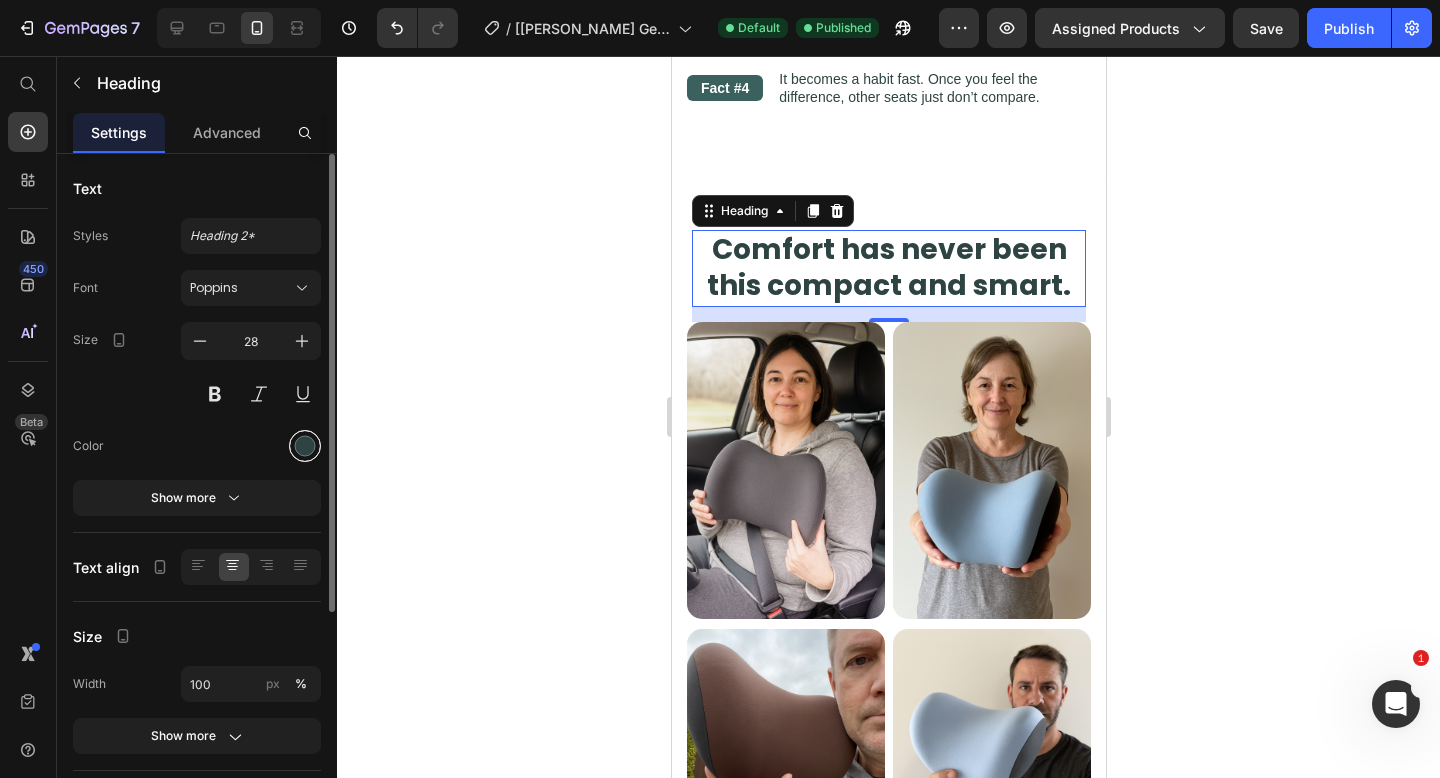 click at bounding box center (305, 446) 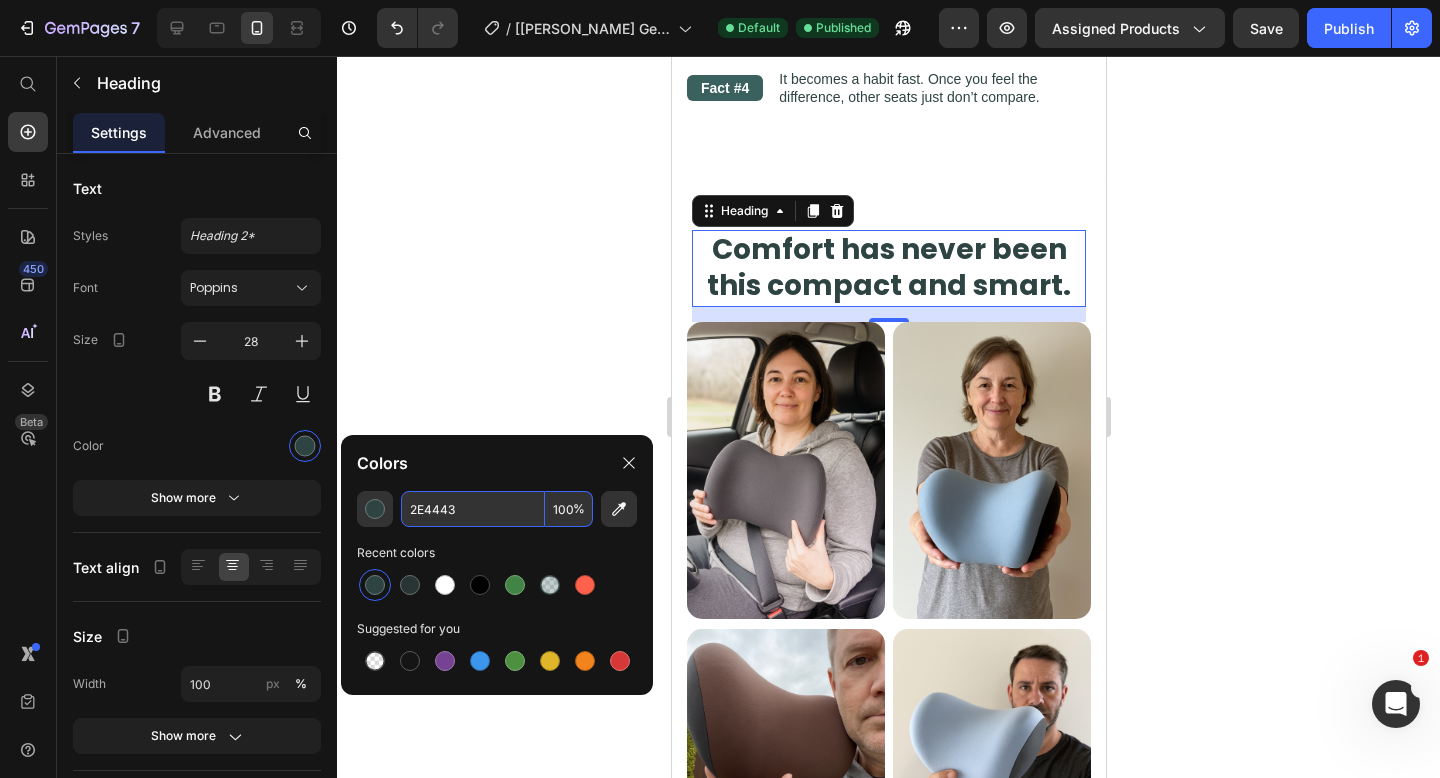 click on "2E4443" at bounding box center (473, 509) 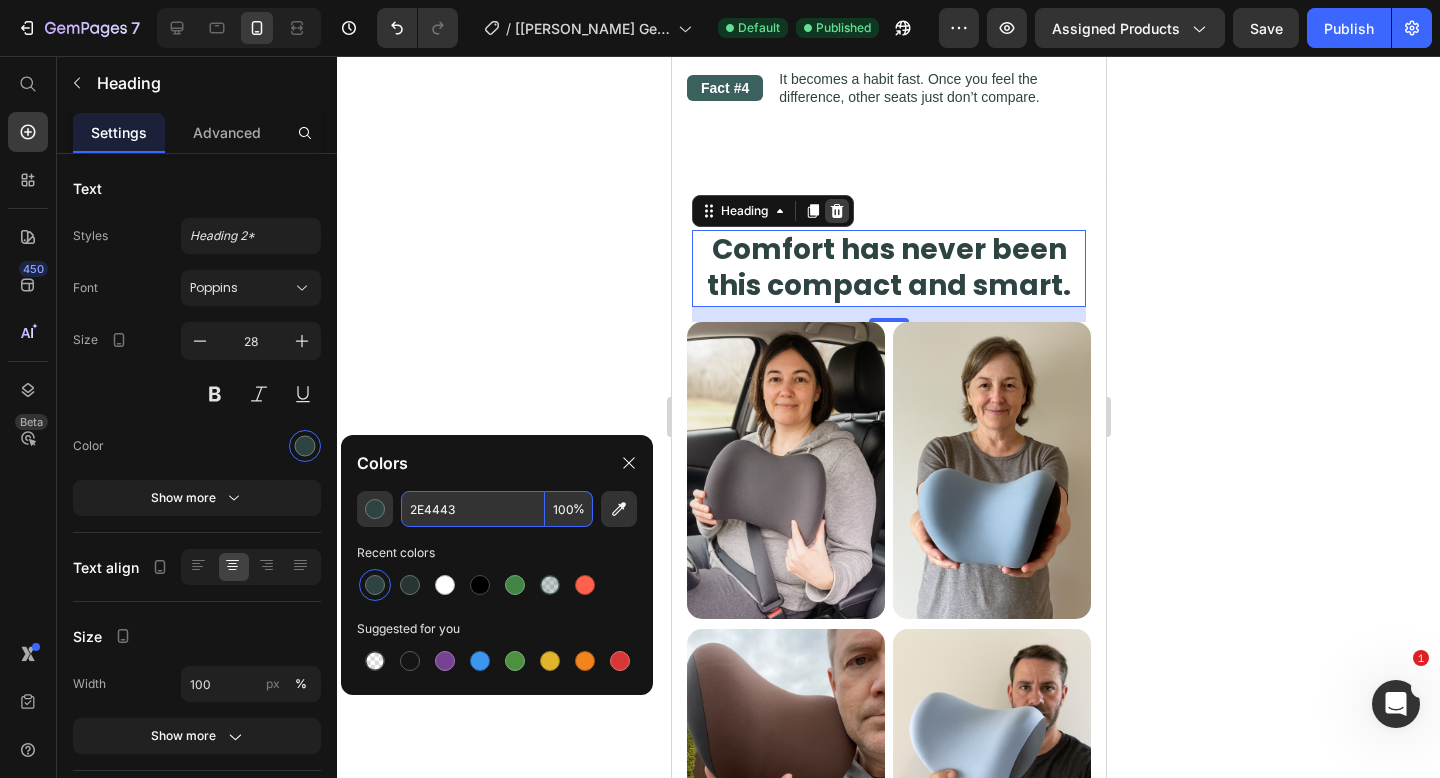 click 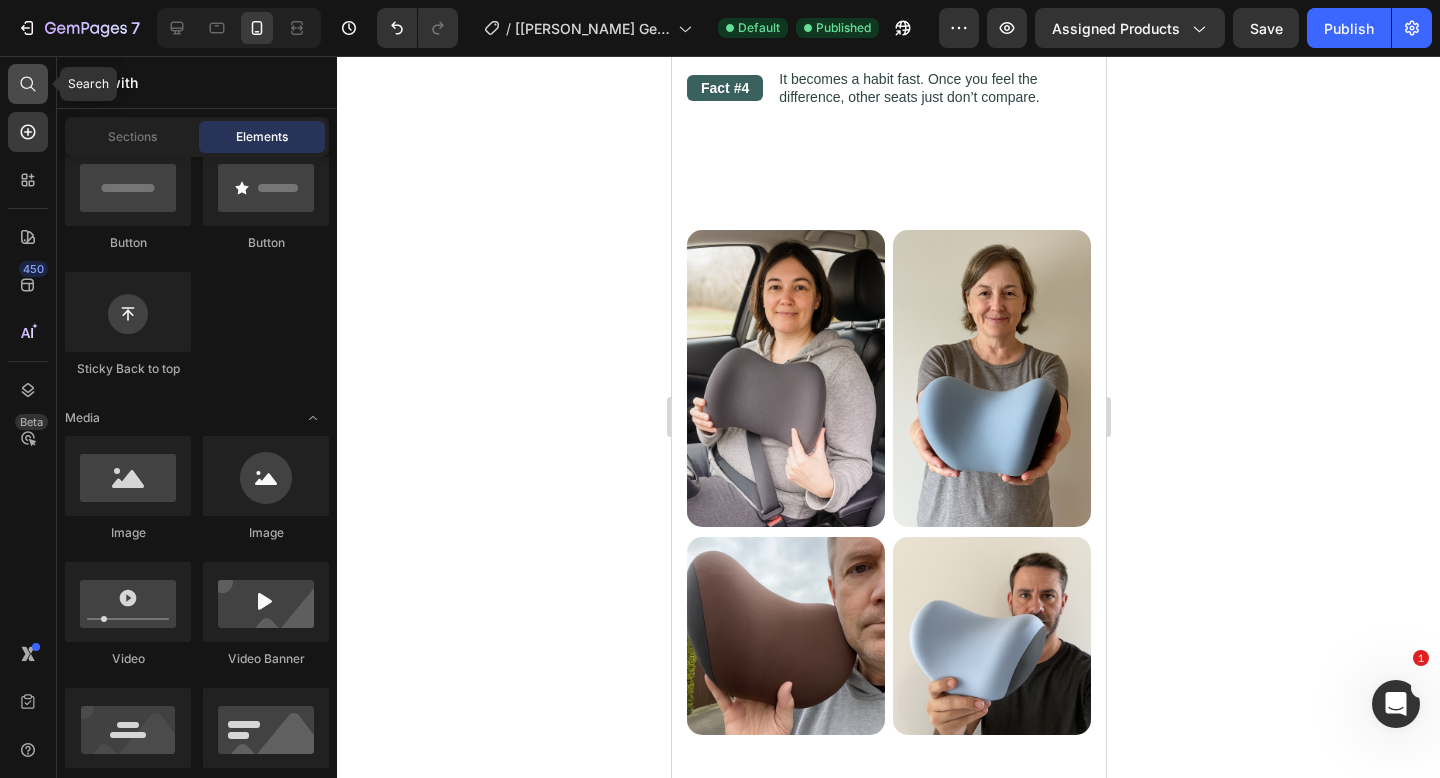click 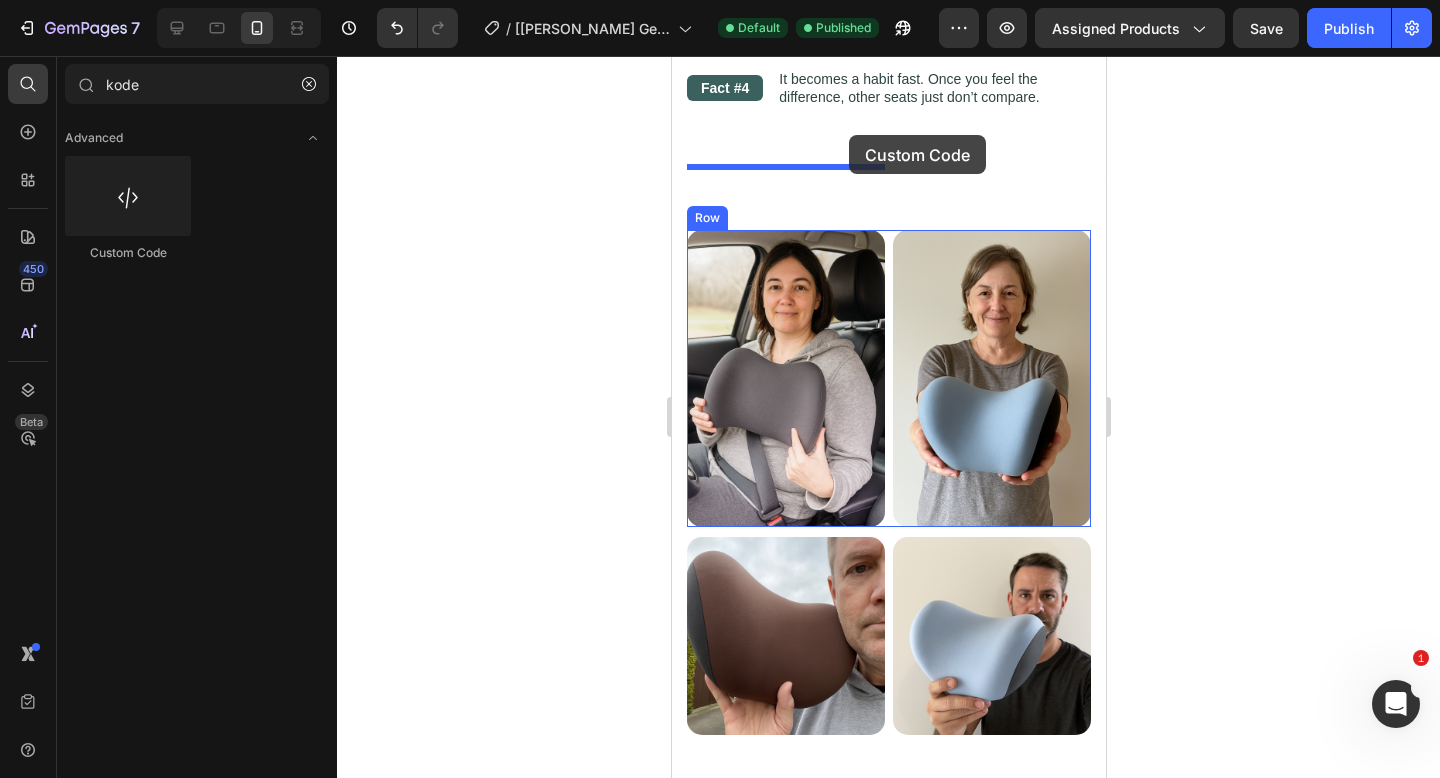 drag, startPoint x: 874, startPoint y: 257, endPoint x: 850, endPoint y: 140, distance: 119.43617 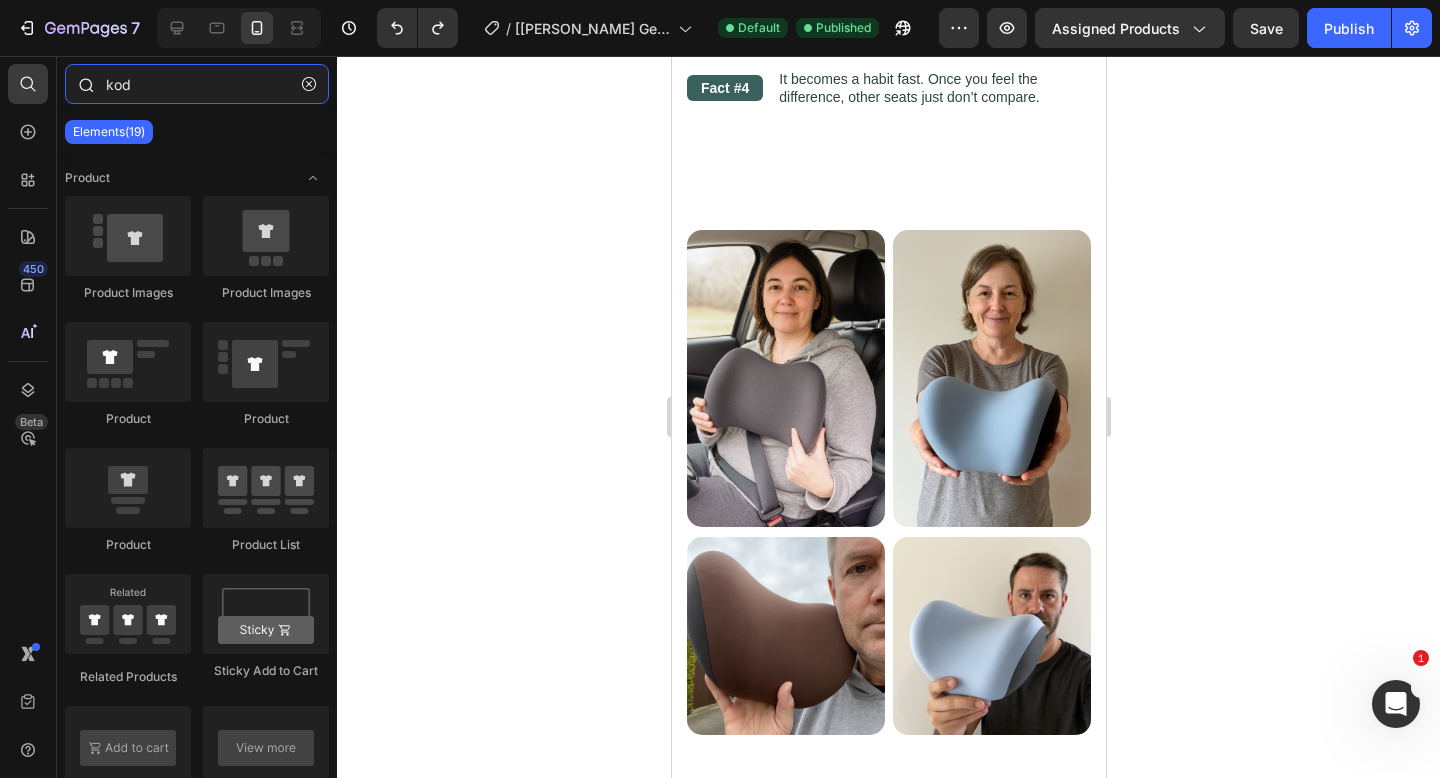 click on "kod" at bounding box center [197, 84] 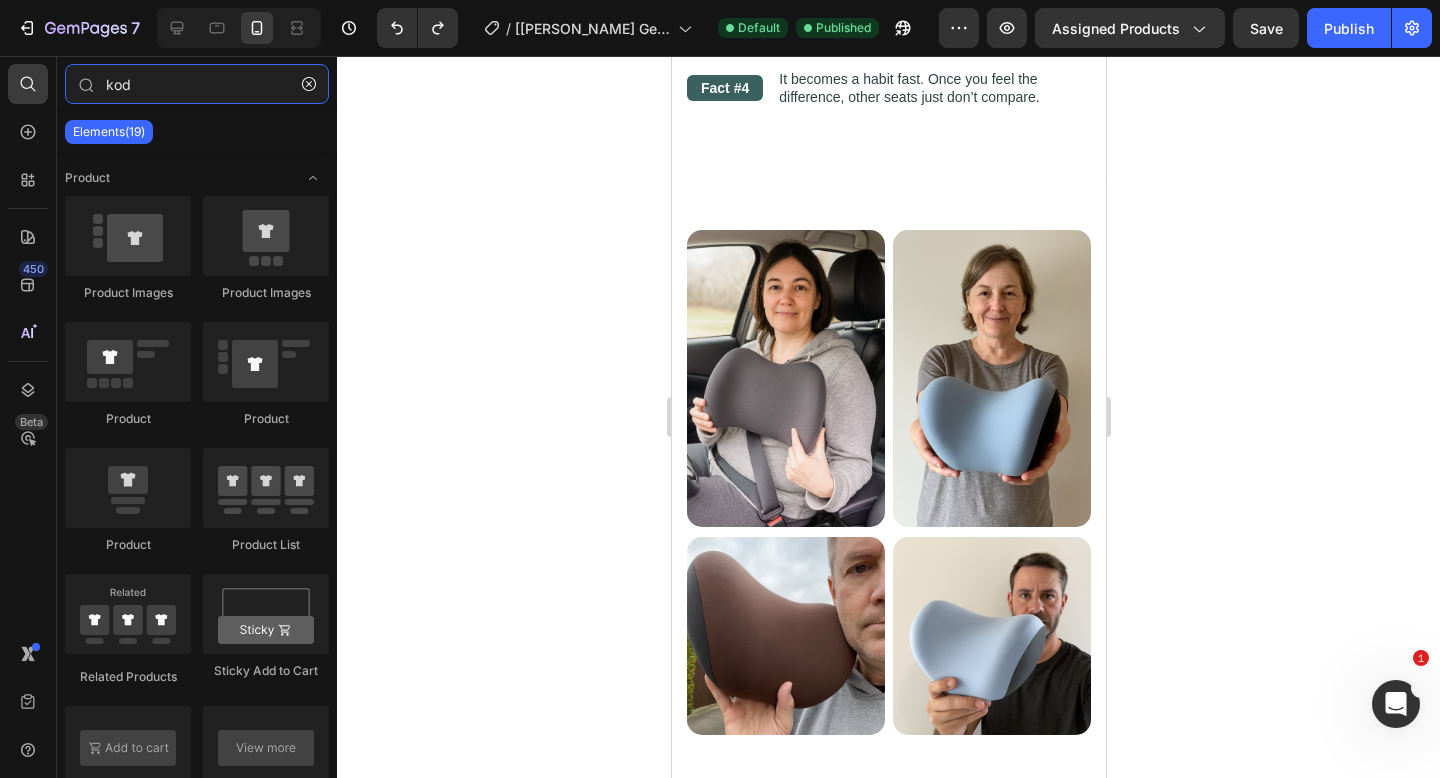 type on "kode" 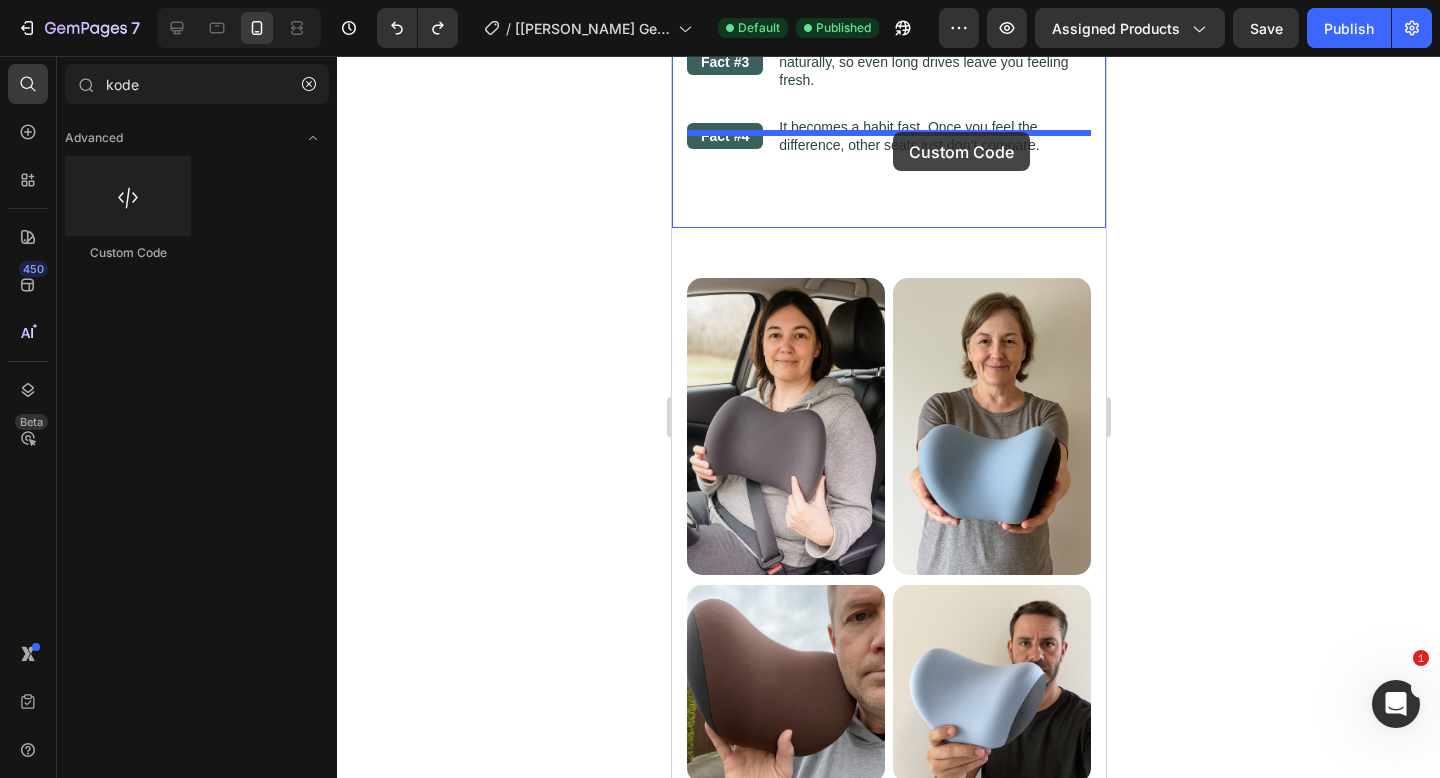 scroll, scrollTop: 3092, scrollLeft: 0, axis: vertical 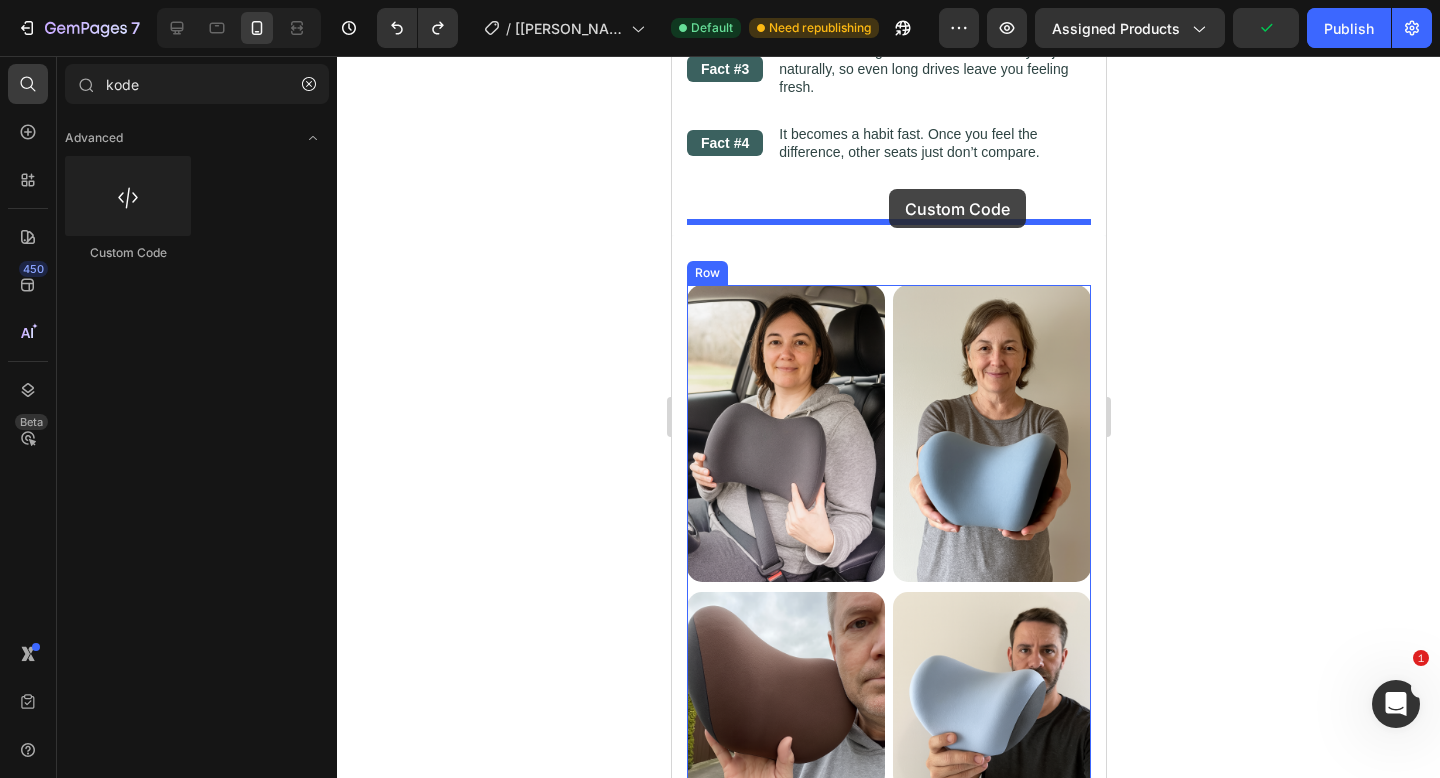 drag, startPoint x: 790, startPoint y: 237, endPoint x: 888, endPoint y: 189, distance: 109.12378 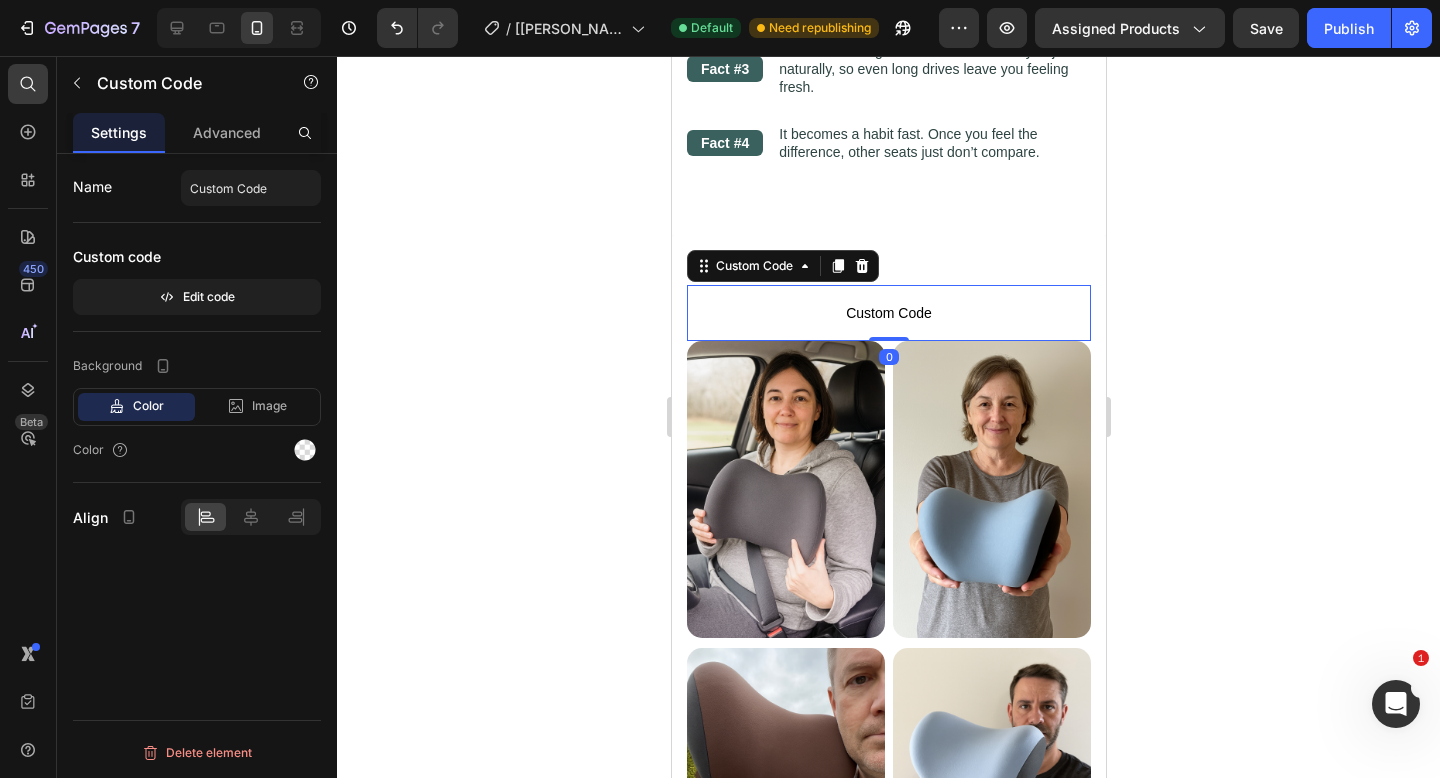 click on "Custom Code" at bounding box center (888, 313) 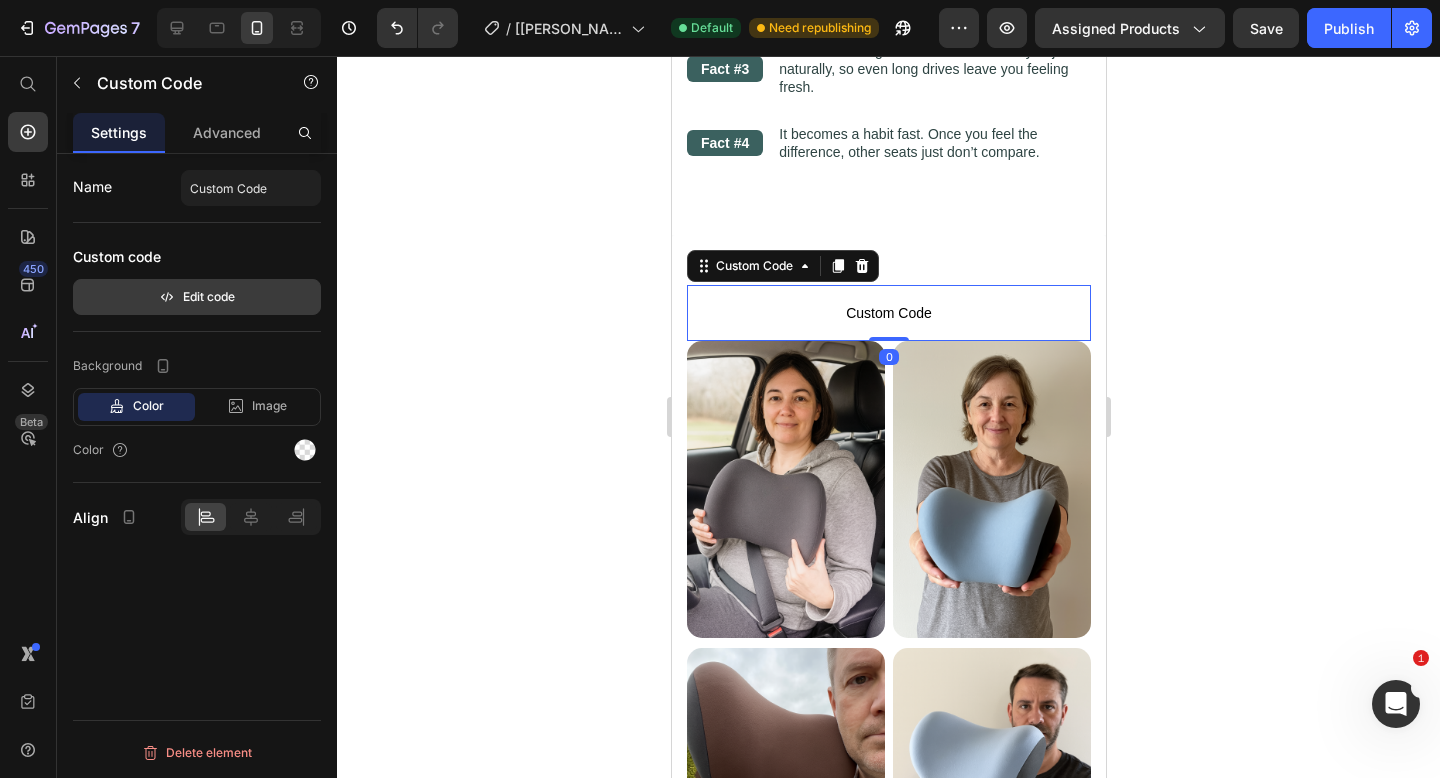 click on "Edit code" at bounding box center (197, 297) 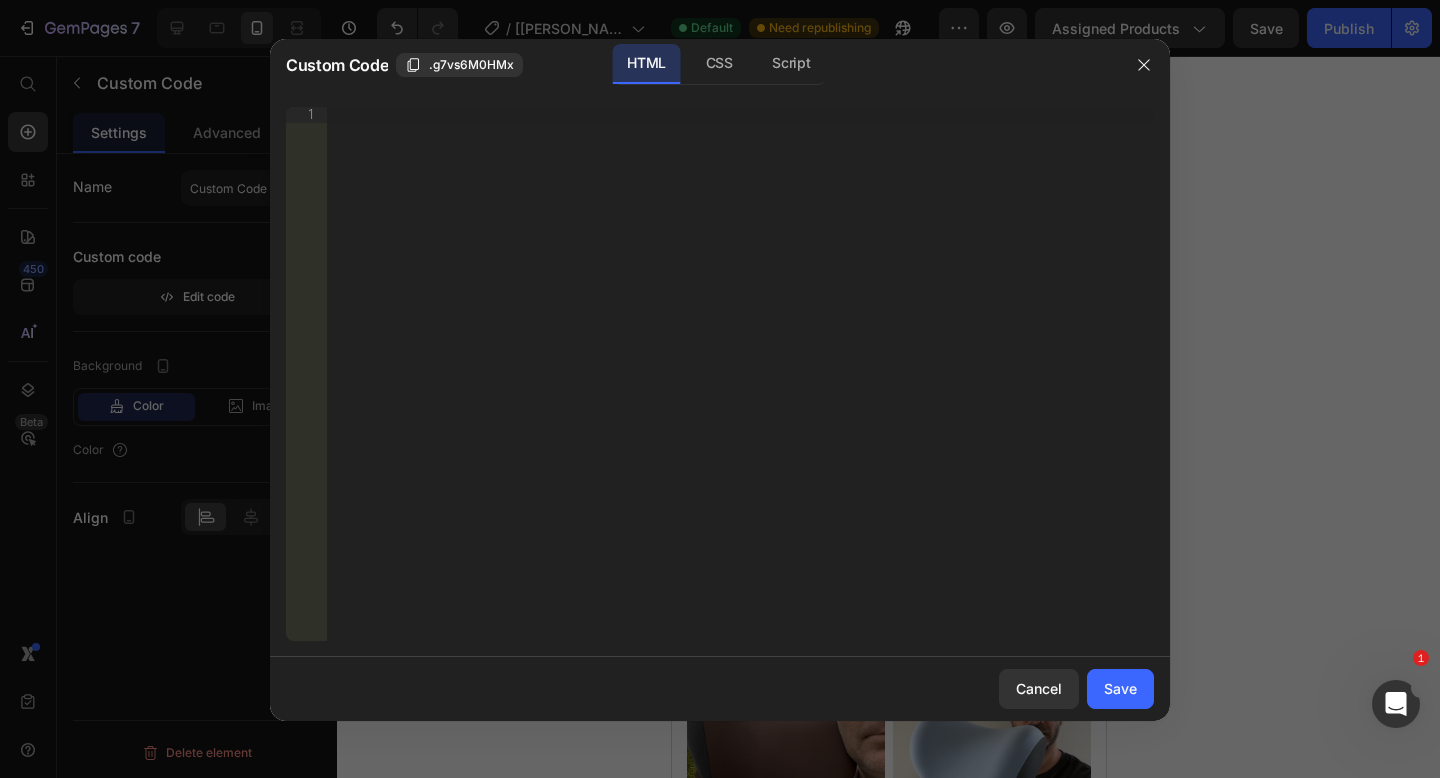 type 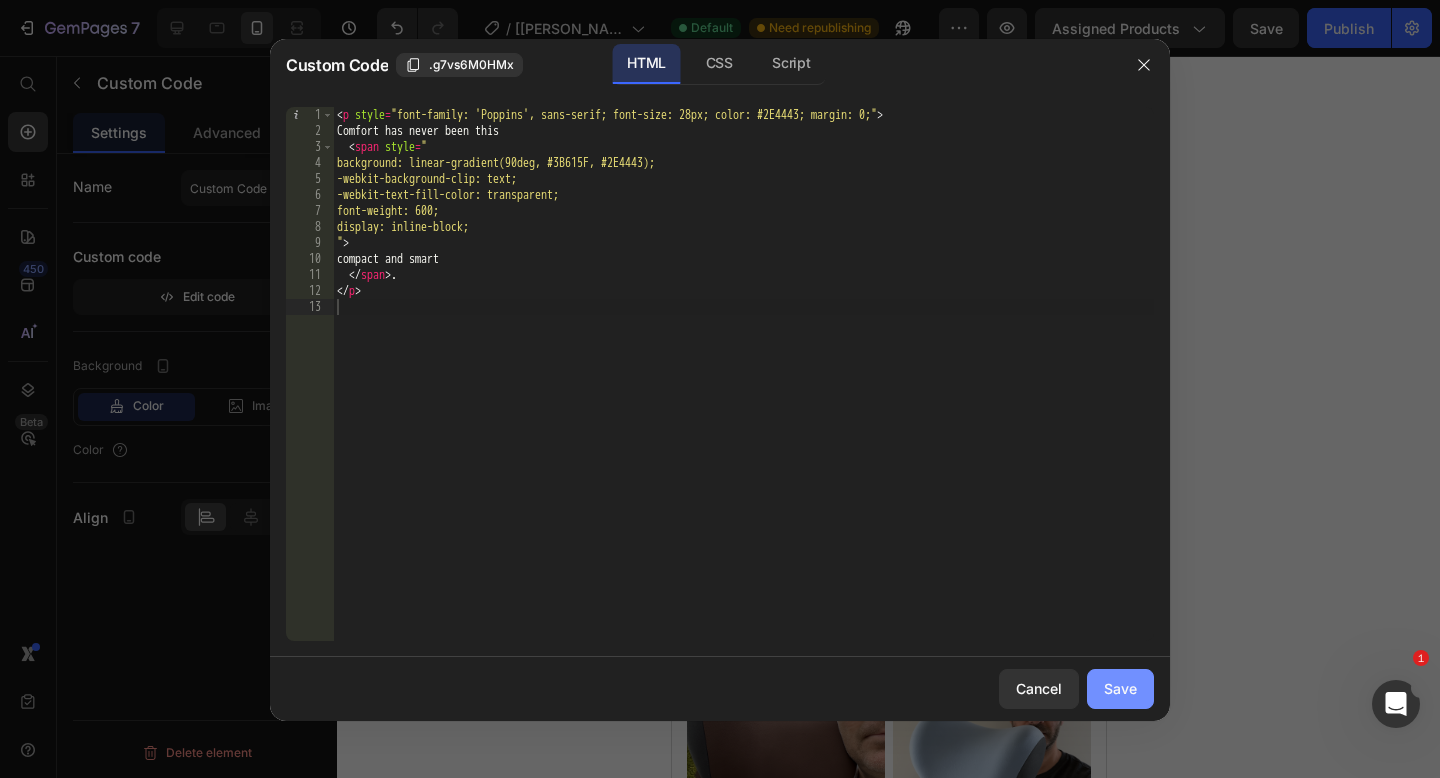 click on "Save" at bounding box center [1120, 688] 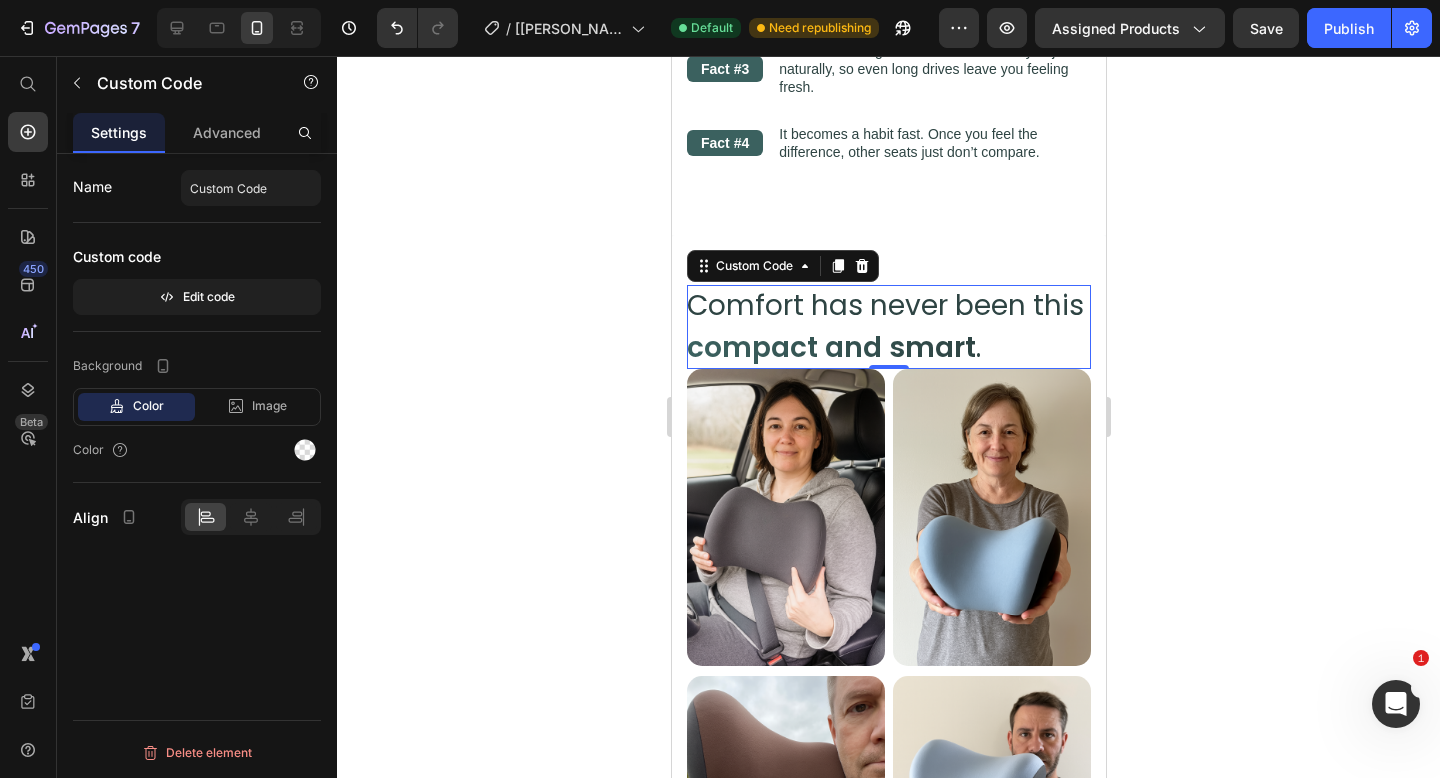 click on "compact and smart" at bounding box center [830, 348] 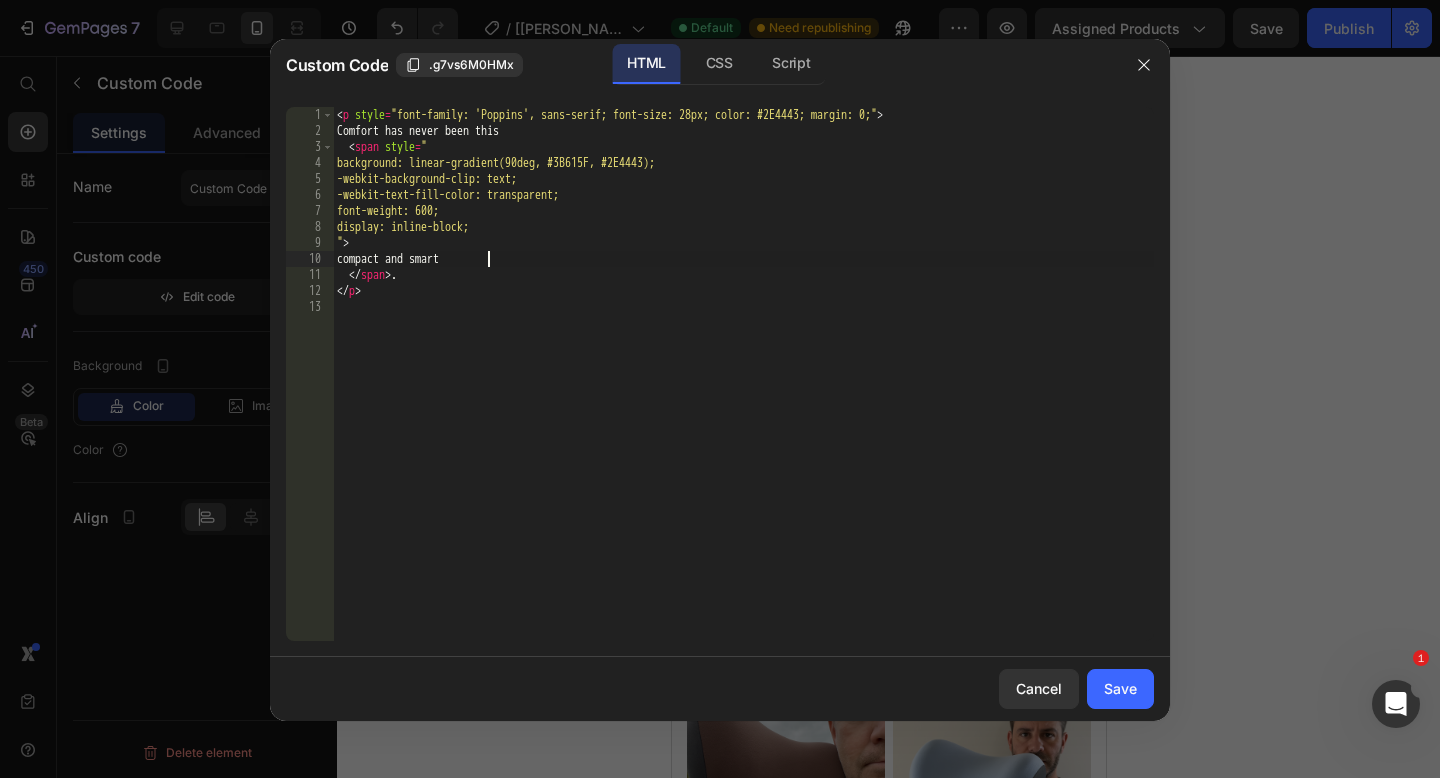 click on "< p   style = "font-family: 'Poppins', sans-serif; font-size: 28px; color: #2E4443; margin: 0;" >   Comfort has never been this     < span   style = "     background: linear-gradient(90deg, #3B615F, #2E4443);     -webkit-background-clip: text;     -webkit-text-fill-color: transparent;     font-weight: 600;     display: inline-block;   " >     compact and smart    </ span > . </ p >" at bounding box center [743, 390] 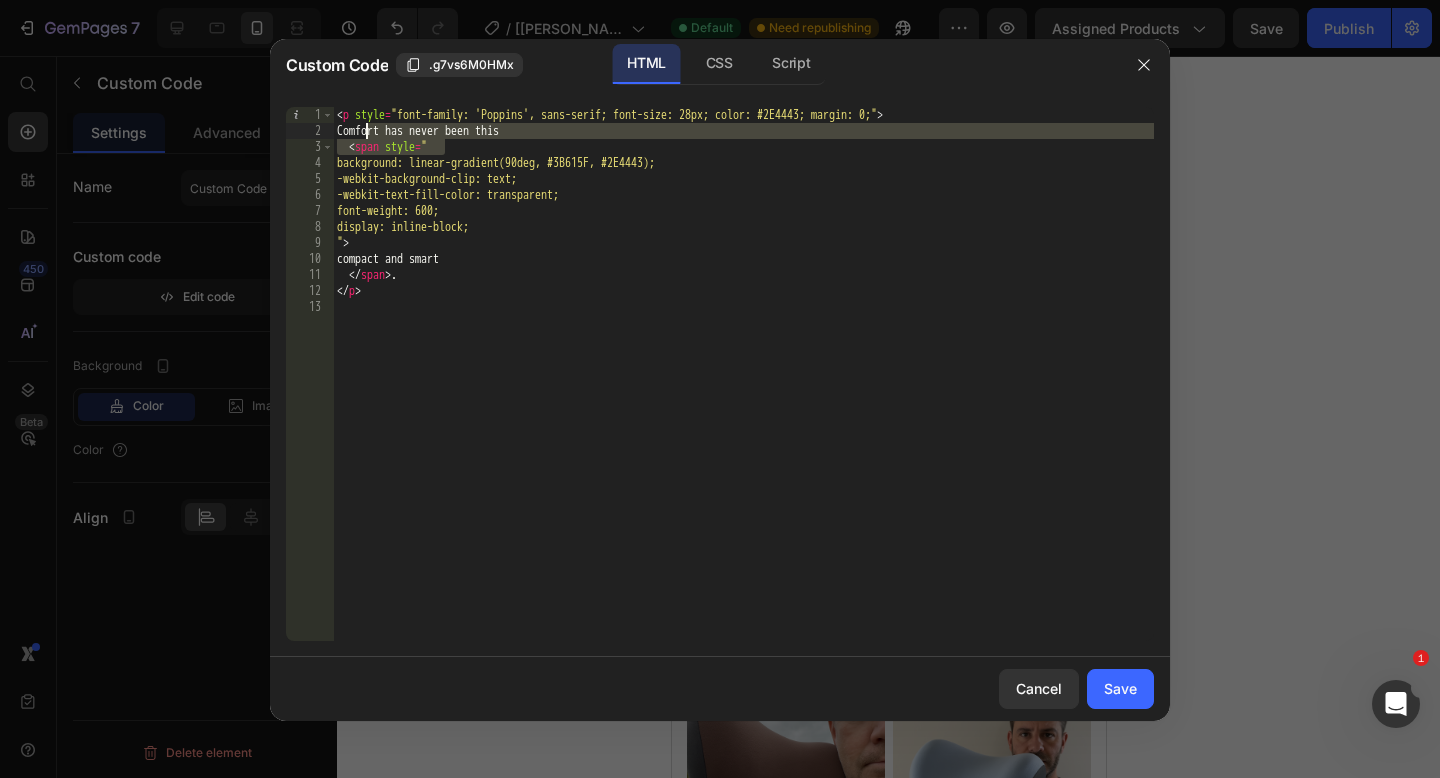 drag, startPoint x: 566, startPoint y: 139, endPoint x: 366, endPoint y: 131, distance: 200.15994 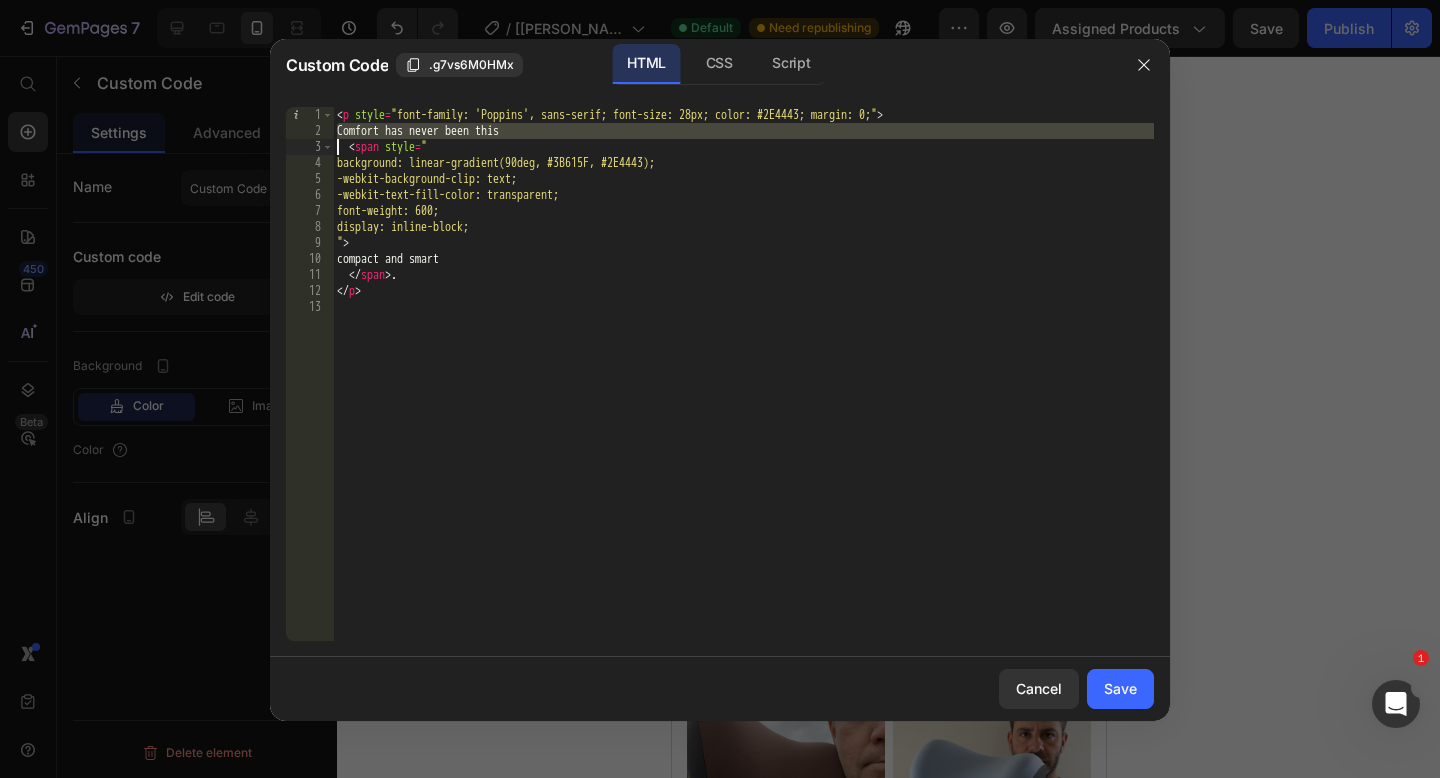 click on "< p   style = "font-family: 'Poppins', sans-serif; font-size: 28px; color: #2E4443; margin: 0;" >   Comfort has never been this     < span   style = "     background: linear-gradient(90deg, #3B615F, #2E4443);     -webkit-background-clip: text;     -webkit-text-fill-color: transparent;     font-weight: 600;     display: inline-block;   " >     compact and smart    </ span > . </ p >" at bounding box center (743, 390) 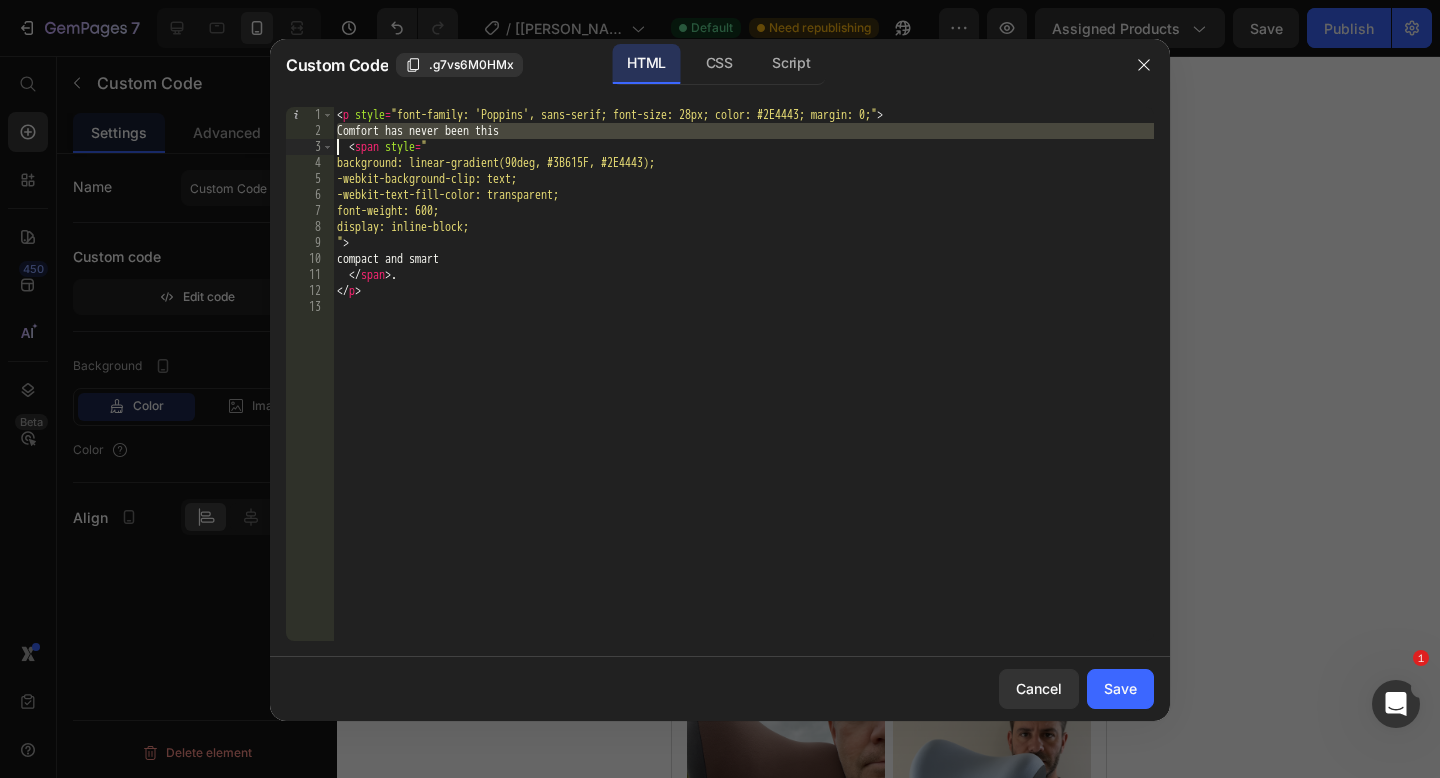 click on "< p   style = "font-family: 'Poppins', sans-serif; font-size: 28px; color: #2E4443; margin: 0;" >   Comfort has never been this     < span   style = "     background: linear-gradient(90deg, #3B615F, #2E4443);     -webkit-background-clip: text;     -webkit-text-fill-color: transparent;     font-weight: 600;     display: inline-block;   " >     compact and smart    </ span > . </ p >" at bounding box center [743, 390] 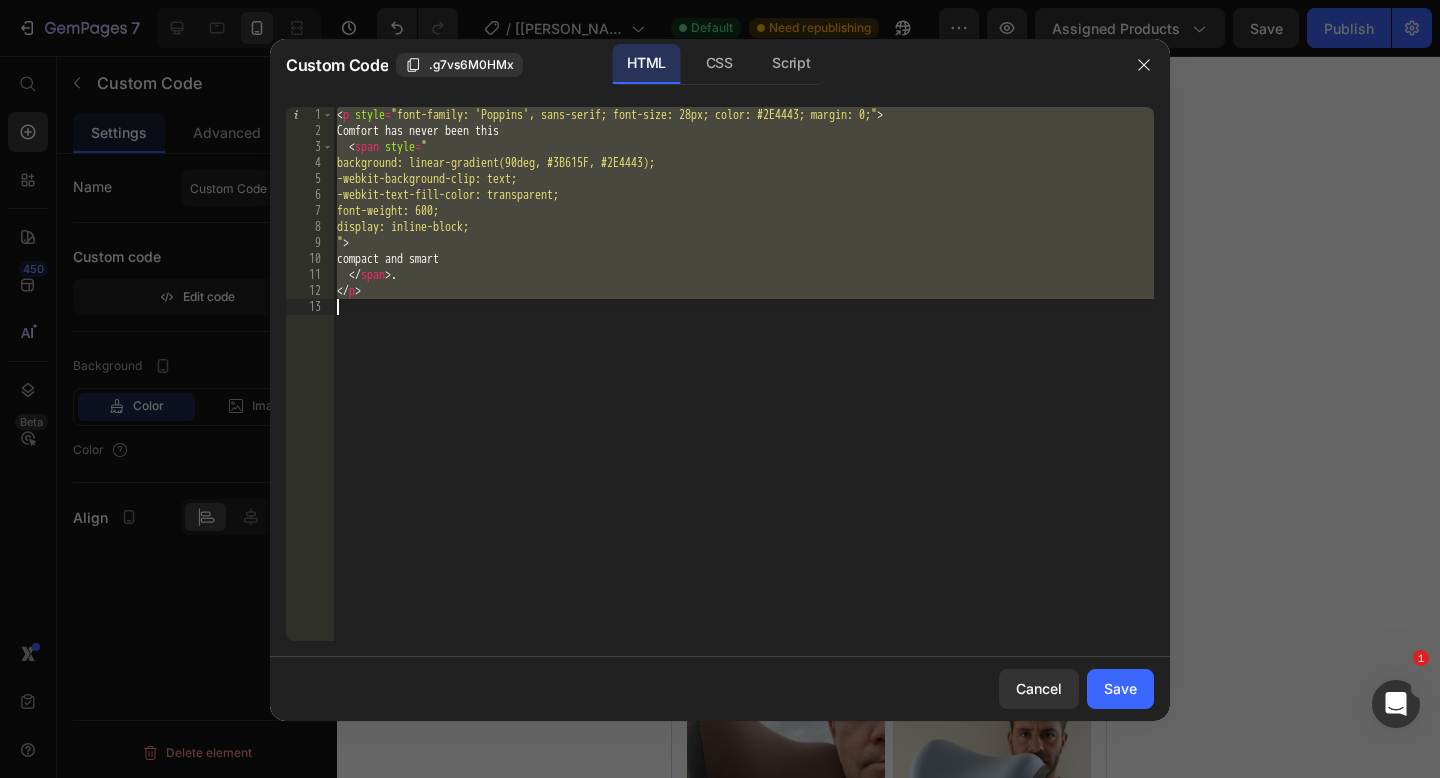 click on "< p   style = "font-family: 'Poppins', sans-serif; font-size: 28px; color: #2E4443; margin: 0;" >   Comfort has never been this     < span   style = "     background: linear-gradient(90deg, #3B615F, #2E4443);     -webkit-background-clip: text;     -webkit-text-fill-color: transparent;     font-weight: 600;     display: inline-block;   " >     compact and smart    </ span > . </ p >" at bounding box center [743, 390] 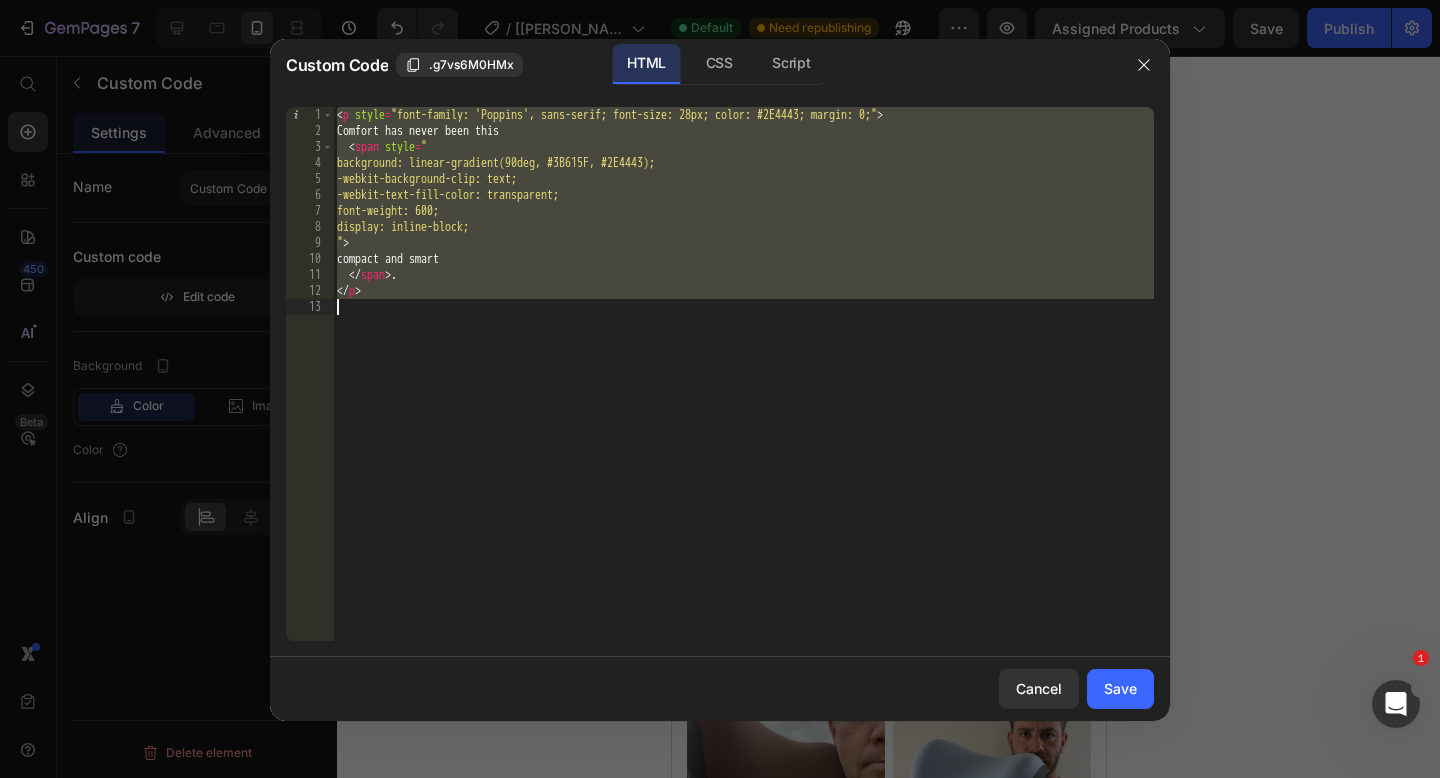 type on "</p>" 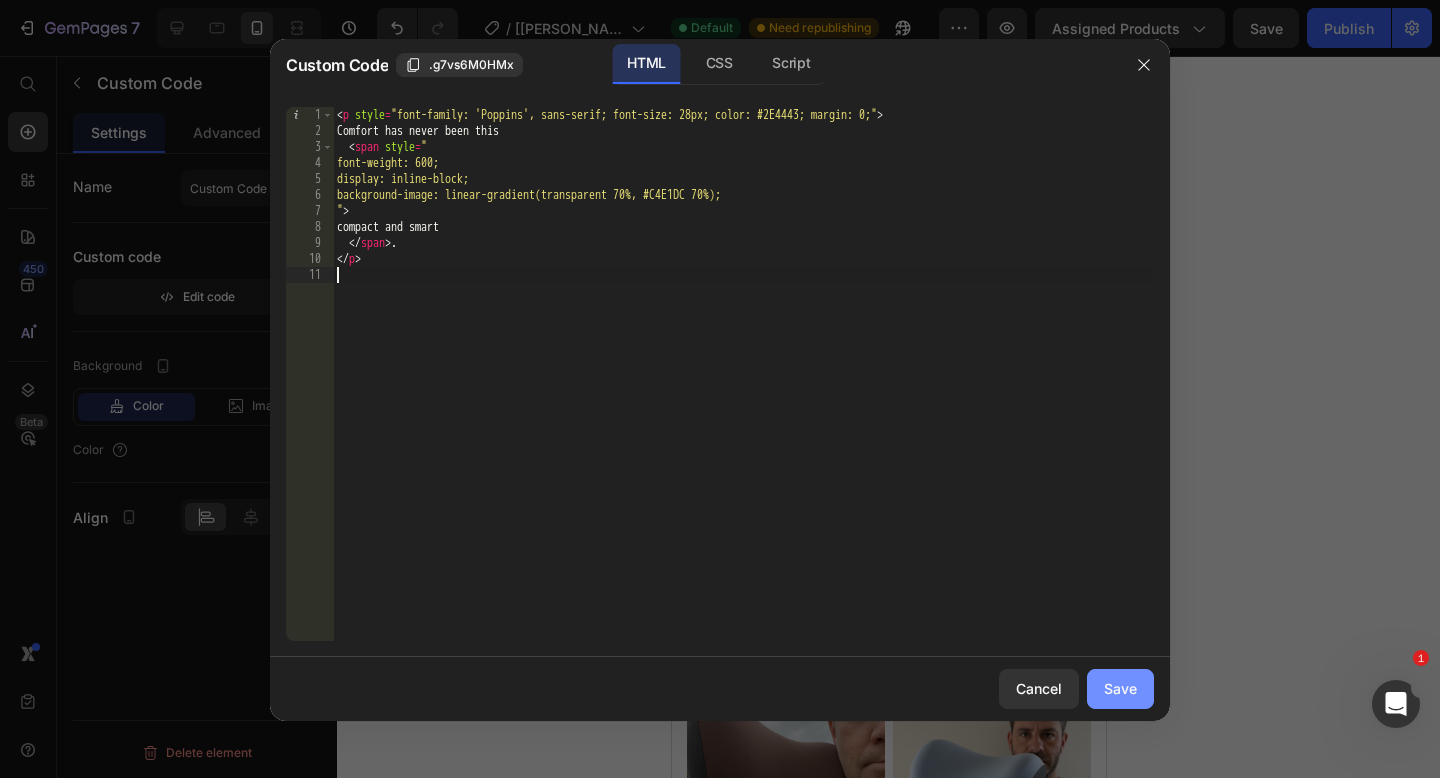 click on "Save" 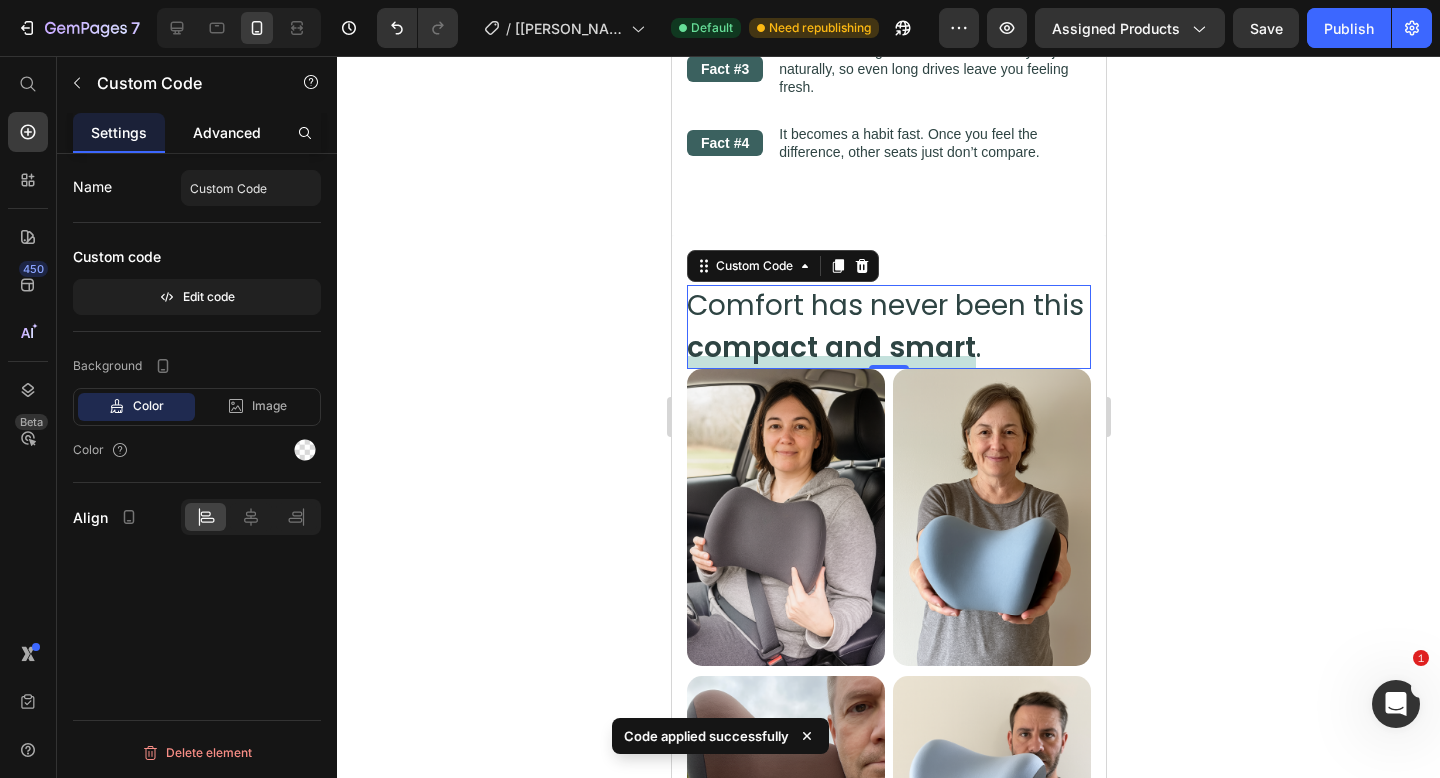 click on "Advanced" 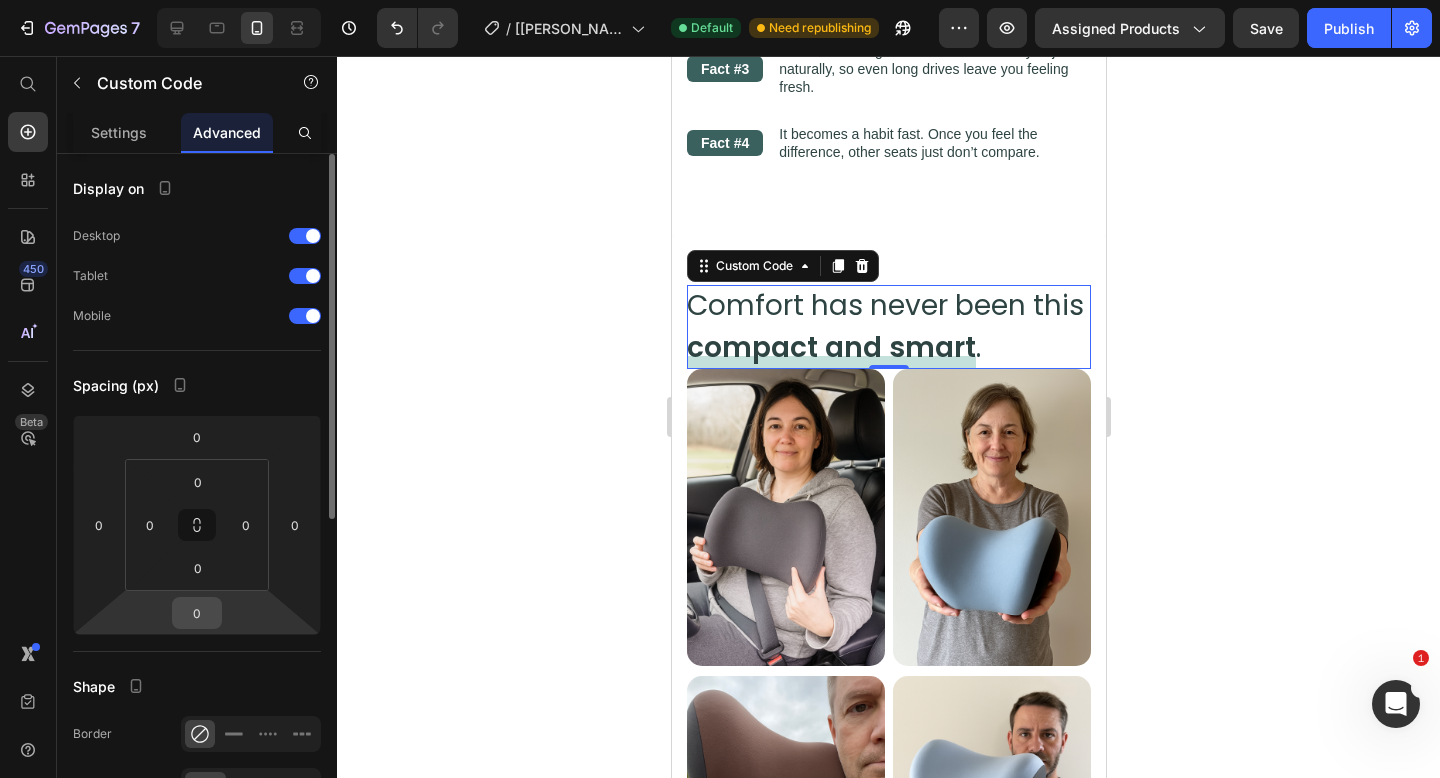 click on "0" at bounding box center [197, 613] 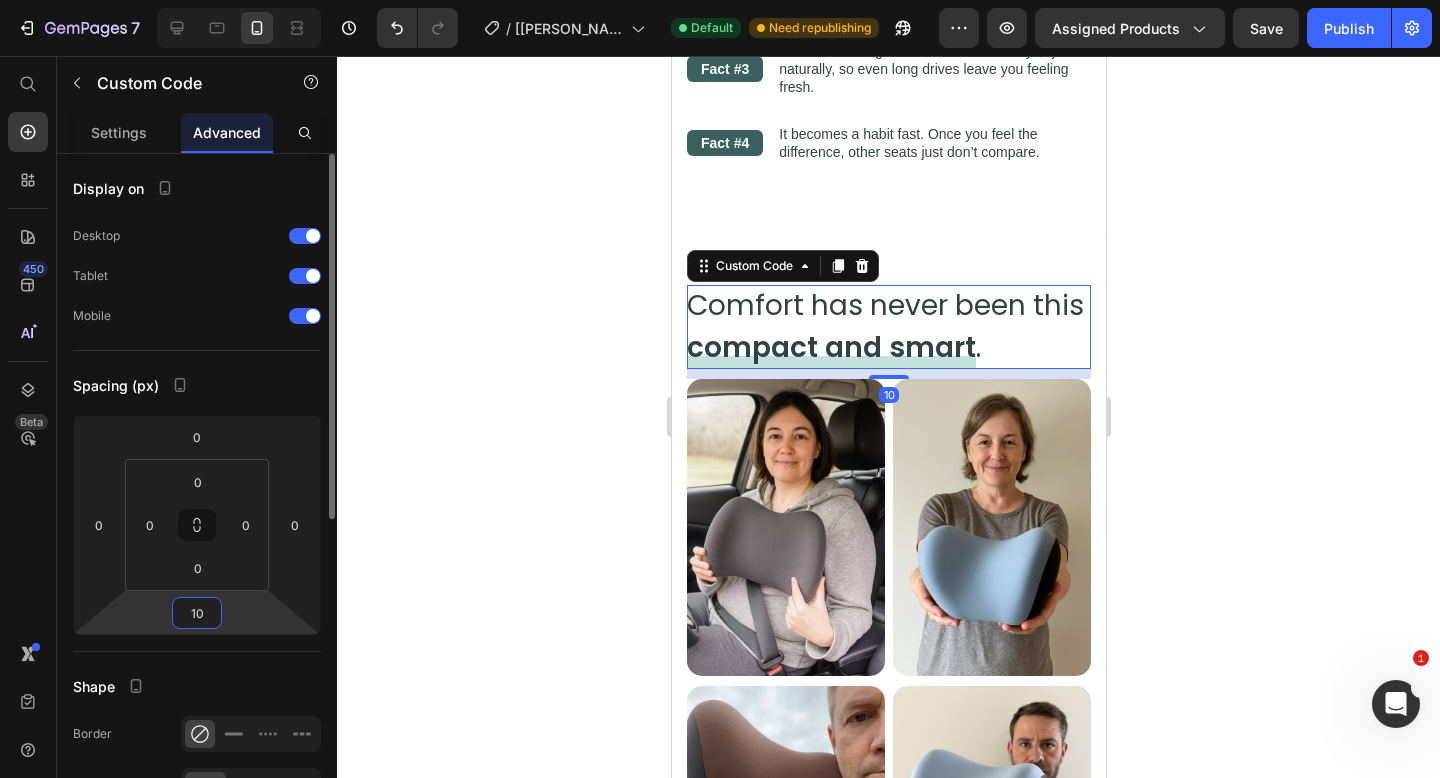 type on "1" 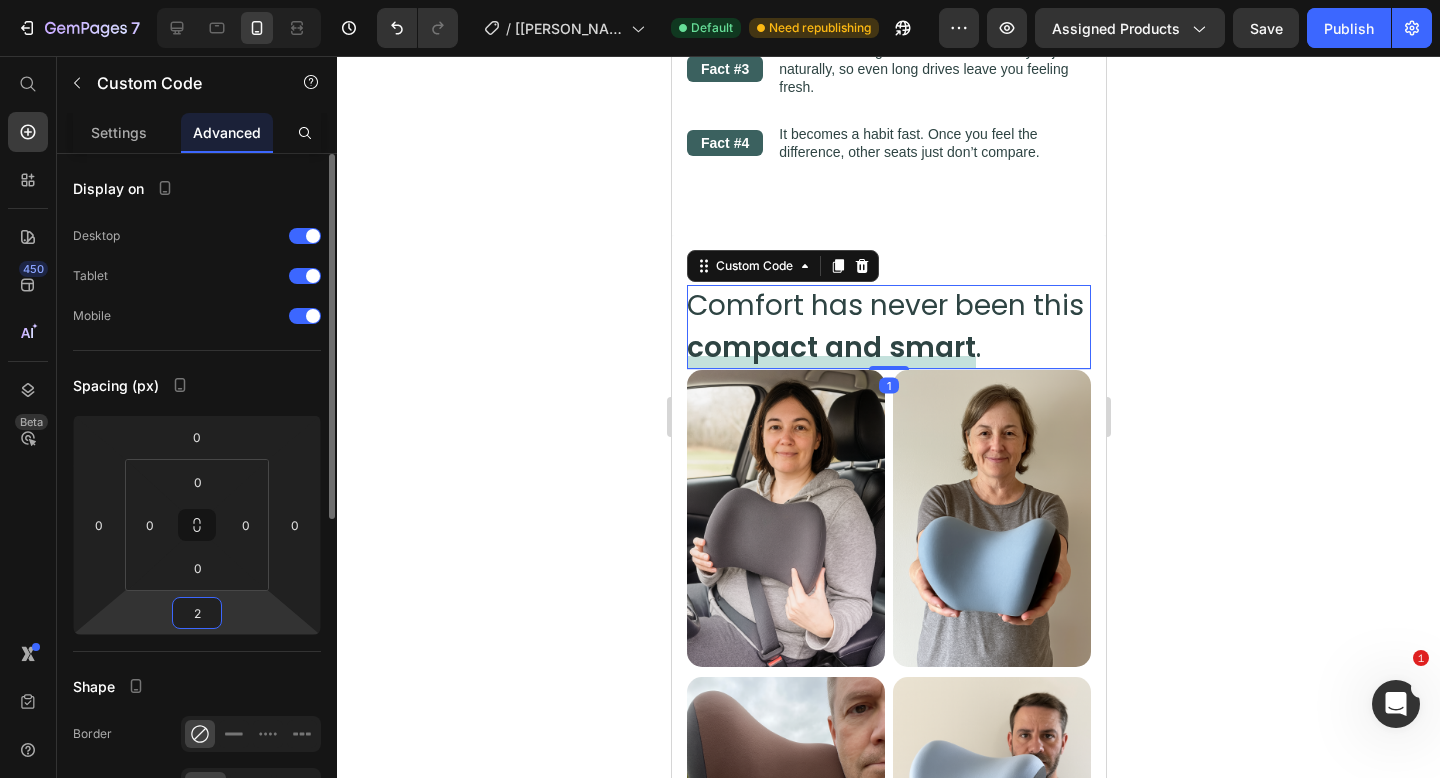 type on "20" 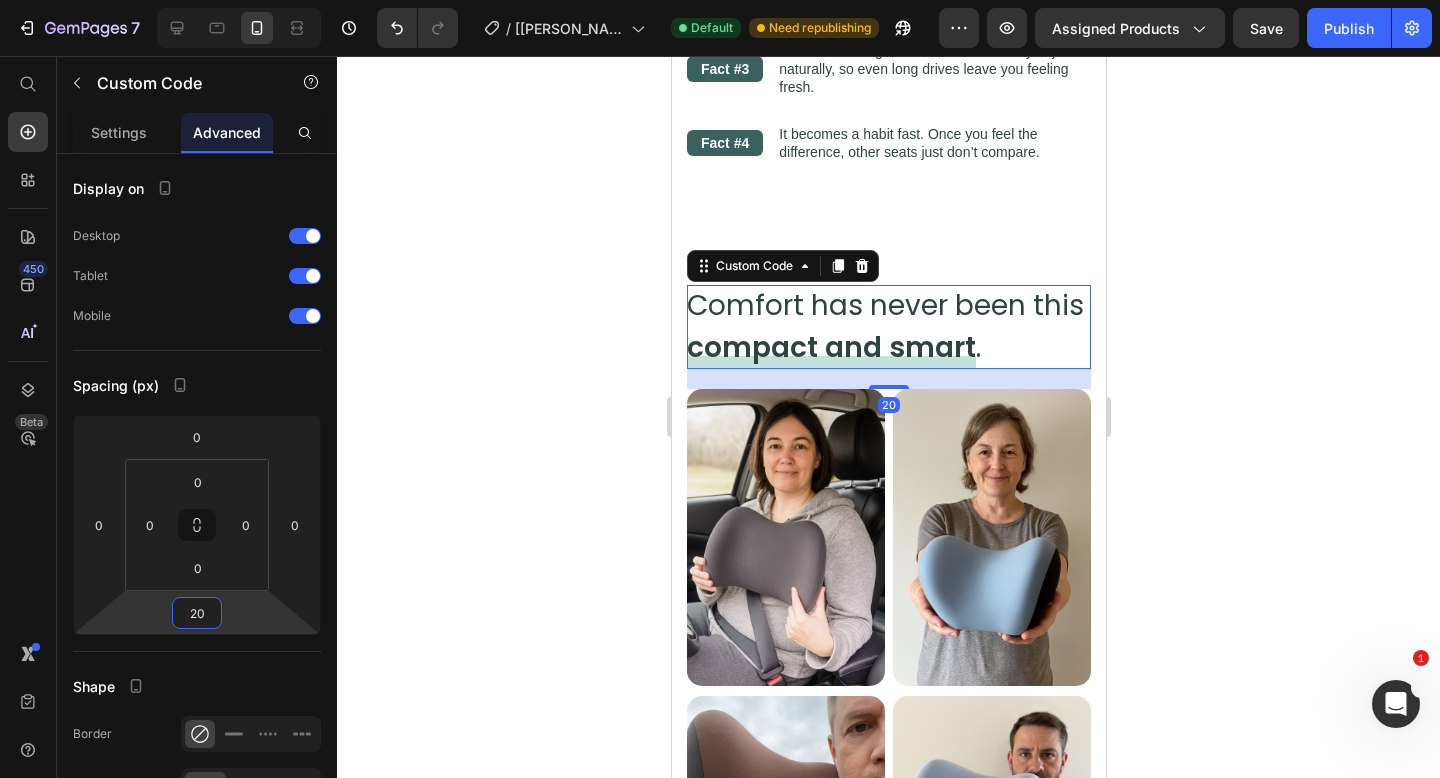 click 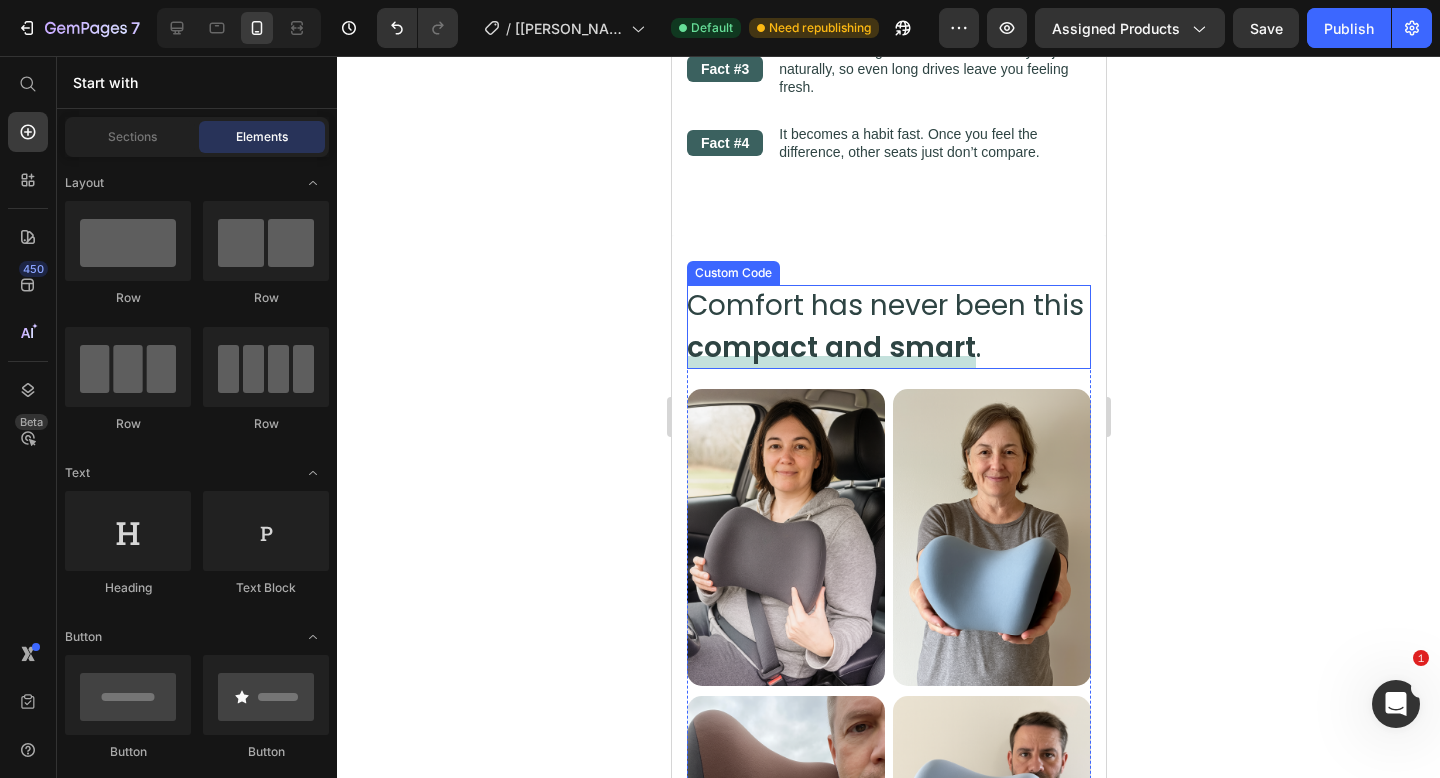 click on "Comfort has never been this
compact and smart
.
Custom Code" at bounding box center [888, 327] 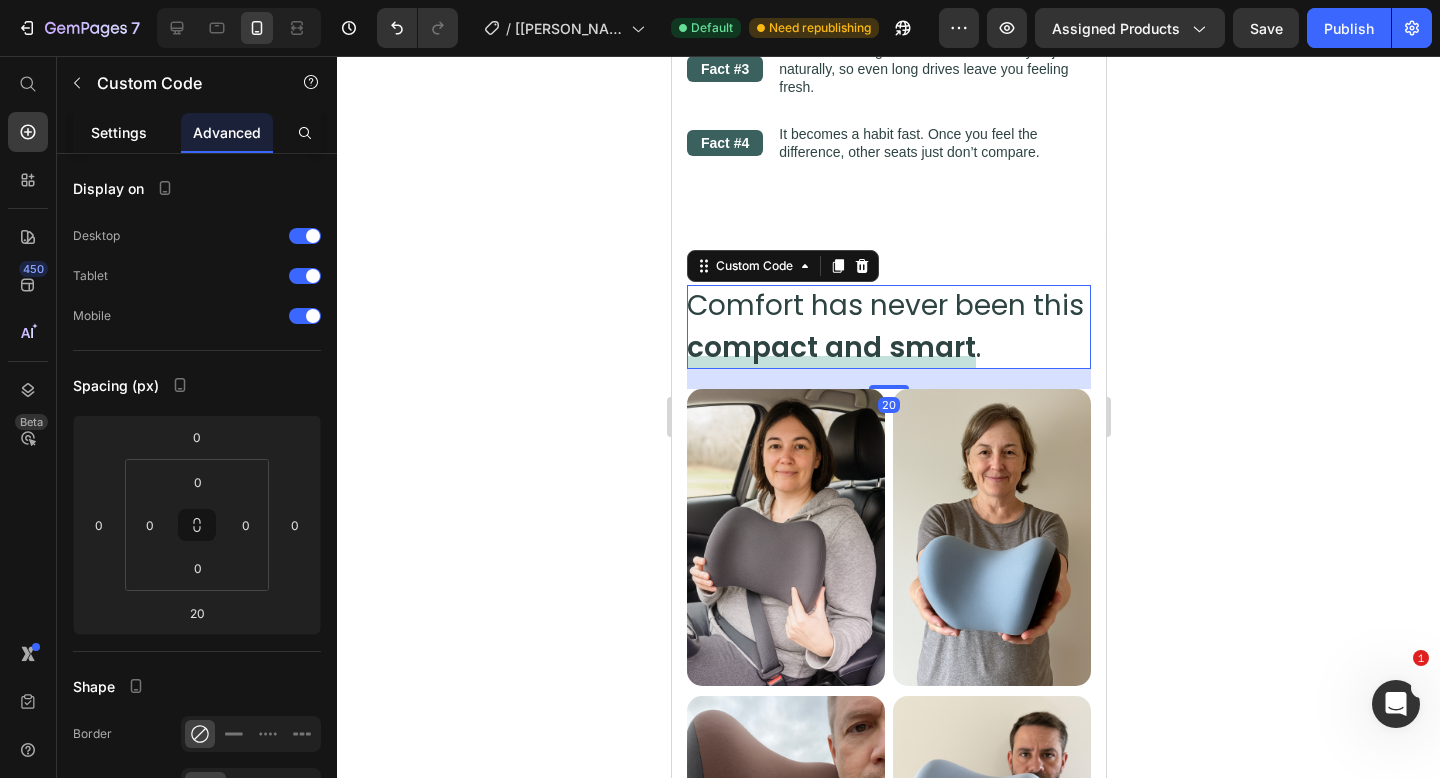 click on "Settings" 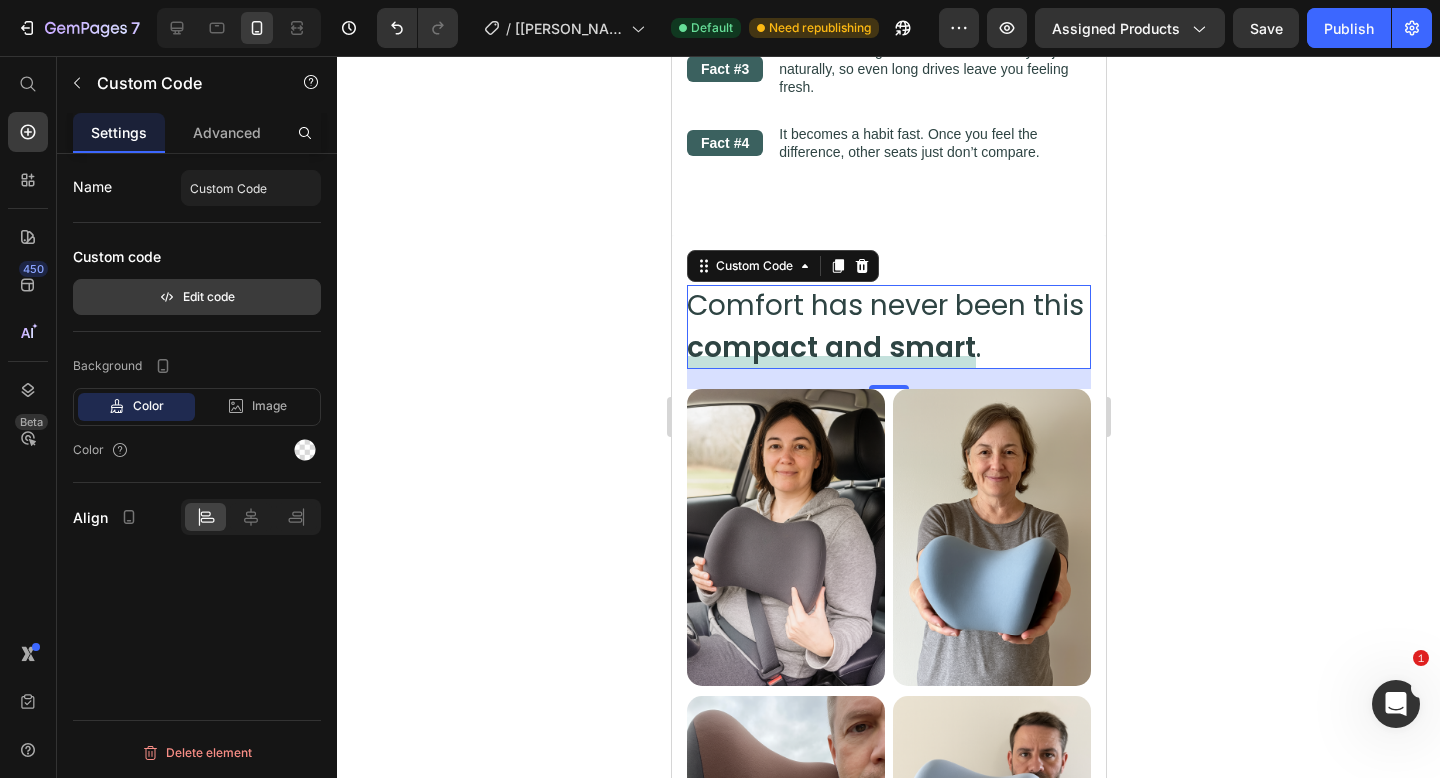 click on "Edit code" at bounding box center (197, 297) 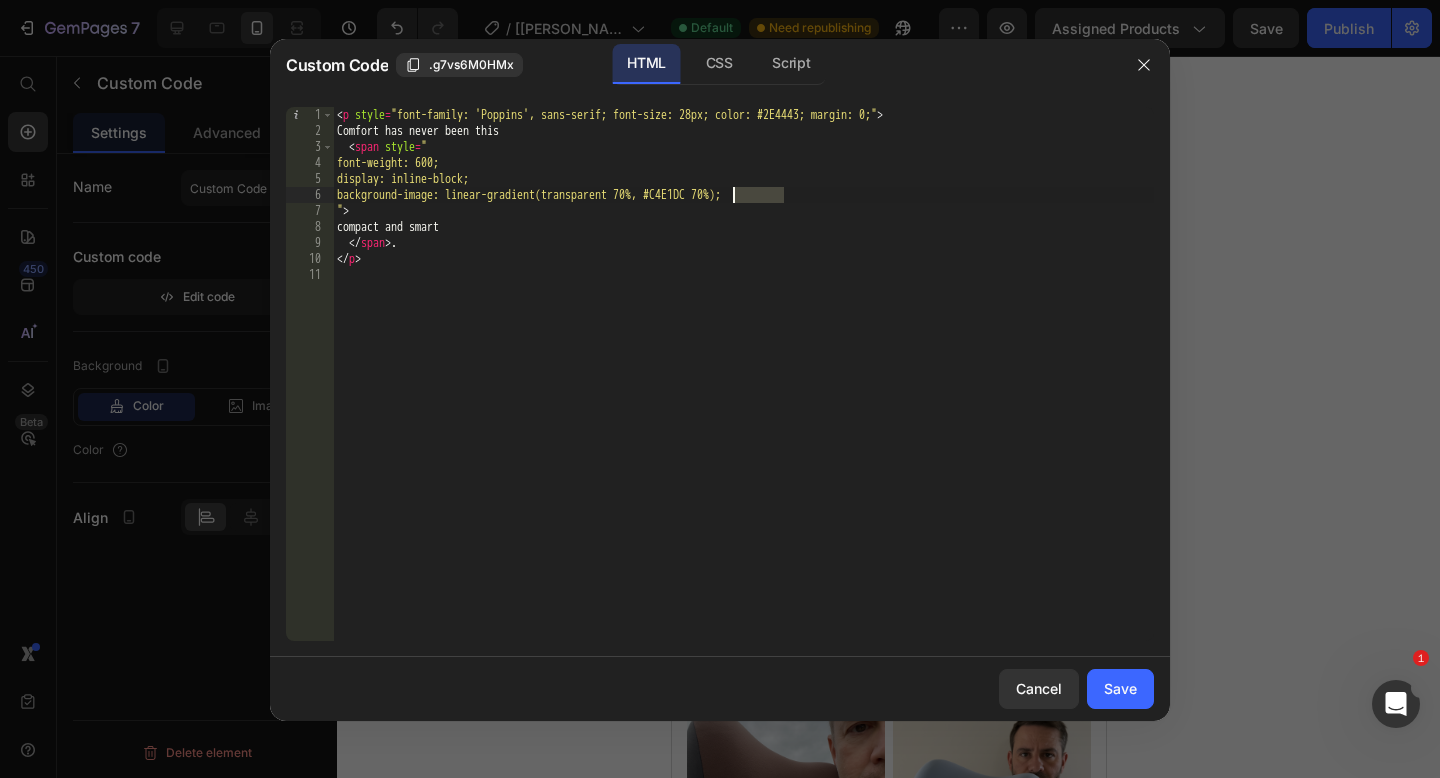 drag, startPoint x: 785, startPoint y: 197, endPoint x: 735, endPoint y: 201, distance: 50.159744 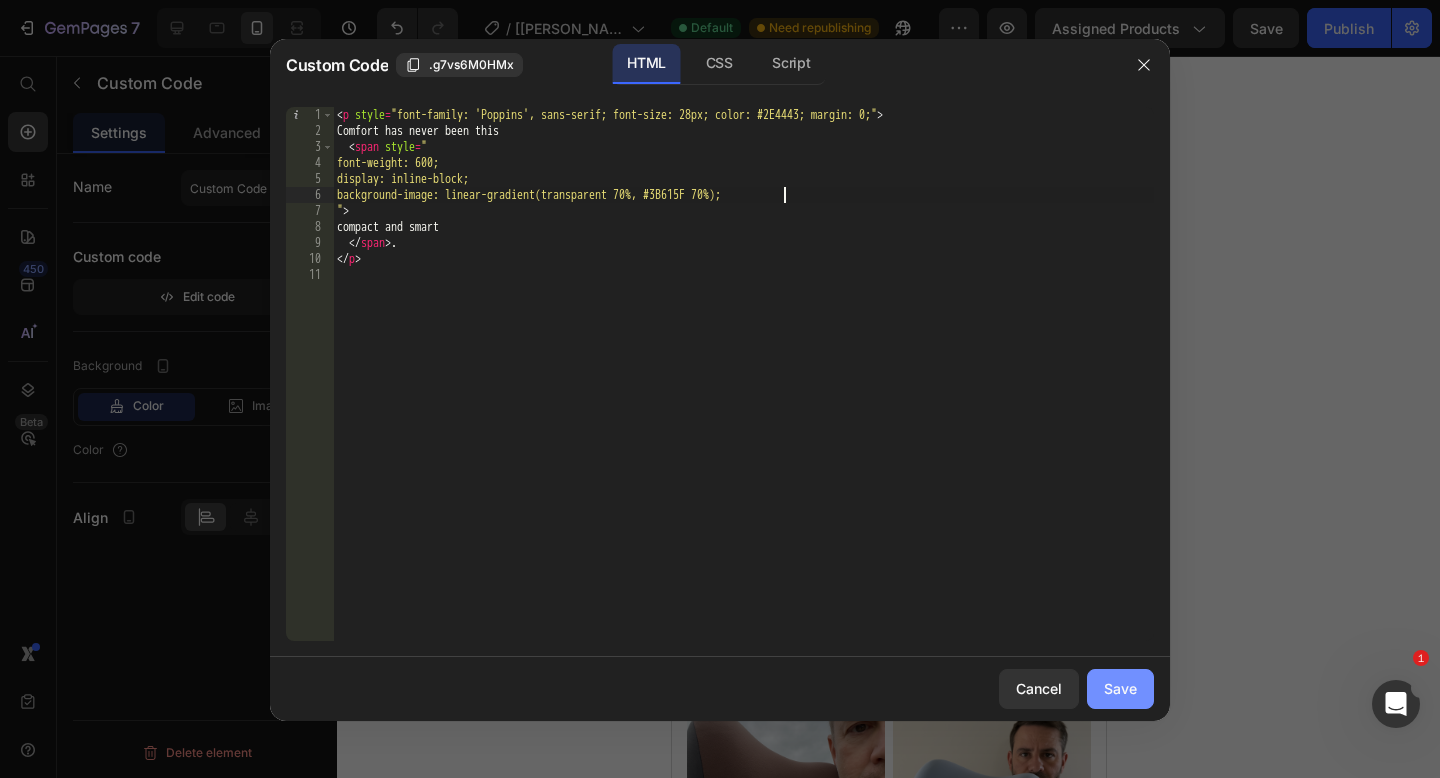 click on "Save" at bounding box center [1120, 688] 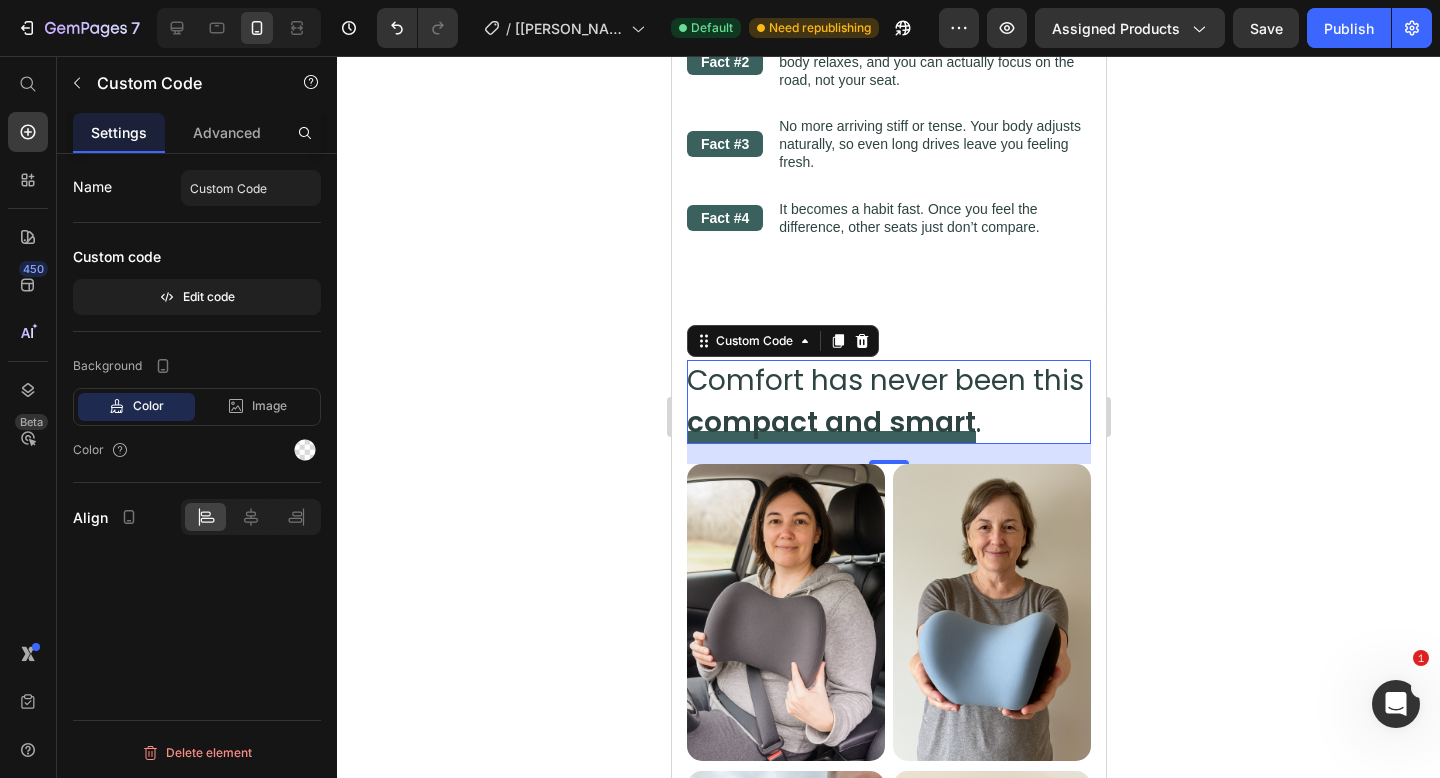scroll, scrollTop: 3019, scrollLeft: 0, axis: vertical 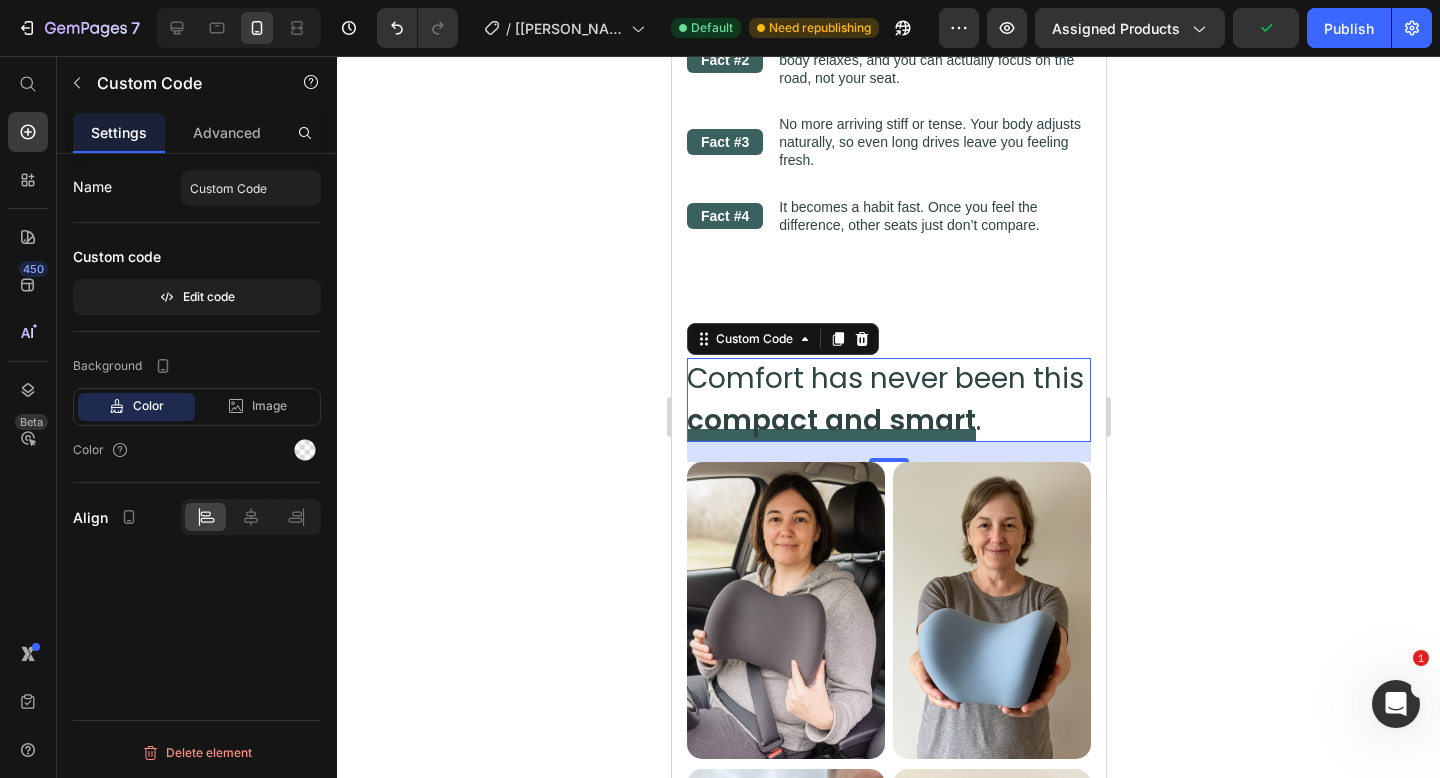 click 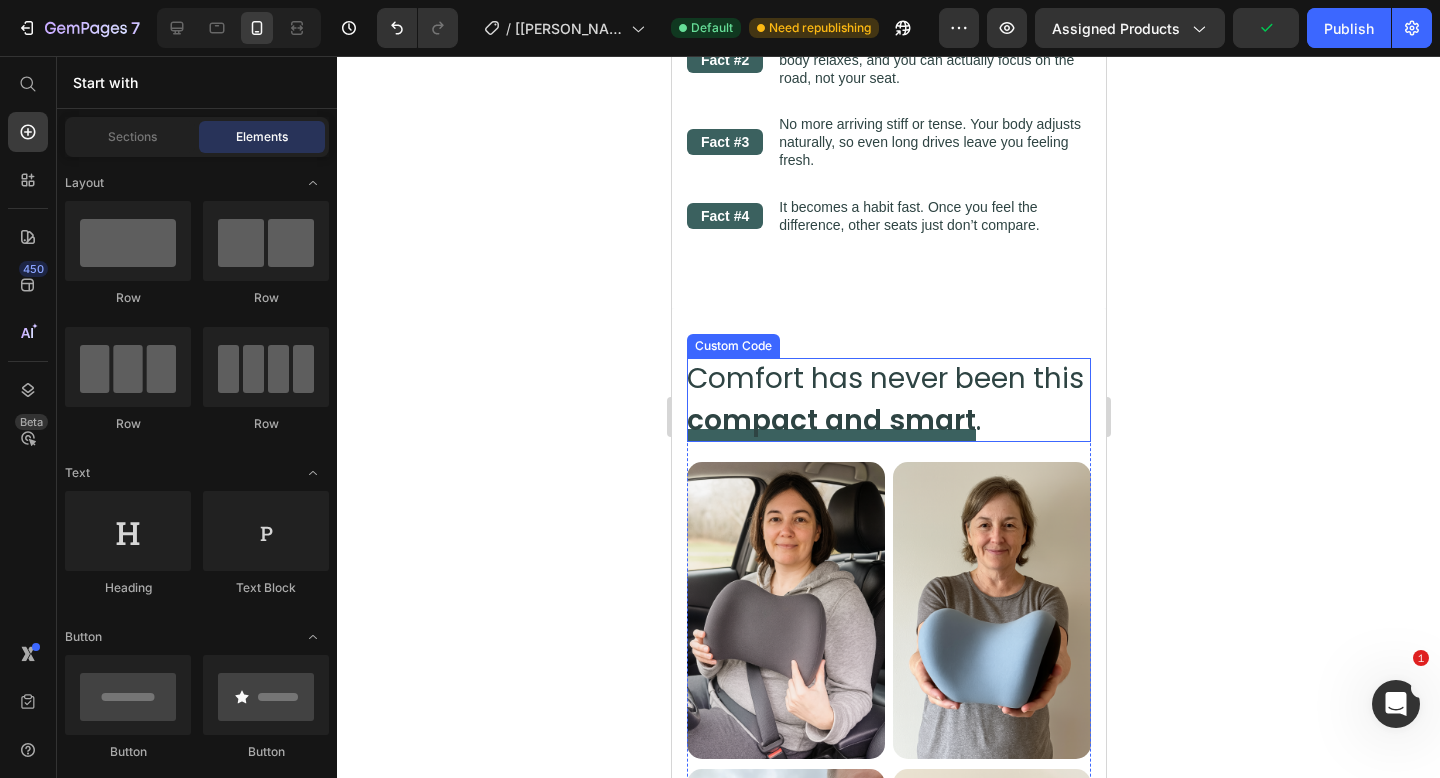 click on "compact and smart" at bounding box center [830, 421] 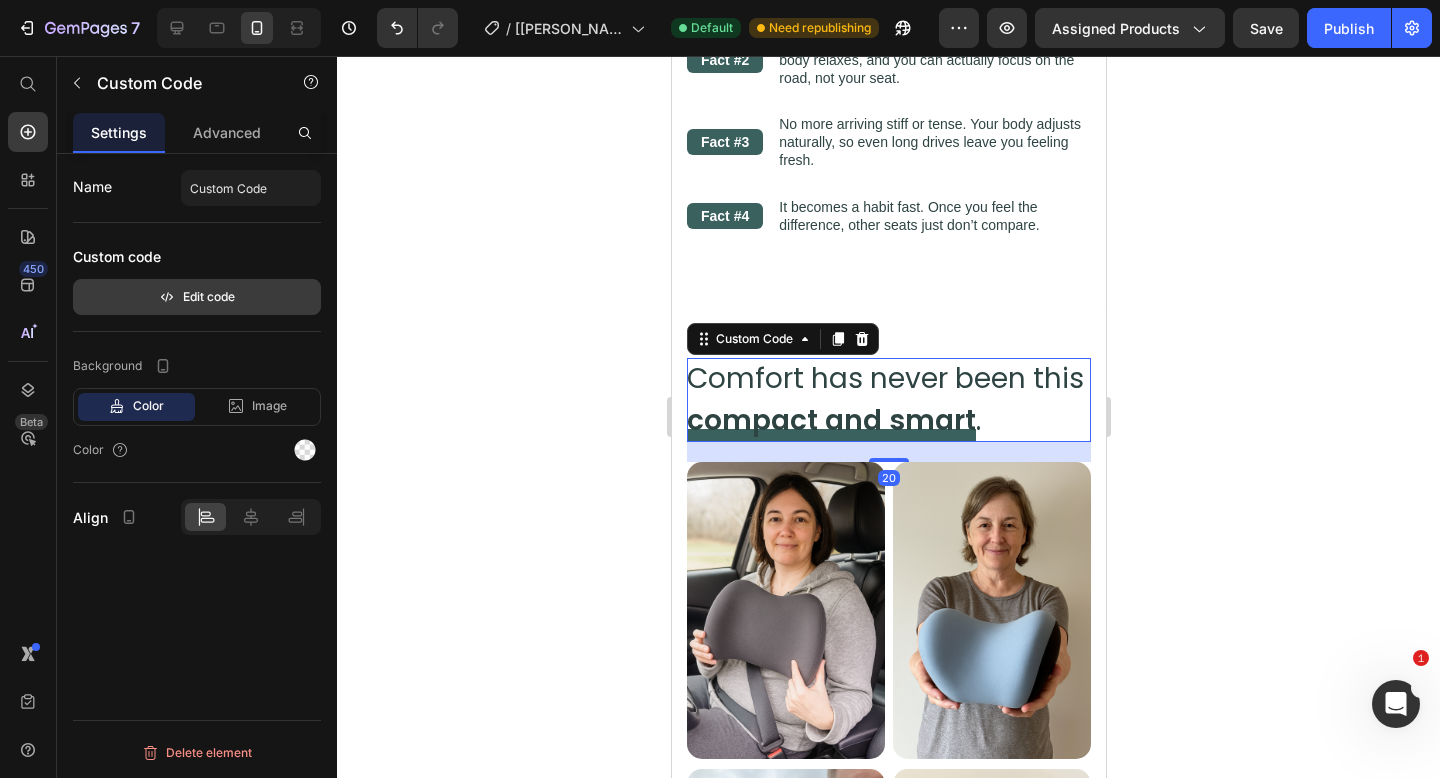 click on "Edit code" at bounding box center (197, 297) 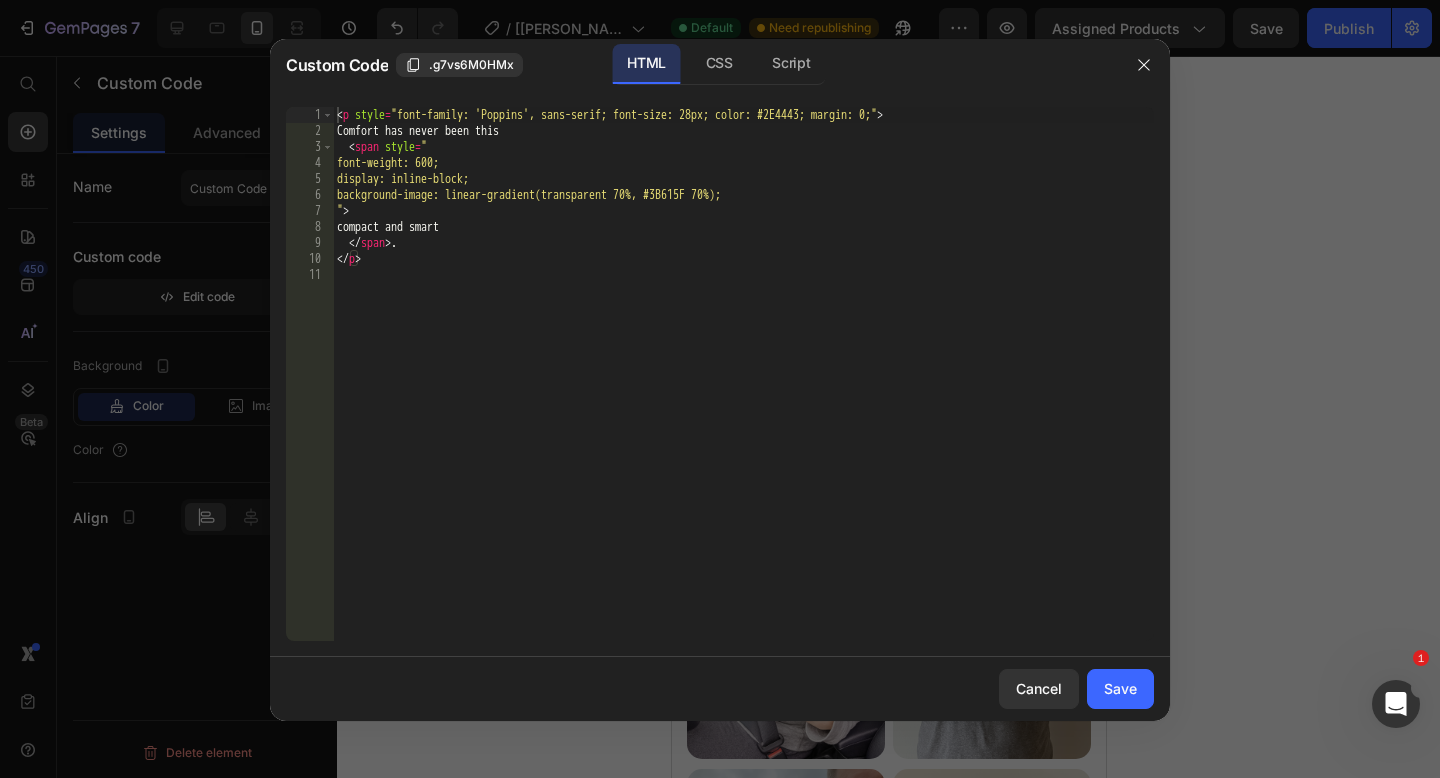 click on "< p   style = "font-family: 'Poppins', sans-serif; font-size: 28px; color: #2E4443; margin: 0;" >   Comfort has never been this     < span   style = "     font-weight: 600;     display: inline-block;     background-image: linear-gradient(transparent 70%, #3B615F 70%);   " >     compact and smart    </ span > . </ p >" at bounding box center (743, 390) 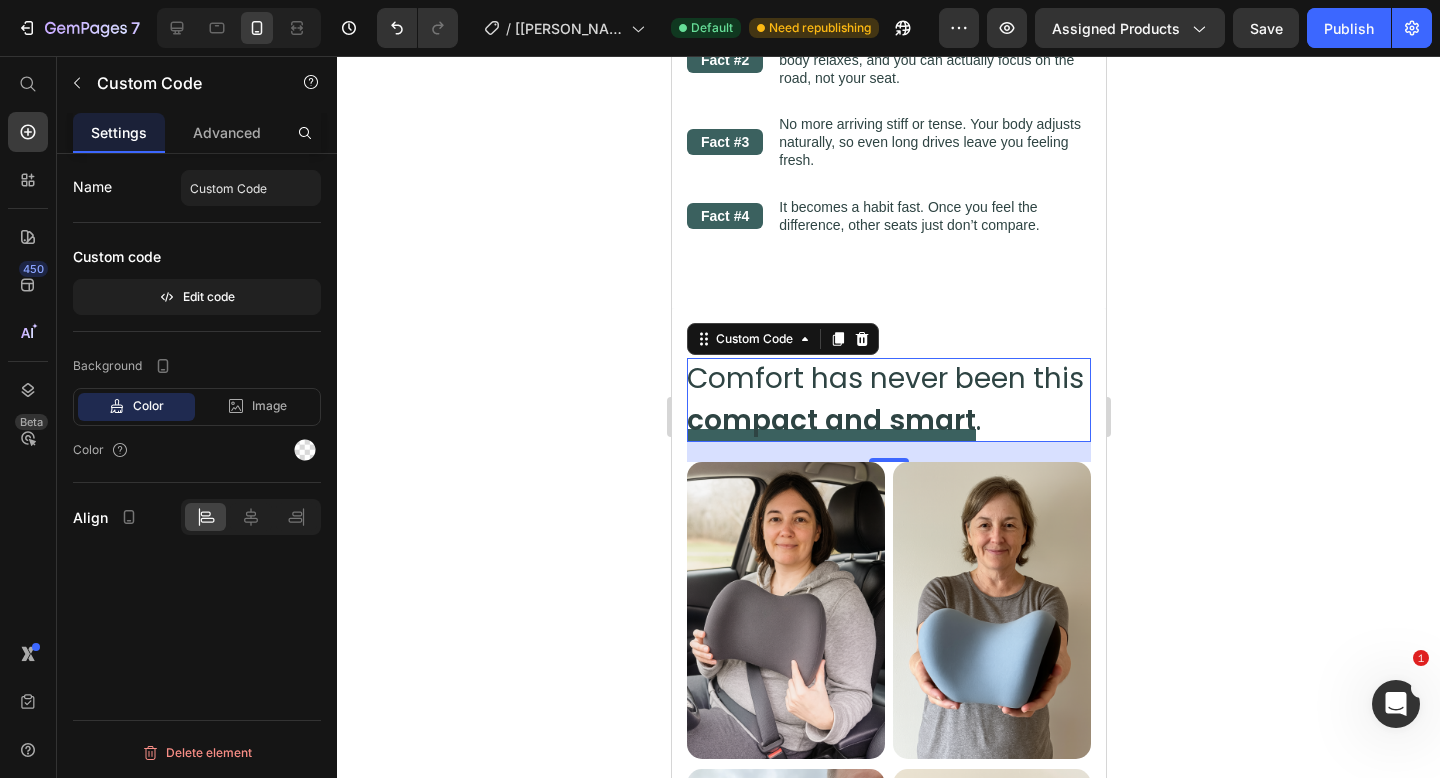 click on "compact and smart" at bounding box center (830, 421) 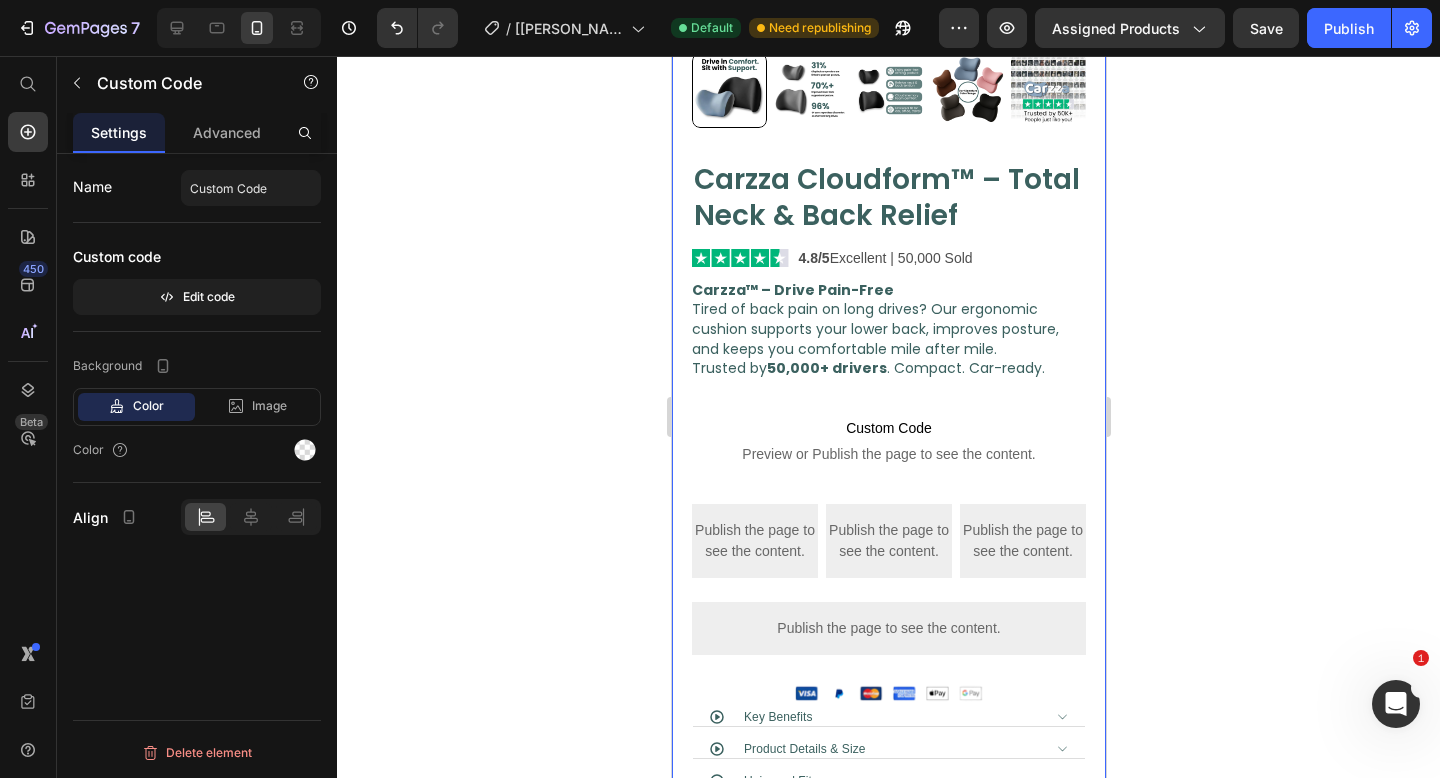 scroll, scrollTop: 345, scrollLeft: 0, axis: vertical 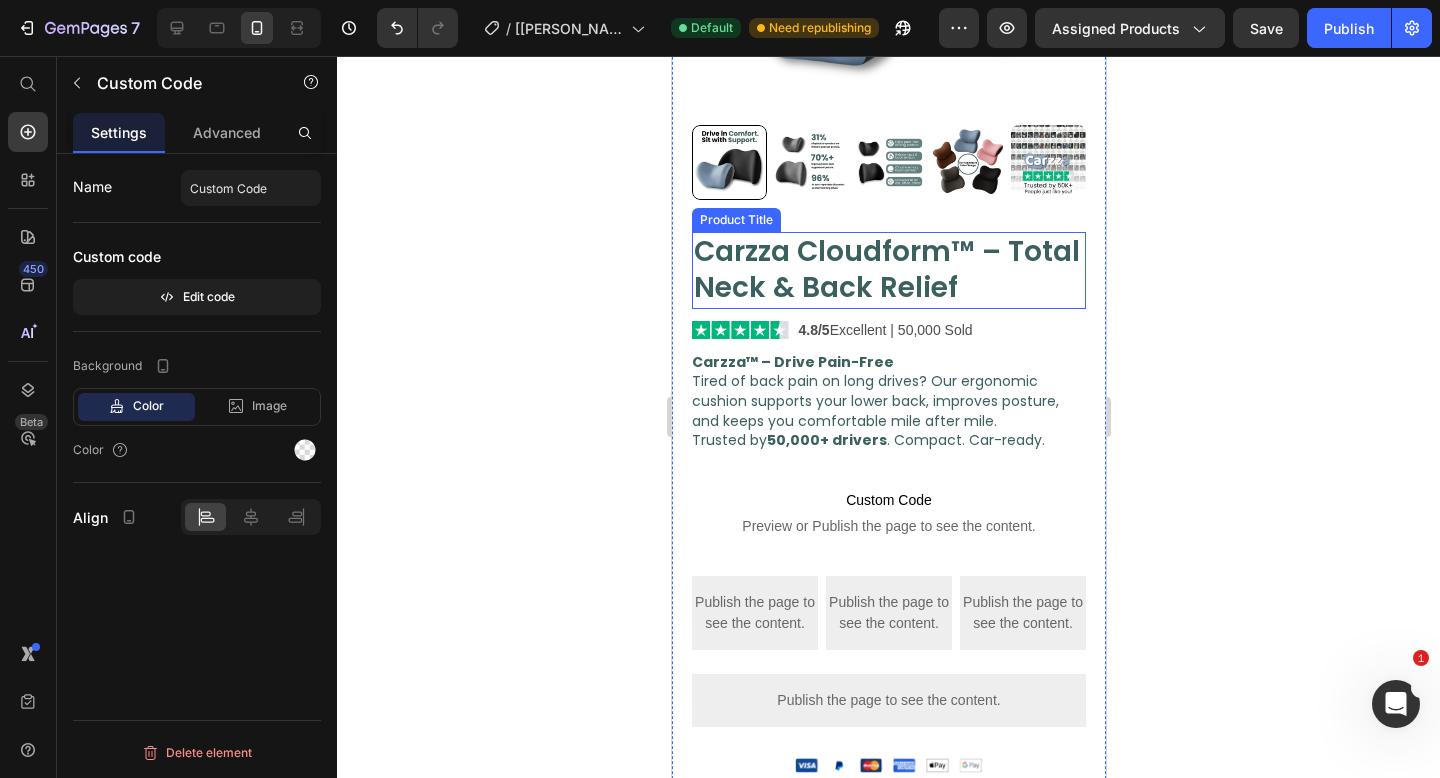 click on "Carzza Cloudform™ – Total Neck & Back Relief" at bounding box center [888, 270] 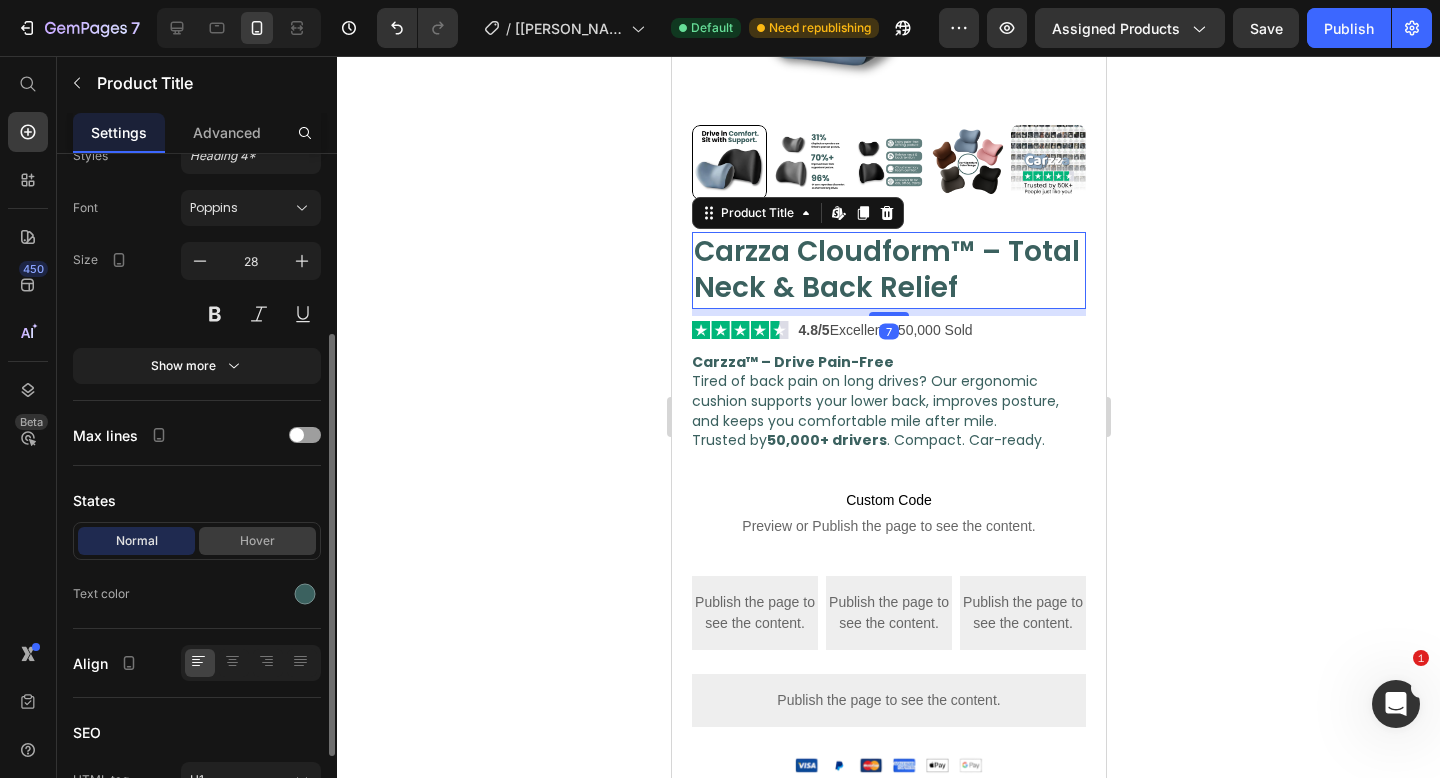 scroll, scrollTop: 307, scrollLeft: 0, axis: vertical 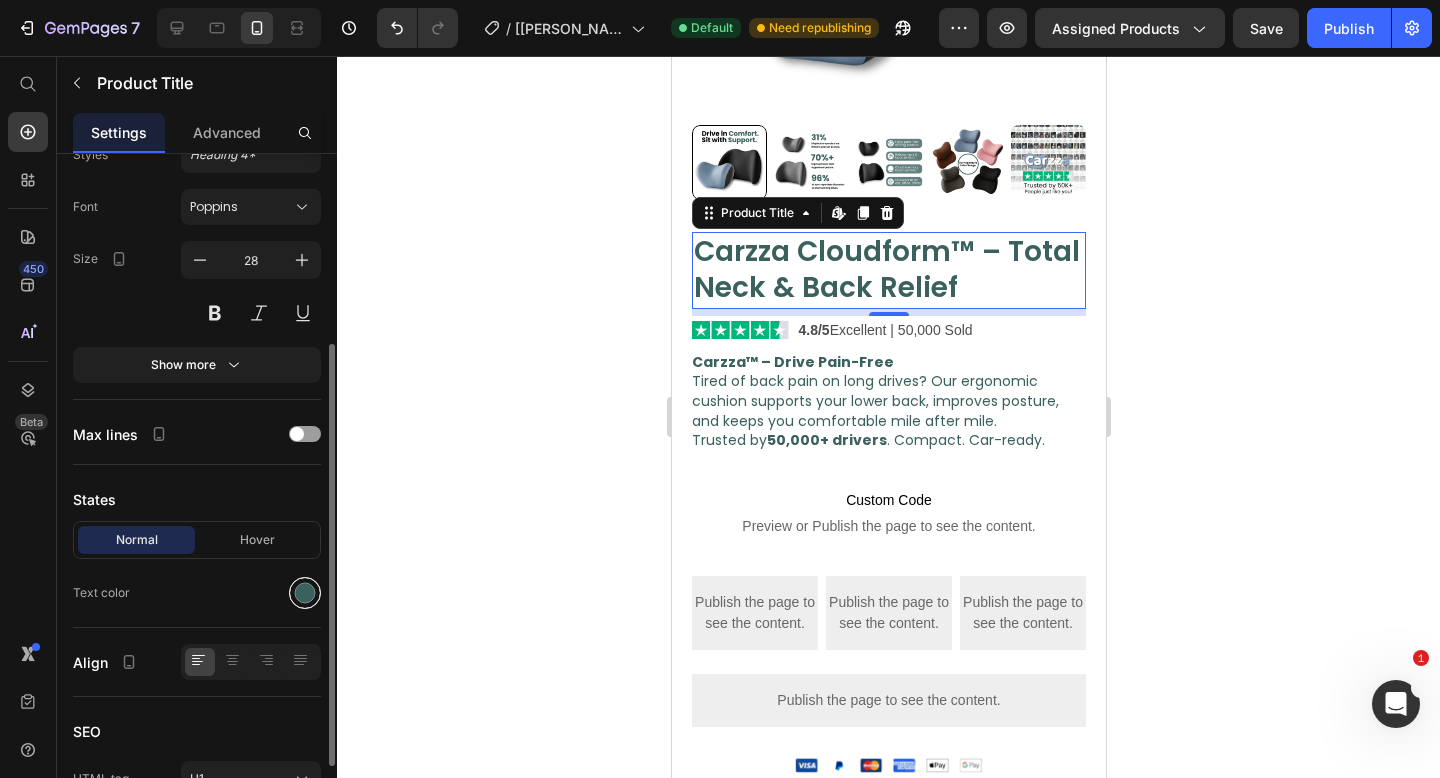 click at bounding box center (305, 593) 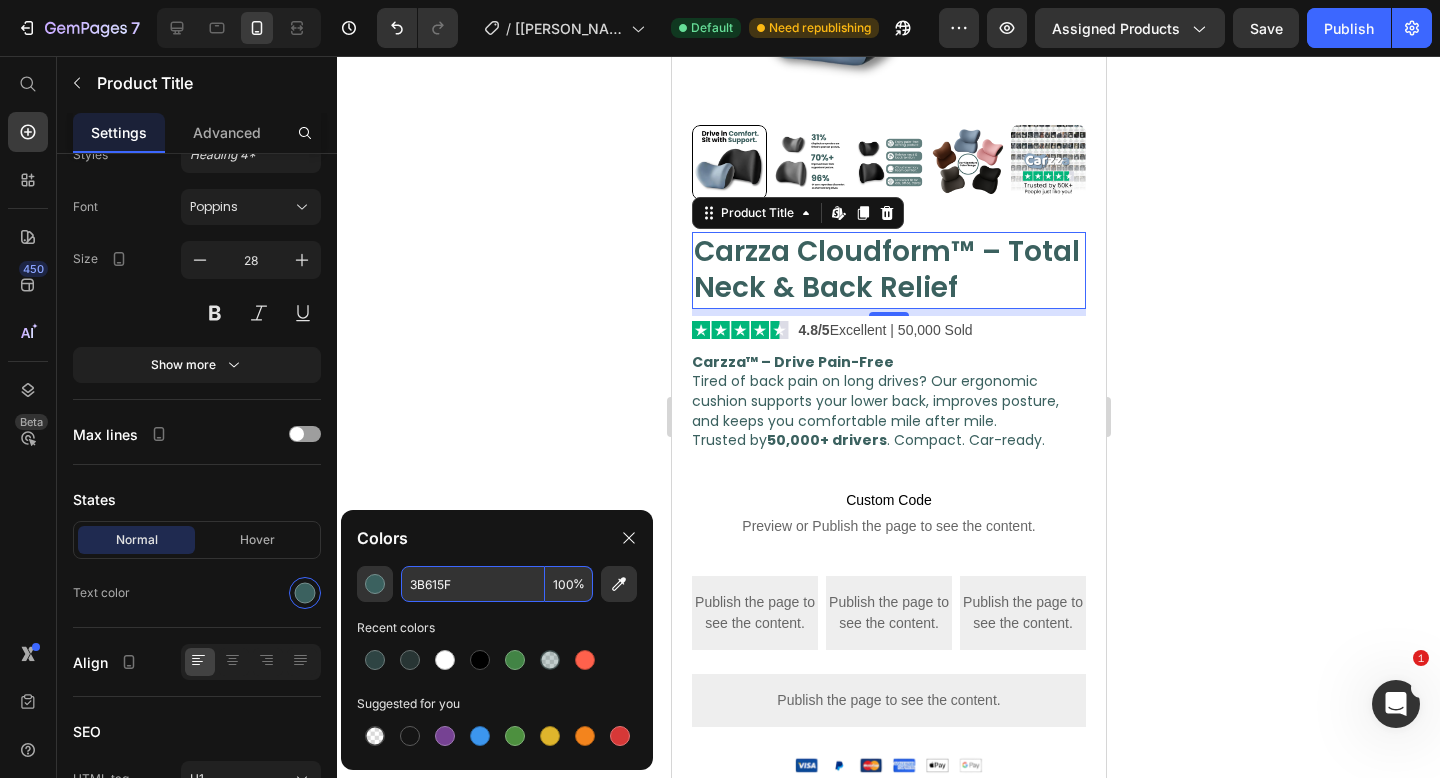 click on "3B615F" at bounding box center [473, 584] 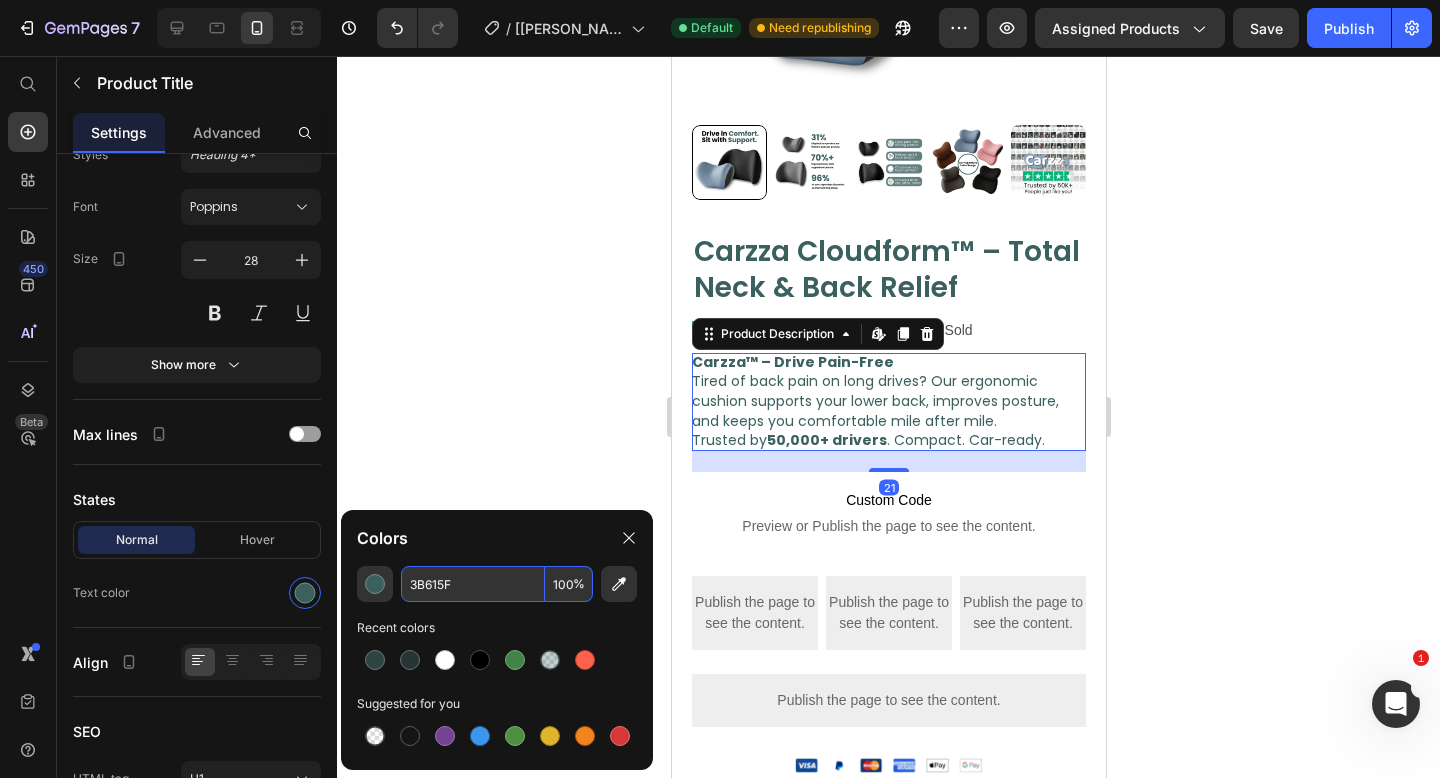 scroll, scrollTop: 0, scrollLeft: 0, axis: both 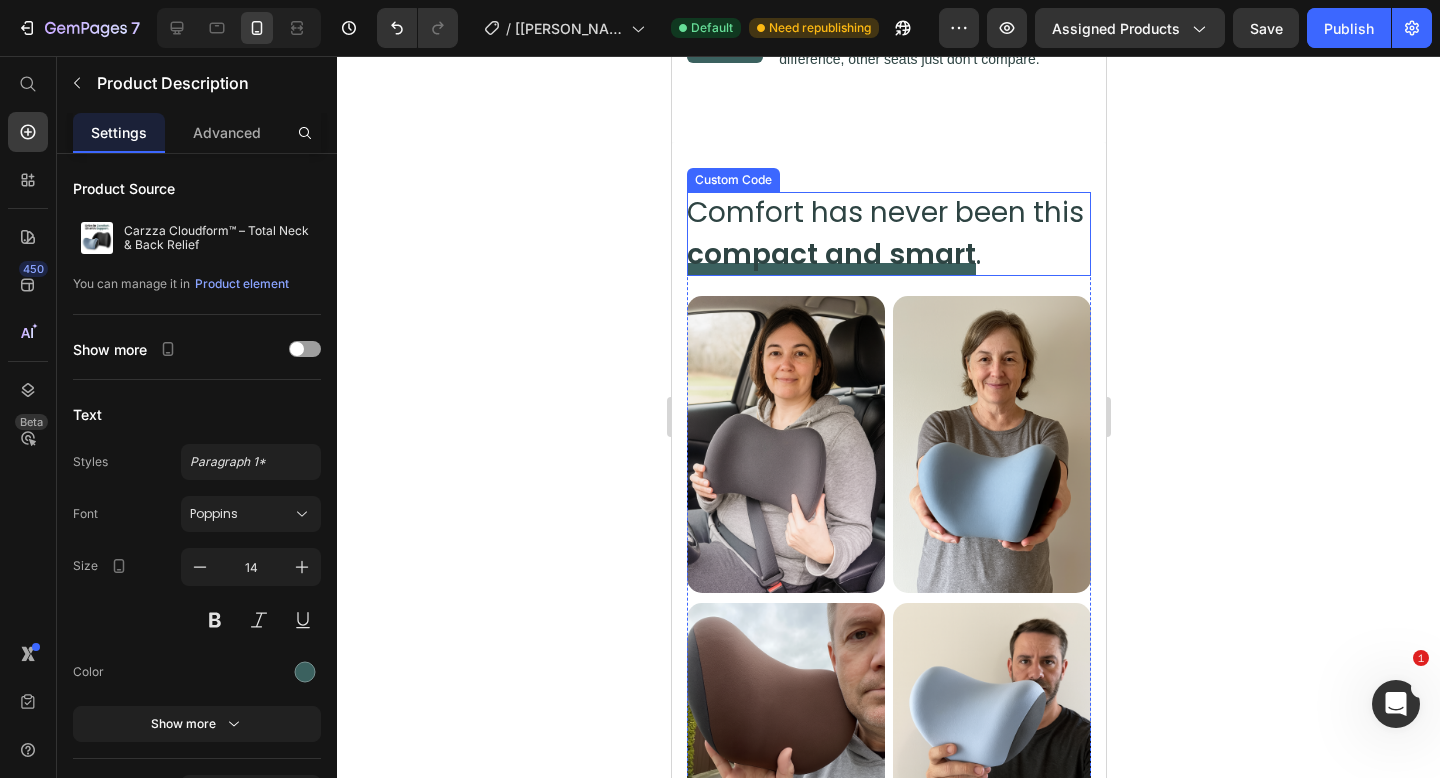 click on "Comfort has never been this
compact and smart
." at bounding box center (888, 234) 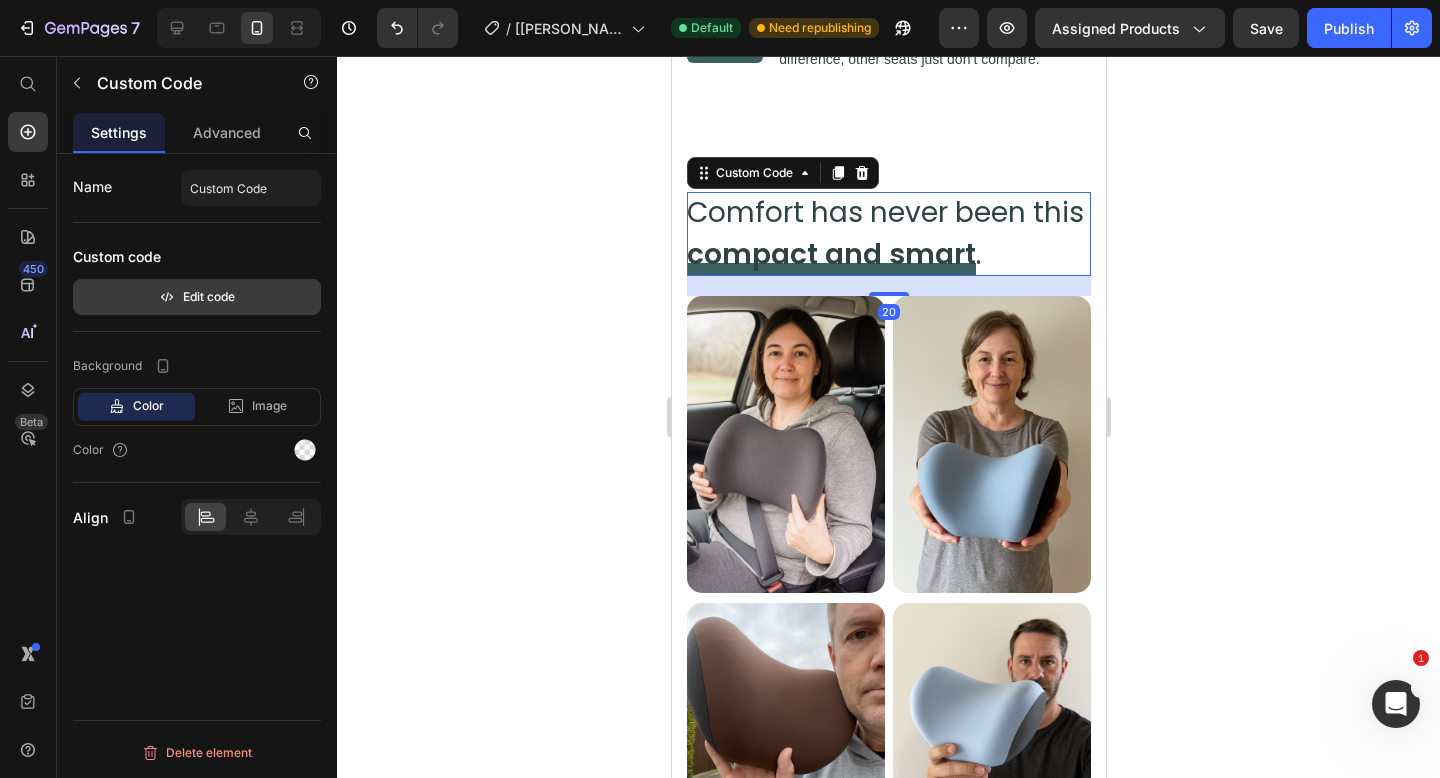 click on "Edit code" at bounding box center [197, 297] 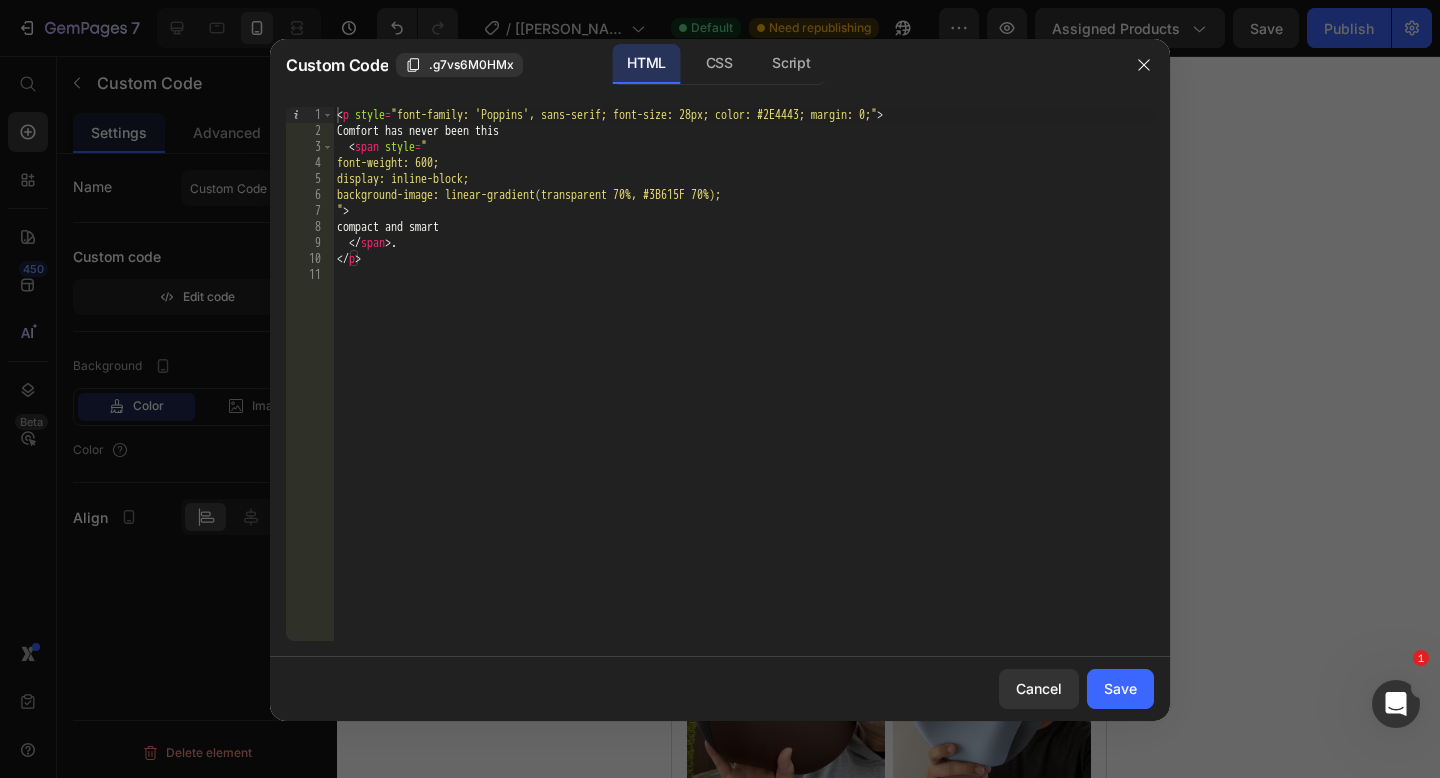 click on "< p   style = "font-family: 'Poppins', sans-serif; font-size: 28px; color: #2E4443; margin: 0;" >   Comfort has never been this     < span   style = "     font-weight: 600;     display: inline-block;     background-image: linear-gradient(transparent 70%, #3B615F 70%);   " >     compact and smart    </ span > . </ p >" at bounding box center [743, 390] 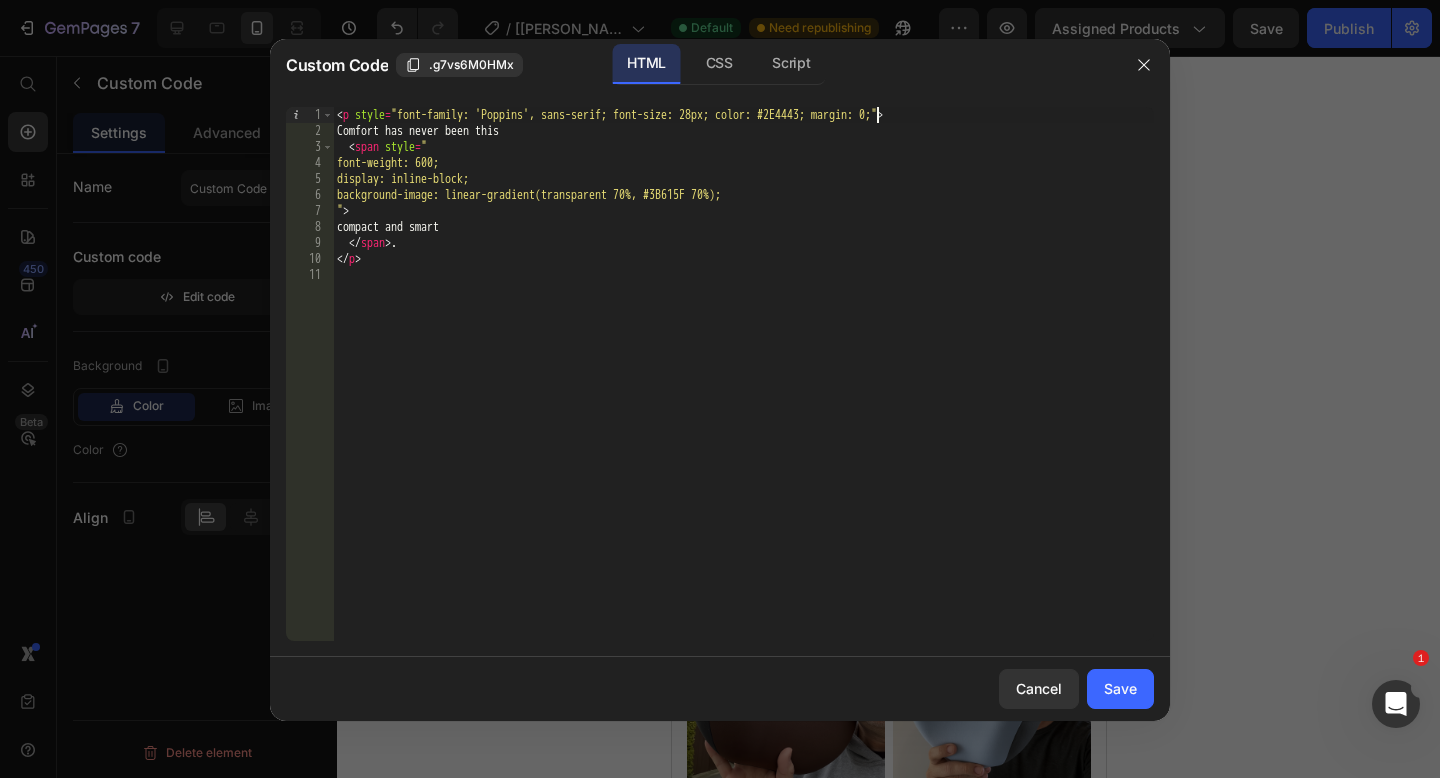 click on "< p   style = "font-family: 'Poppins', sans-serif; font-size: 28px; color: #2E4443; margin: 0;" >   Comfort has never been this     < span   style = "     font-weight: 600;     display: inline-block;     background-image: linear-gradient(transparent 70%, #3B615F 70%);   " >     compact and smart    </ span > . </ p >" at bounding box center (743, 390) 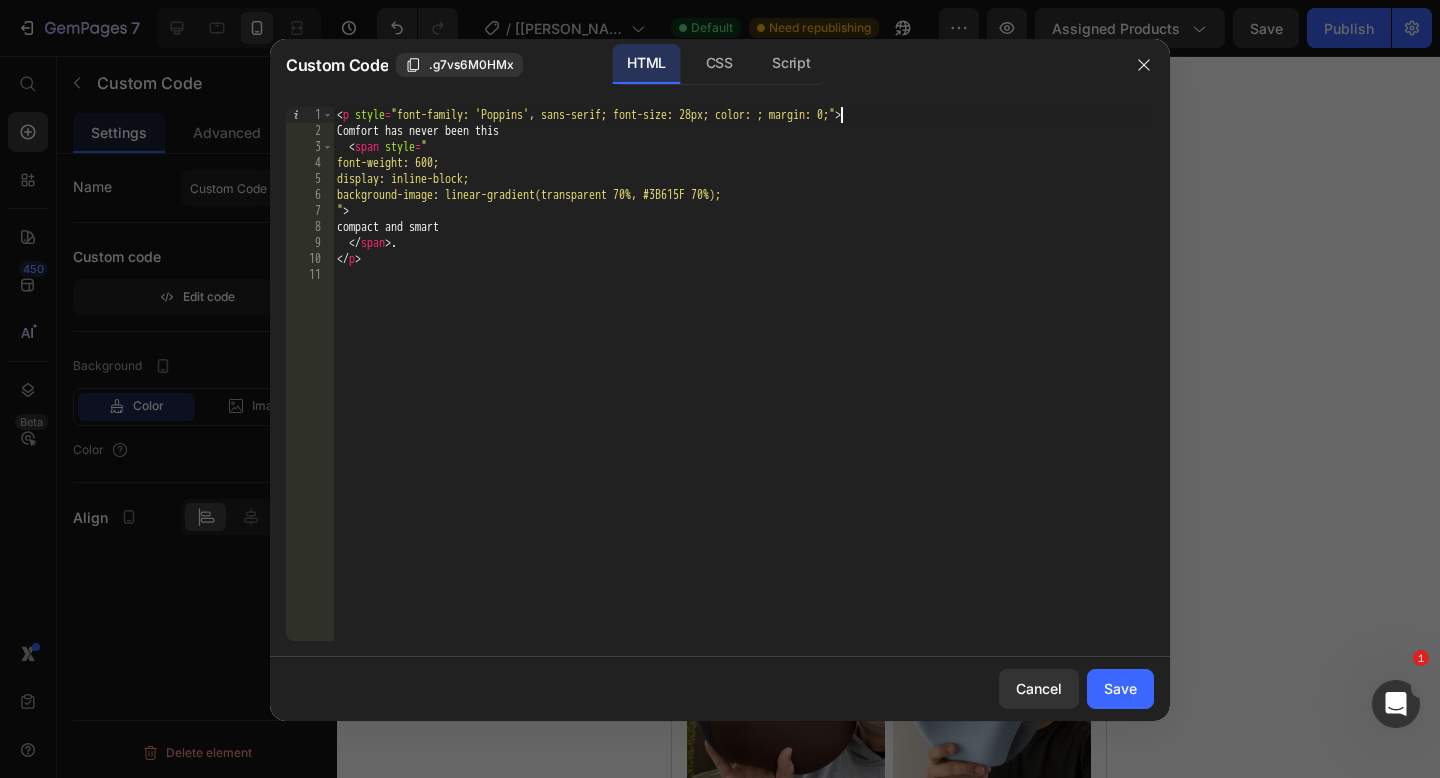 paste on "3B615F" 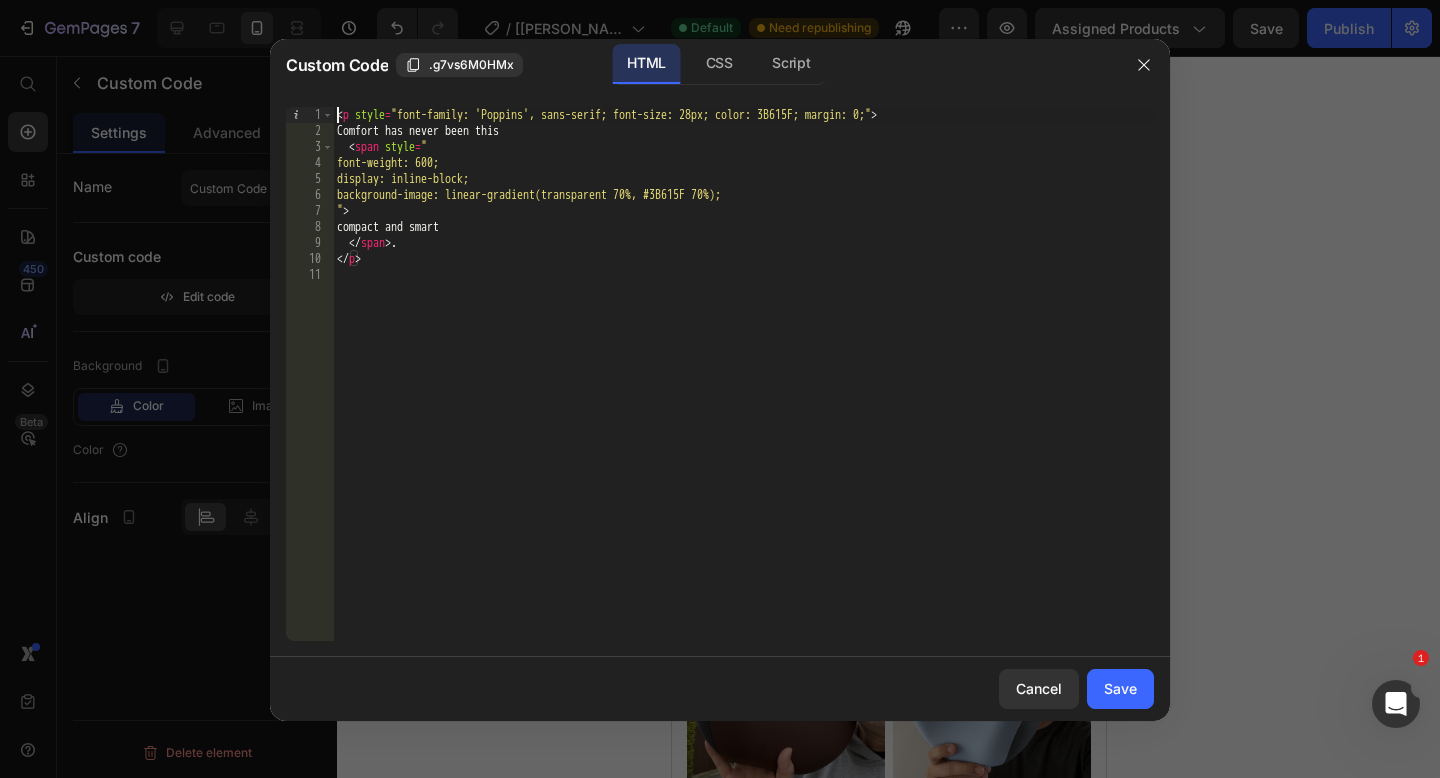 click on "< p   style = "font-family: 'Poppins', sans-serif; font-size: 28px; color: 3B615F; margin: 0;" >   Comfort has never been this     < span   style = "     font-weight: 600;     display: inline-block;     background-image: linear-gradient(transparent 70%, #3B615F 70%);   " >     compact and smart    </ span > . </ p >" at bounding box center (743, 390) 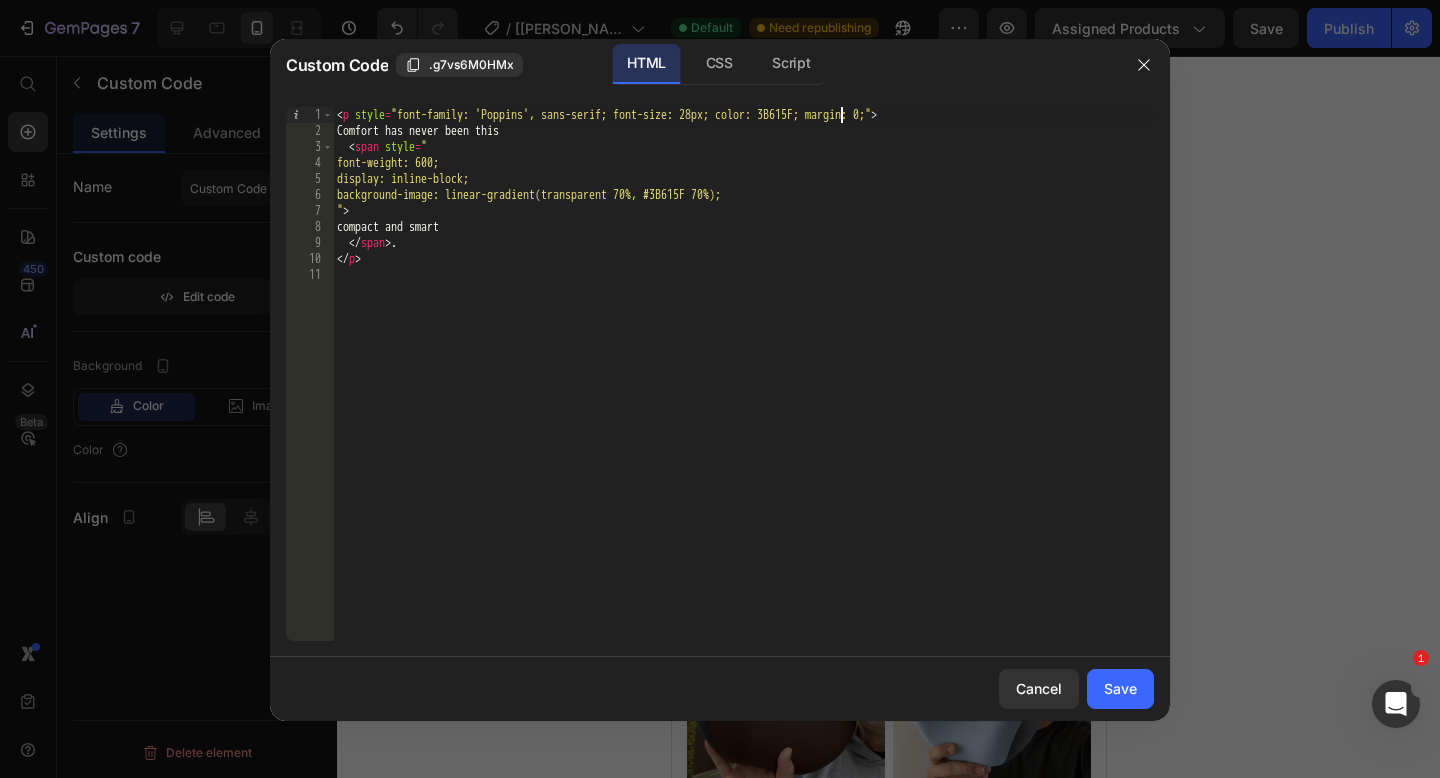 scroll, scrollTop: 0, scrollLeft: 42, axis: horizontal 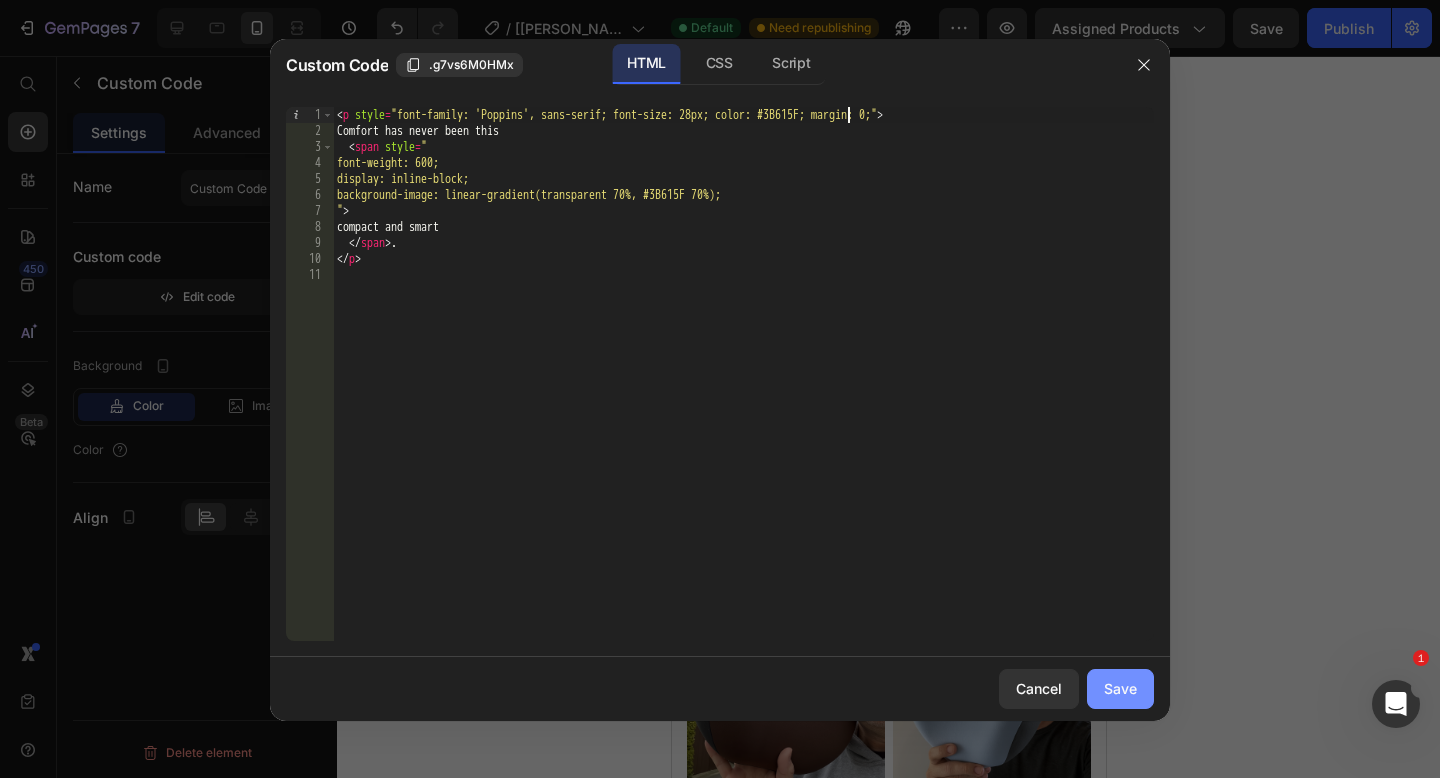 type on "<p style="font-family: 'Poppins', sans-serif; font-size: 28px; color: #3B615F; margin: 0;">" 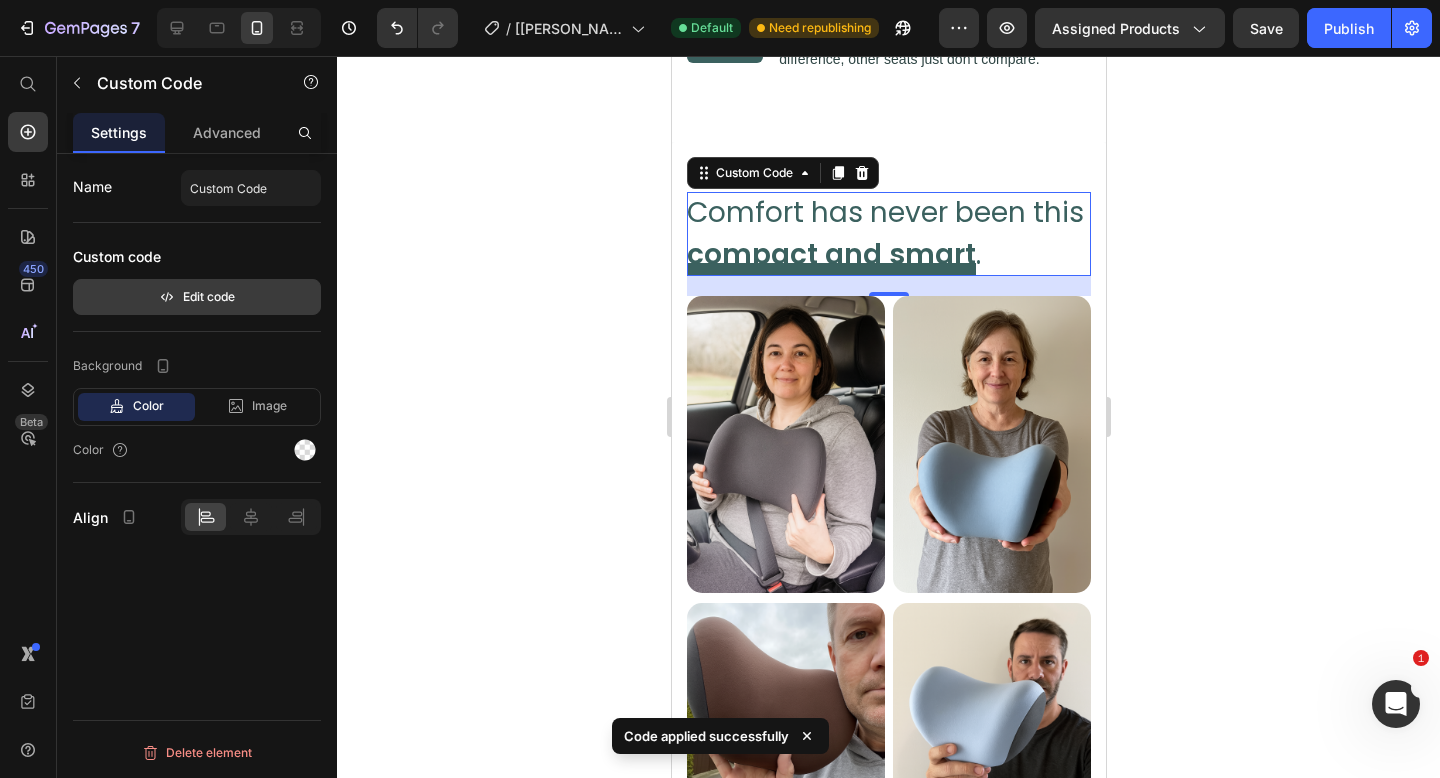 click on "Edit code" at bounding box center [197, 297] 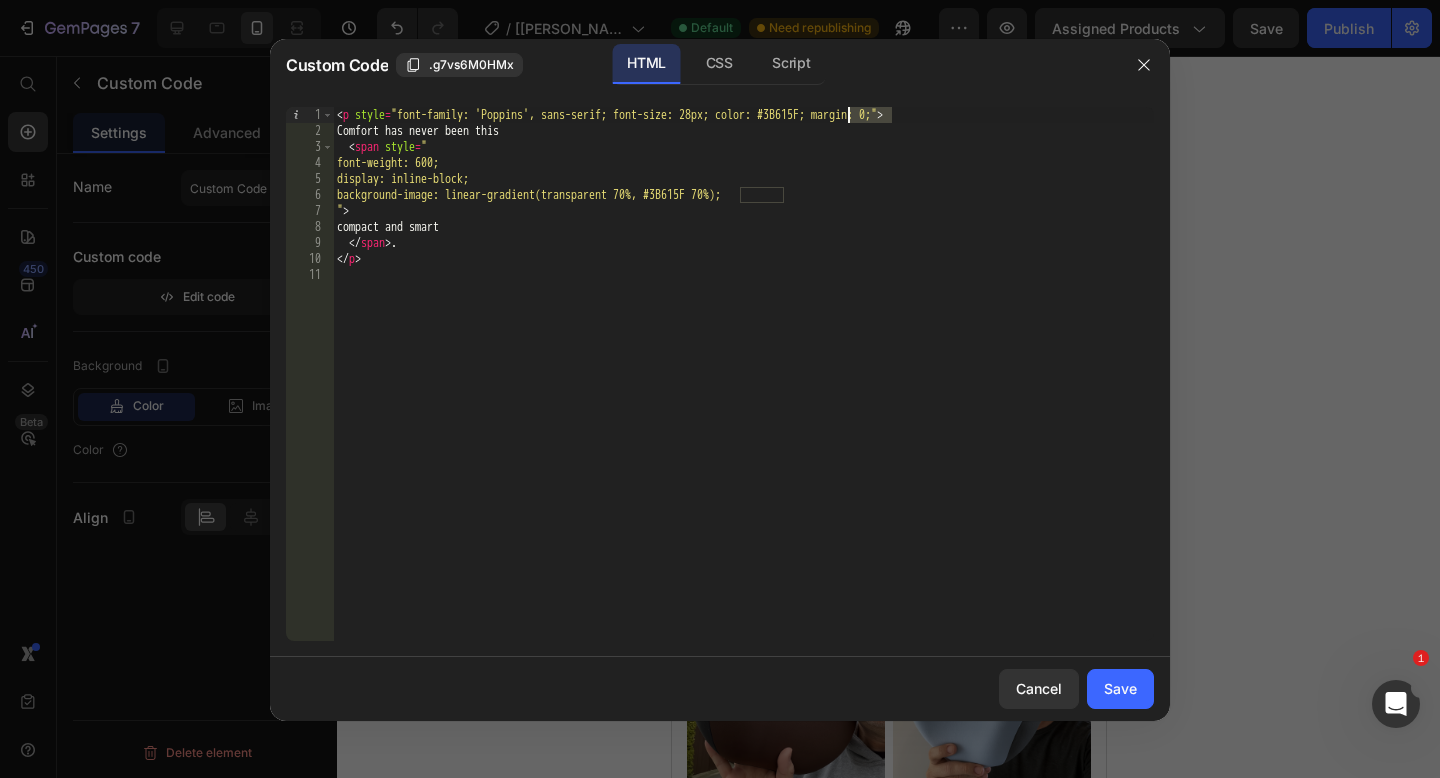 drag, startPoint x: 892, startPoint y: 117, endPoint x: 849, endPoint y: 119, distance: 43.046486 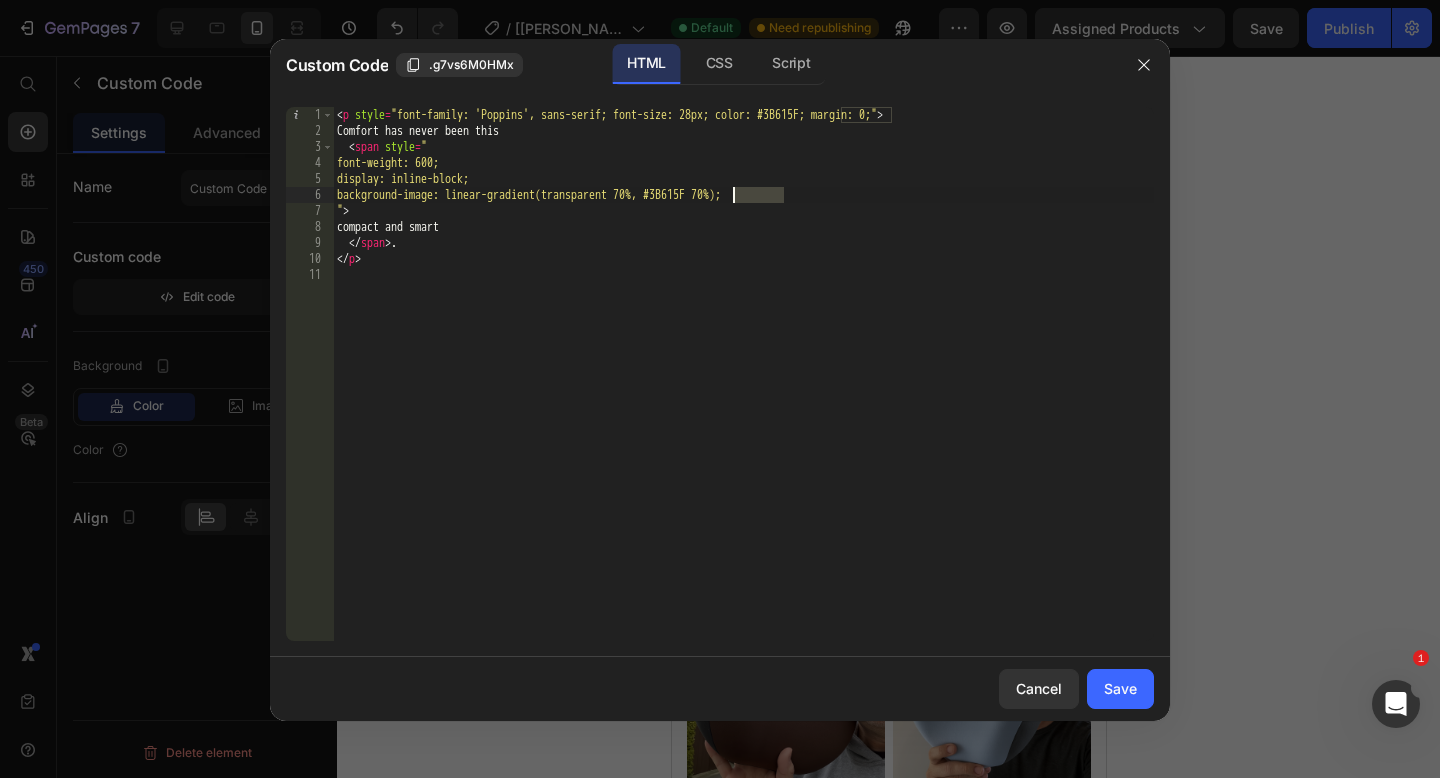 drag, startPoint x: 782, startPoint y: 196, endPoint x: 738, endPoint y: 199, distance: 44.102154 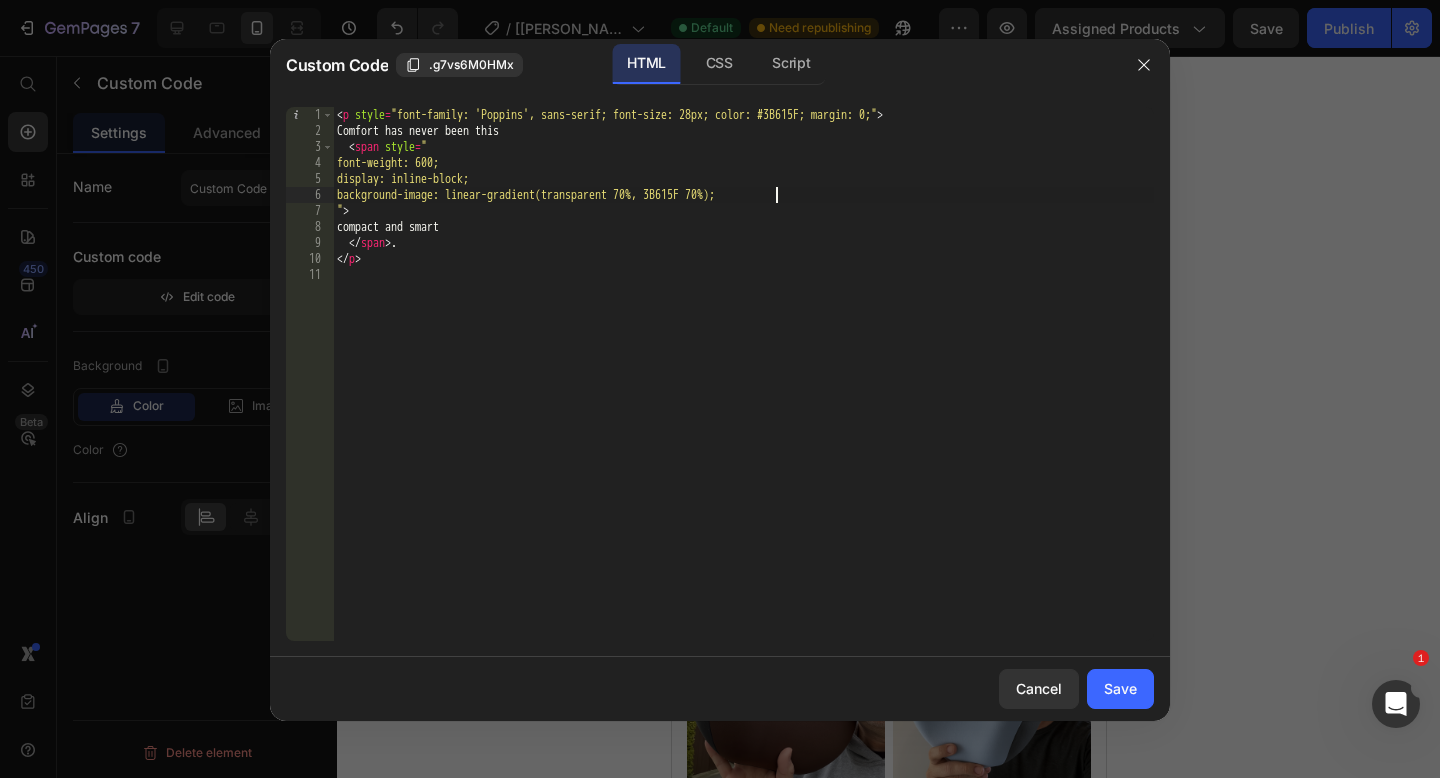 click on "< p   style = "font-family: 'Poppins', sans-serif; font-size: 28px; color: #3B615F; margin: 0;" >   Comfort has never been this     < span   style = "     font-weight: 600;     display: inline-block;     background-image: linear-gradient(transparent 70%, 3B615F 70%);   " >     compact and smart    </ span > . </ p >" at bounding box center [743, 390] 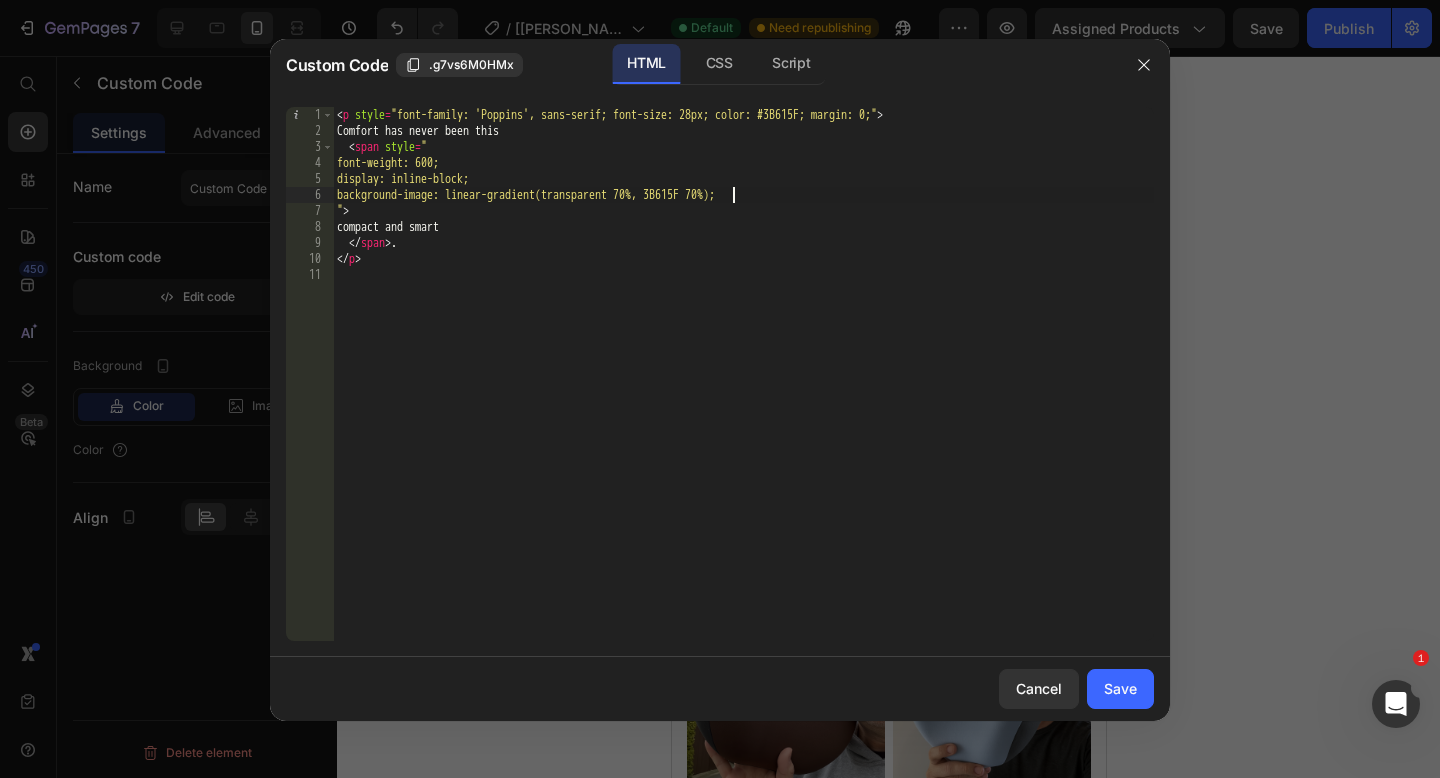 scroll, scrollTop: 0, scrollLeft: 33, axis: horizontal 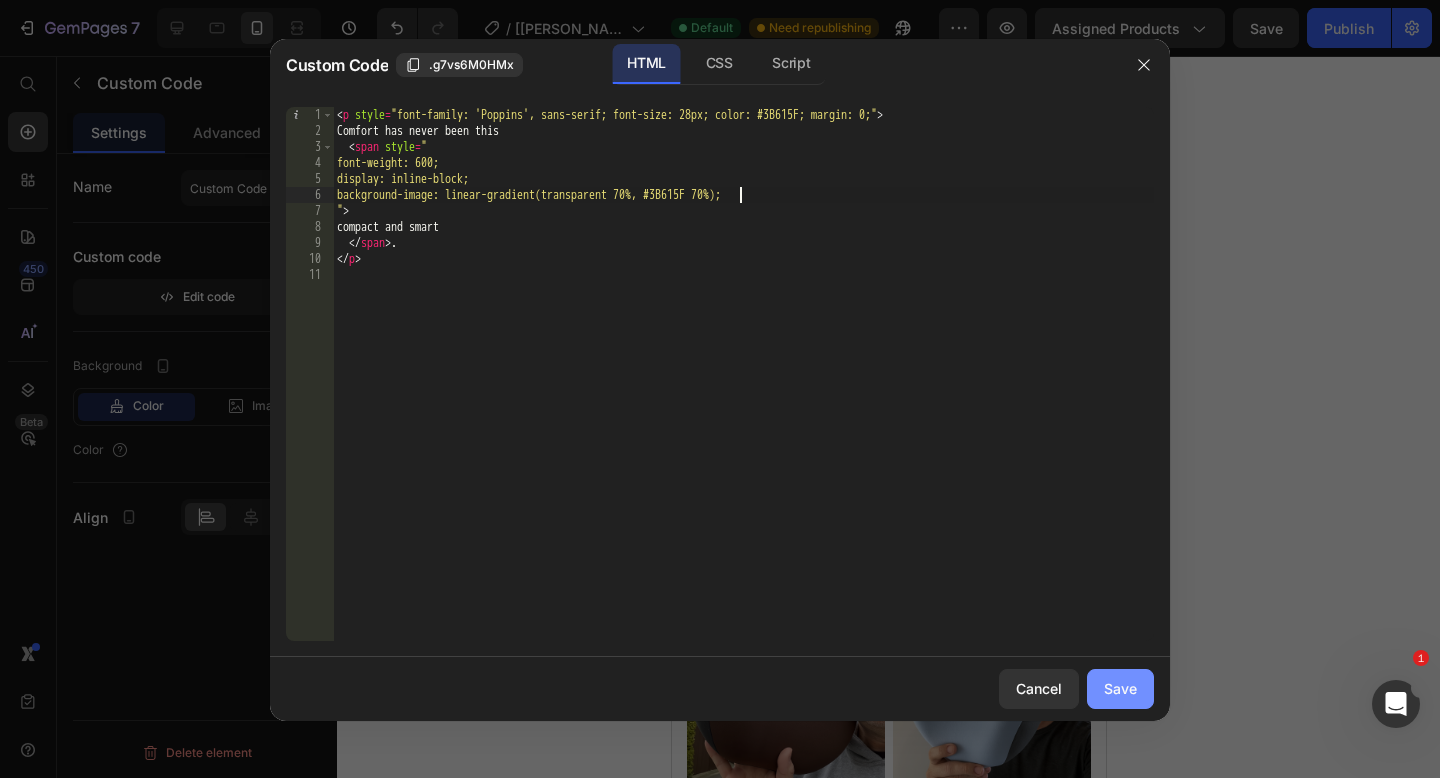type on "background-image: linear-gradient(transparent 70%, #3B615F 70%);" 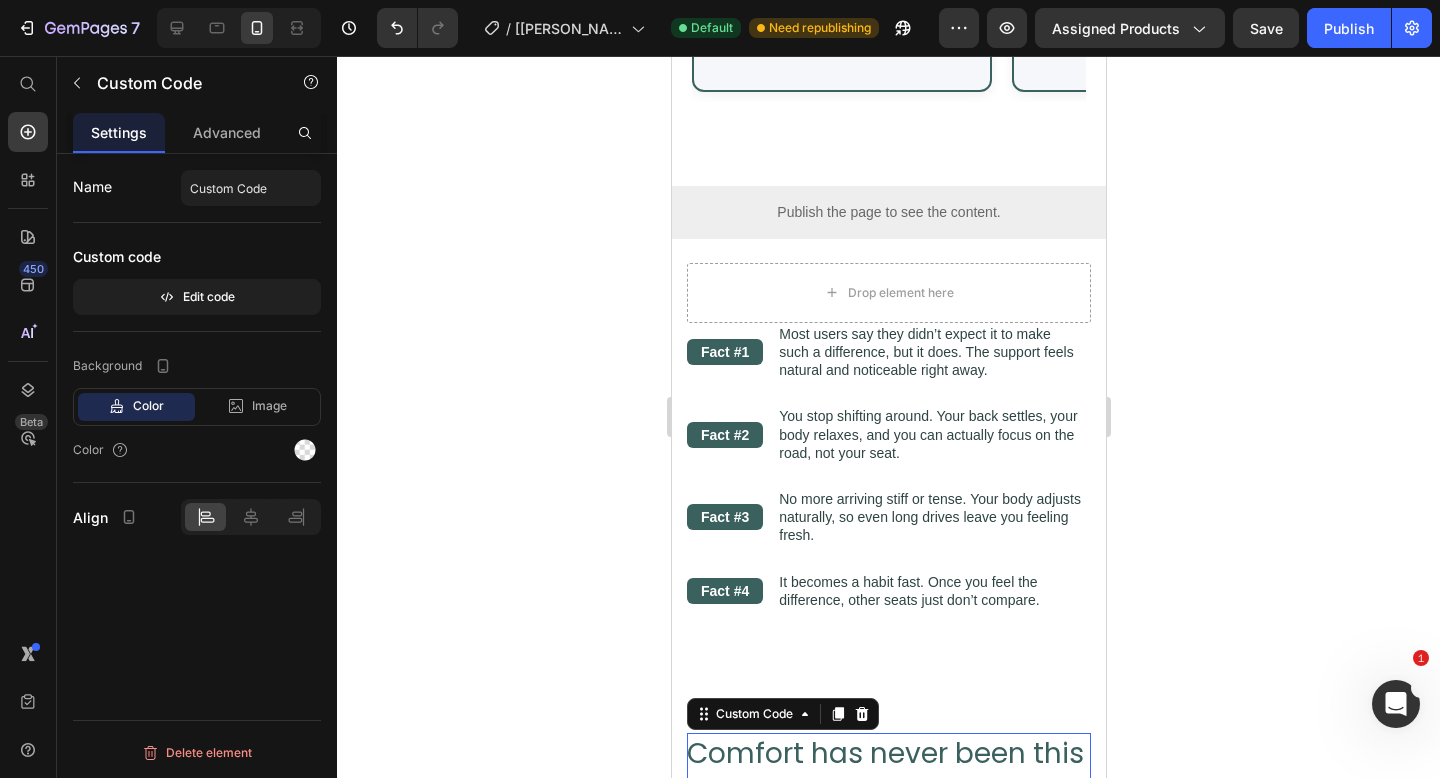 scroll, scrollTop: 2635, scrollLeft: 0, axis: vertical 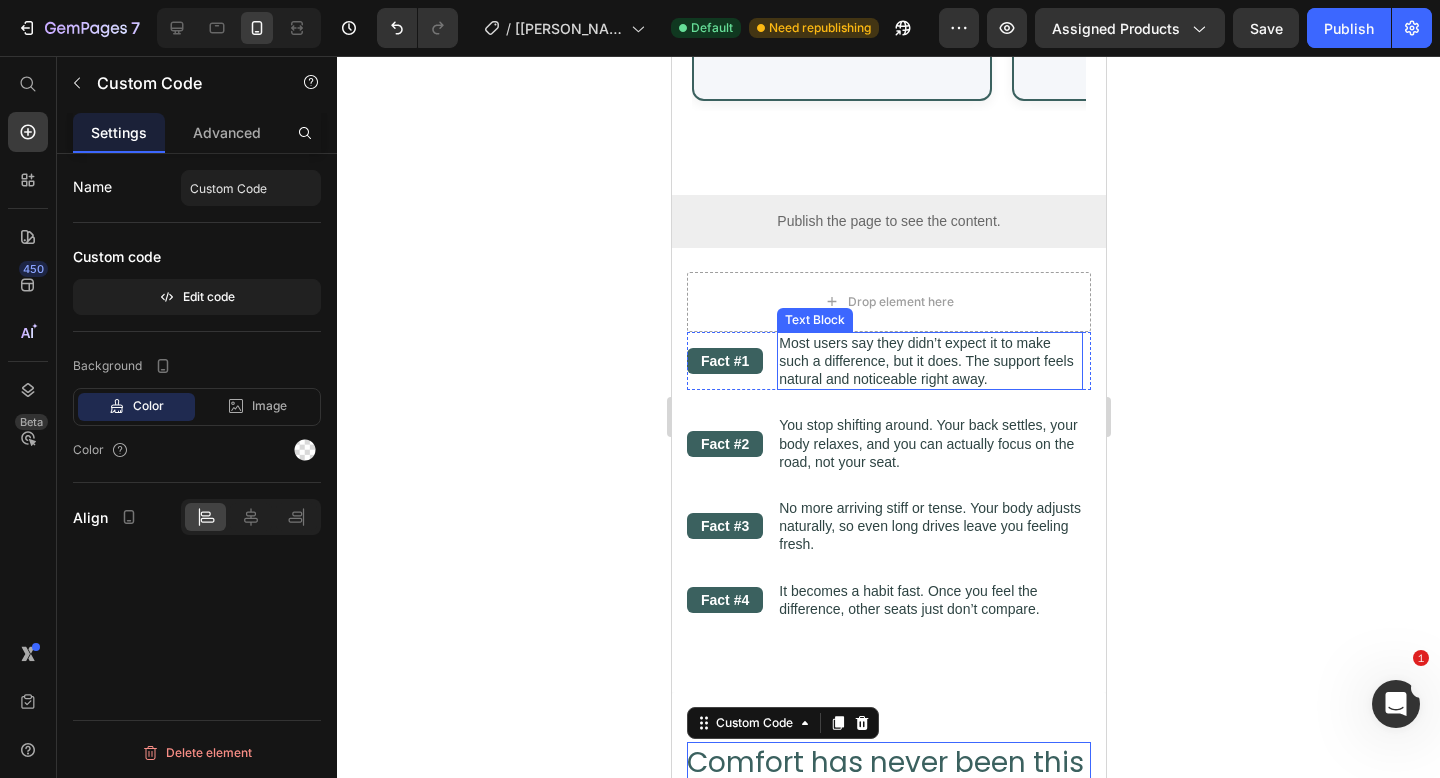 click on "Most users say they didn’t expect it to make such a difference, but it does. The support feels natural and noticeable right away." at bounding box center [929, 361] 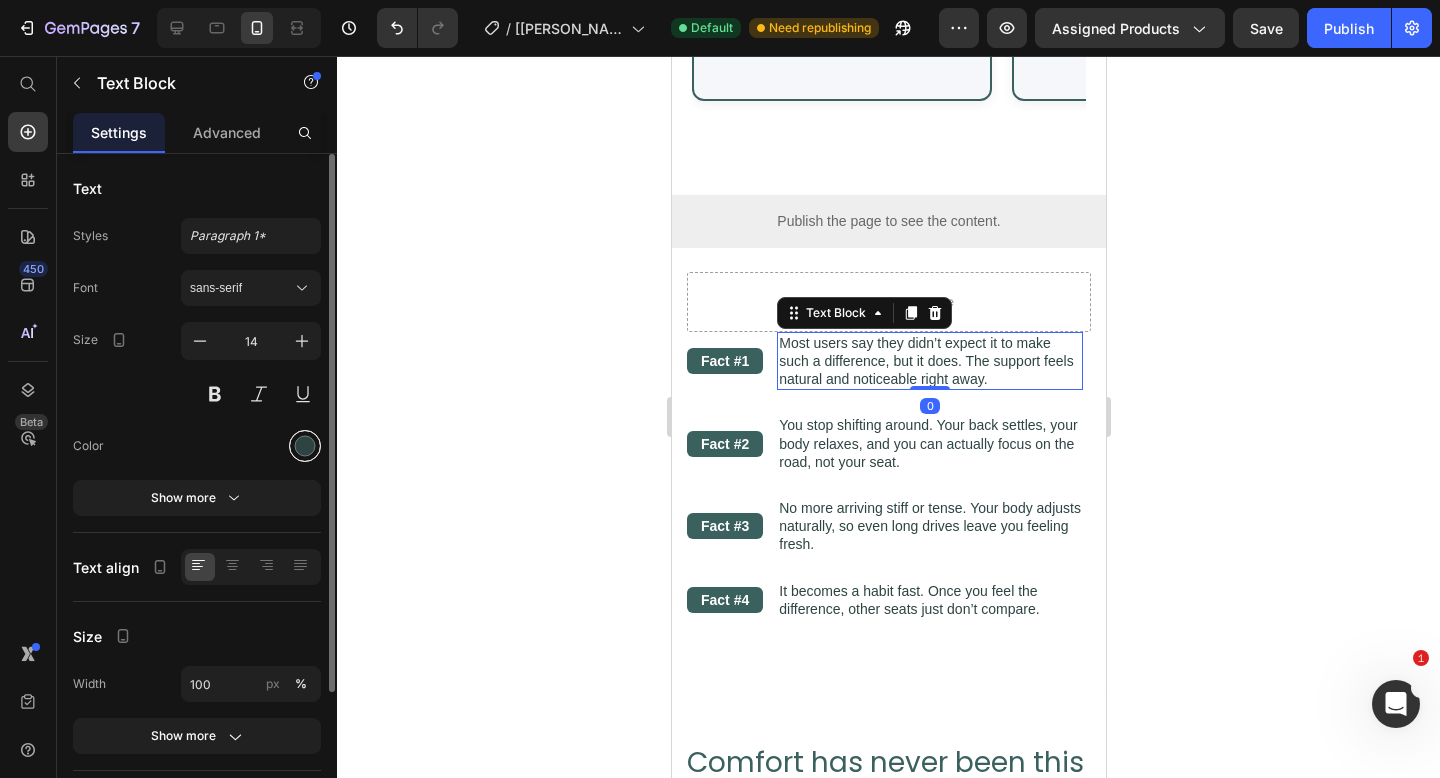 click at bounding box center [305, 446] 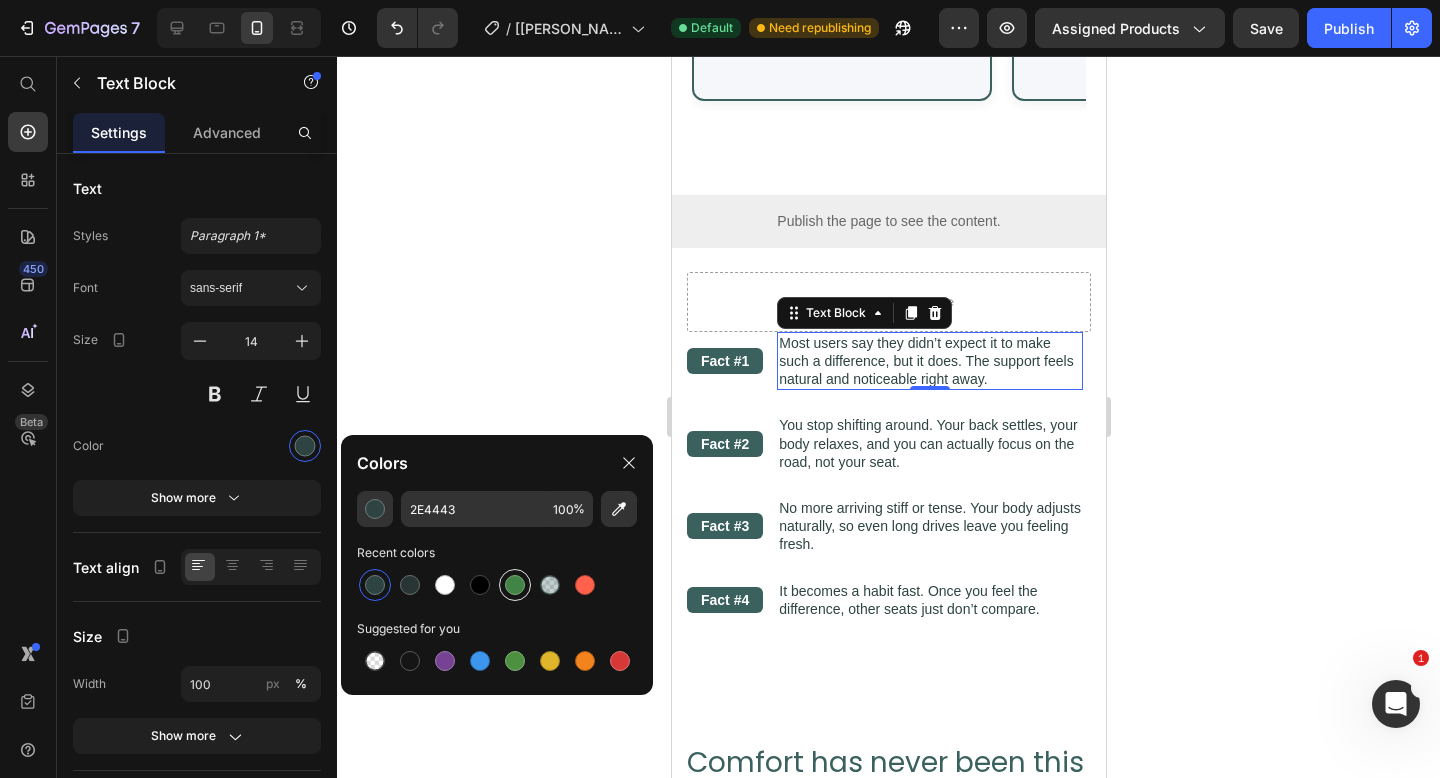 click at bounding box center [515, 585] 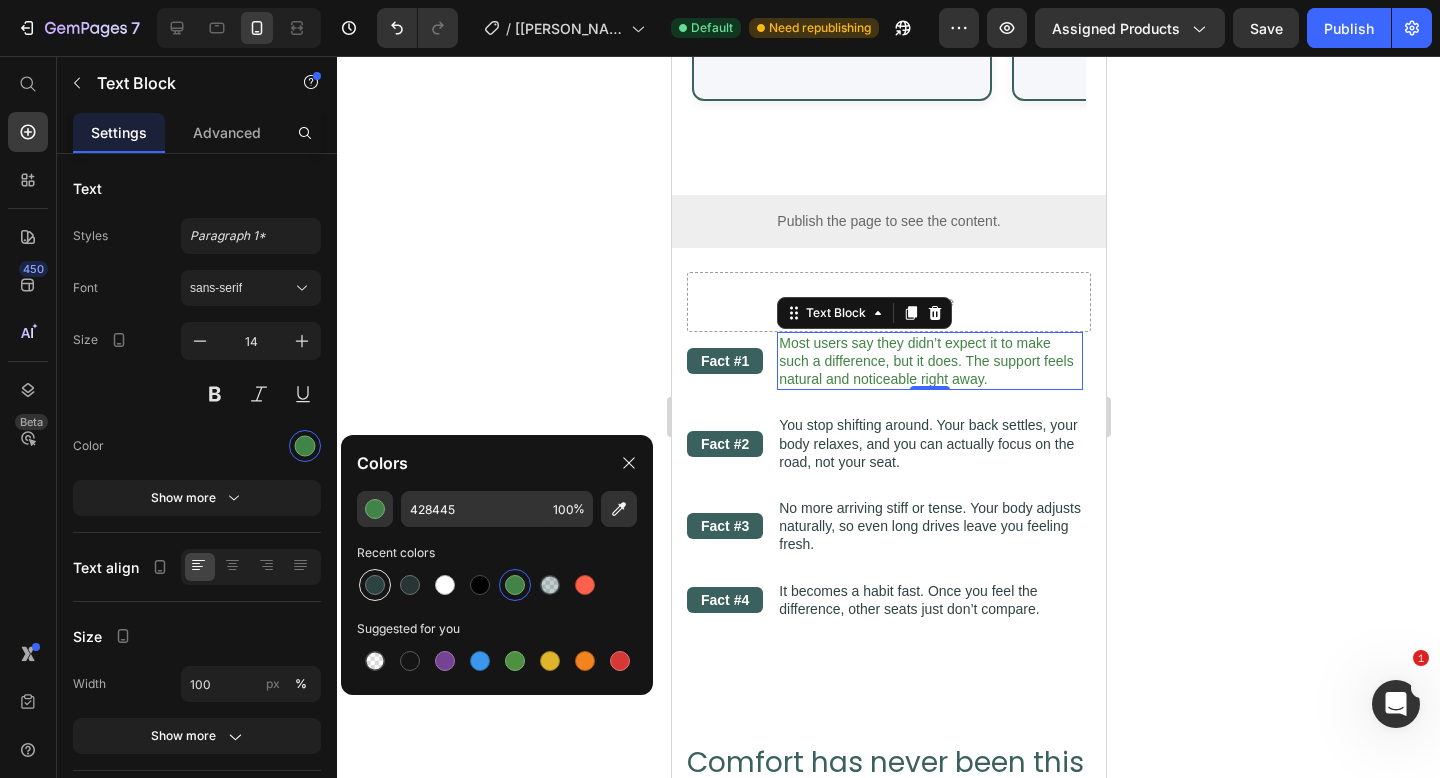 click at bounding box center [375, 585] 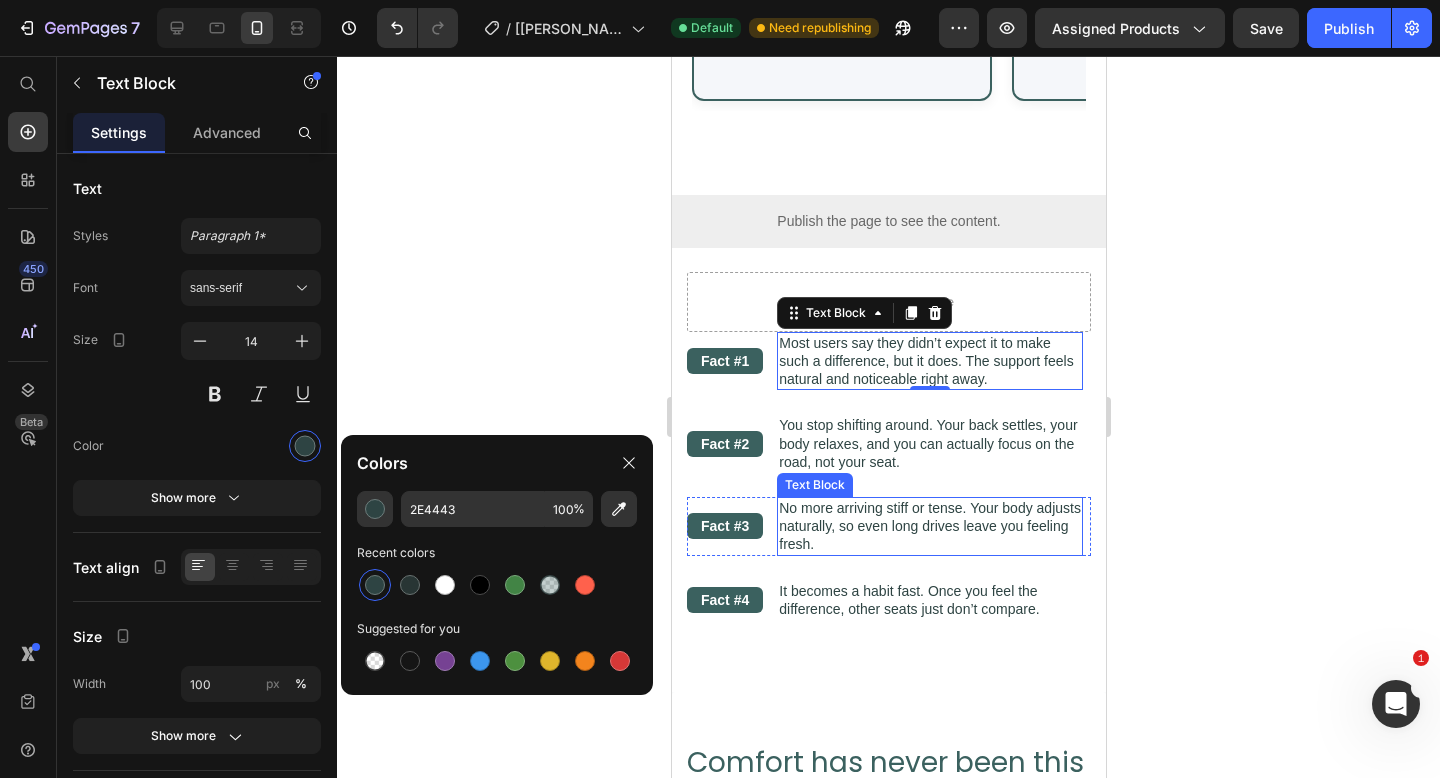 click on "No more arriving stiff or tense. Your body adjusts naturally, so even long drives leave you feeling fresh." at bounding box center [929, 526] 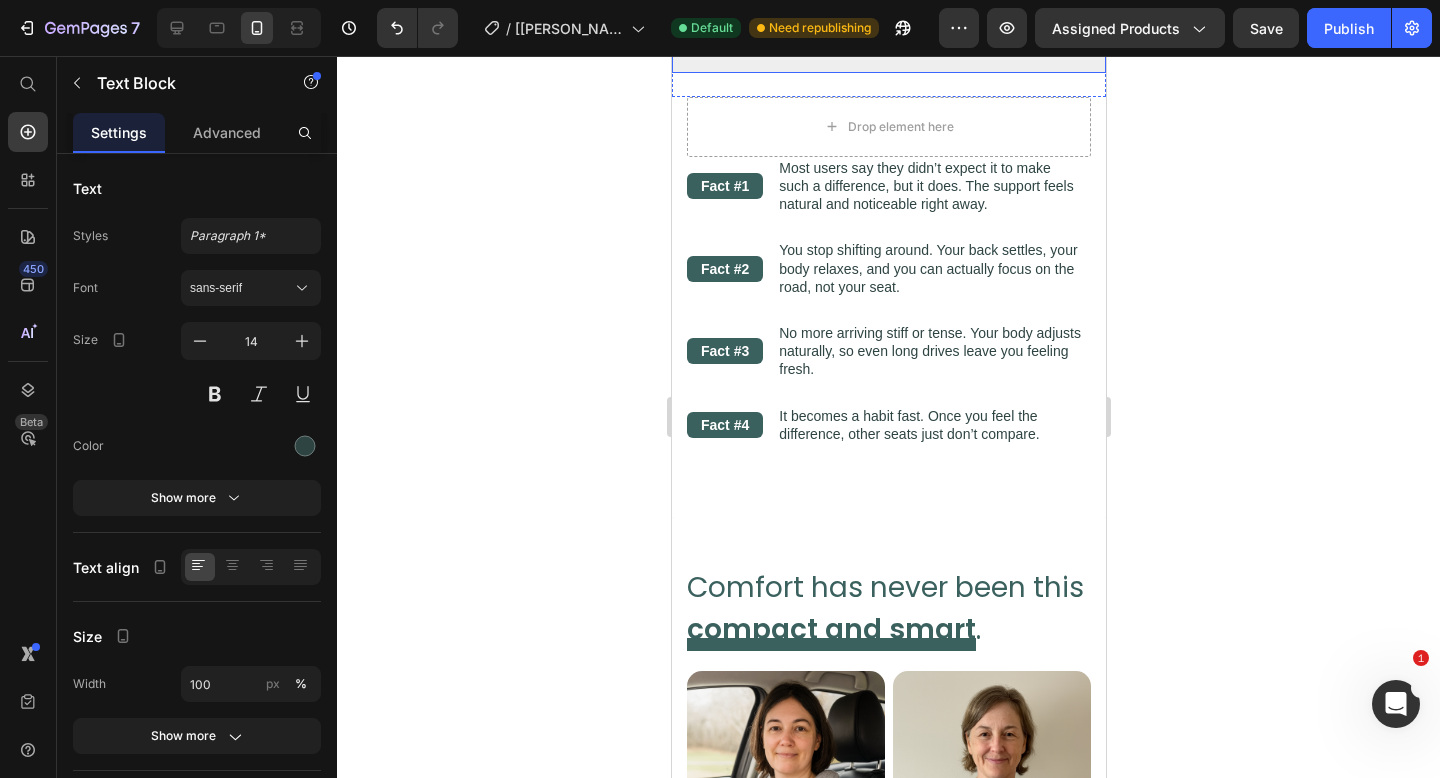 scroll, scrollTop: 2925, scrollLeft: 0, axis: vertical 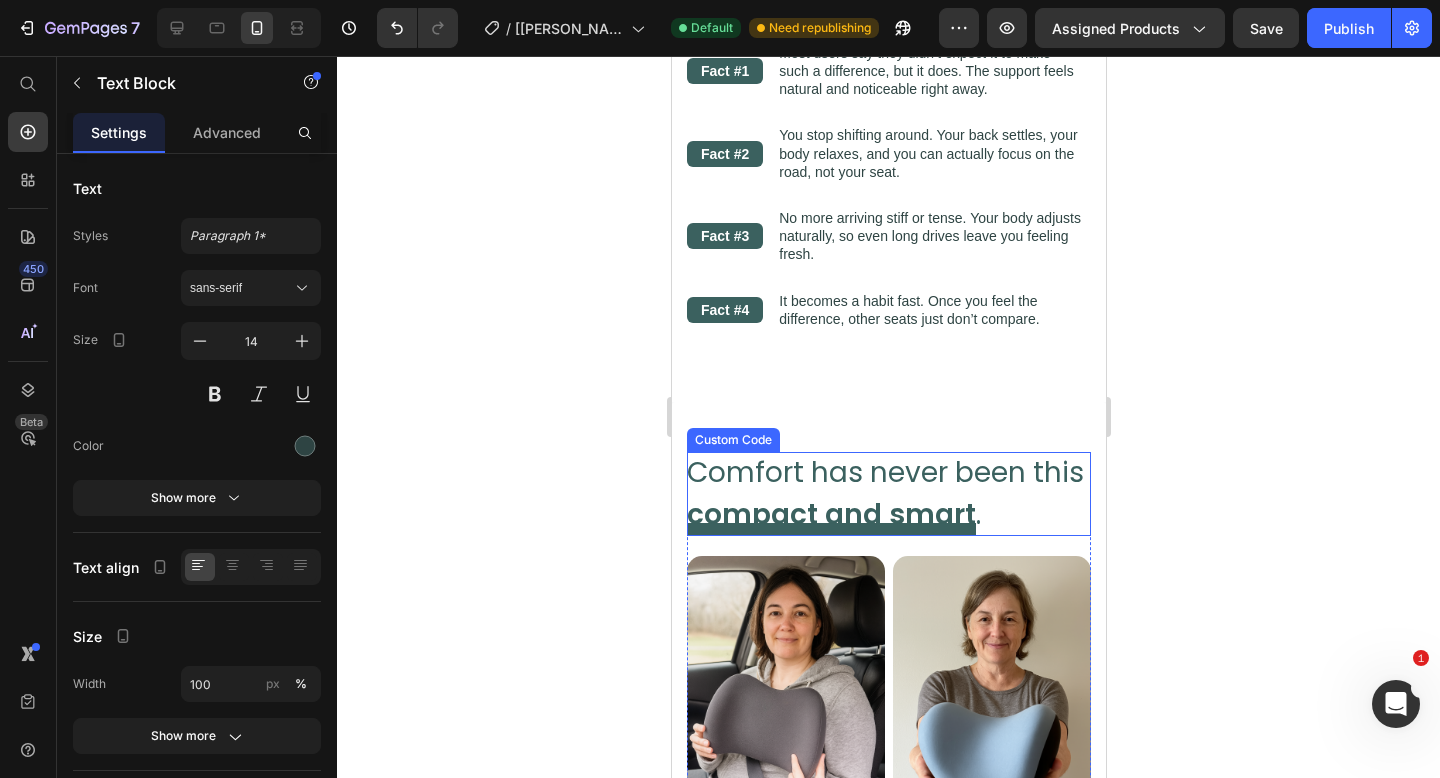 click on "Comfort has never been this
compact and smart
." at bounding box center [888, 494] 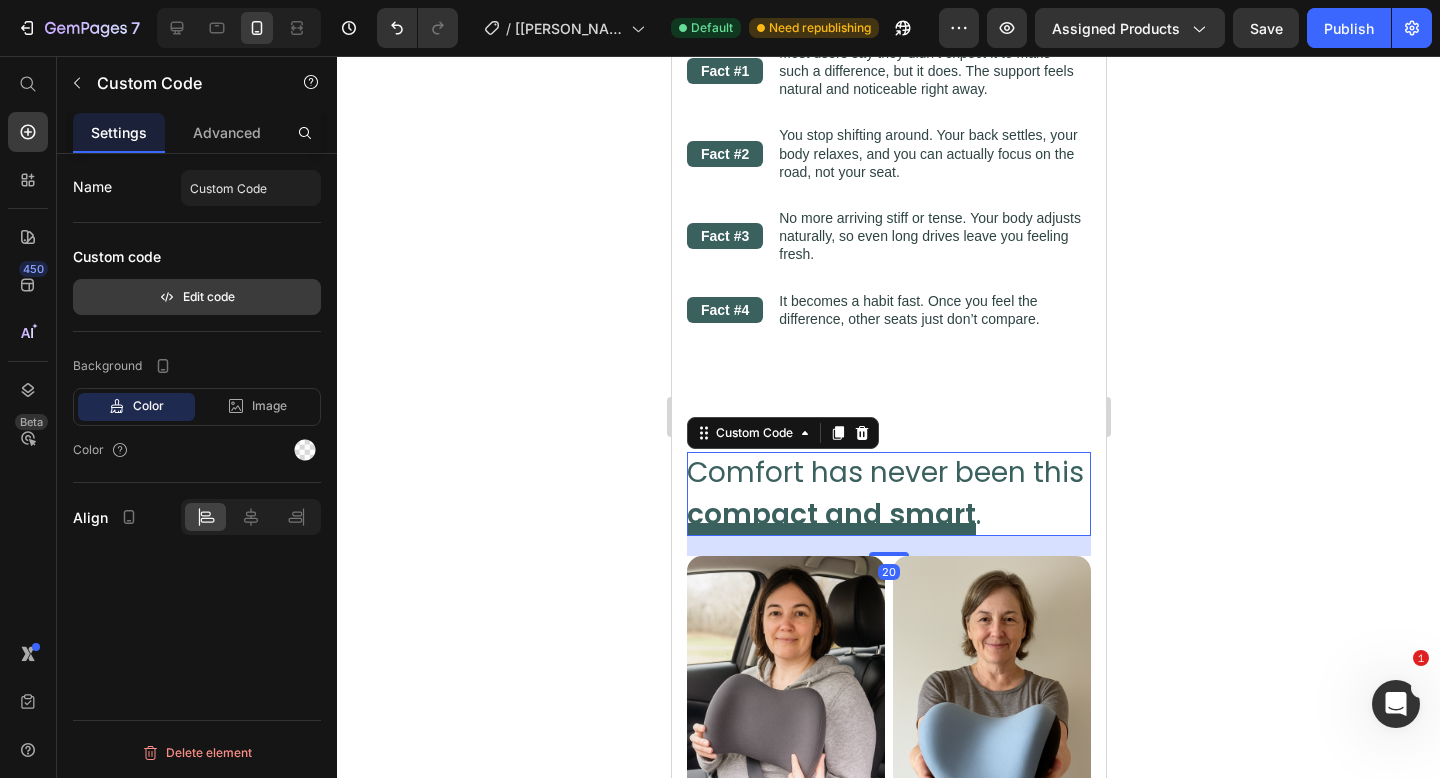 click on "Edit code" at bounding box center [197, 297] 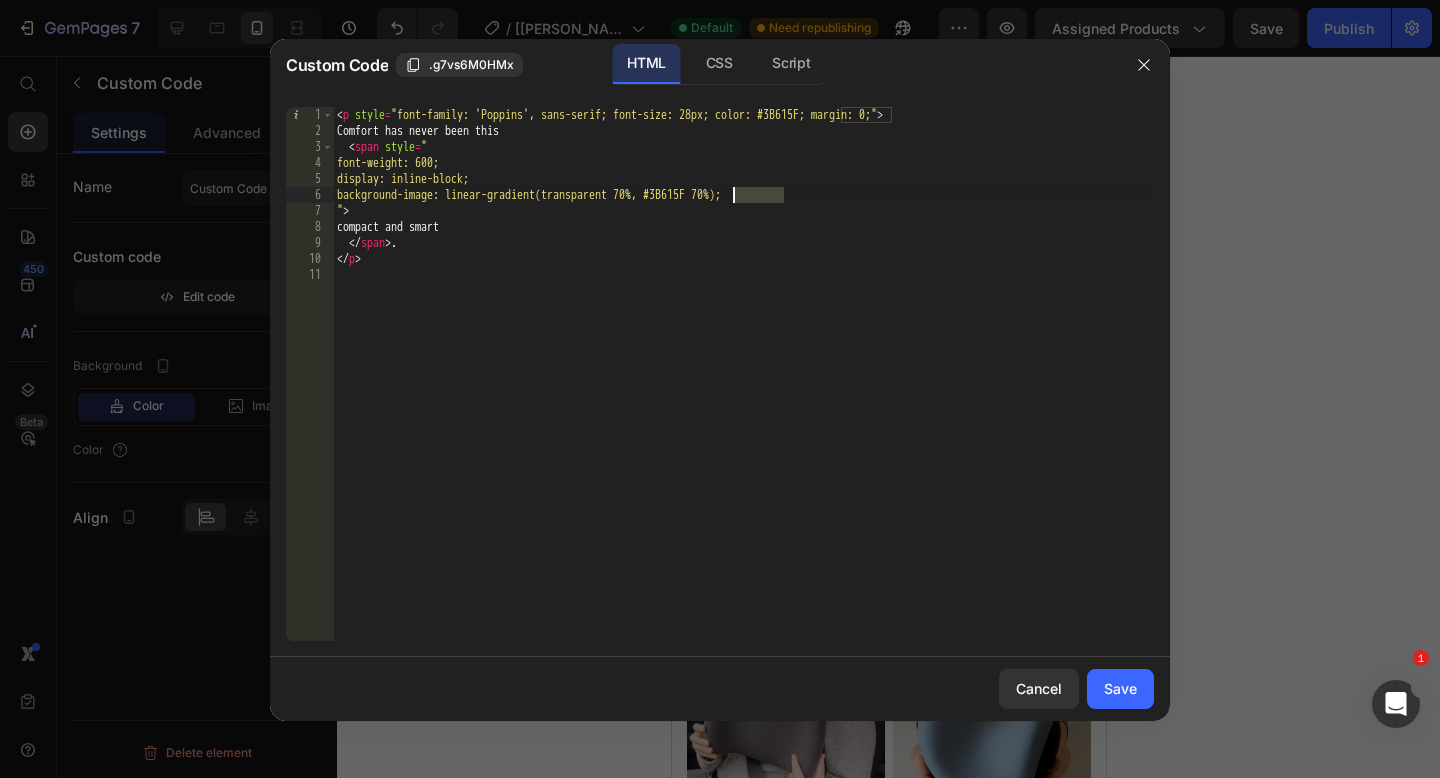 drag, startPoint x: 786, startPoint y: 199, endPoint x: 734, endPoint y: 199, distance: 52 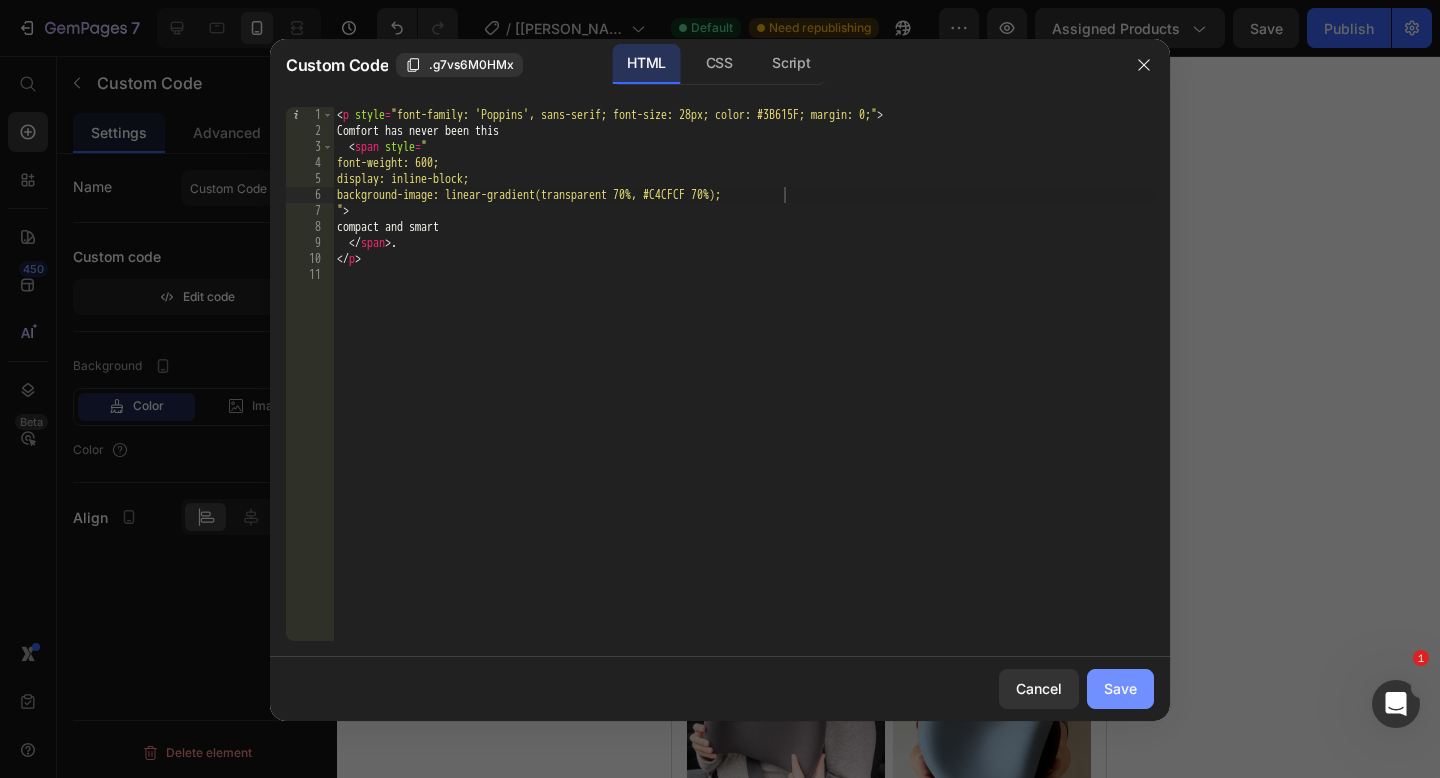 click on "Save" at bounding box center (1120, 688) 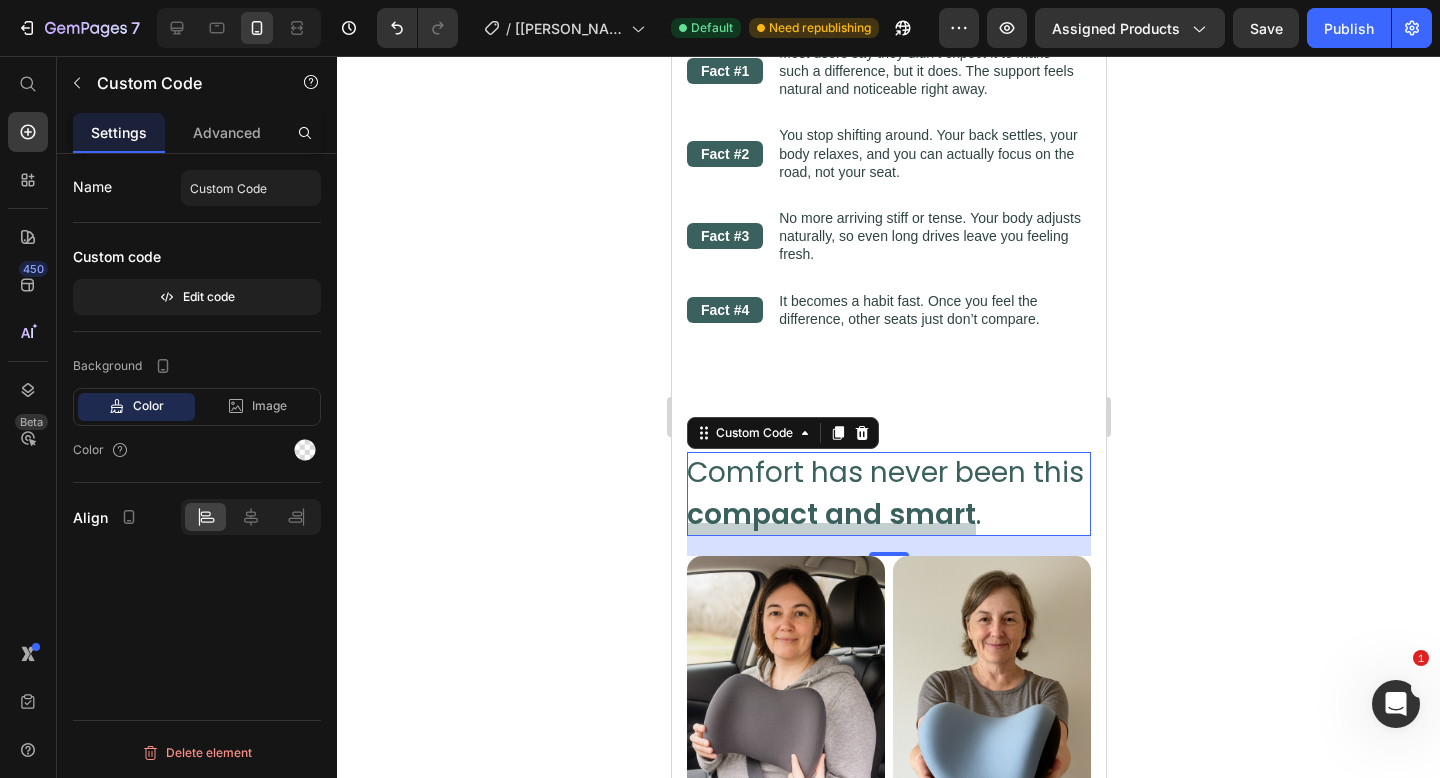 click 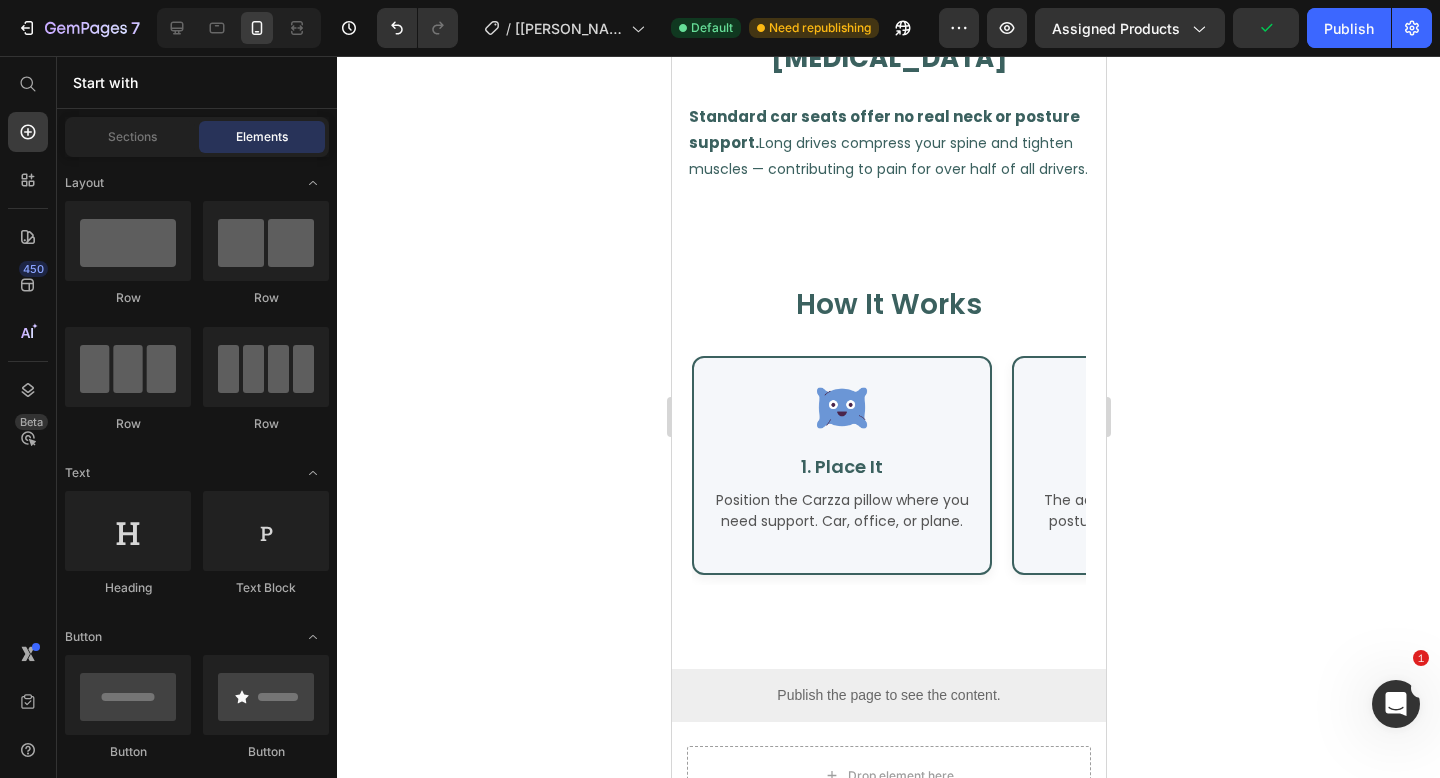 scroll, scrollTop: 2159, scrollLeft: 0, axis: vertical 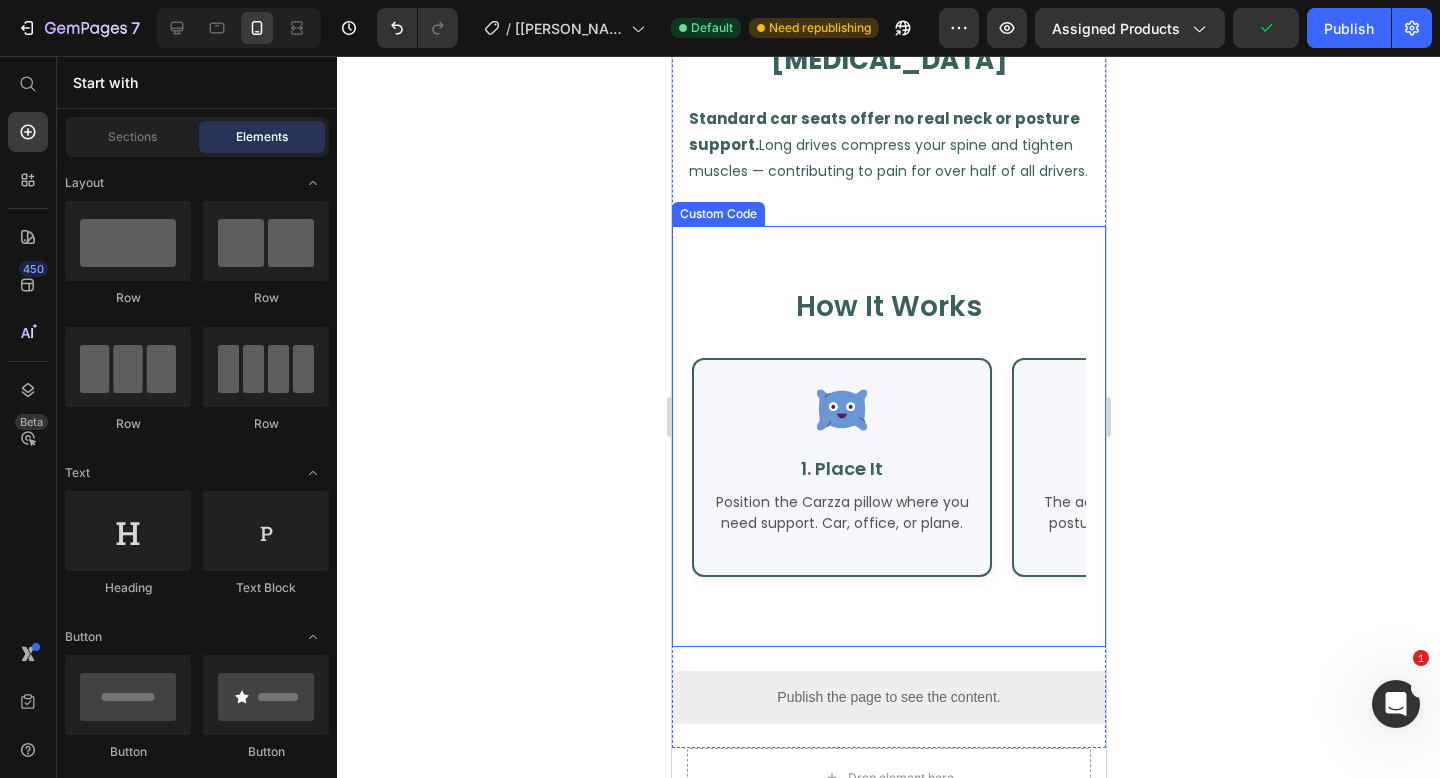 click on "How It Works" at bounding box center (888, 307) 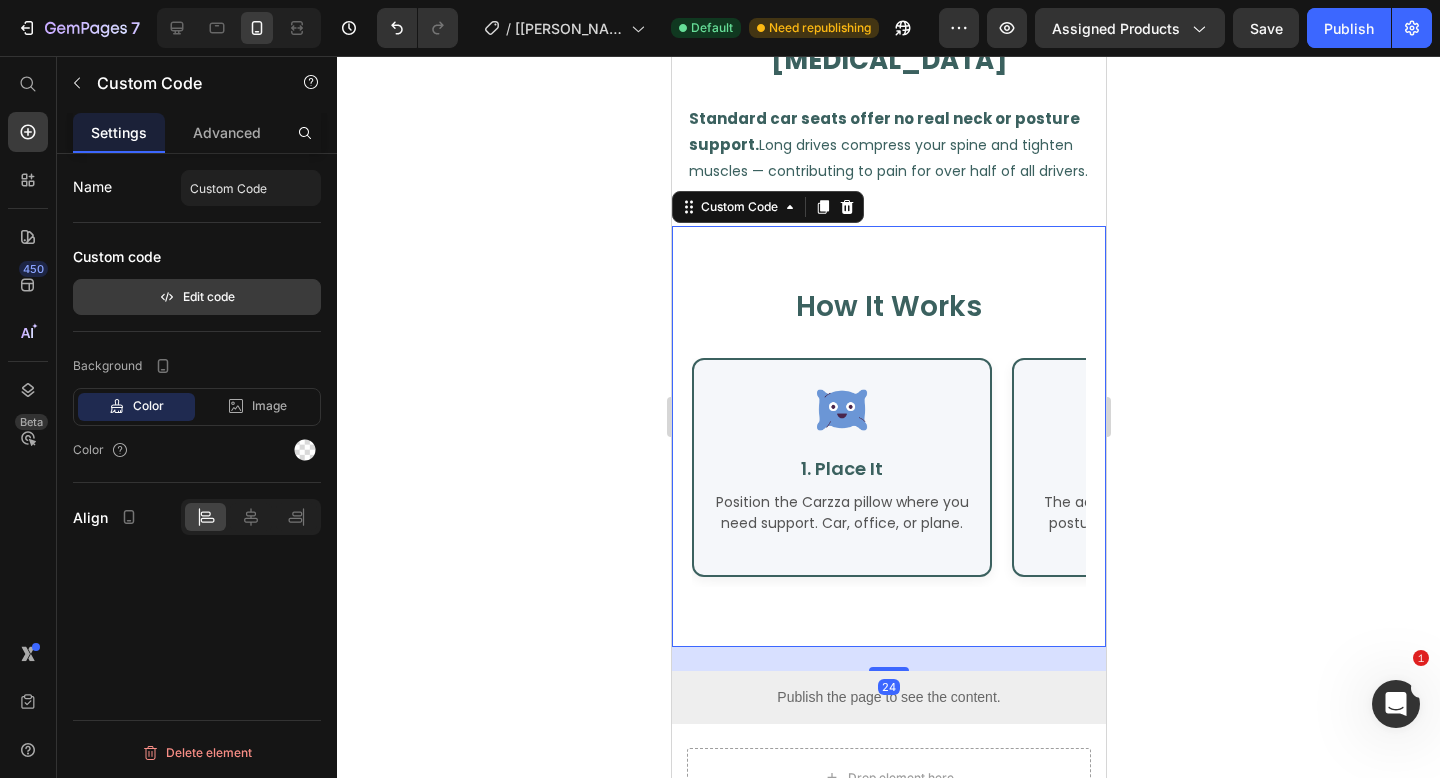 click on "Edit code" at bounding box center [197, 297] 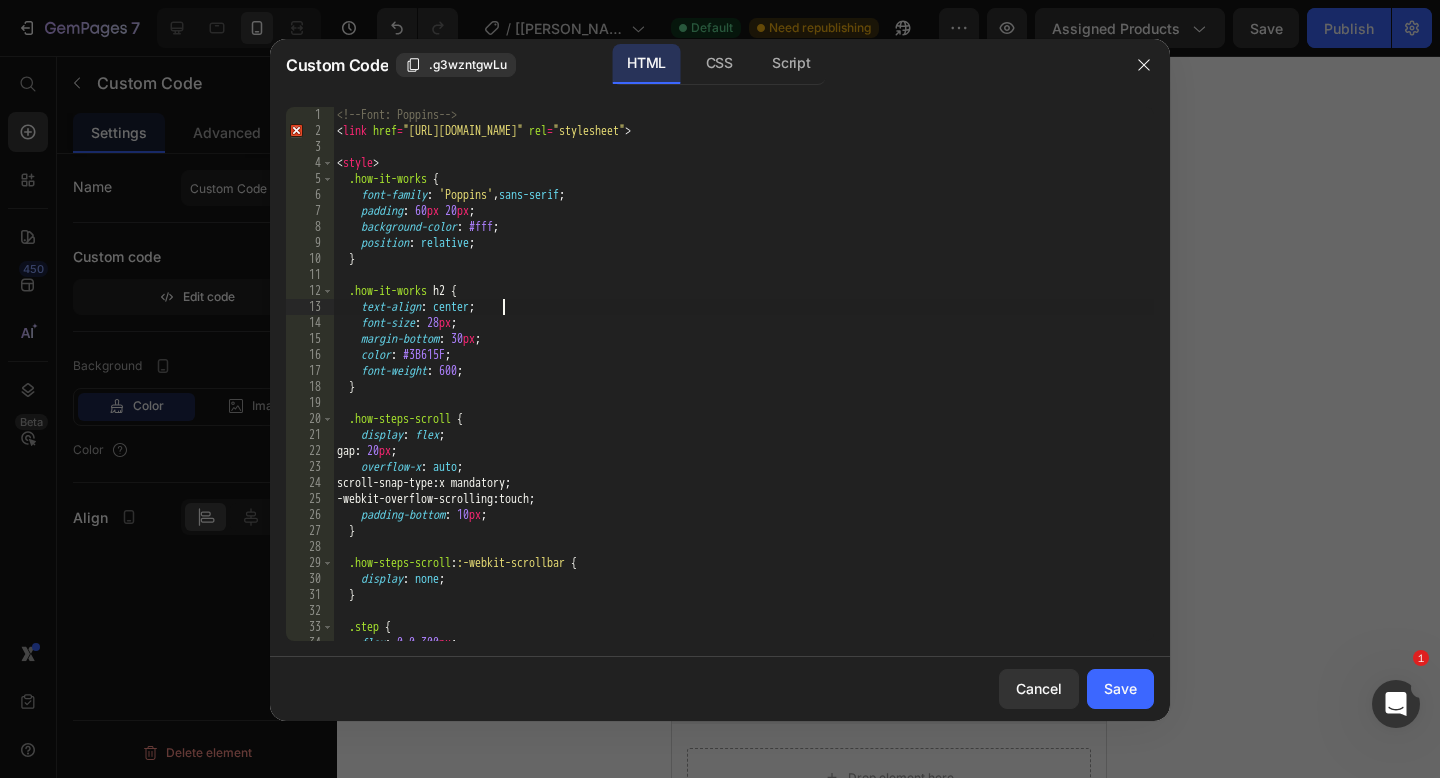 click on "<!--  Font: Poppins  --> < link   href = "[URL][DOMAIN_NAME]"   rel = "stylesheet" > < style >    .how-it-works   {      font-family :   ' Poppins ' ,  sans-serif ;      padding :   60 px   20 px ;      background-color :   #fff ;      position :   relative ;    }    .how-it-works   h2   {      text-align :   center ;      font-size :   28 px ;      margin-bottom :   30 px ;      color :   #3B615F ;      font-weight :   600 ;    }    .how-steps-scroll   {      display :   flex ;     gap :   20 px ;      overflow-x :   auto ;     scroll-snap-type :  x mandatory ;     -webkit-overflow-scrolling :  touch ;      padding-bottom :   10 px ;    }    .how-steps-scroll : :-webkit-scrollbar   {      display :   none ;    }    .step   {      flex :   0   0   300 px ;     scroll-snap-align :   start ;" at bounding box center [743, 390] 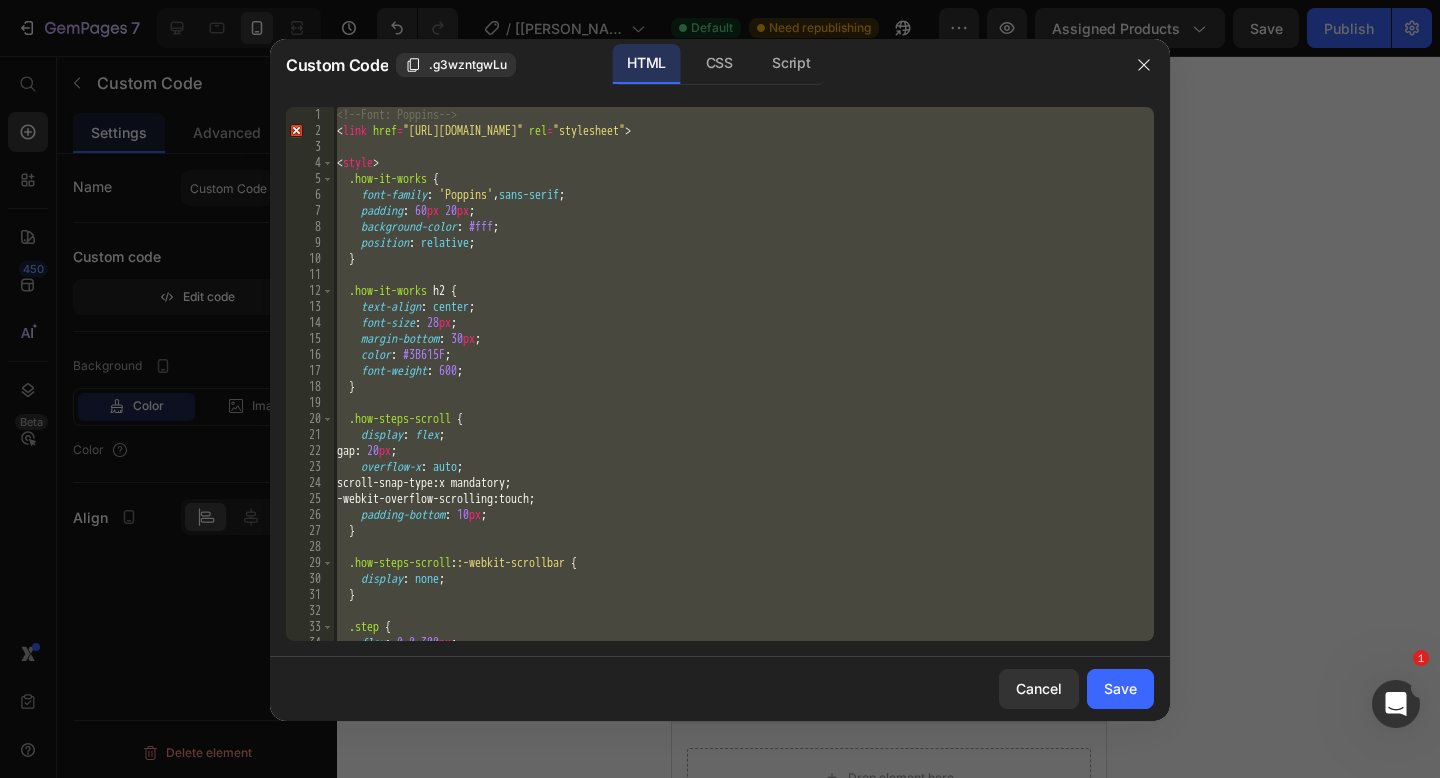click on "<!--  Font: Poppins  --> < link   href = "[URL][DOMAIN_NAME]"   rel = "stylesheet" > < style >    .how-it-works   {      font-family :   ' Poppins ' ,  sans-serif ;      padding :   60 px   20 px ;      background-color :   #fff ;      position :   relative ;    }    .how-it-works   h2   {      text-align :   center ;      font-size :   28 px ;      margin-bottom :   30 px ;      color :   #3B615F ;      font-weight :   600 ;    }    .how-steps-scroll   {      display :   flex ;     gap :   20 px ;      overflow-x :   auto ;     scroll-snap-type :  x mandatory ;     -webkit-overflow-scrolling :  touch ;      padding-bottom :   10 px ;    }    .how-steps-scroll : :-webkit-scrollbar   {      display :   none ;    }    .step   {      flex :   0   0   300 px ;     scroll-snap-align :   start ;" at bounding box center (743, 390) 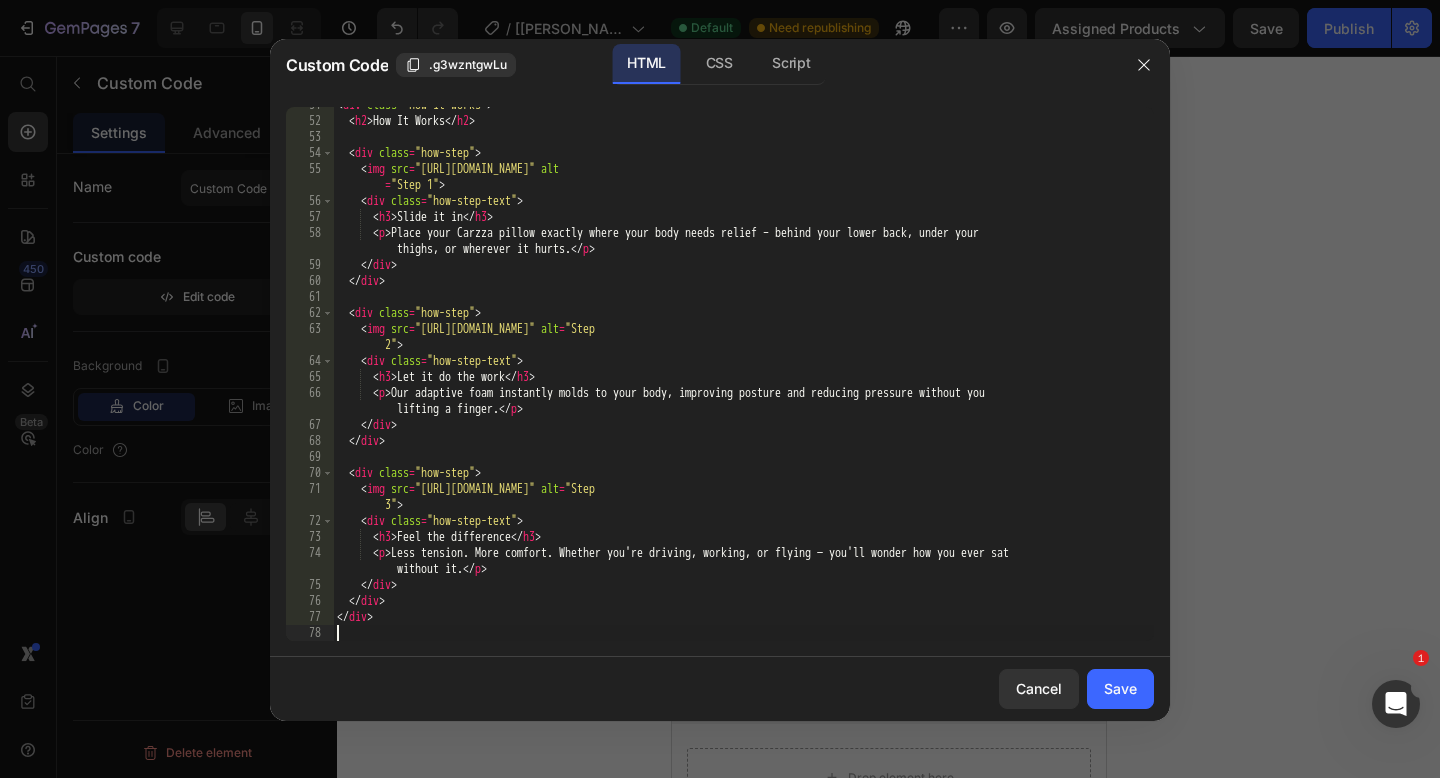 scroll, scrollTop: 810, scrollLeft: 0, axis: vertical 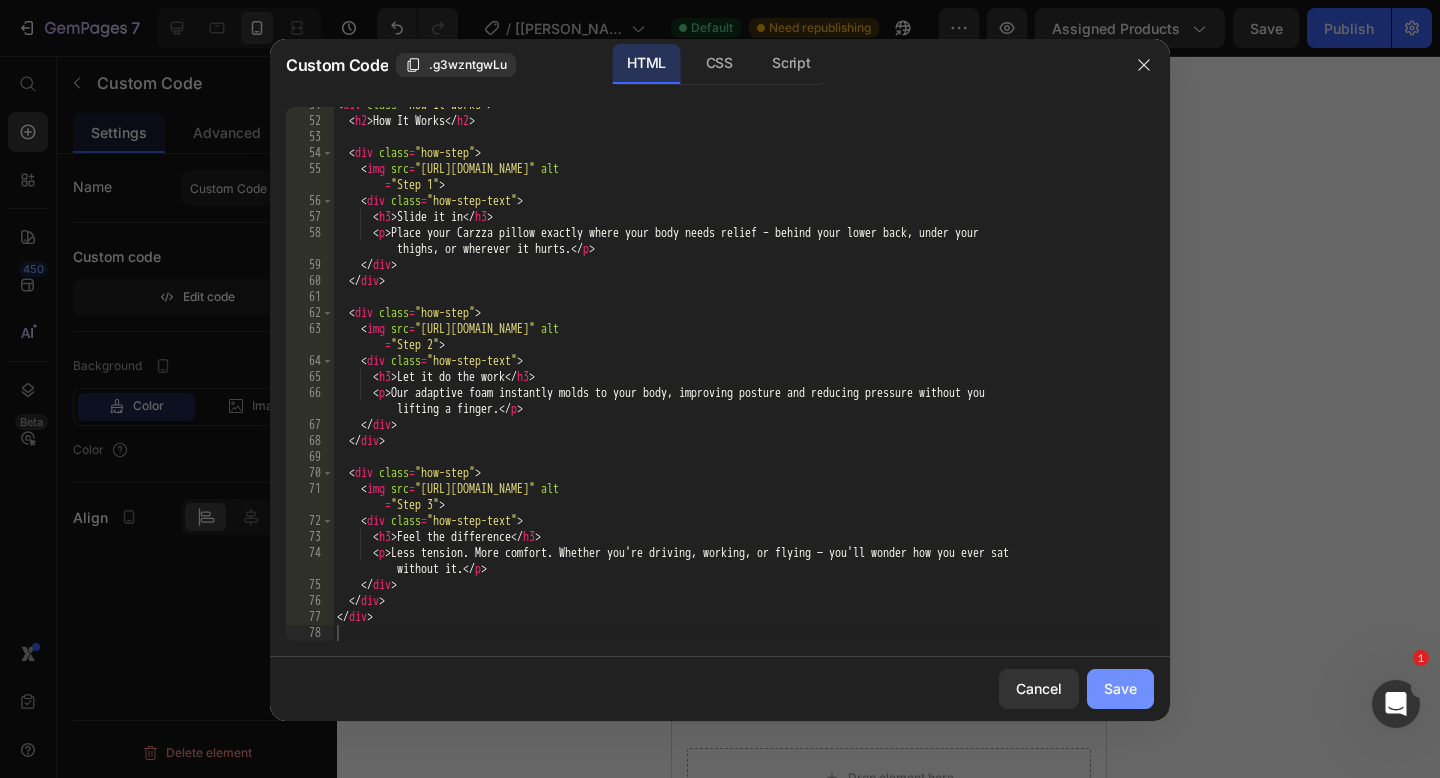 click on "Save" at bounding box center (1120, 688) 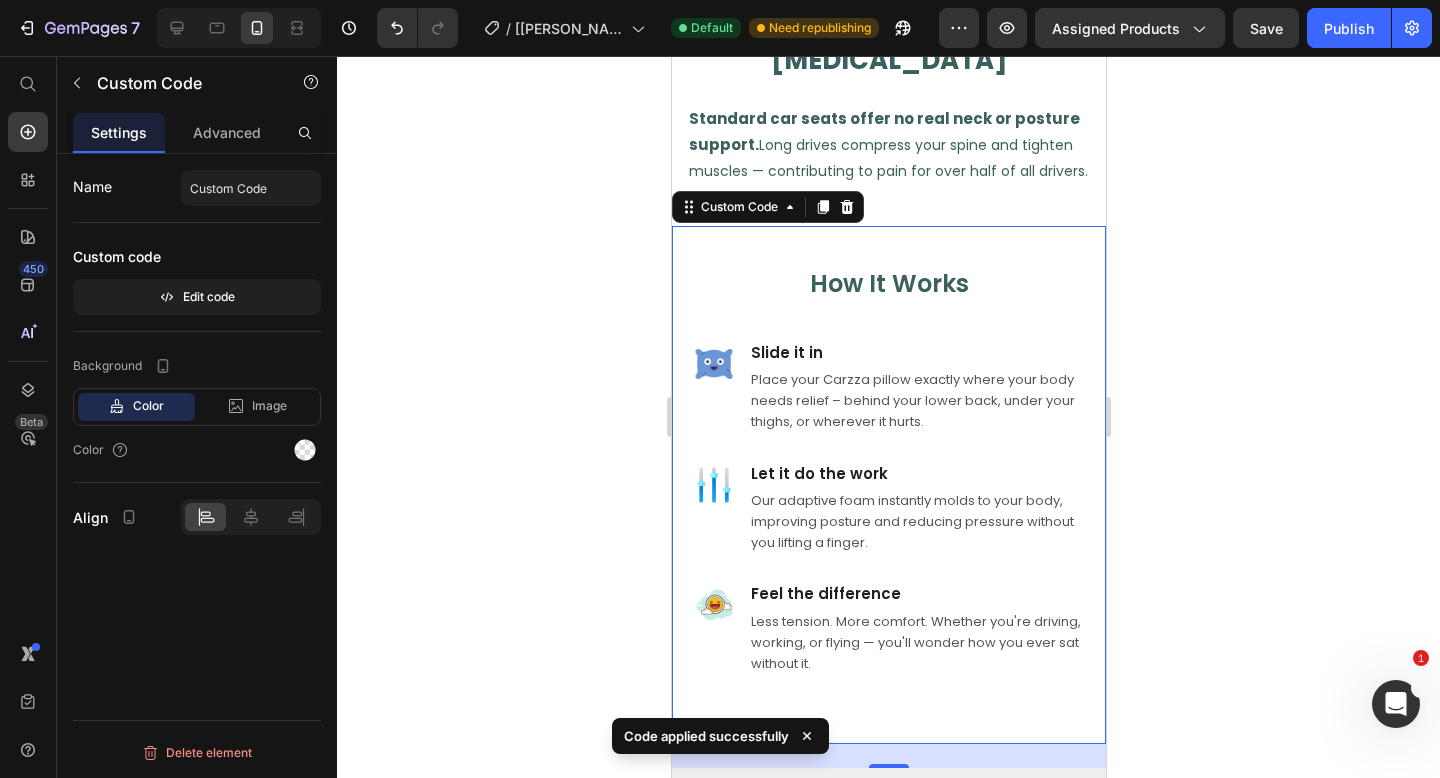 click 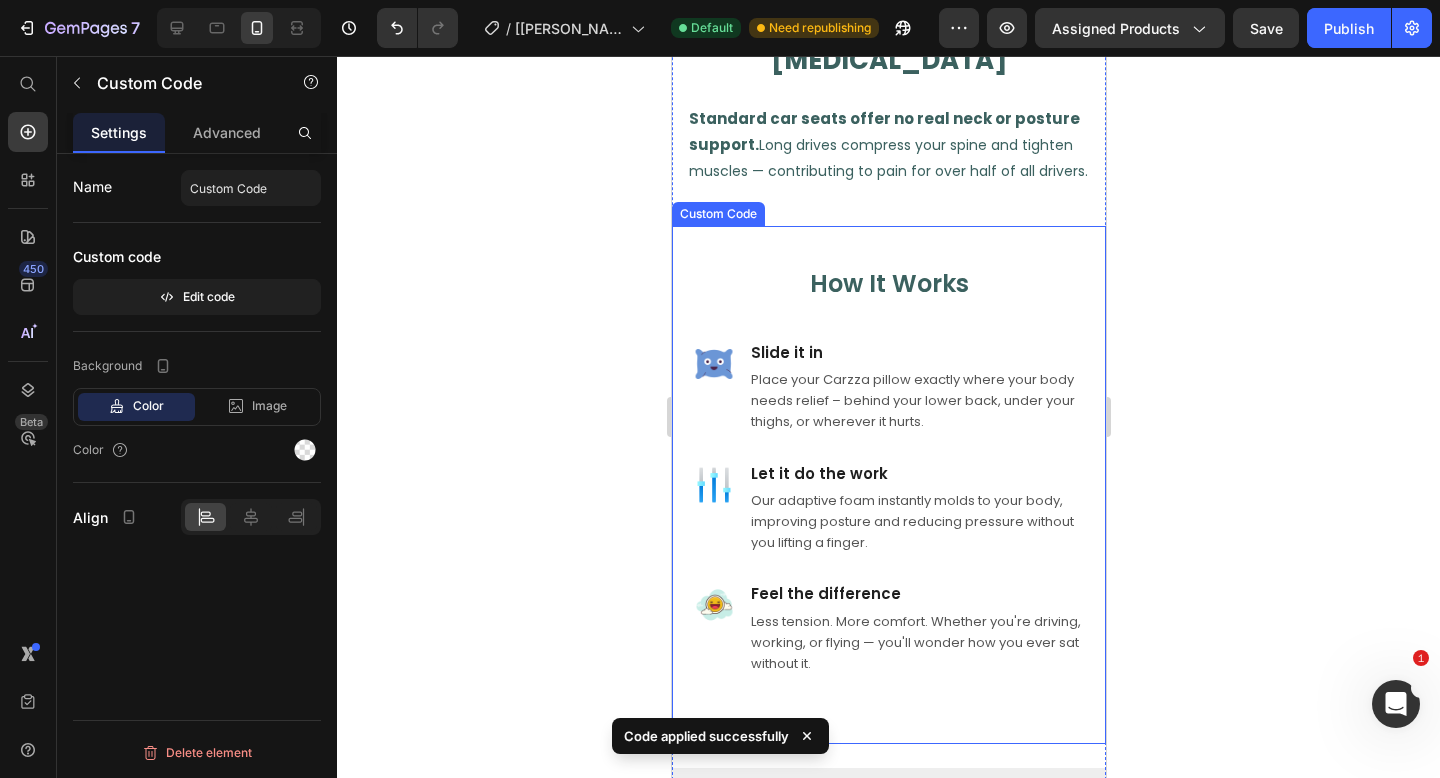 click on "How It Works" at bounding box center (888, 284) 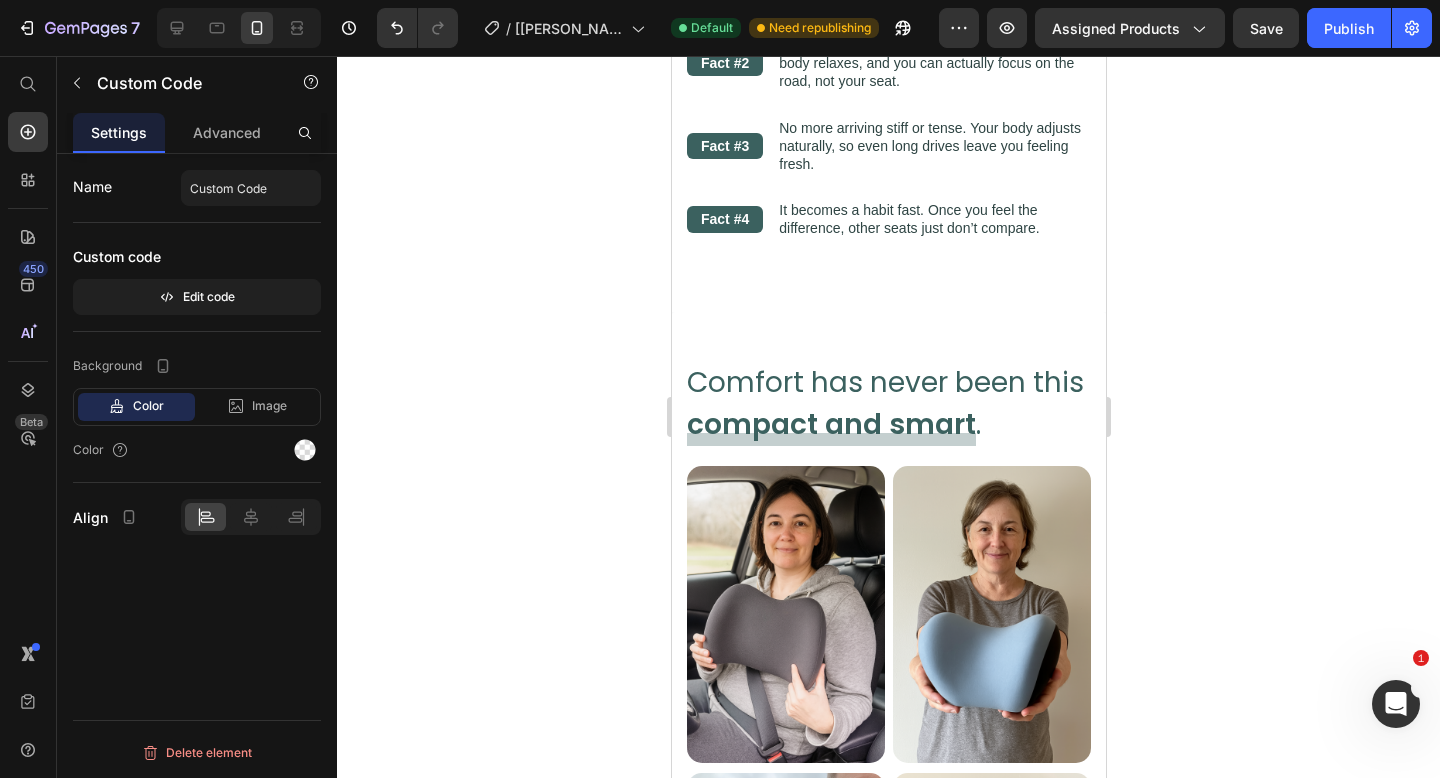 scroll, scrollTop: 3115, scrollLeft: 0, axis: vertical 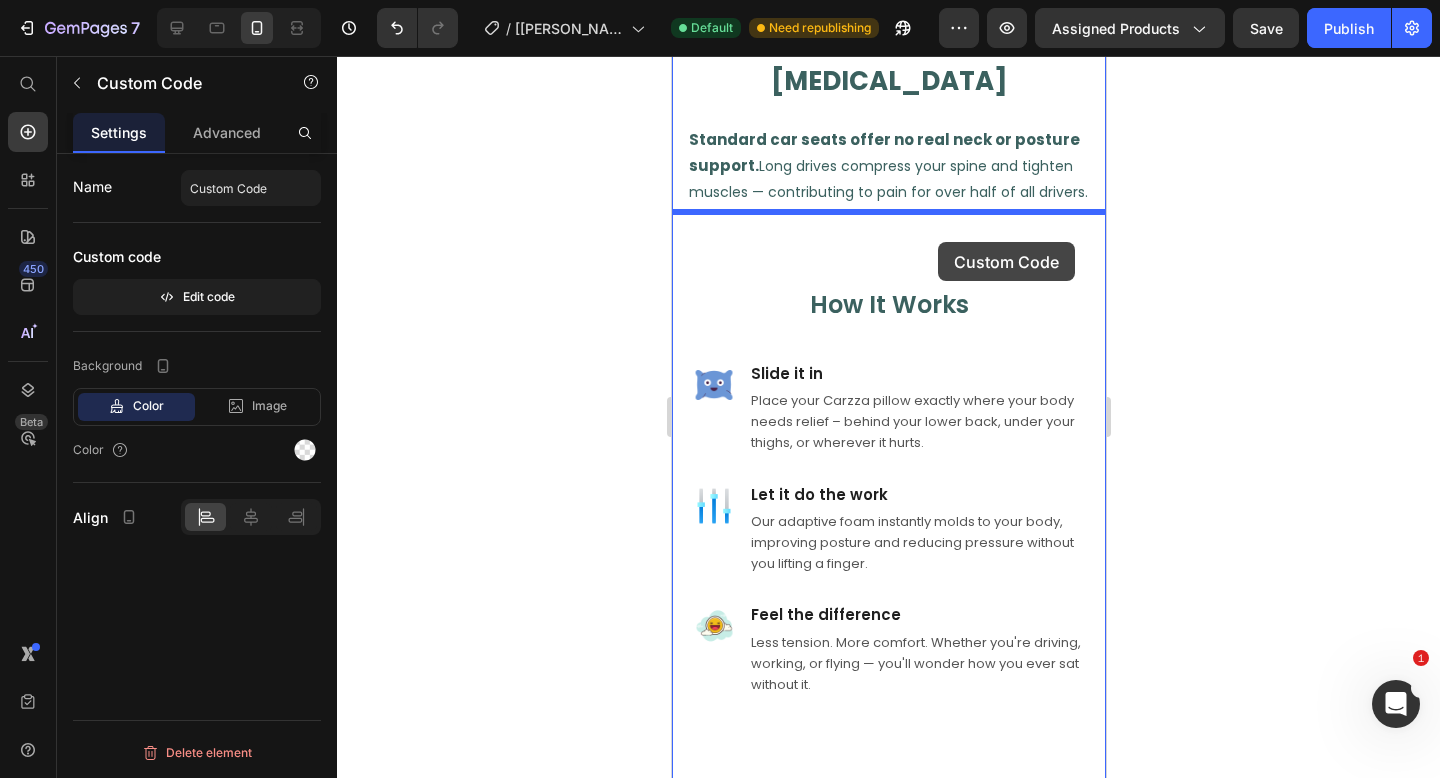 drag, startPoint x: 1028, startPoint y: 372, endPoint x: 937, endPoint y: 242, distance: 158.68523 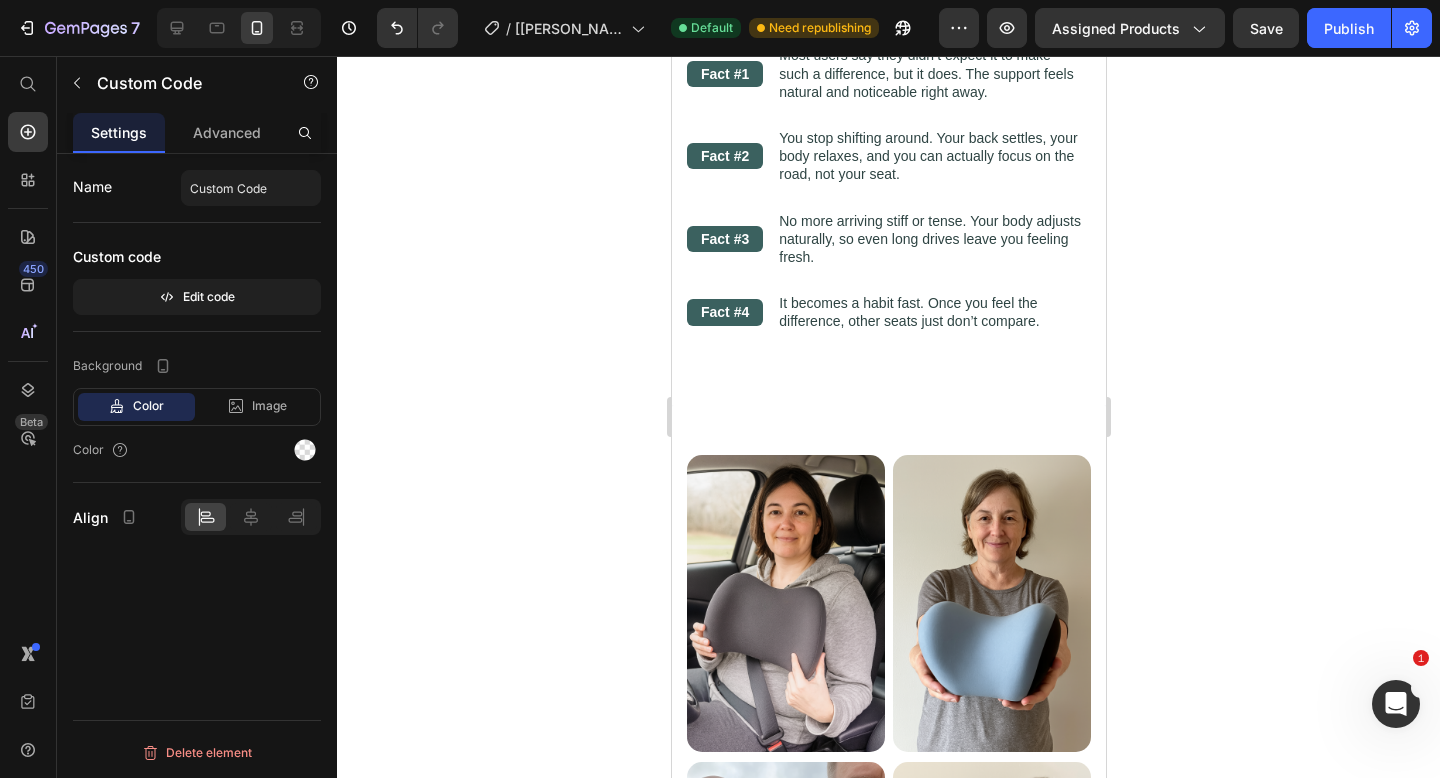 scroll, scrollTop: 3158, scrollLeft: 0, axis: vertical 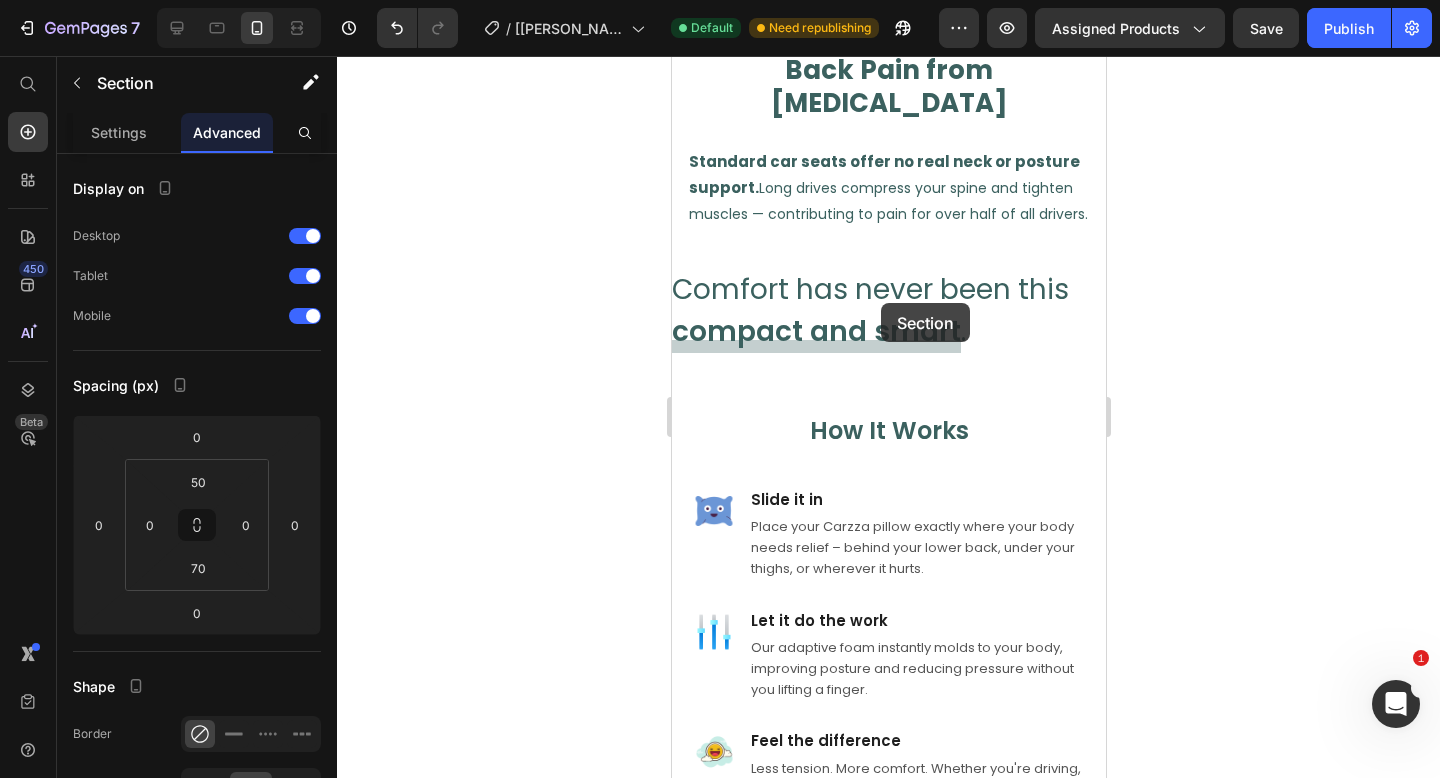 drag, startPoint x: 943, startPoint y: 364, endPoint x: 880, endPoint y: 303, distance: 87.69264 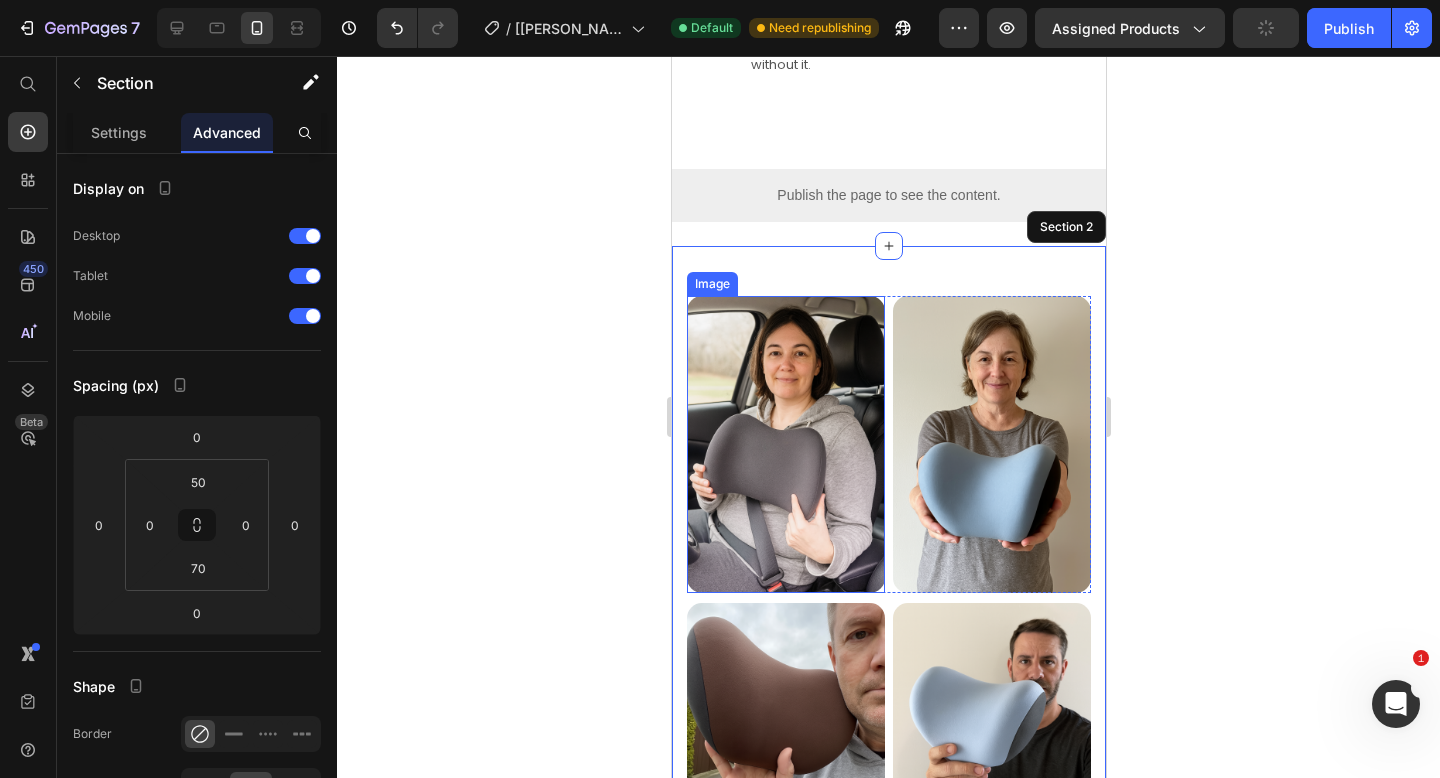 scroll, scrollTop: 2823, scrollLeft: 0, axis: vertical 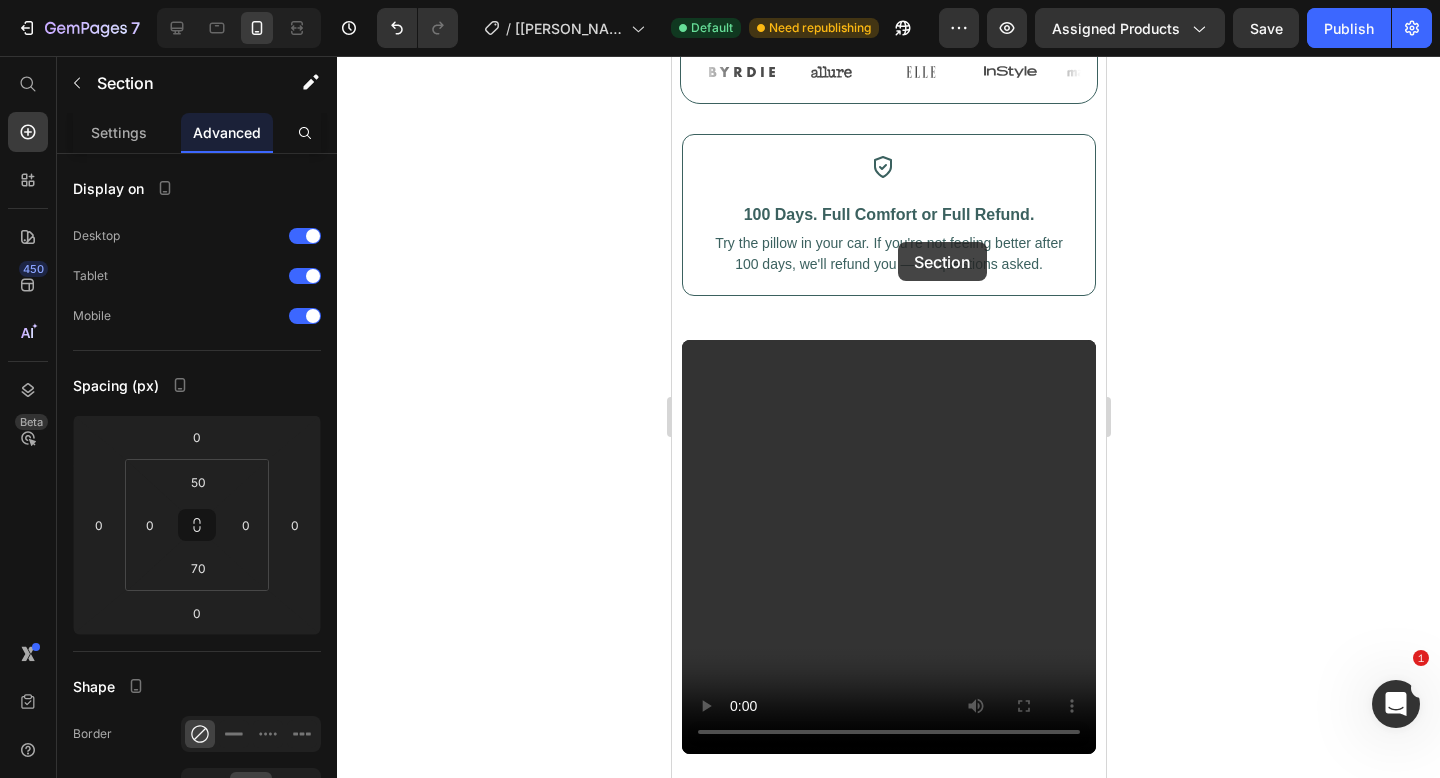 drag, startPoint x: 921, startPoint y: 266, endPoint x: 884, endPoint y: 327, distance: 71.34424 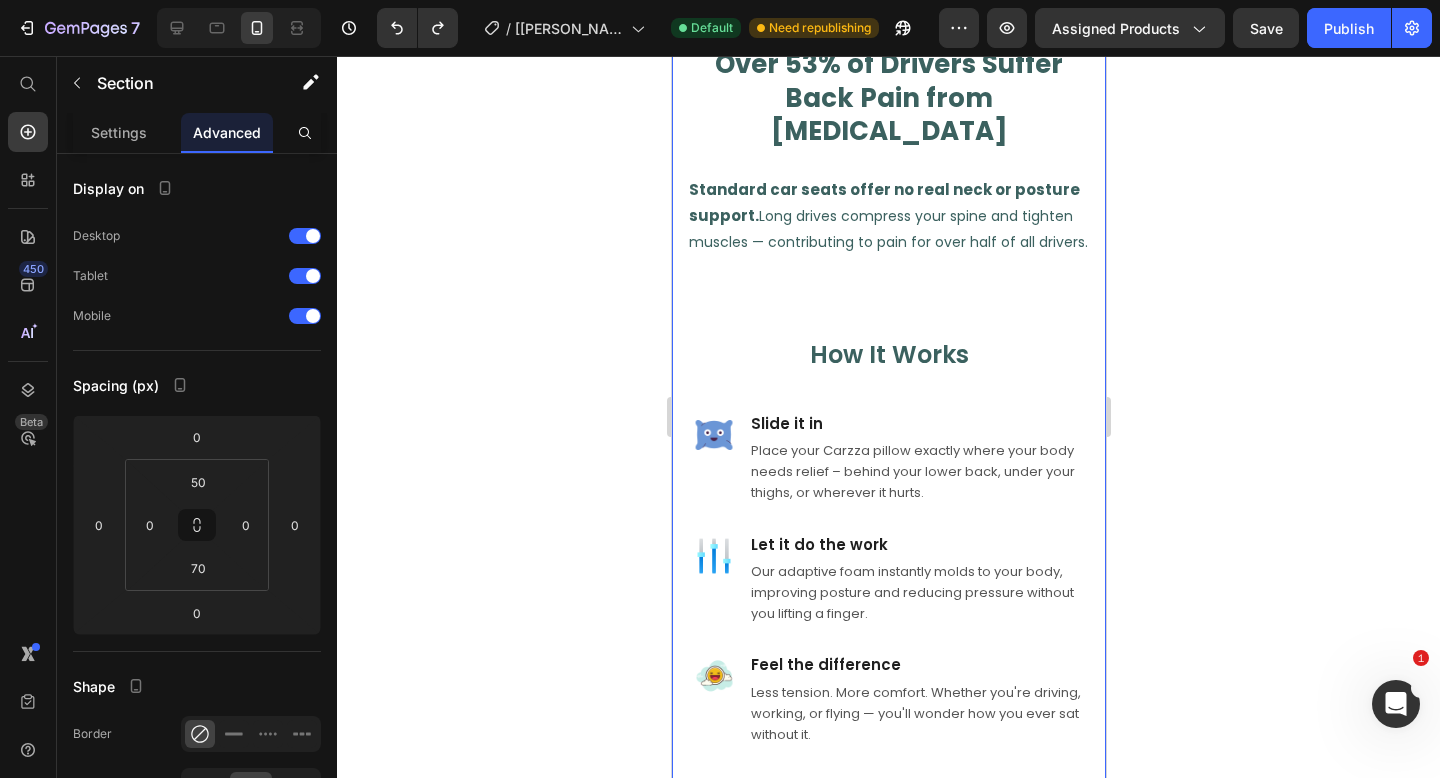 scroll, scrollTop: 2115, scrollLeft: 0, axis: vertical 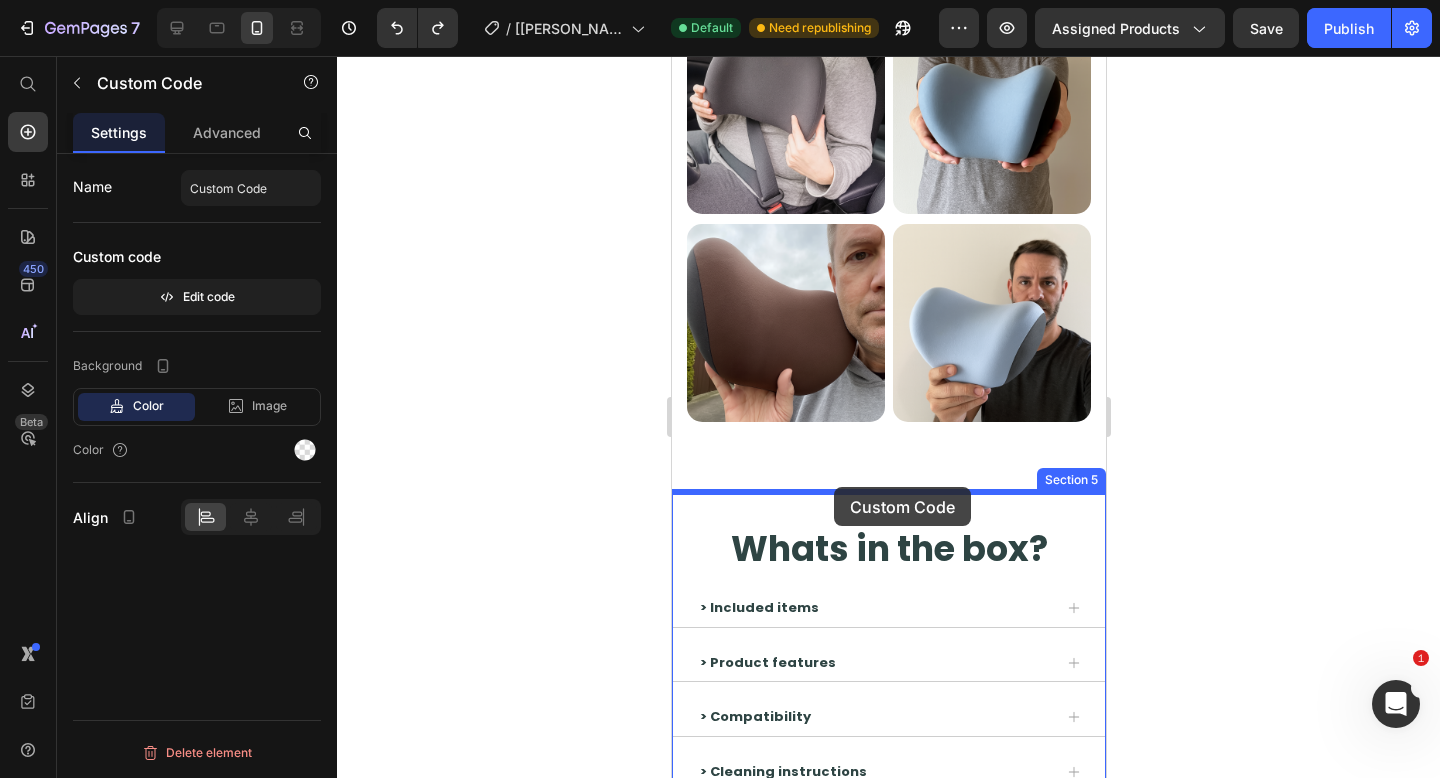 drag, startPoint x: 780, startPoint y: 237, endPoint x: 833, endPoint y: 487, distance: 255.55626 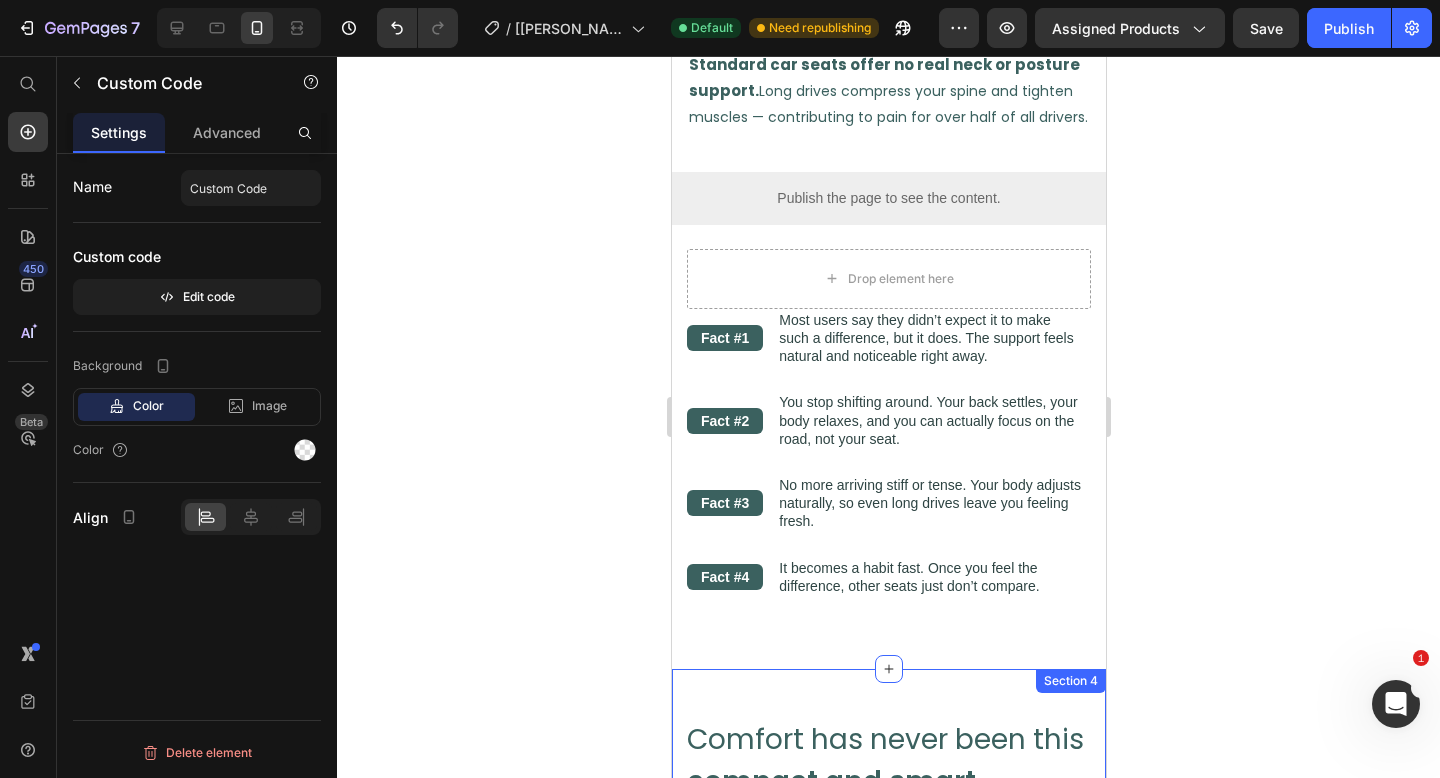 scroll, scrollTop: 2240, scrollLeft: 0, axis: vertical 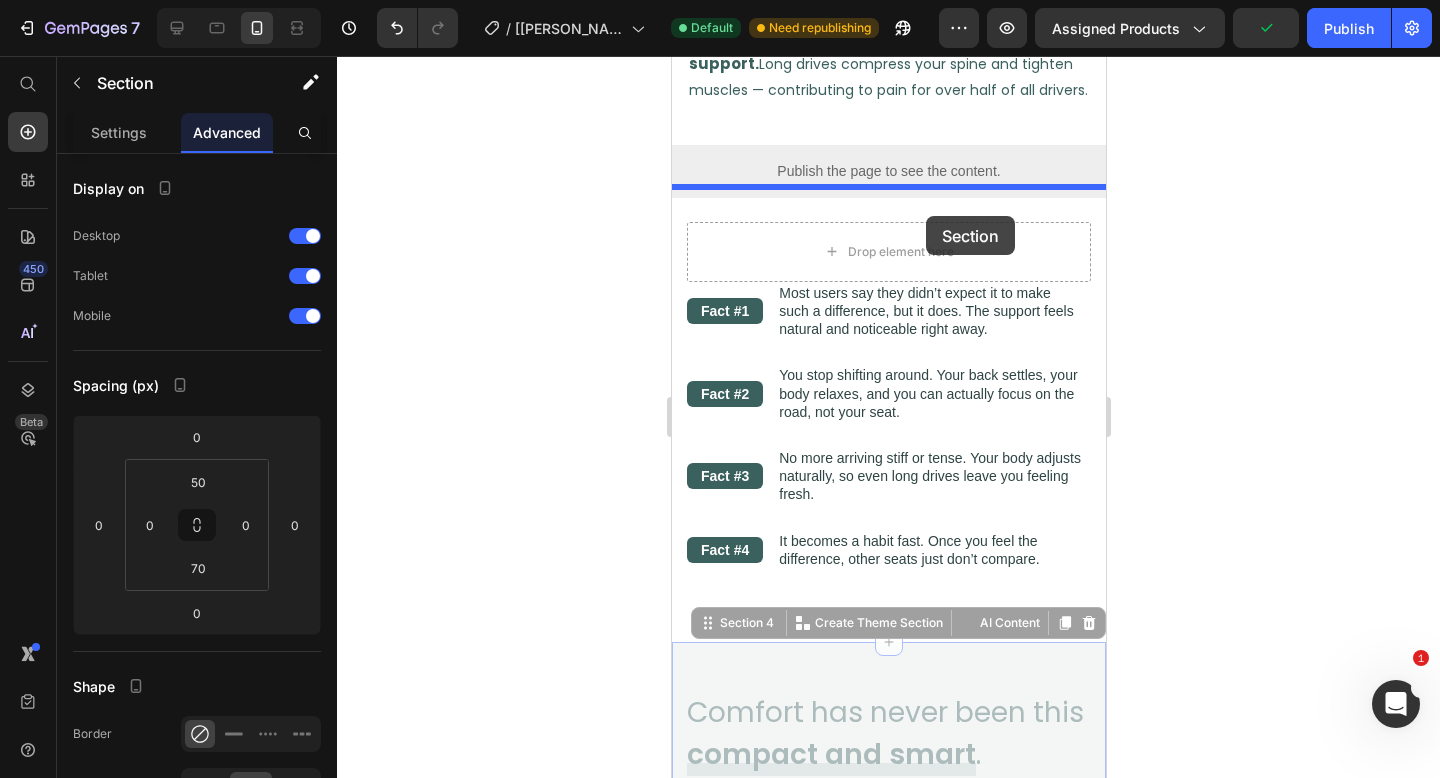 drag, startPoint x: 917, startPoint y: 626, endPoint x: 925, endPoint y: 216, distance: 410.07803 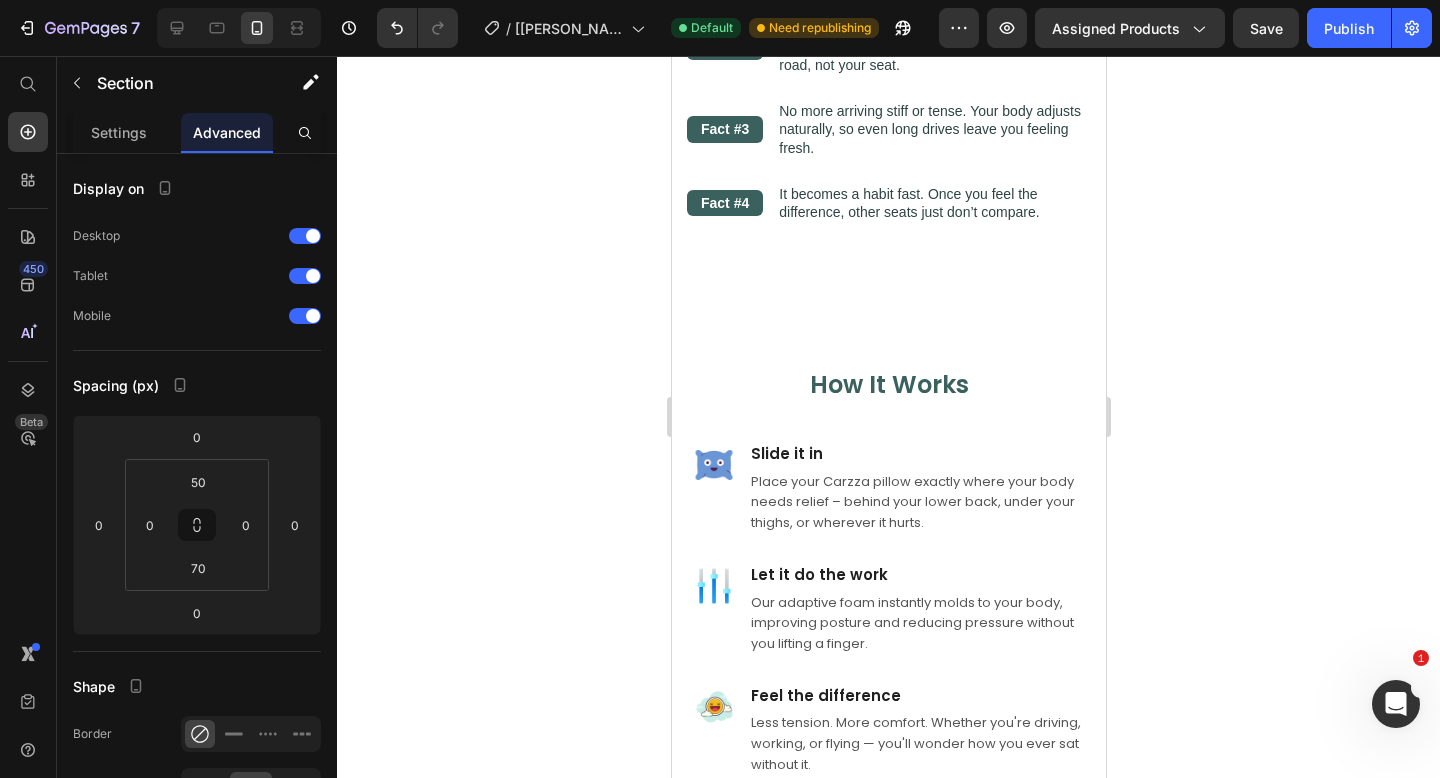 scroll, scrollTop: 3328, scrollLeft: 0, axis: vertical 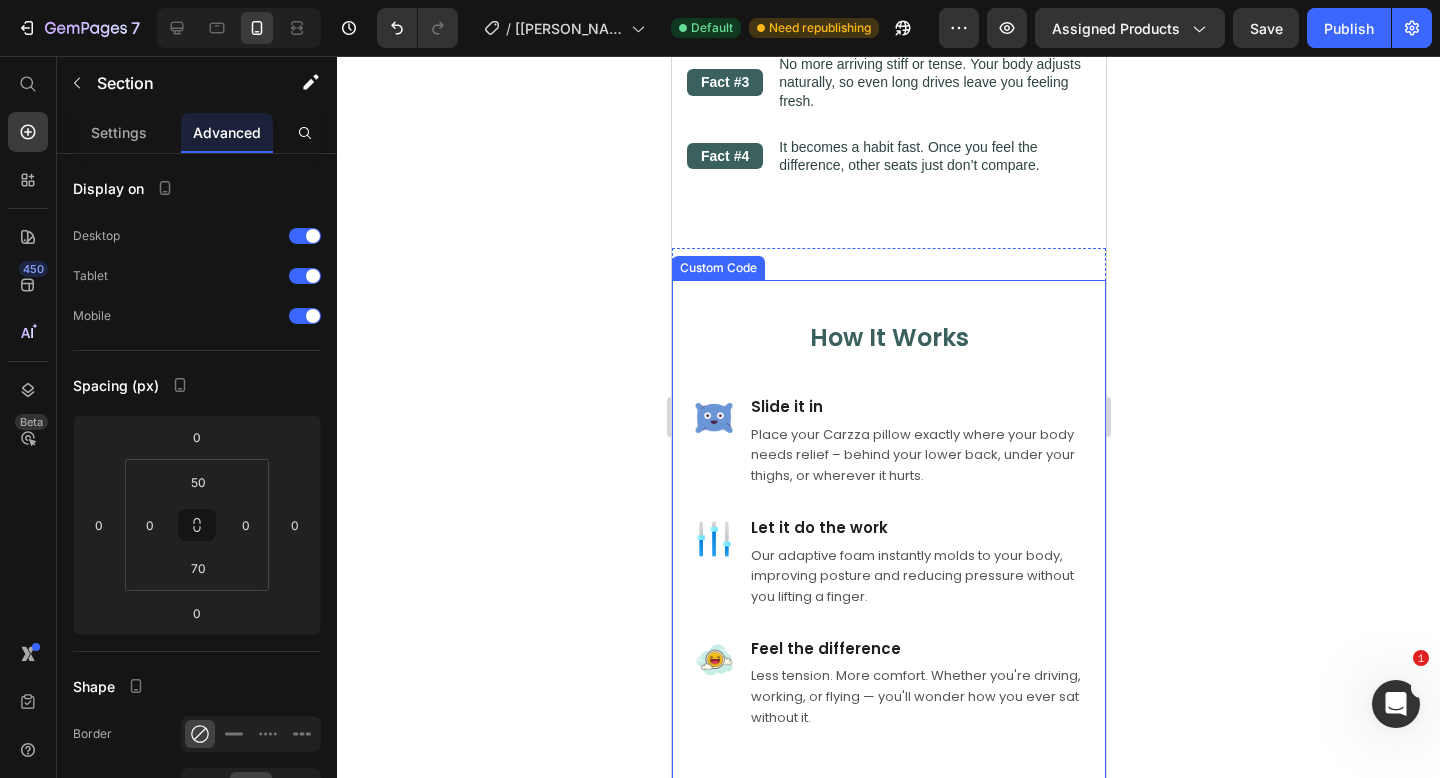 click on "How It Works" at bounding box center (888, 338) 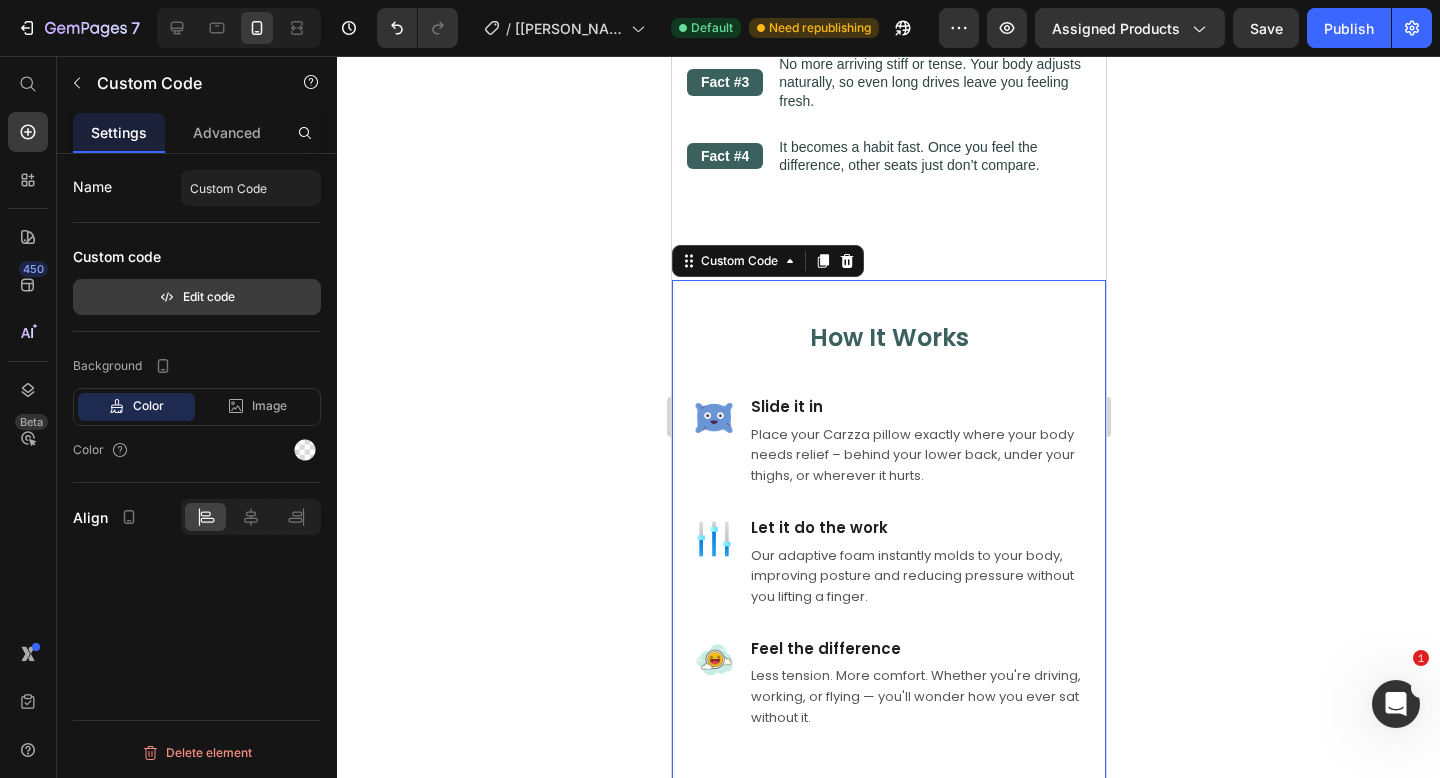 click on "Edit code" at bounding box center (197, 297) 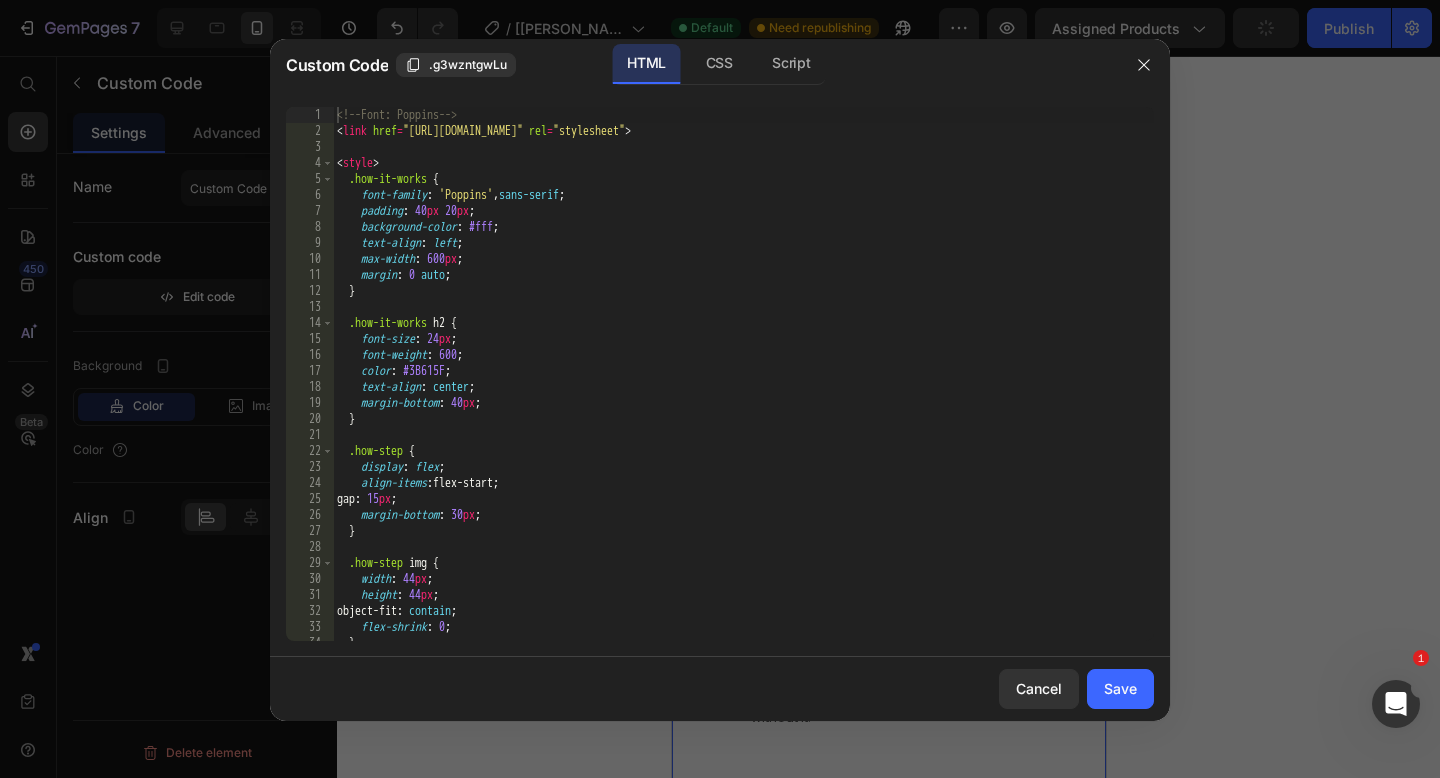 click on "<!--  Font: Poppins  --> < link   href = "[URL][DOMAIN_NAME]"   rel = "stylesheet" > < style >    .how-it-works   {      font-family :   ' Poppins ' ,  sans-serif ;      padding :   40 px   20 px ;      background-color :   #fff ;      text-align :   left ;      max-width :   600 px ;      margin :   0   auto ;    }    .how-it-works   h2   {      font-size :   24 px ;      font-weight :   600 ;      color :   #3B615F ;      text-align :   center ;      margin-bottom :   40 px ;    }    .how-step   {      display :   flex ;      align-items :  flex-start ;     gap :   15 px ;      margin-bottom :   30 px ;    }    .how-step   img   {      width :   44 px ;      height :   44 px ;     object-fit :   contain ;      flex-shrink :   0 ;    }" at bounding box center (743, 390) 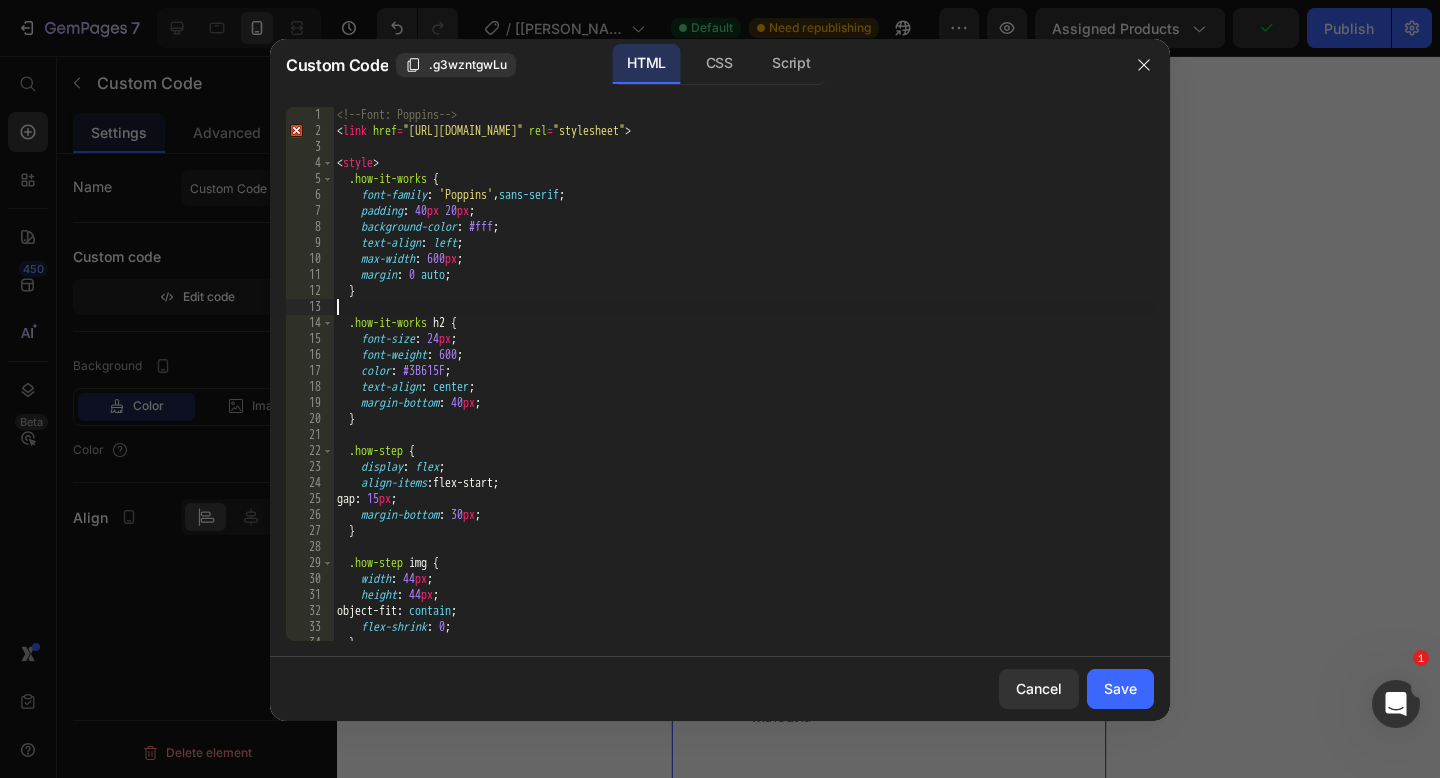 type on "</div>" 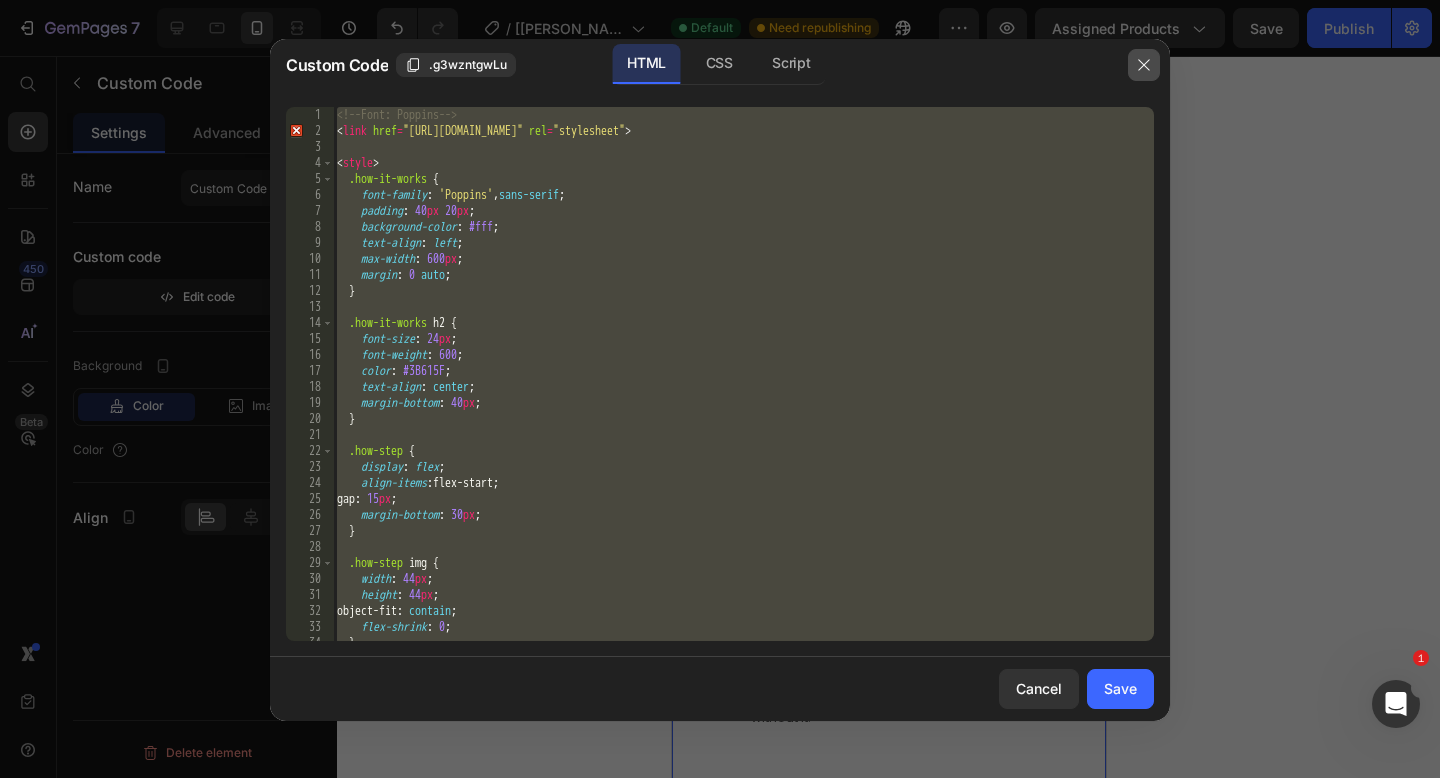click at bounding box center [1144, 65] 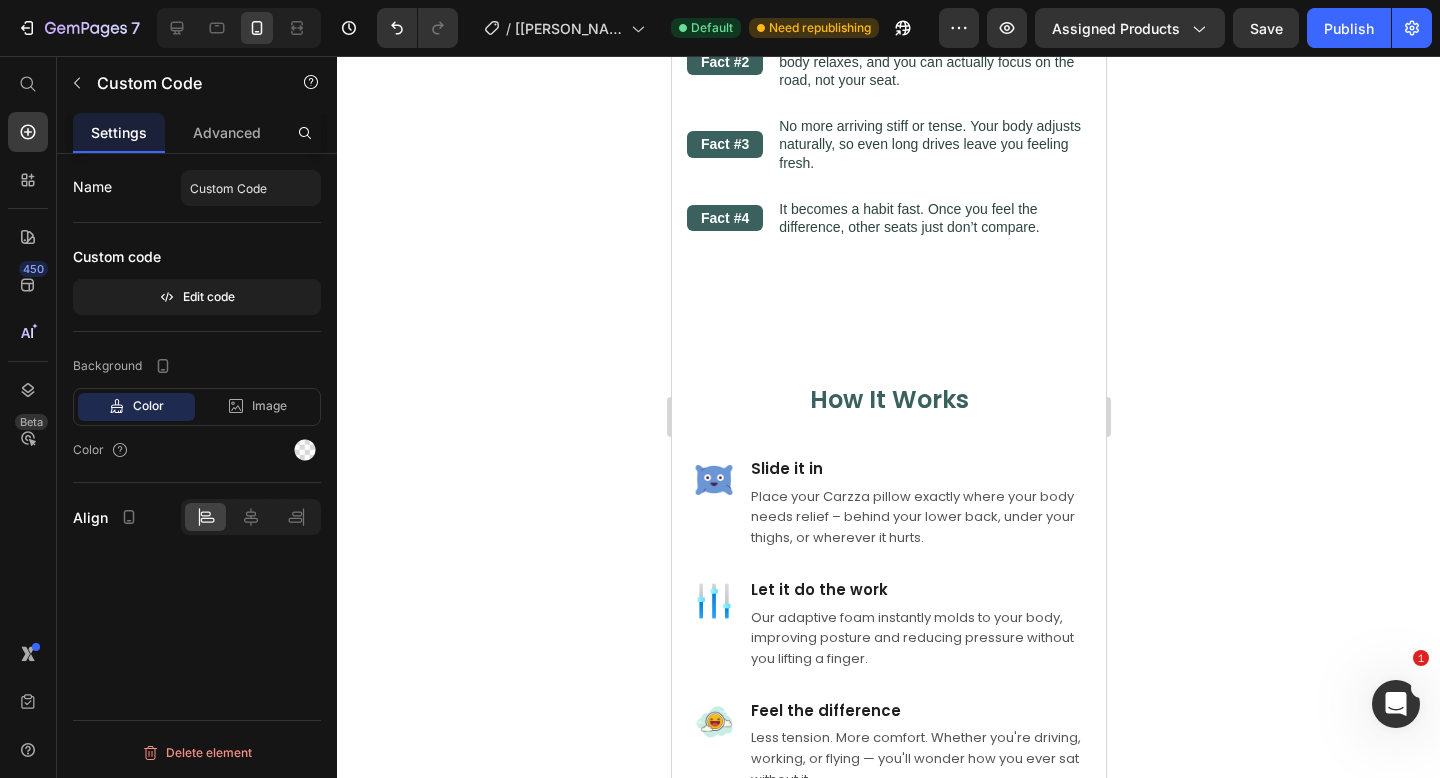 scroll, scrollTop: 3270, scrollLeft: 0, axis: vertical 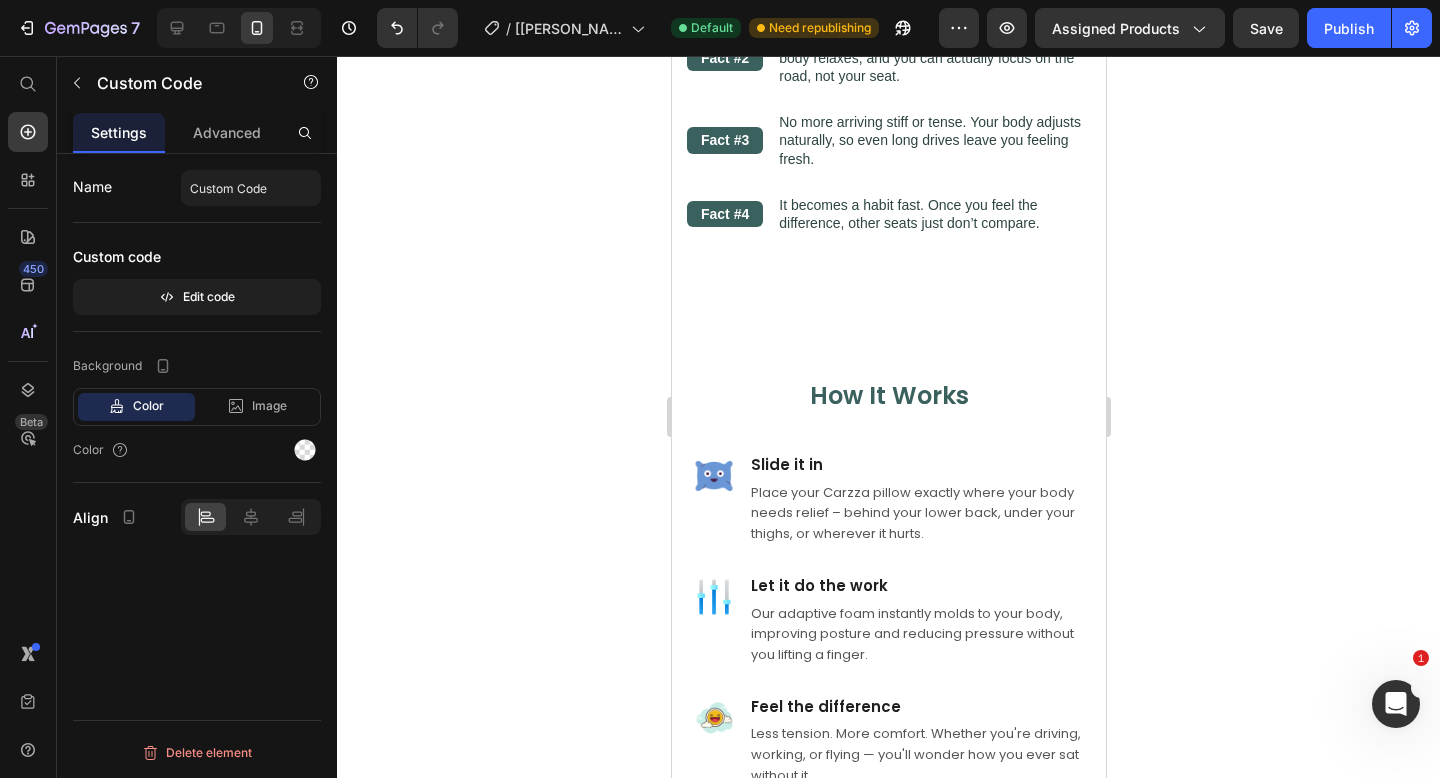 click on "How It Works
Slide it in
Place your Carzza pillow exactly where your body needs relief – behind your lower back, under your thighs, or wherever it hurts.
Let it do the work
Our adaptive foam instantly molds to your body, improving posture and reducing pressure without you lifting a finger.
Feel the difference
Less tension. More comfort. Whether you're driving, working, or flying — you'll wonder how you ever sat without it." at bounding box center (888, 597) 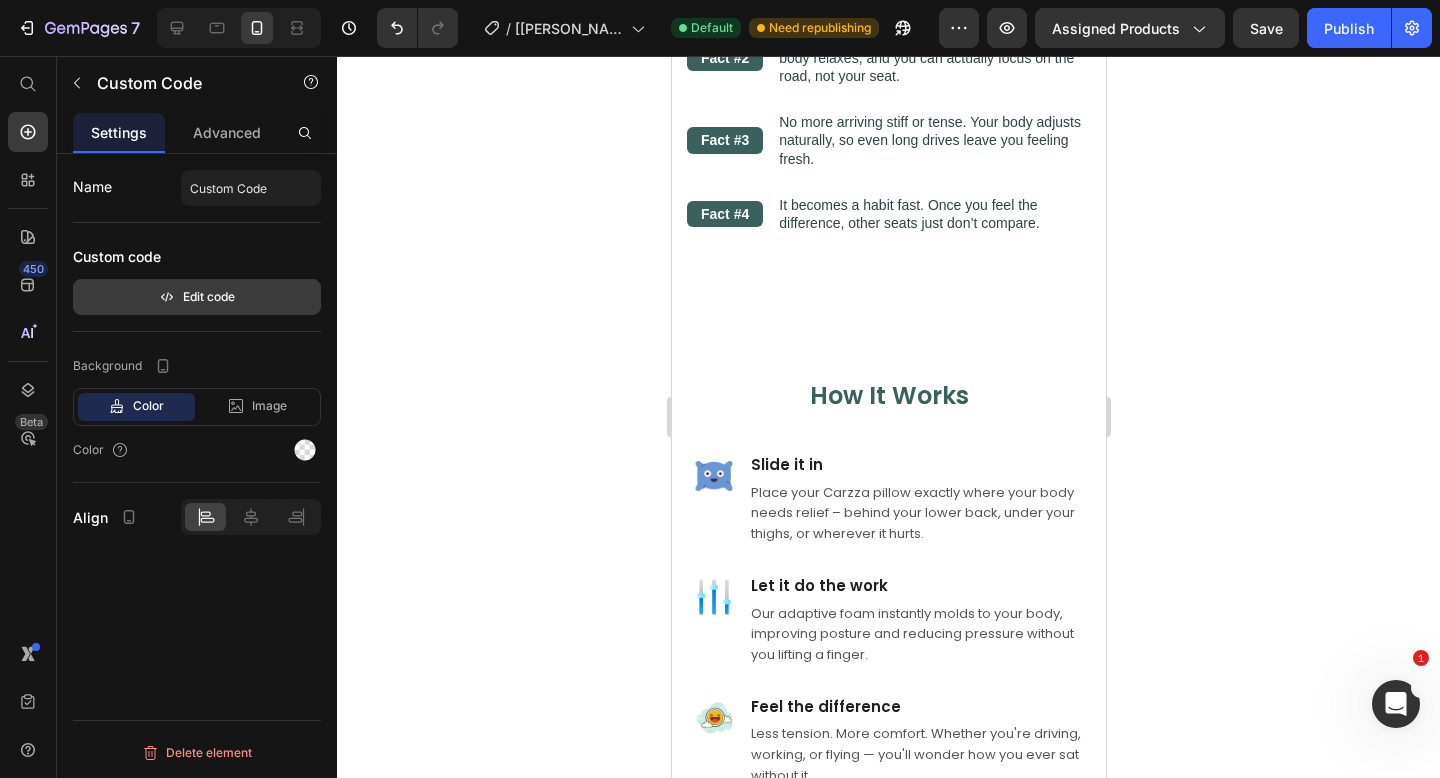 click 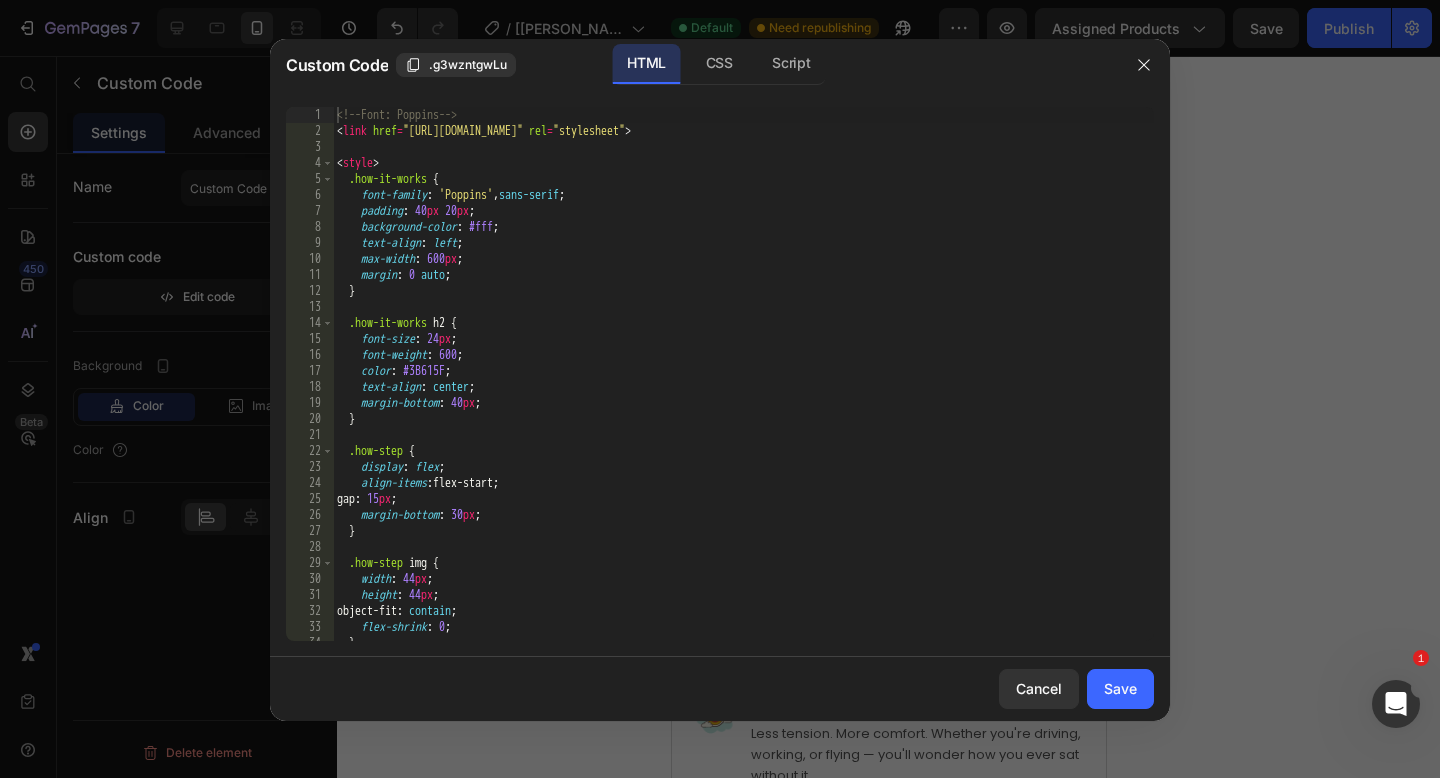 click on "<!--  Font: Poppins  --> < link   href = "[URL][DOMAIN_NAME]"   rel = "stylesheet" > < style >    .how-it-works   {      font-family :   ' Poppins ' ,  sans-serif ;      padding :   40 px   20 px ;      background-color :   #fff ;      text-align :   left ;      max-width :   600 px ;      margin :   0   auto ;    }    .how-it-works   h2   {      font-size :   24 px ;      font-weight :   600 ;      color :   #3B615F ;      text-align :   center ;      margin-bottom :   40 px ;    }    .how-step   {      display :   flex ;      align-items :  flex-start ;     gap :   15 px ;      margin-bottom :   30 px ;    }    .how-step   img   {      width :   44 px ;      height :   44 px ;     object-fit :   contain ;      flex-shrink :   0 ;    }" at bounding box center [743, 390] 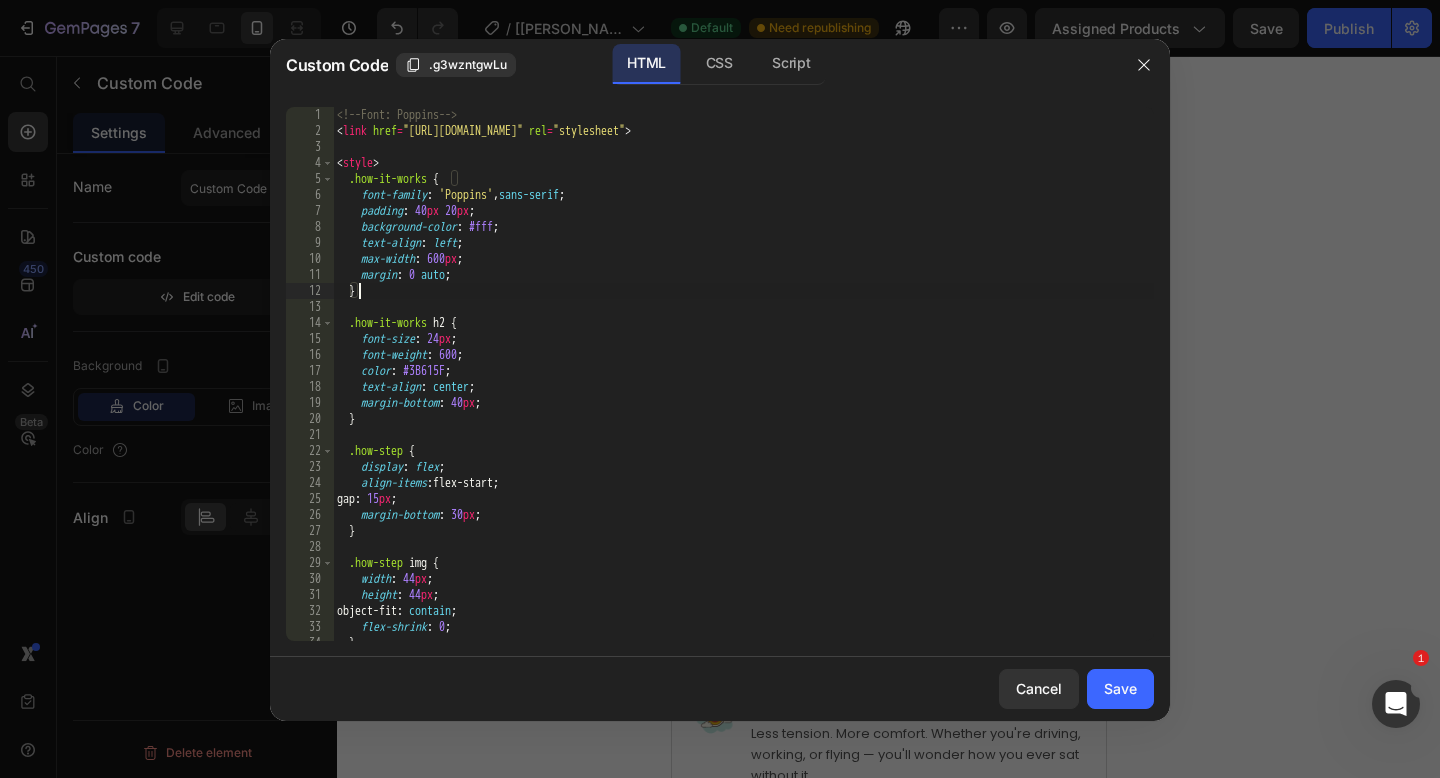 type on "</div>" 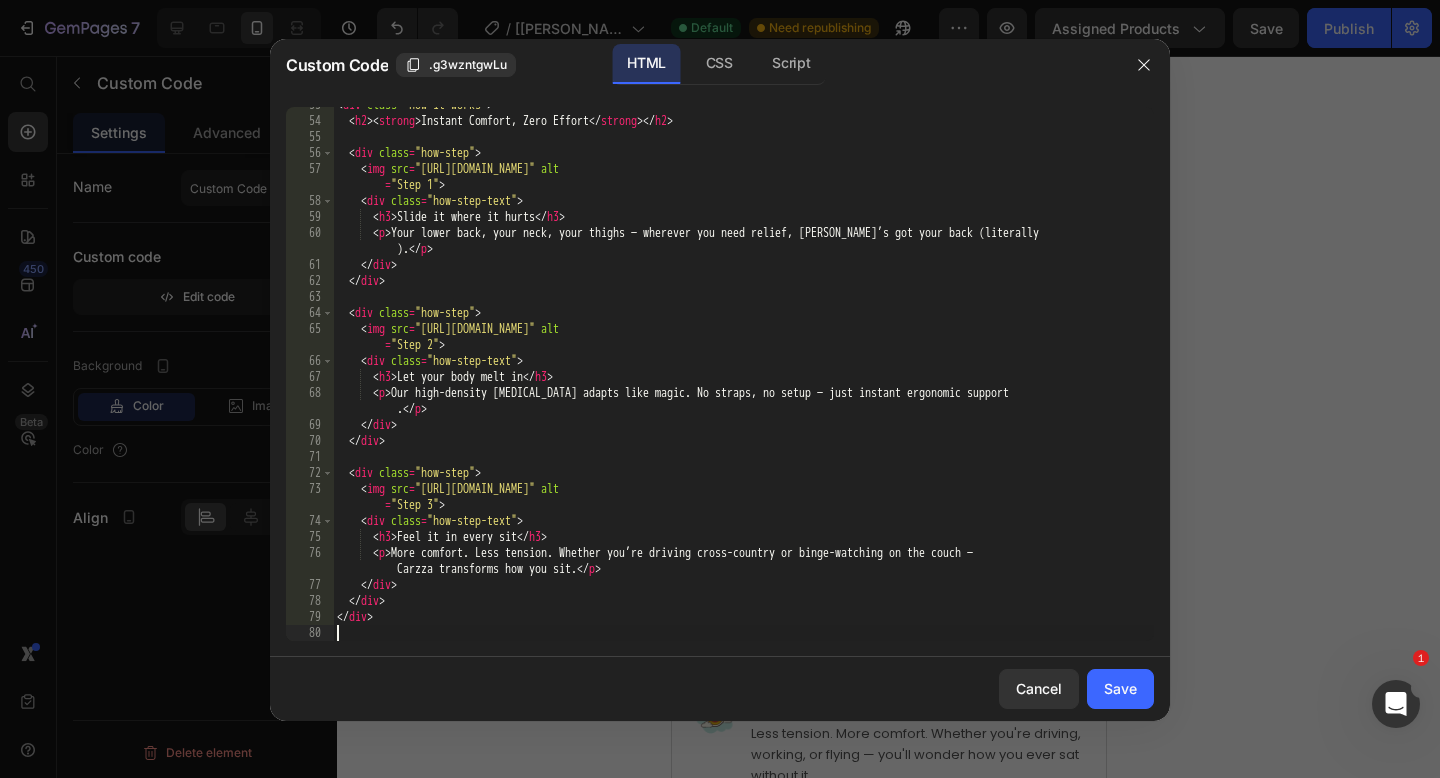 scroll, scrollTop: 842, scrollLeft: 0, axis: vertical 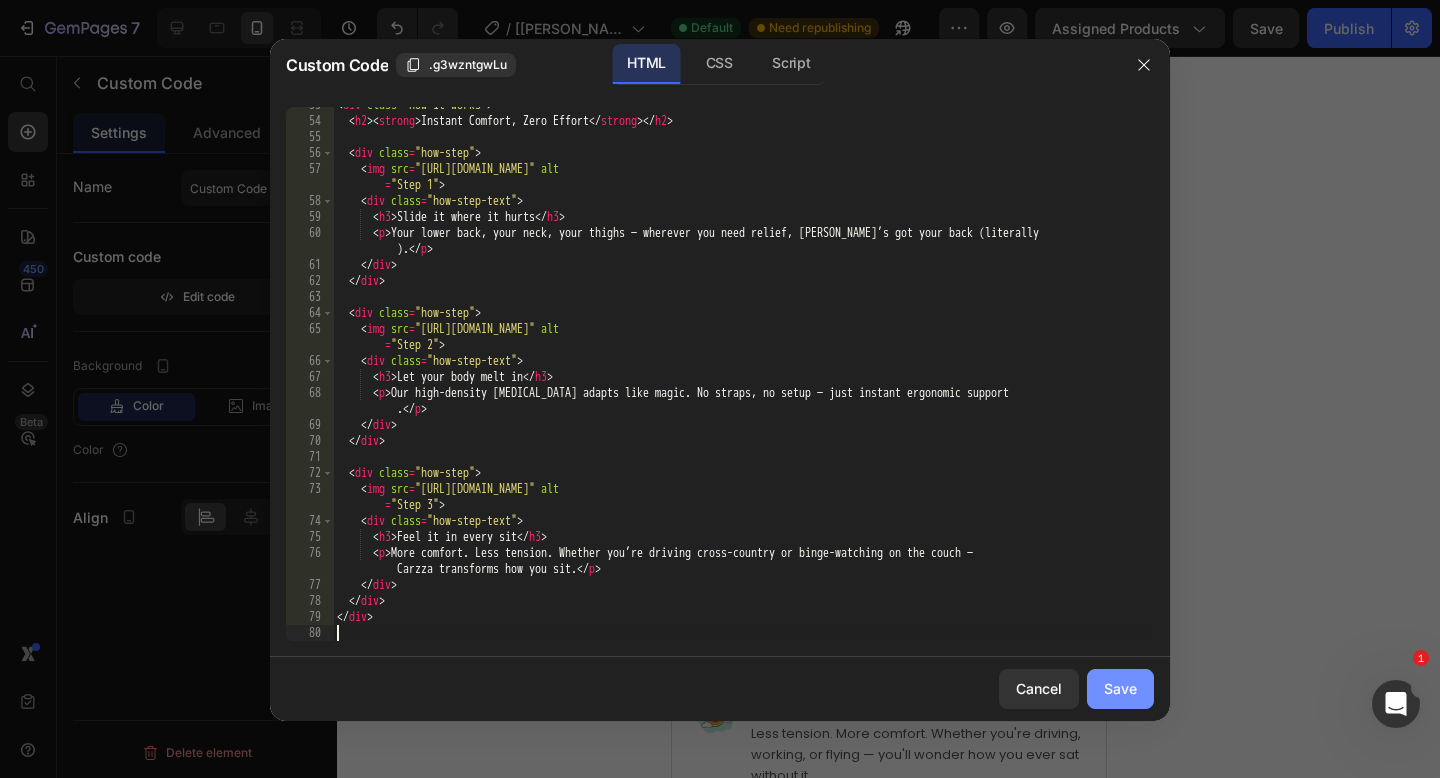 click on "Save" 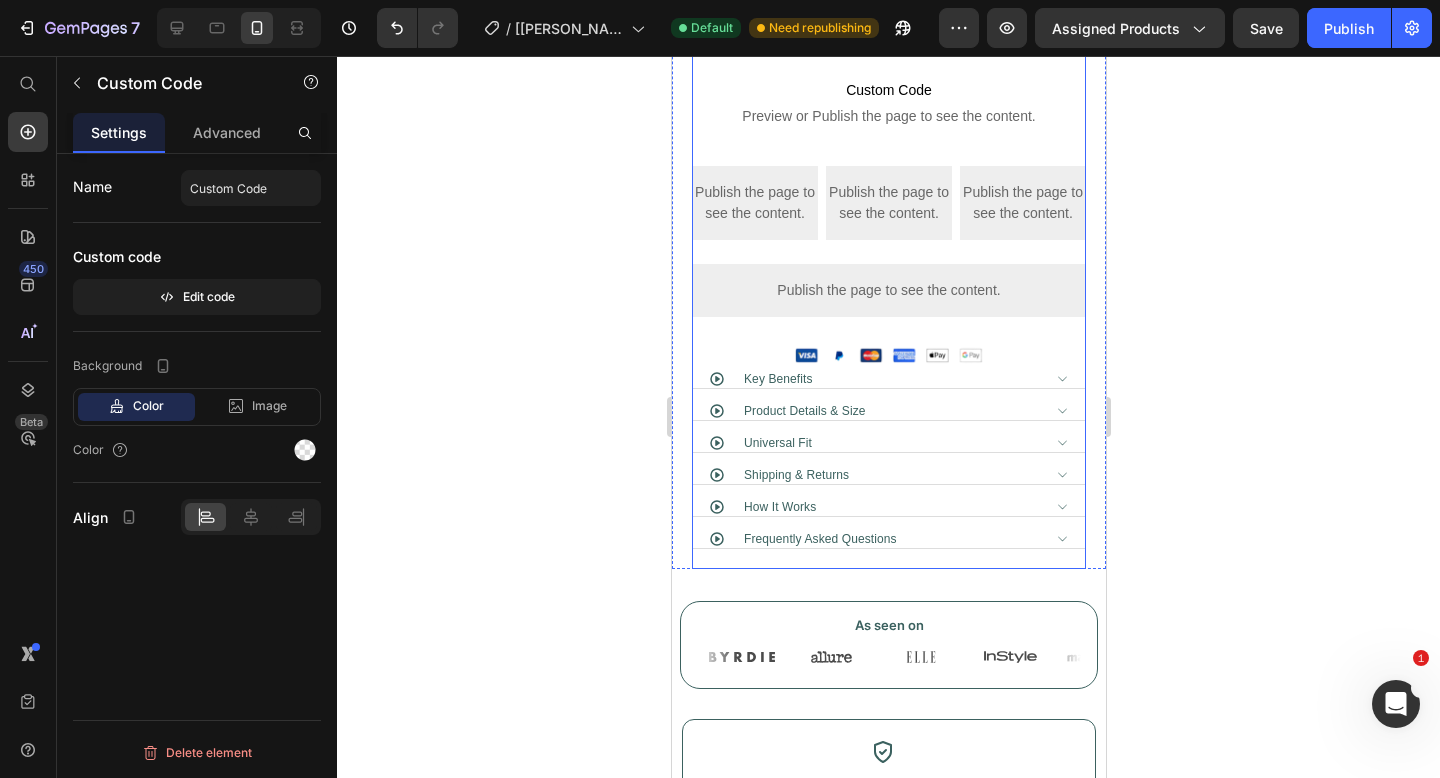 scroll, scrollTop: 767, scrollLeft: 0, axis: vertical 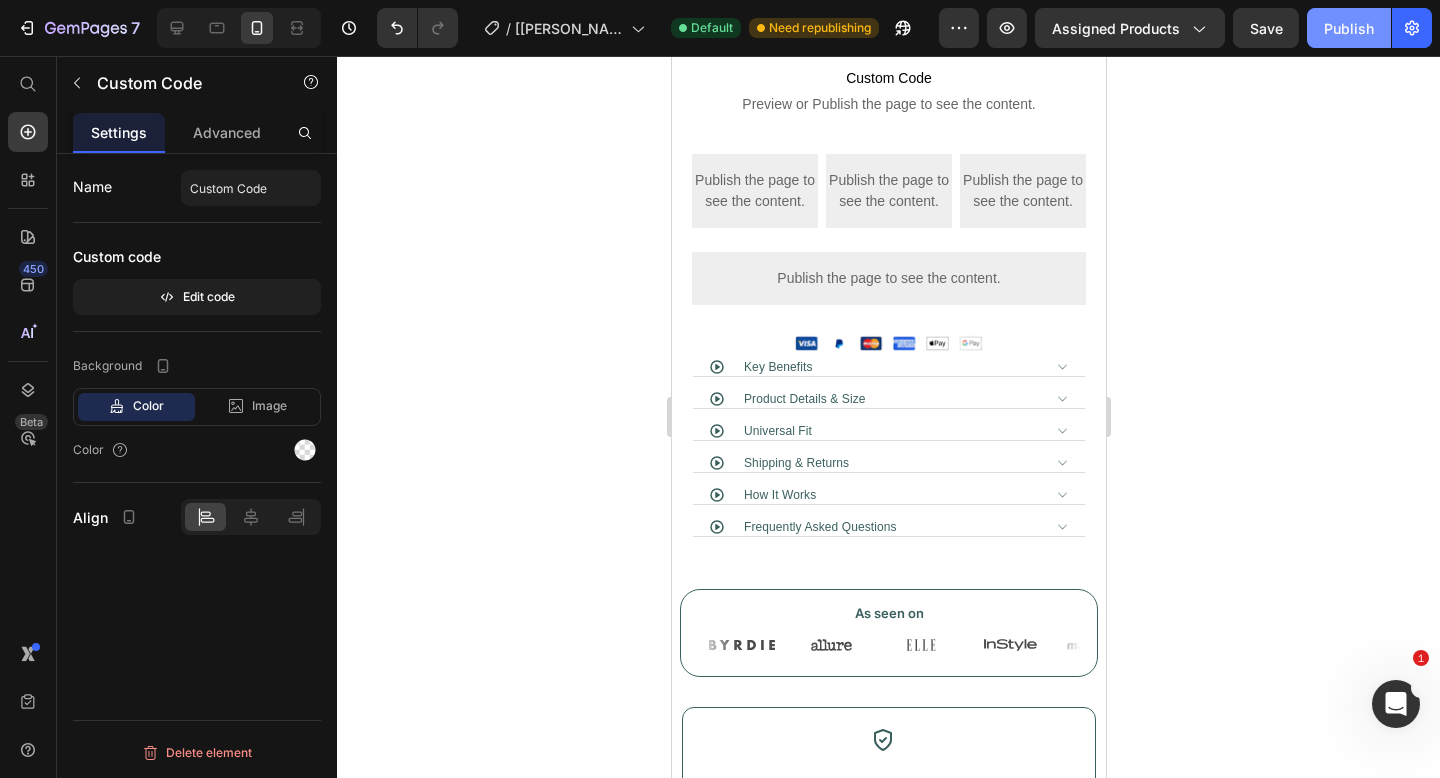 click on "Publish" 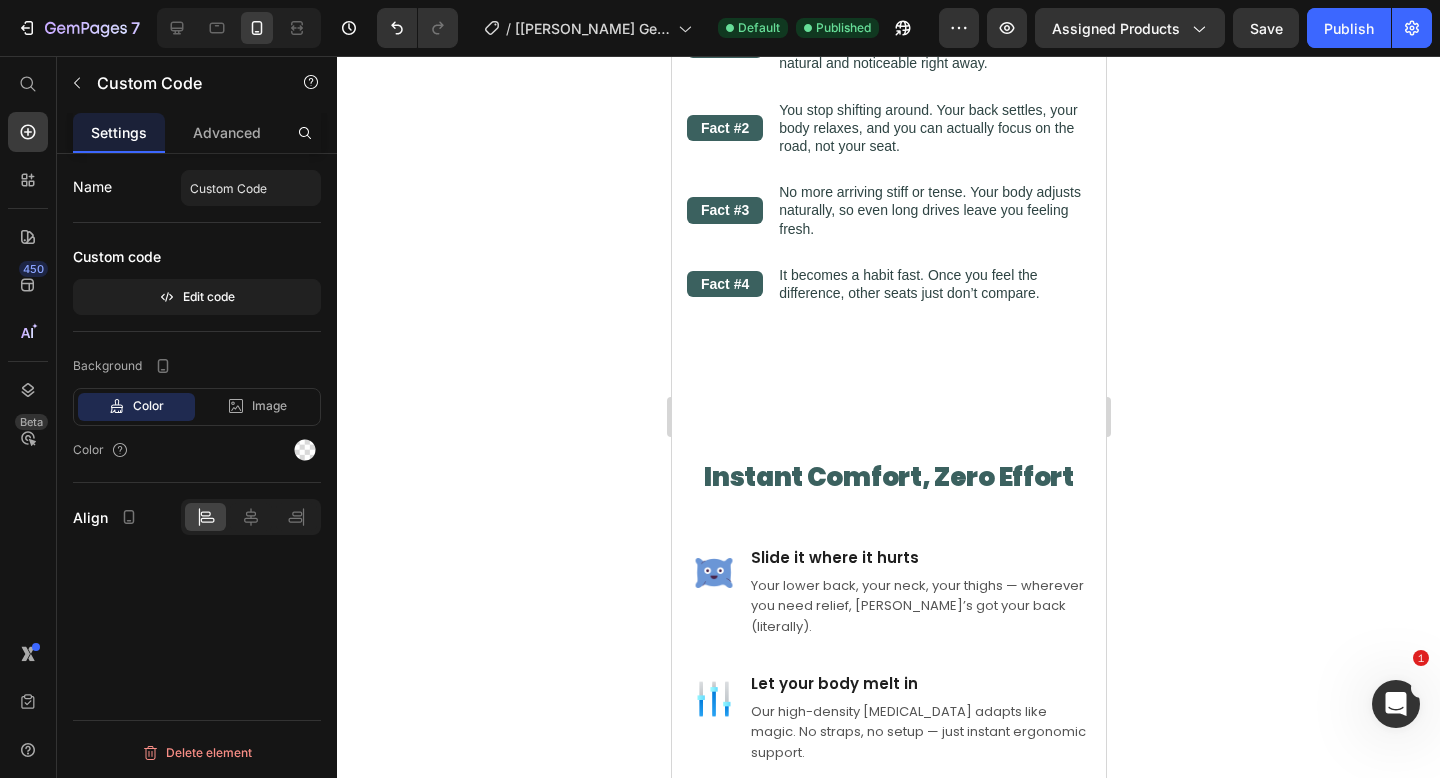 scroll, scrollTop: 3205, scrollLeft: 0, axis: vertical 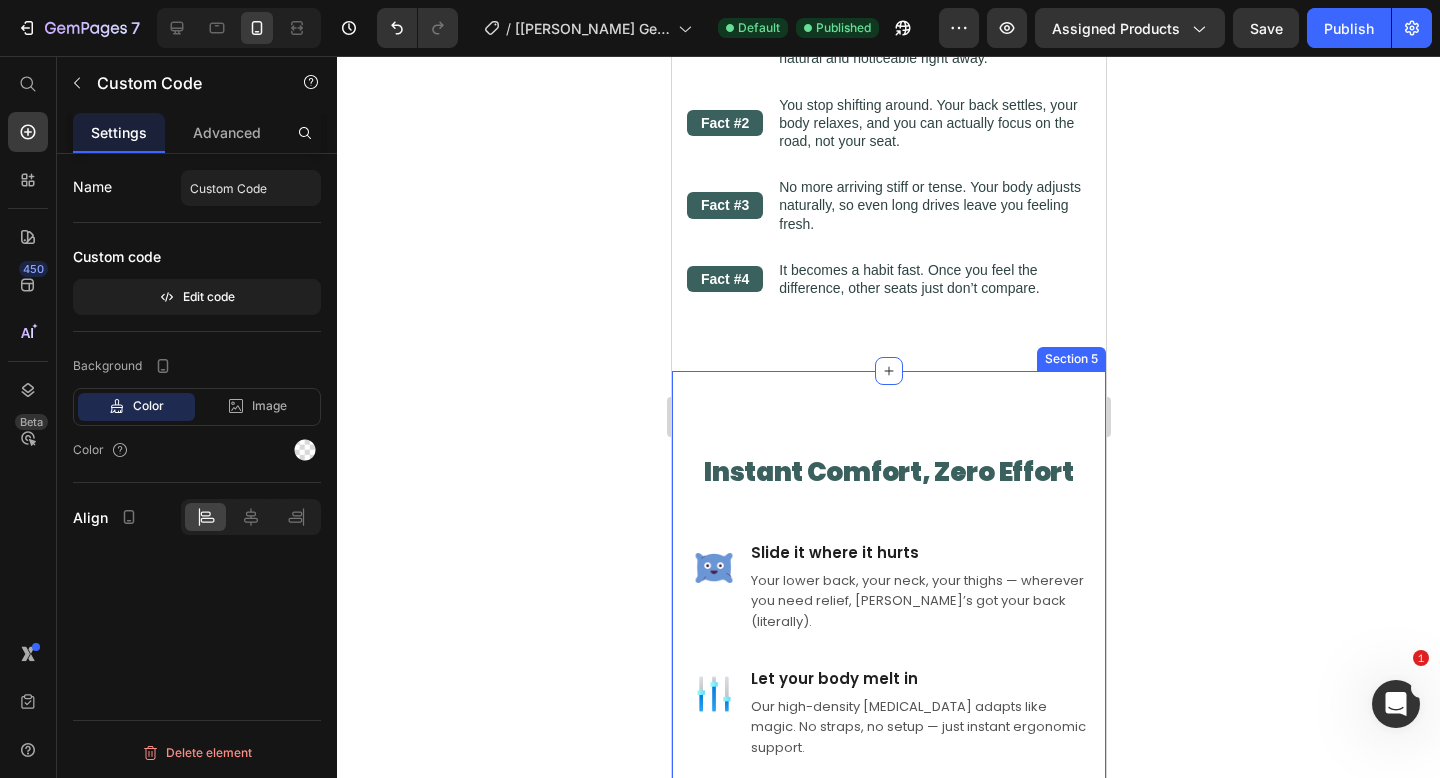 click on "Instant Comfort, Zero Effort
Slide it where it hurts
Your lower back, your neck, your thighs — wherever you need relief, [PERSON_NAME]’s got your back (literally).
Let your body melt in
Our high-density [MEDICAL_DATA] adapts like magic. No straps, no setup — just instant ergonomic support.
Feel it in every sit
More comfort. Less tension. Whether you’re driving cross-country or binge-watching on the couch — Carzza transforms how you sit.
Custom Code Section 5" at bounding box center (888, 698) 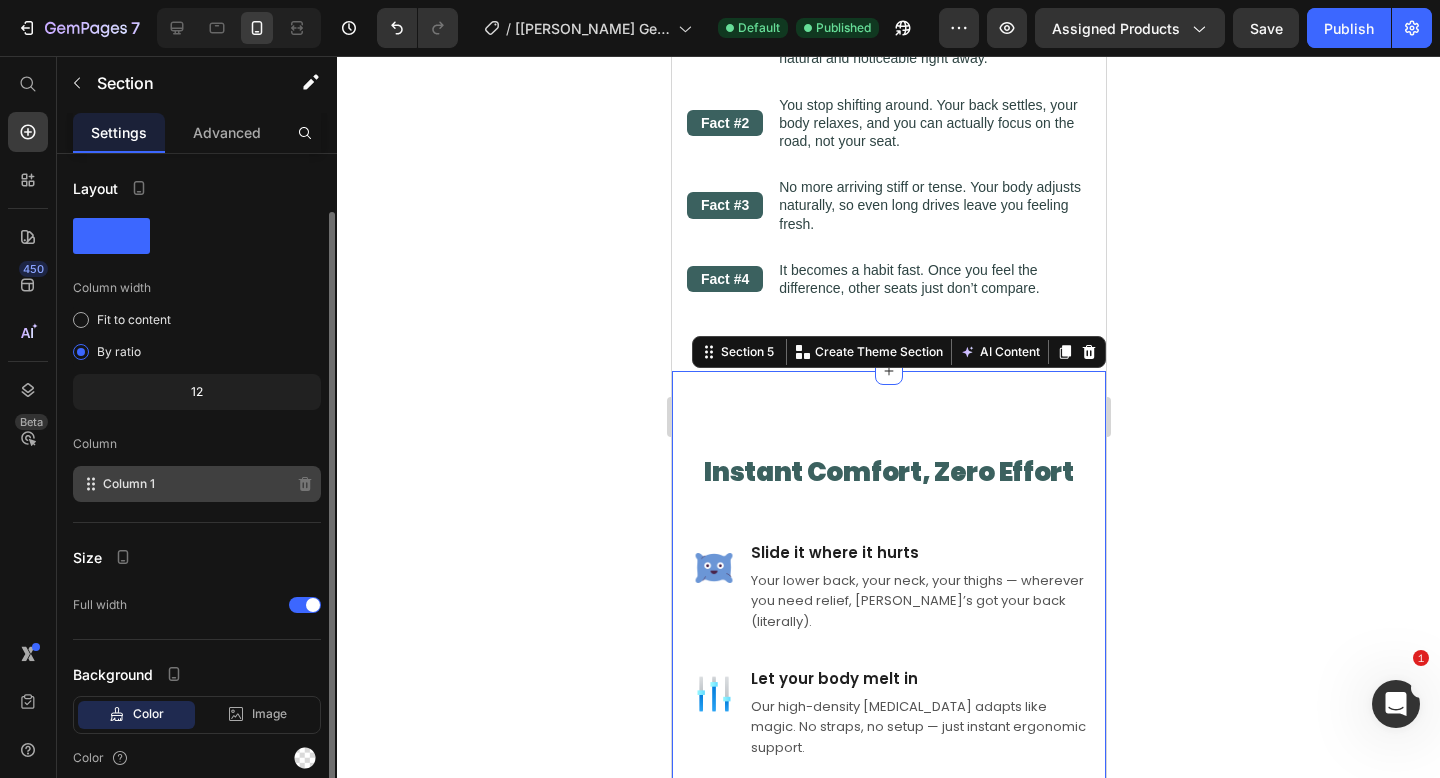 scroll, scrollTop: 83, scrollLeft: 0, axis: vertical 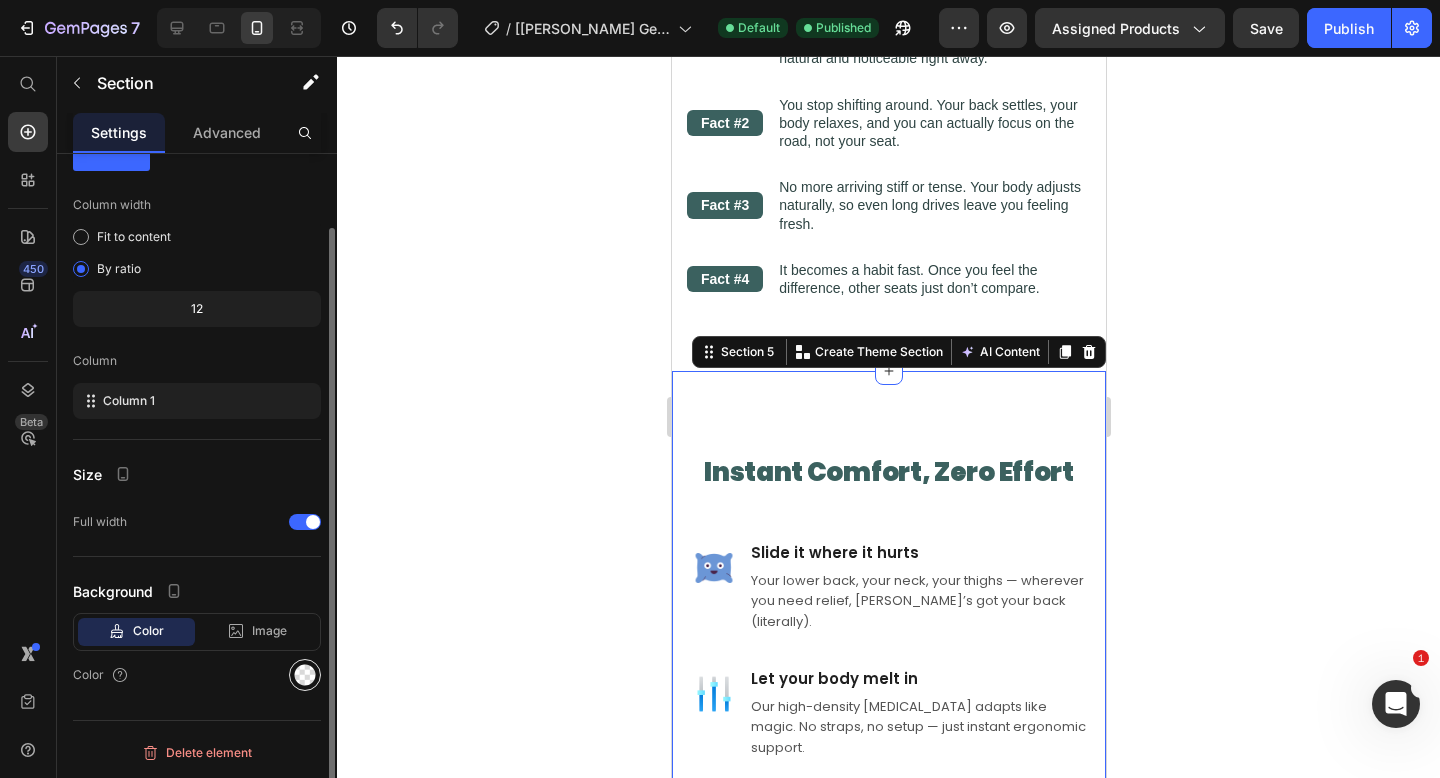 click at bounding box center [305, 675] 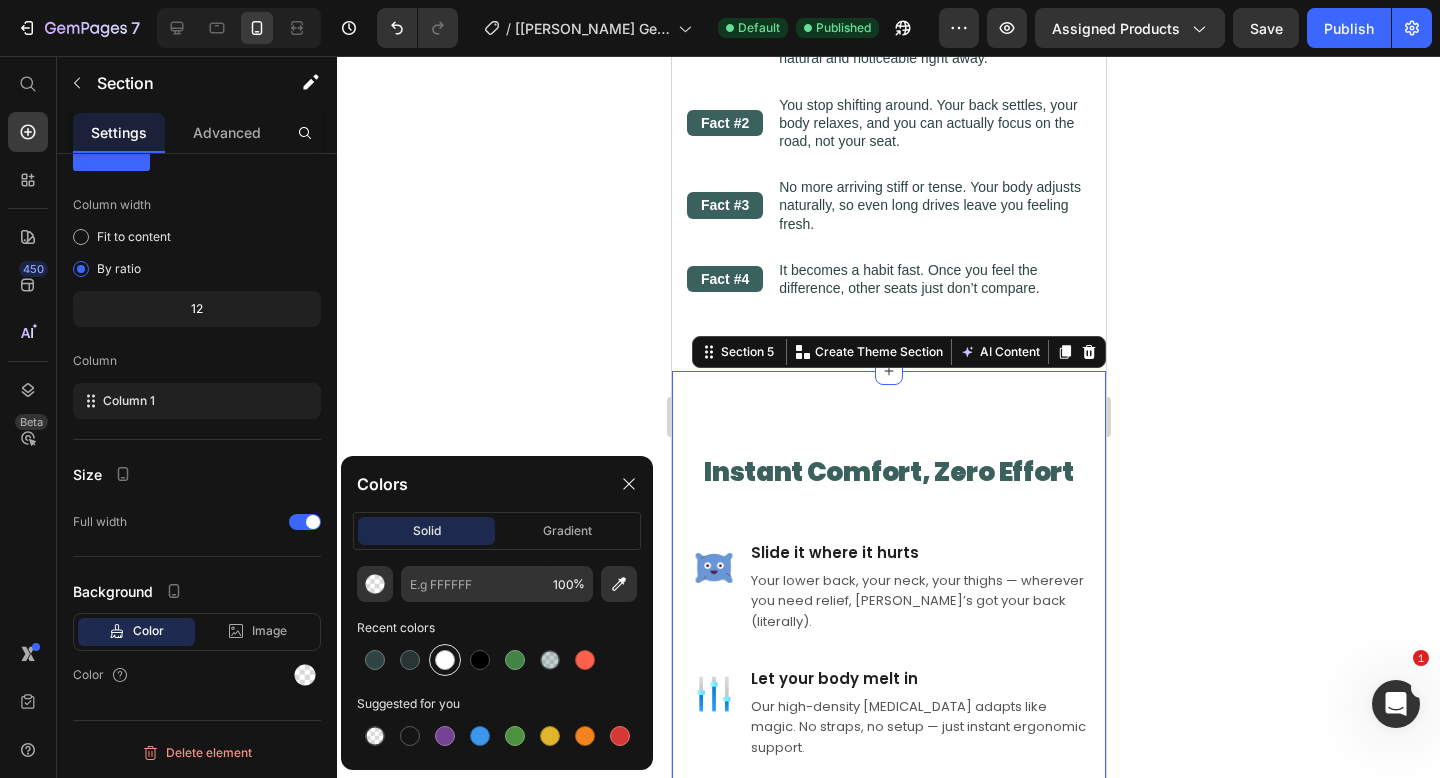 click at bounding box center [445, 660] 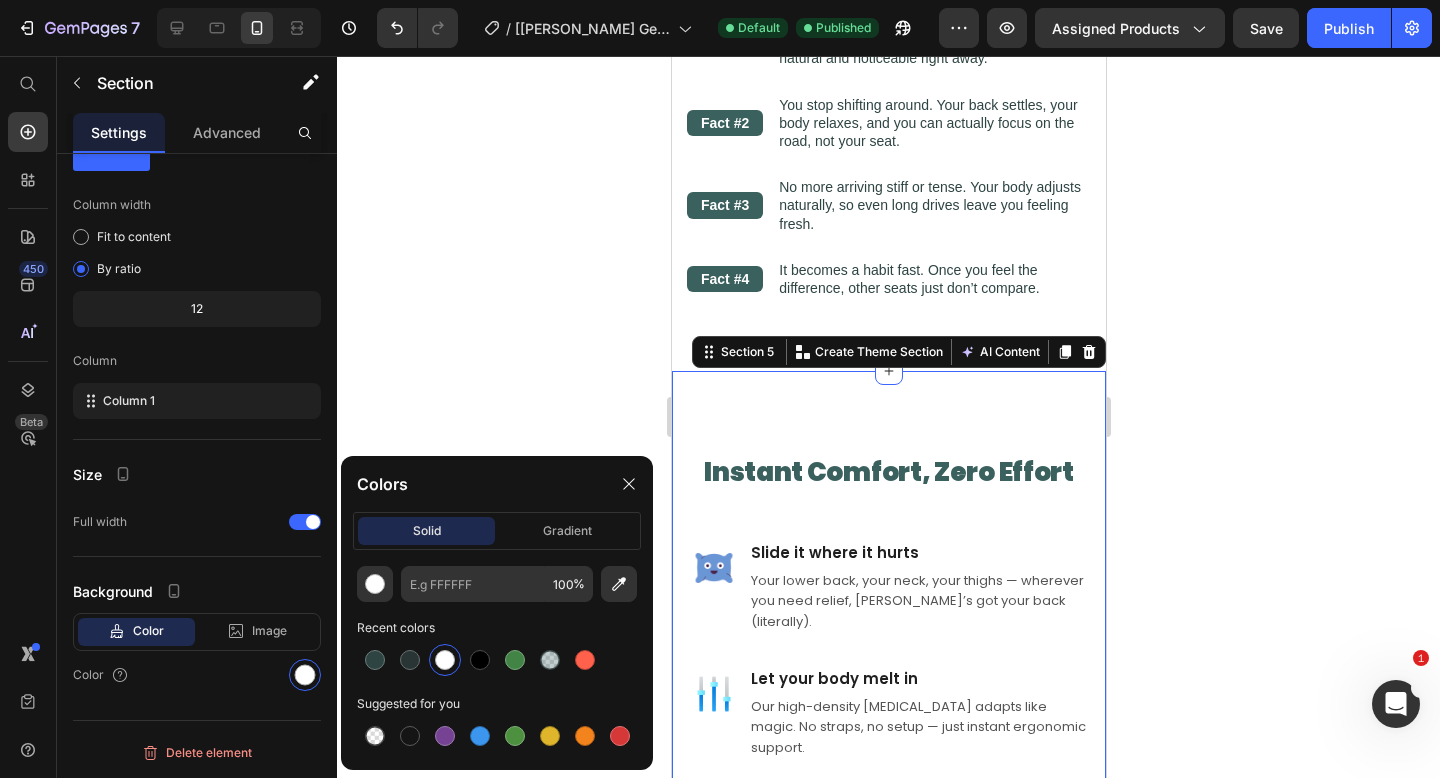 type on "FFFFFF" 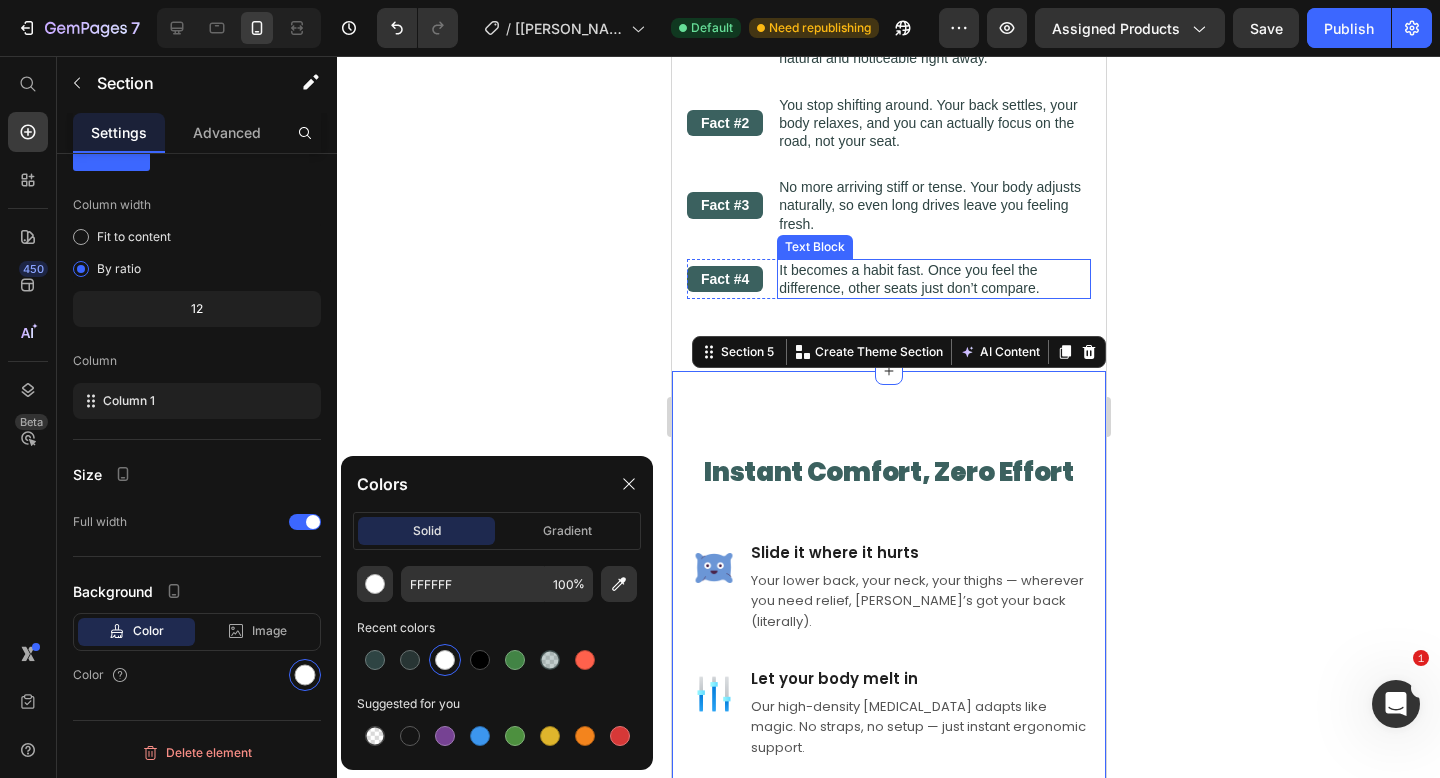 click on "It becomes a habit fast. Once you feel the difference, other seats just don’t compare." at bounding box center [933, 279] 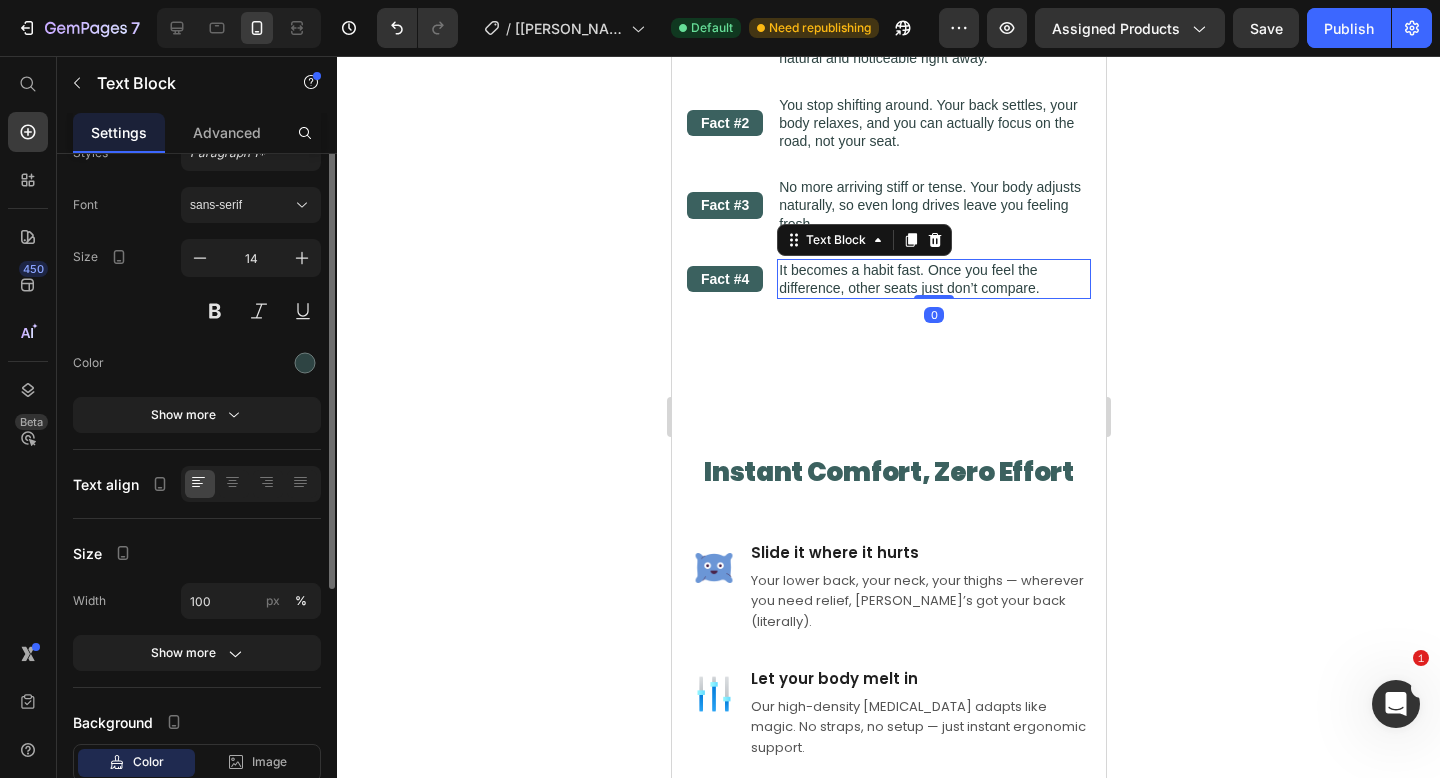 scroll, scrollTop: 0, scrollLeft: 0, axis: both 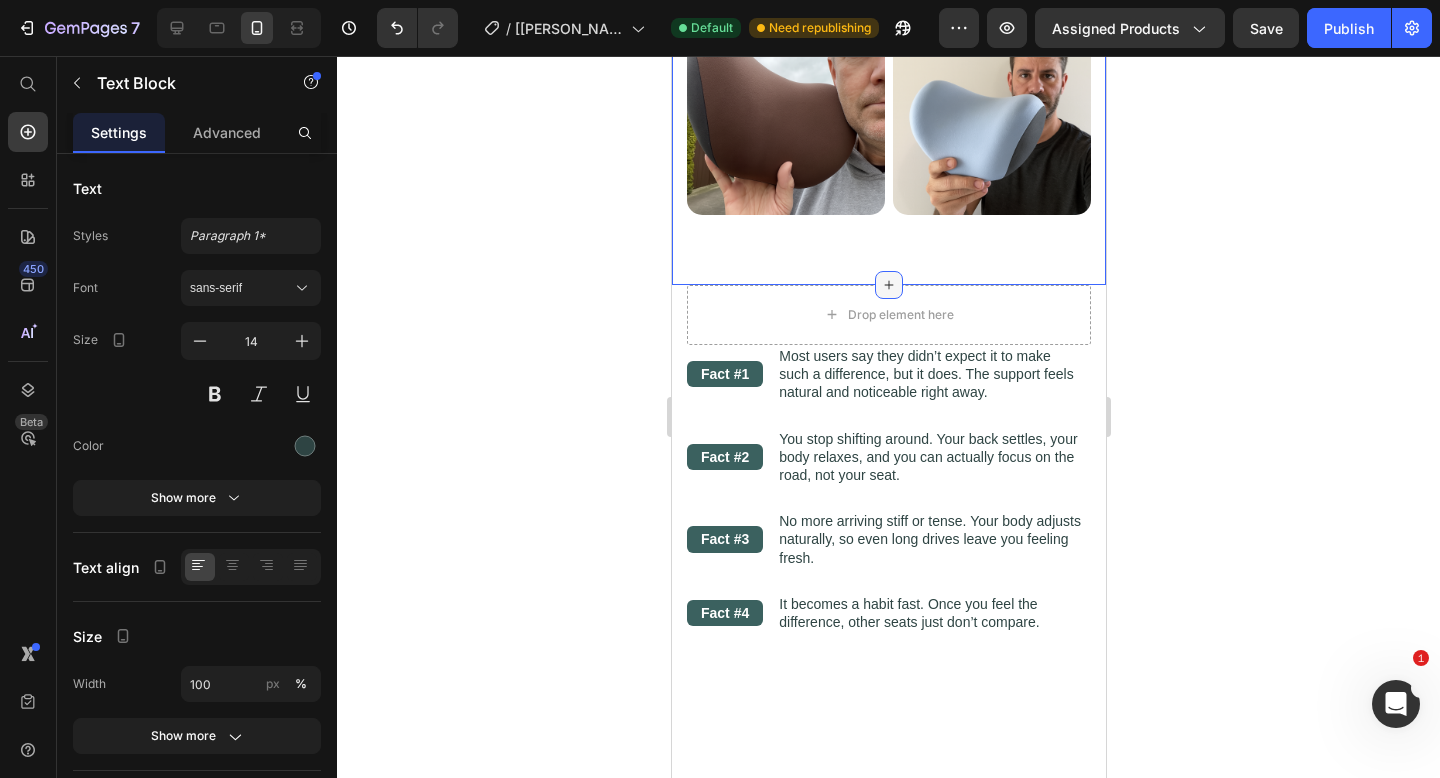 click 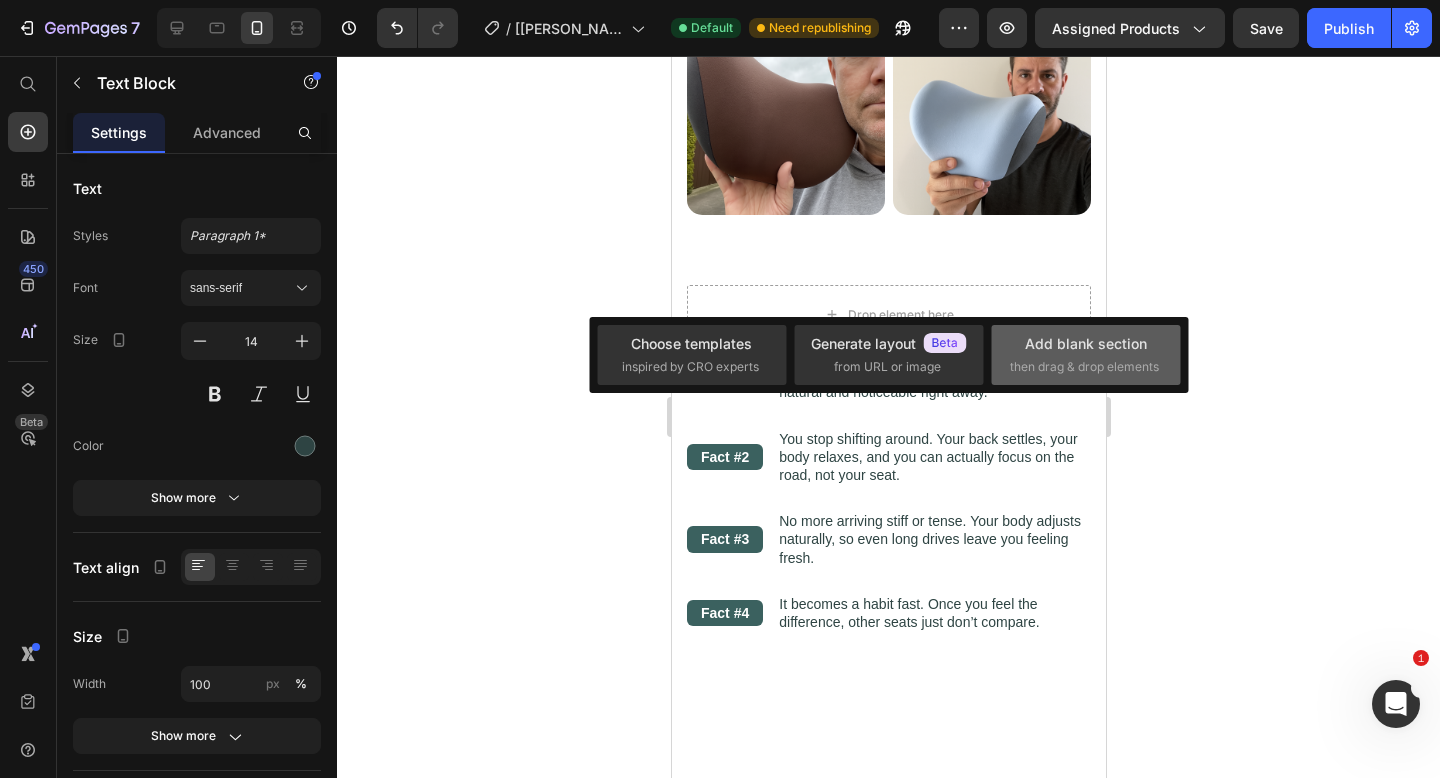 click on "Add blank section" at bounding box center (1086, 343) 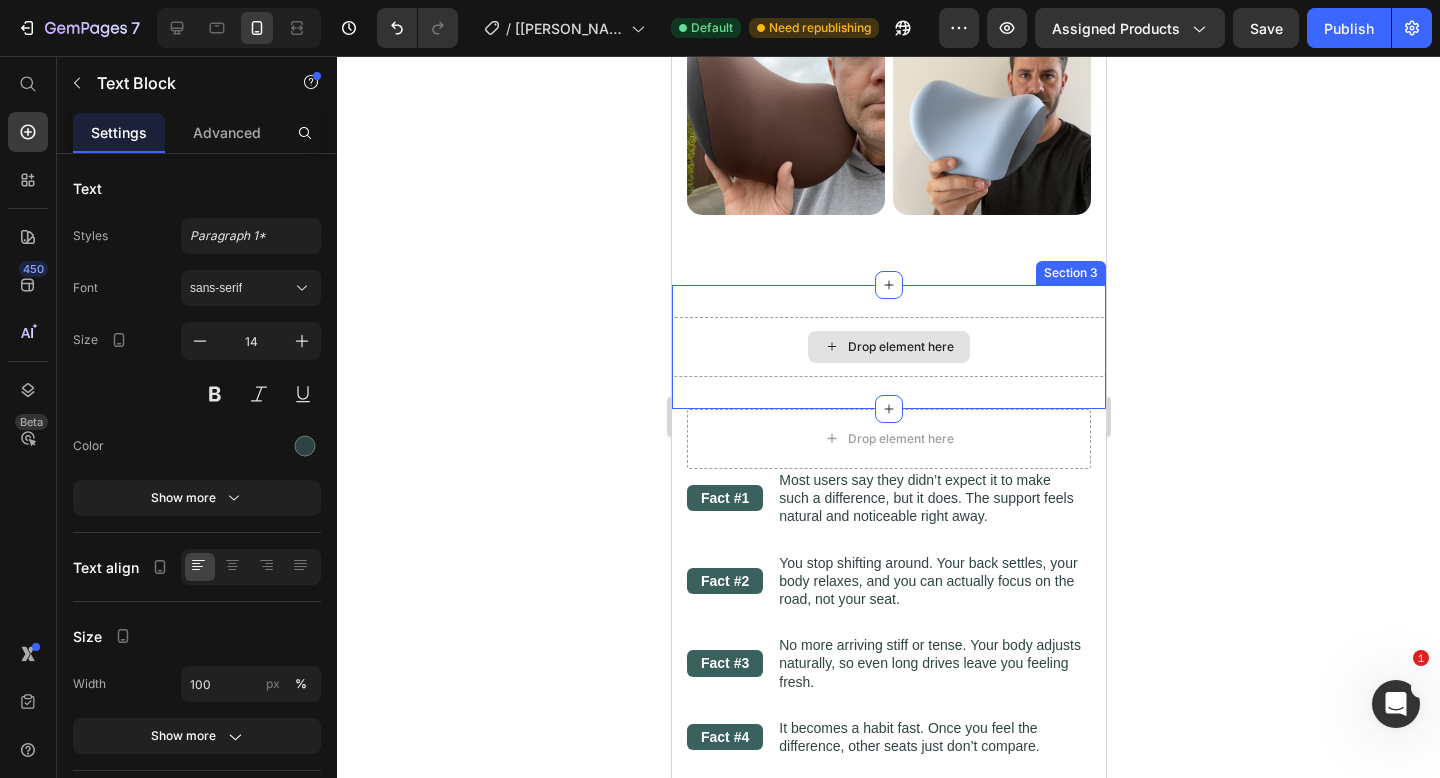 click on "Drop element here" at bounding box center [900, 347] 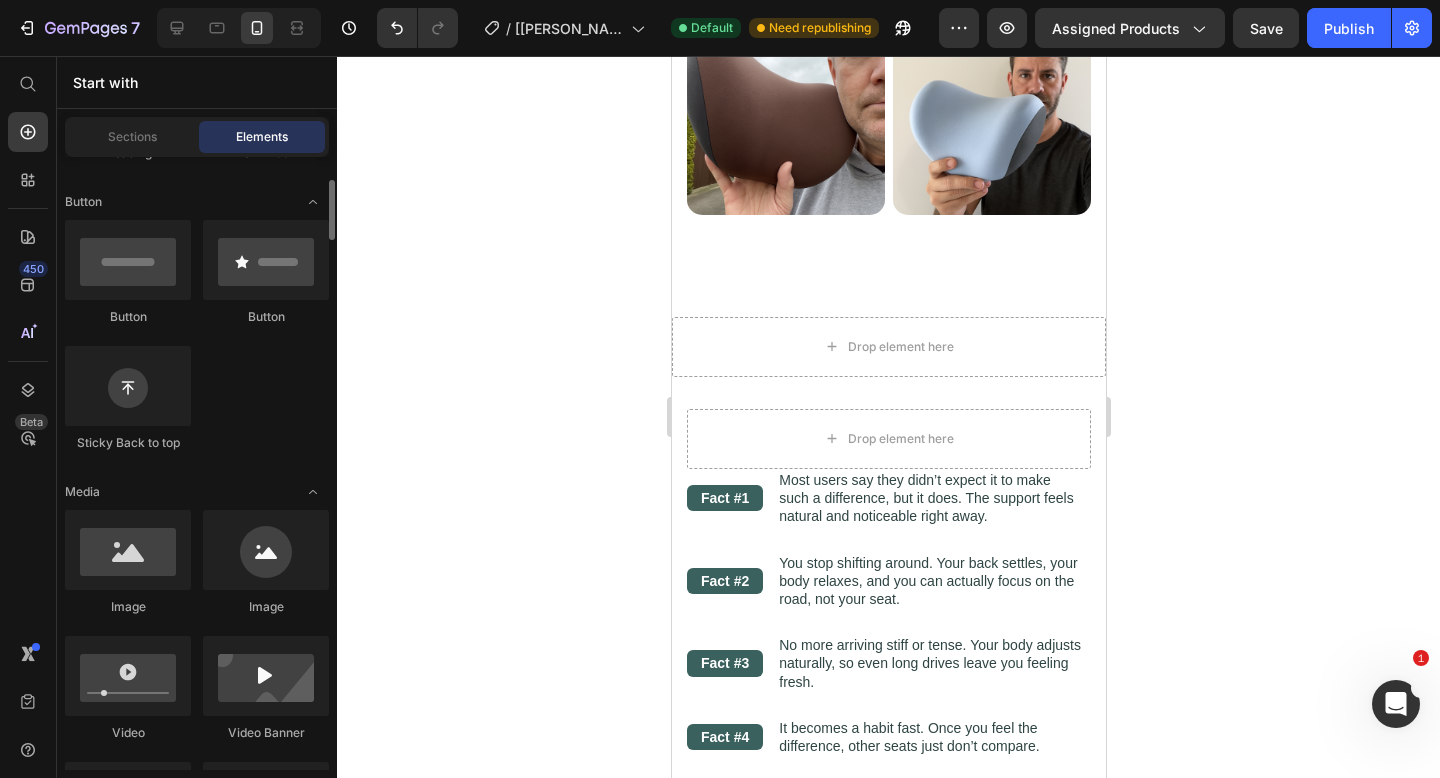 scroll, scrollTop: 476, scrollLeft: 0, axis: vertical 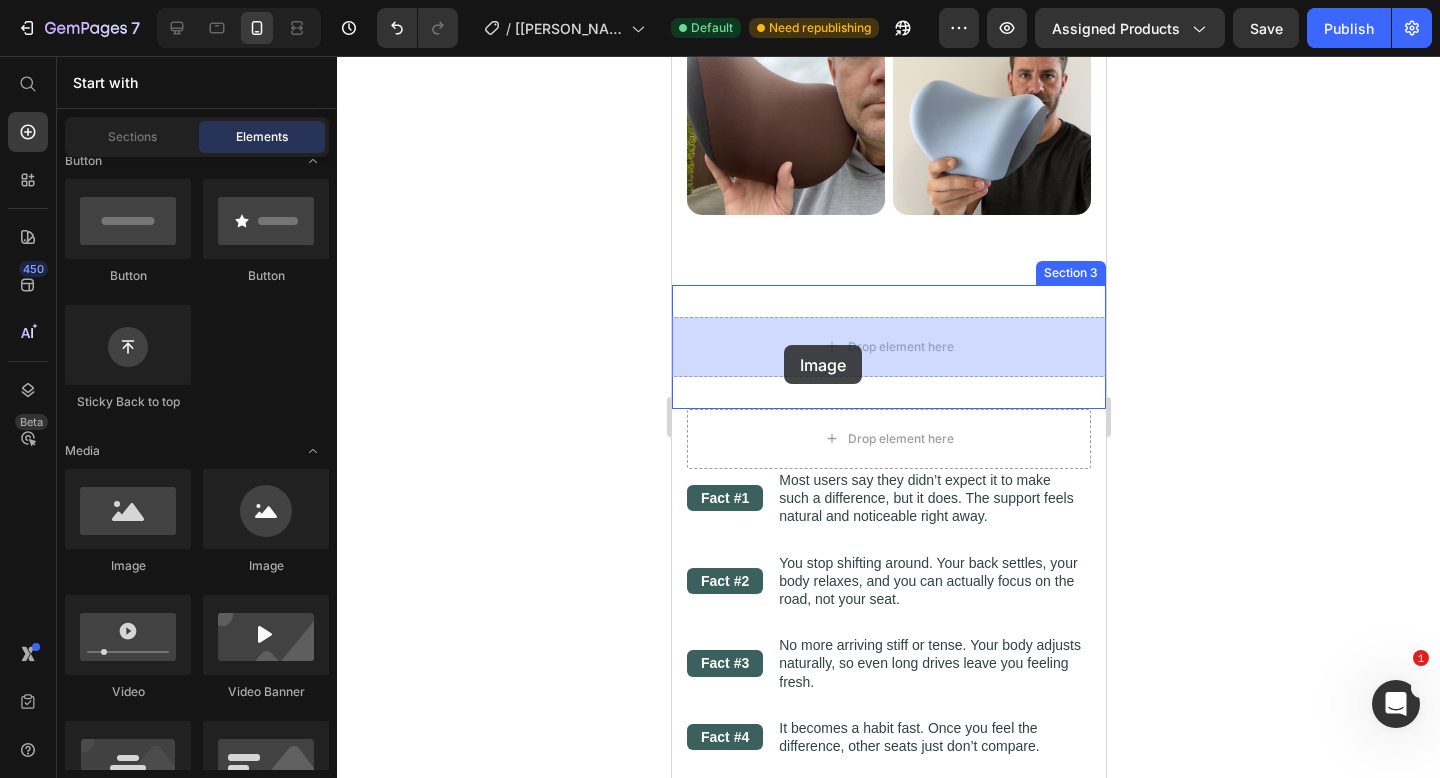 drag, startPoint x: 802, startPoint y: 571, endPoint x: 784, endPoint y: 344, distance: 227.71254 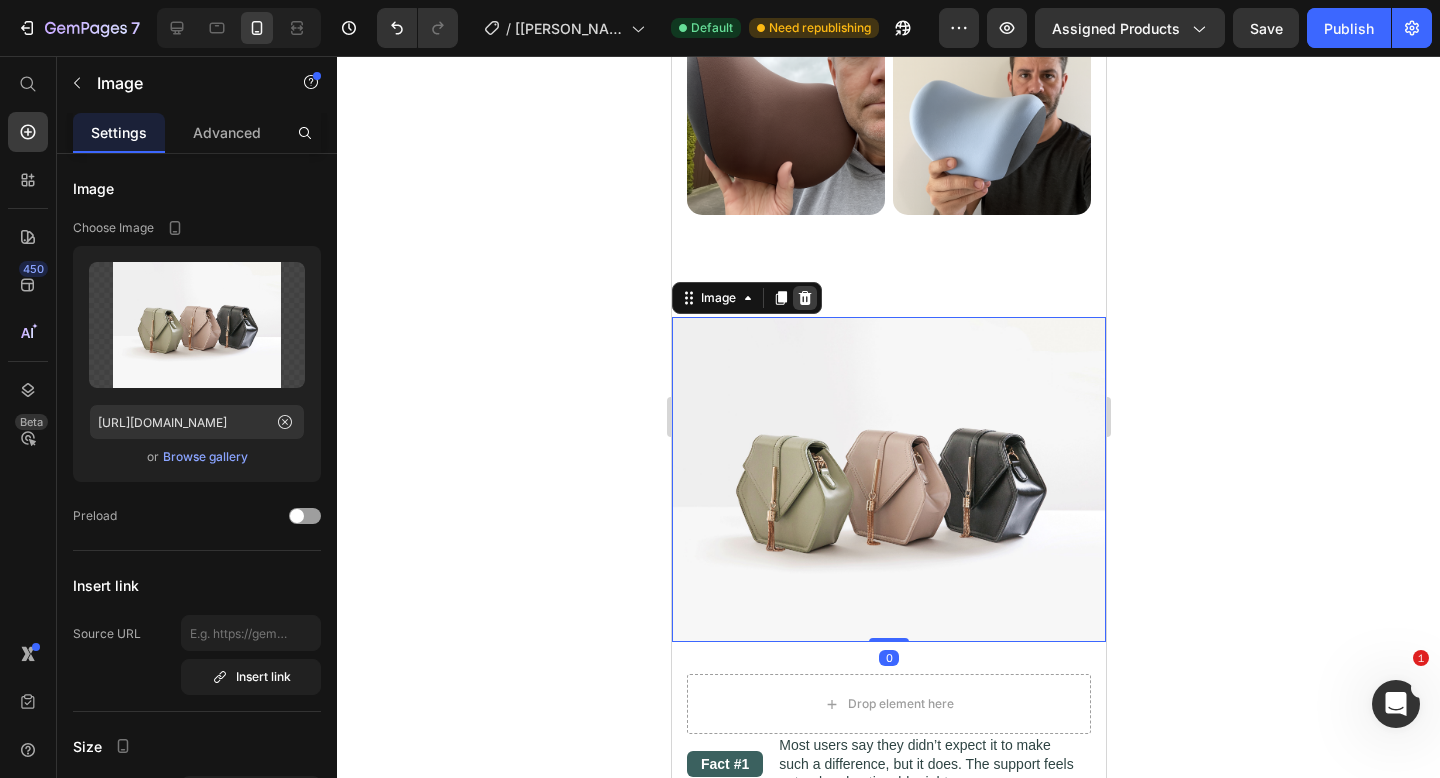 click 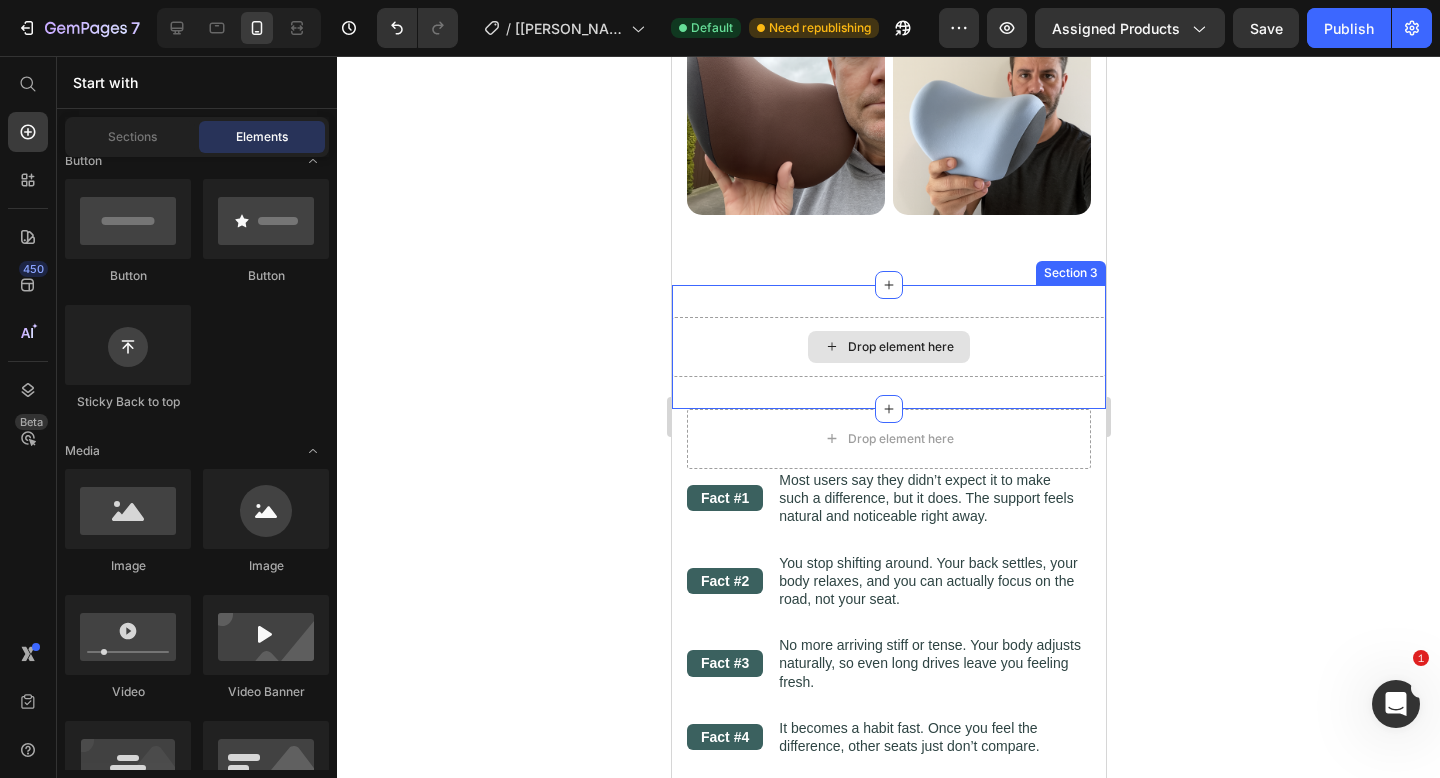 click on "Drop element here" at bounding box center (888, 347) 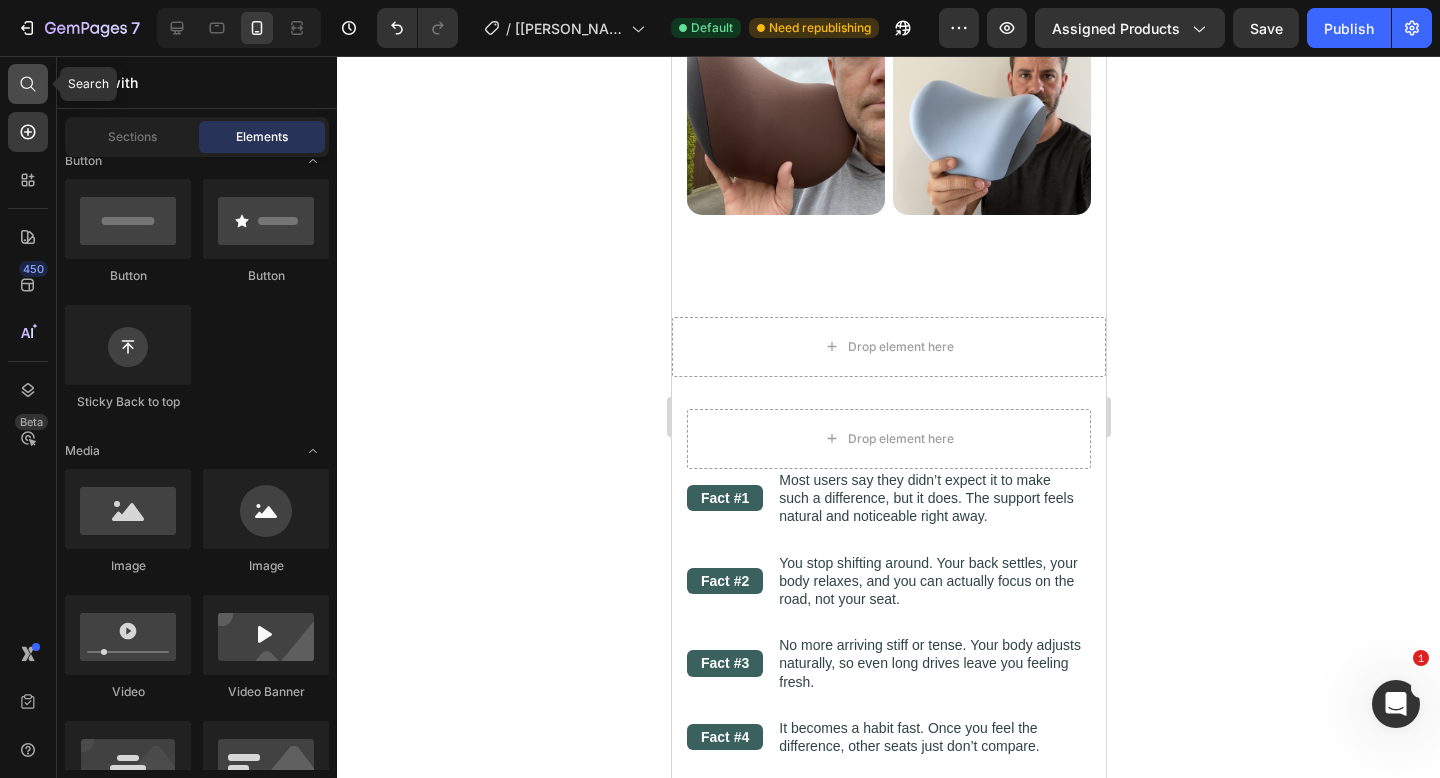 click 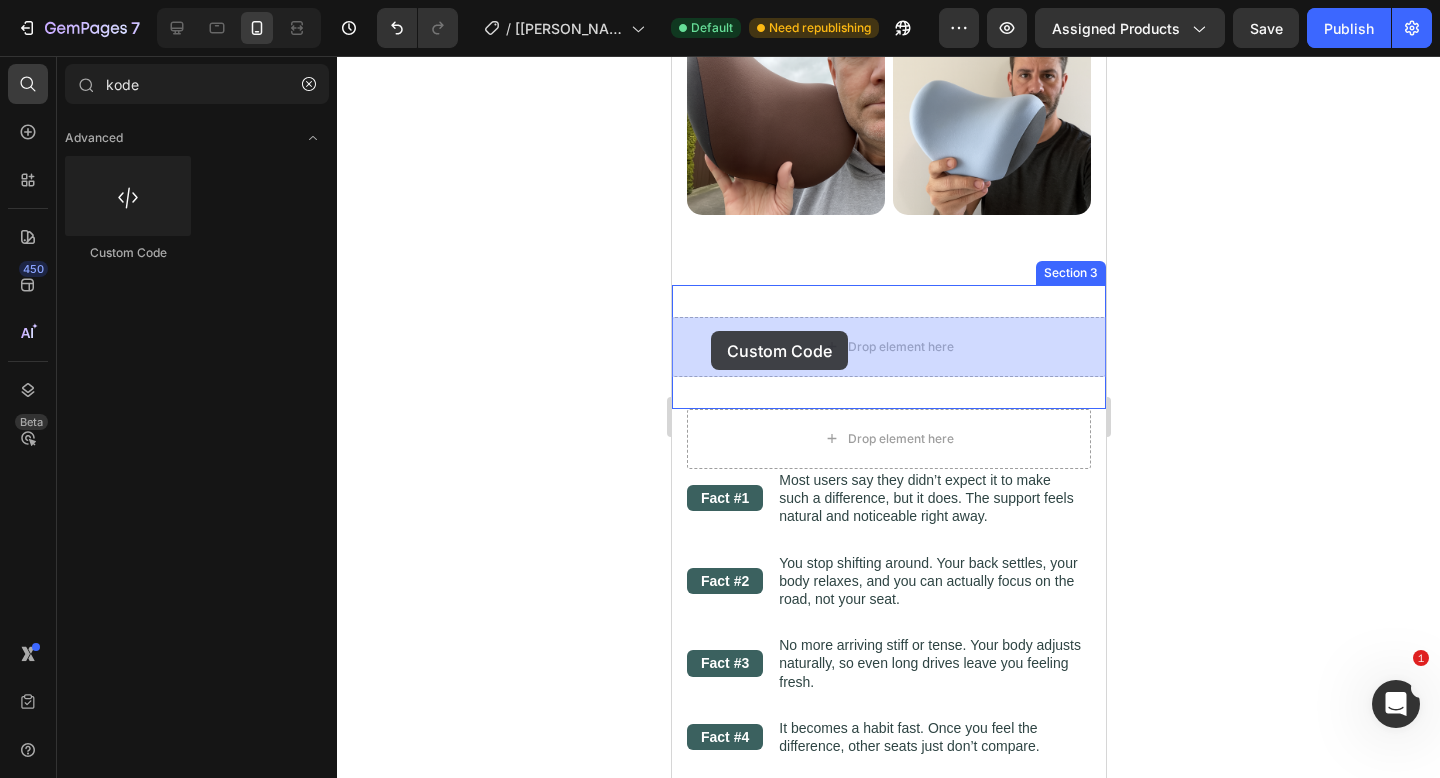 drag, startPoint x: 806, startPoint y: 253, endPoint x: 710, endPoint y: 331, distance: 123.69317 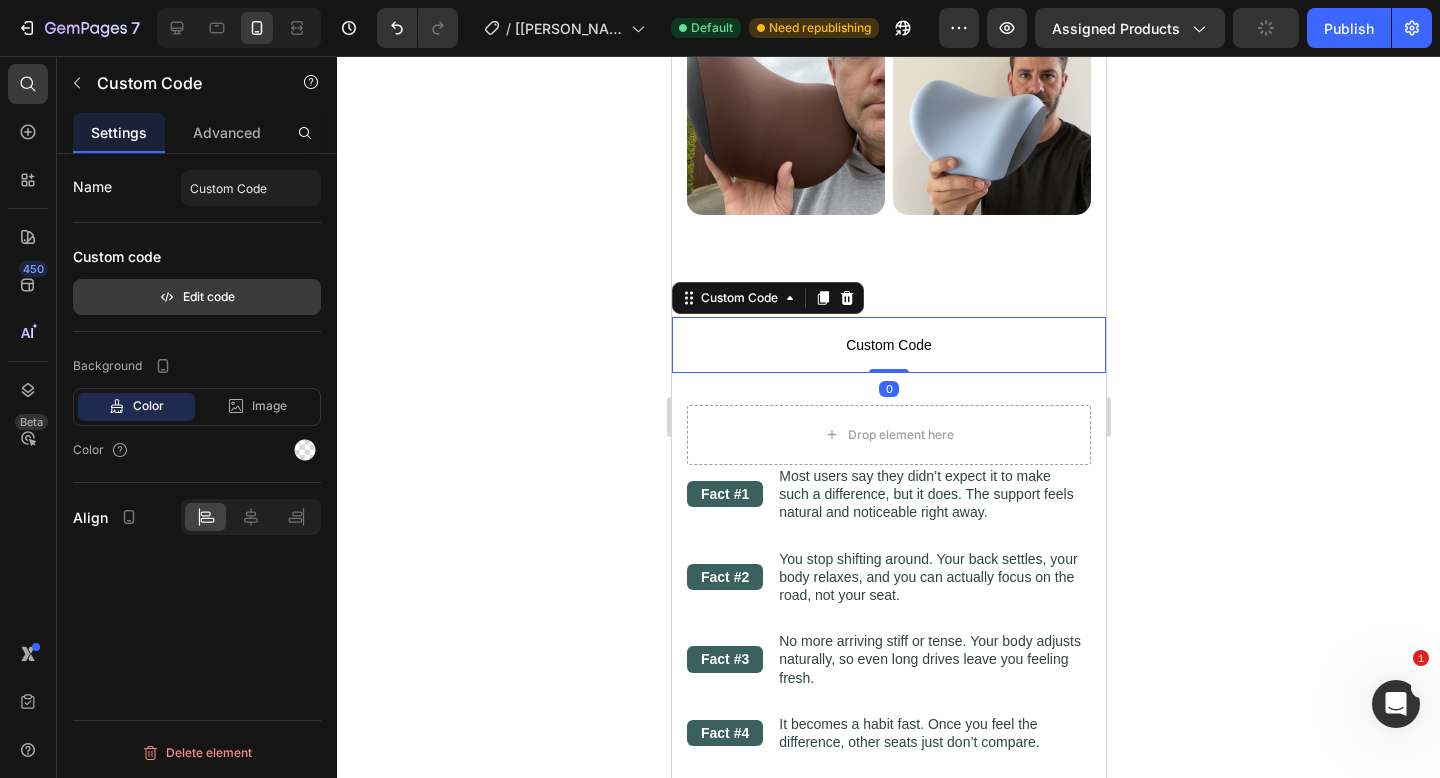 click on "Edit code" at bounding box center [197, 297] 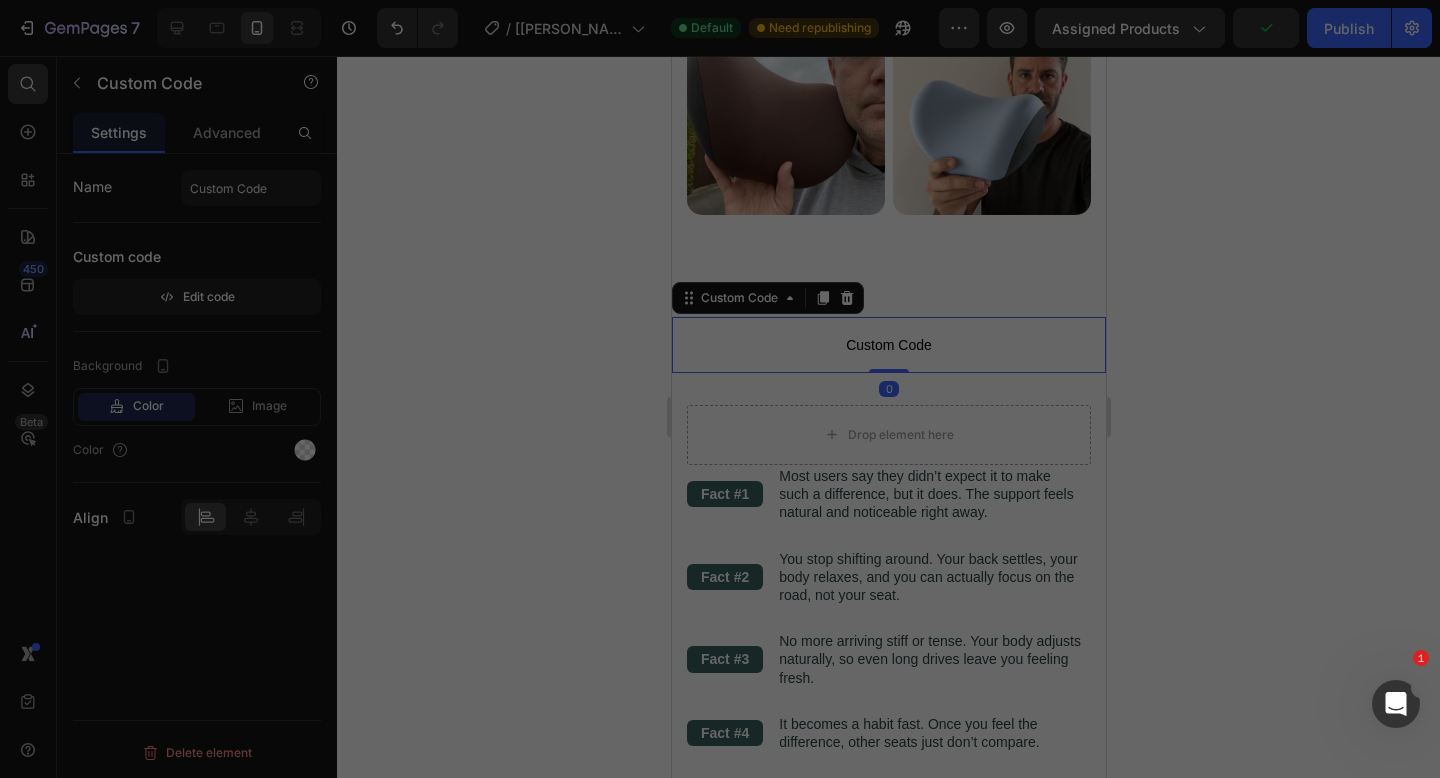 type 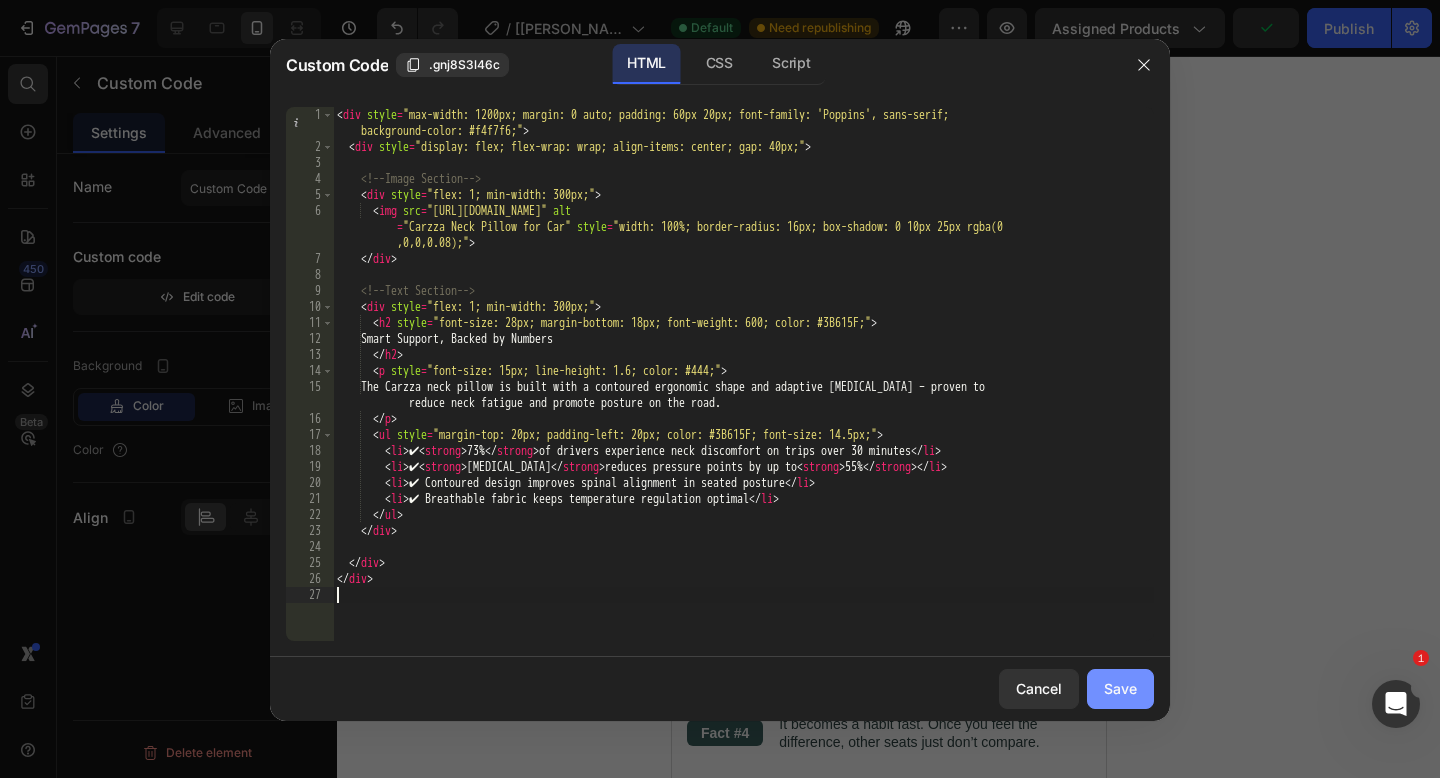 click on "Save" 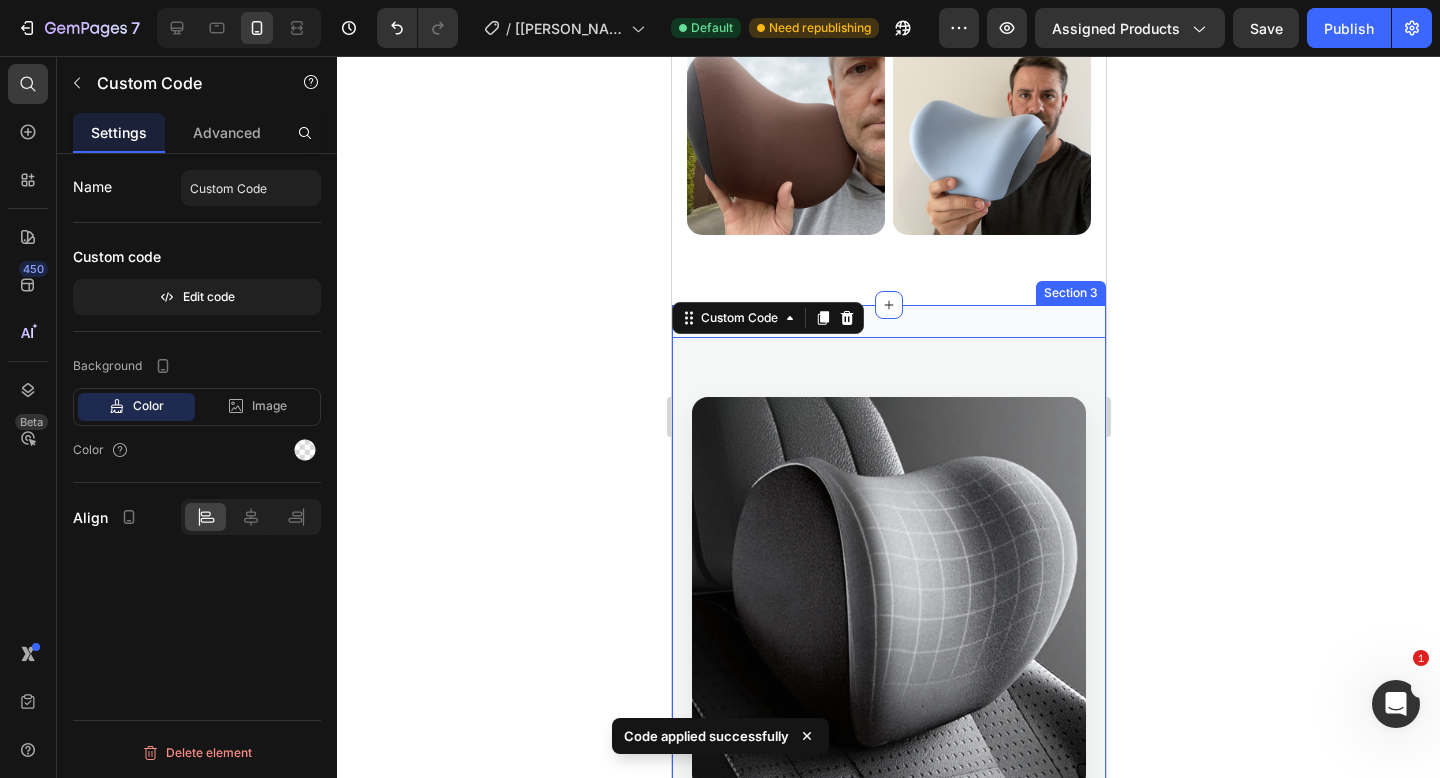 scroll, scrollTop: 2682, scrollLeft: 0, axis: vertical 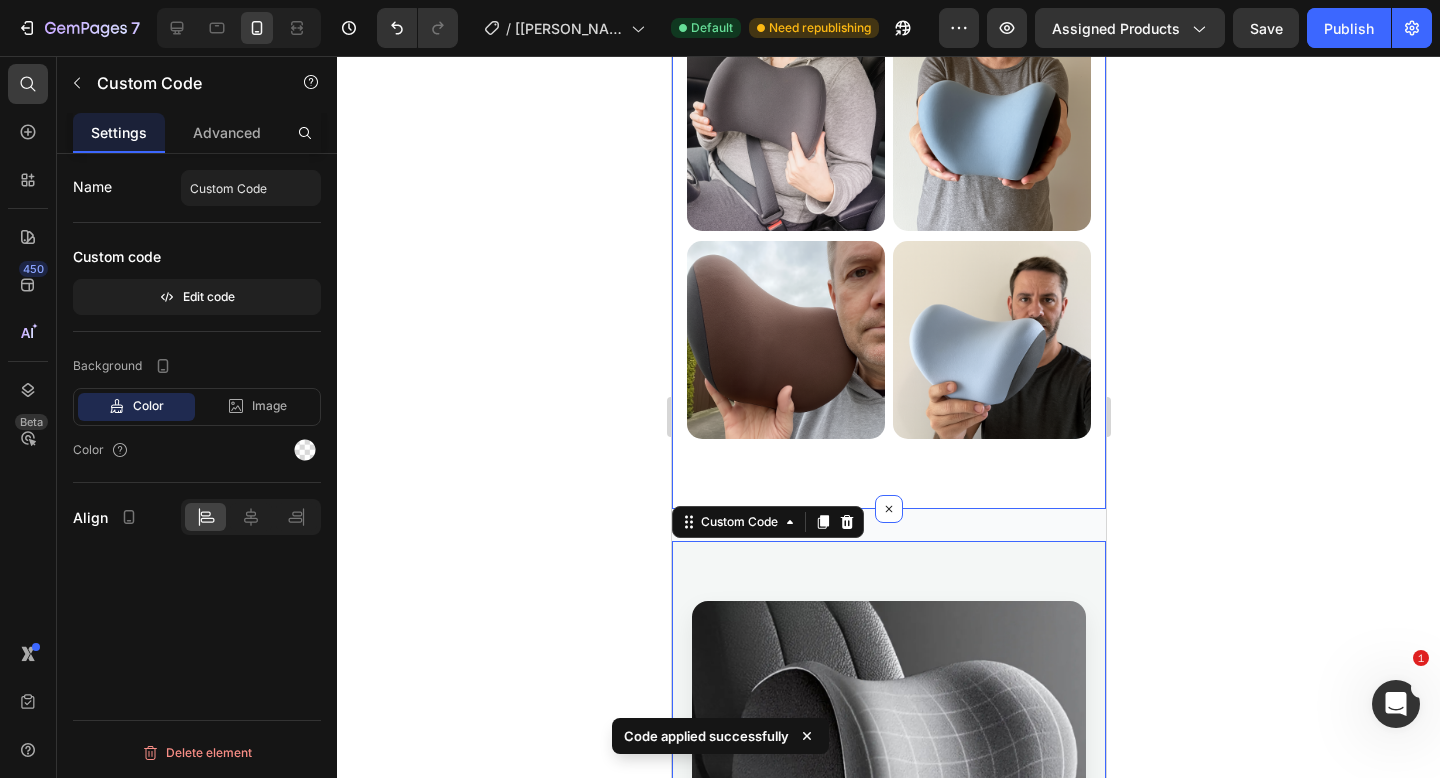 click on "Comfort has never been this
compact and smart
.
Custom Code Image Image Row Image Image Row Row Section 2" at bounding box center (888, 144) 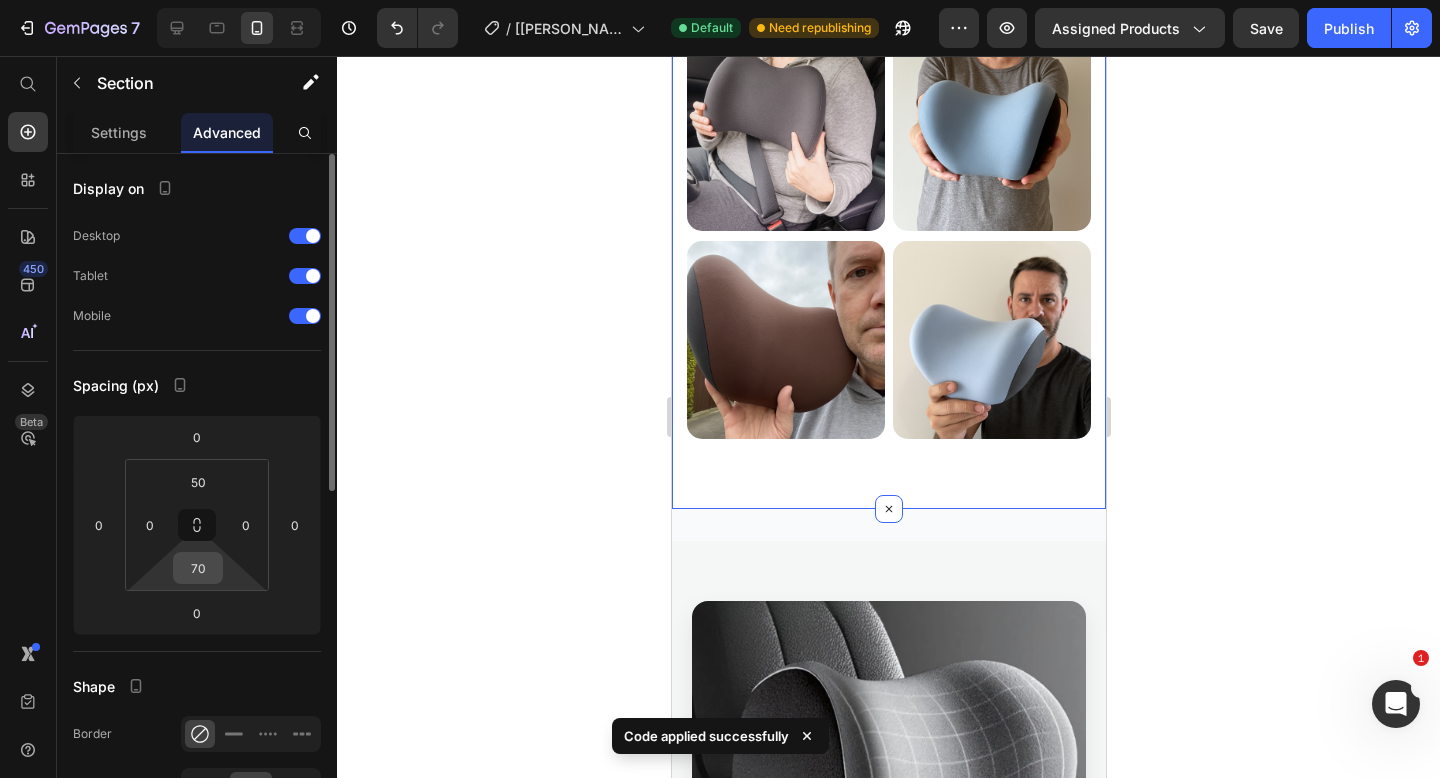 click on "70" at bounding box center (198, 568) 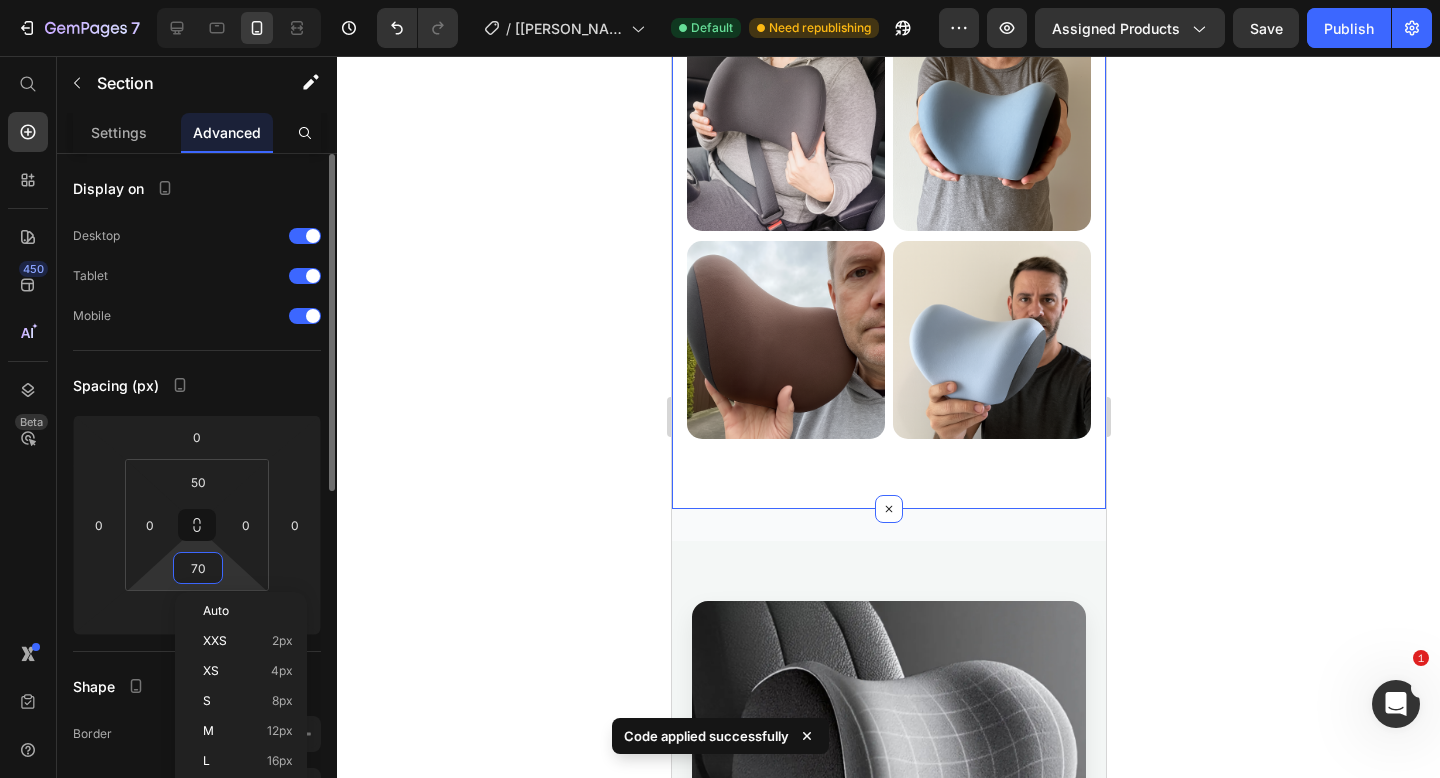 type 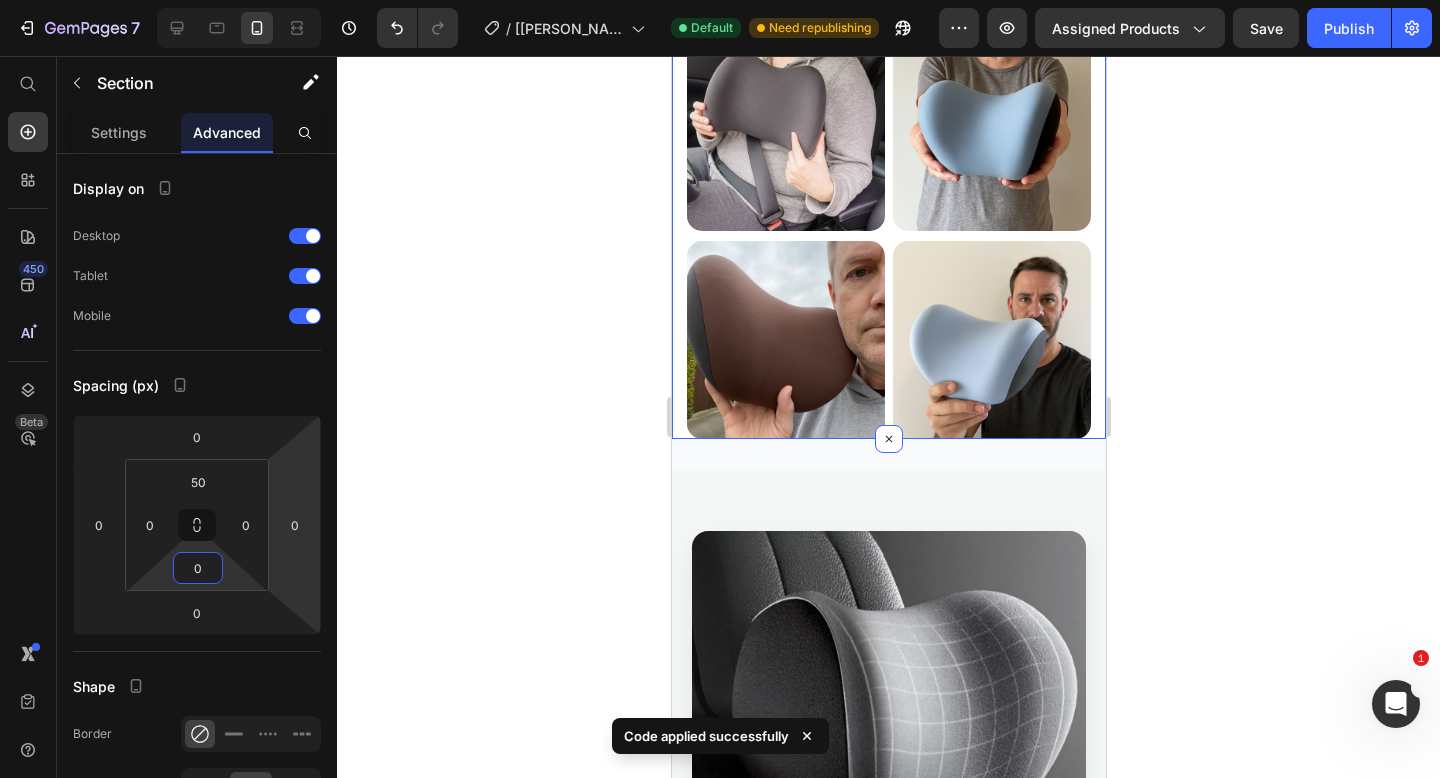 click 